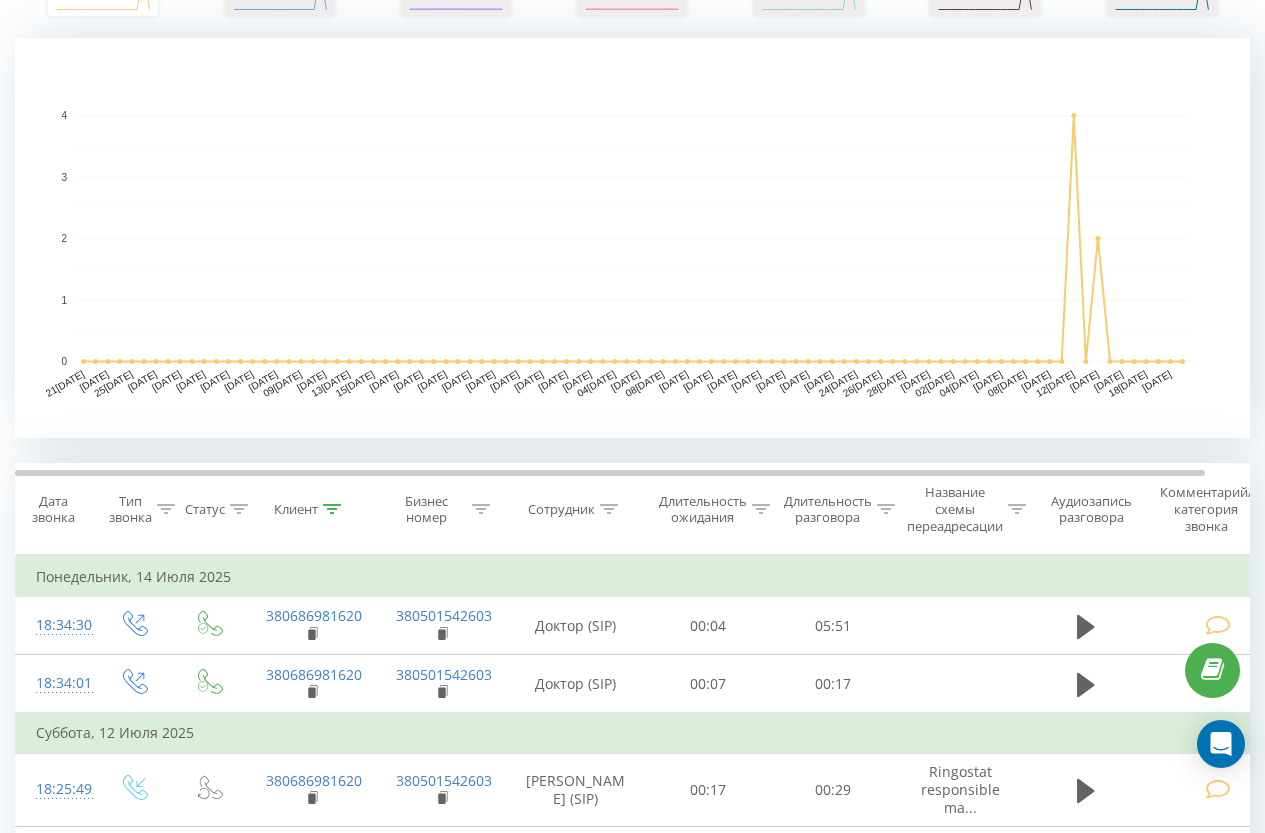 scroll, scrollTop: 0, scrollLeft: 0, axis: both 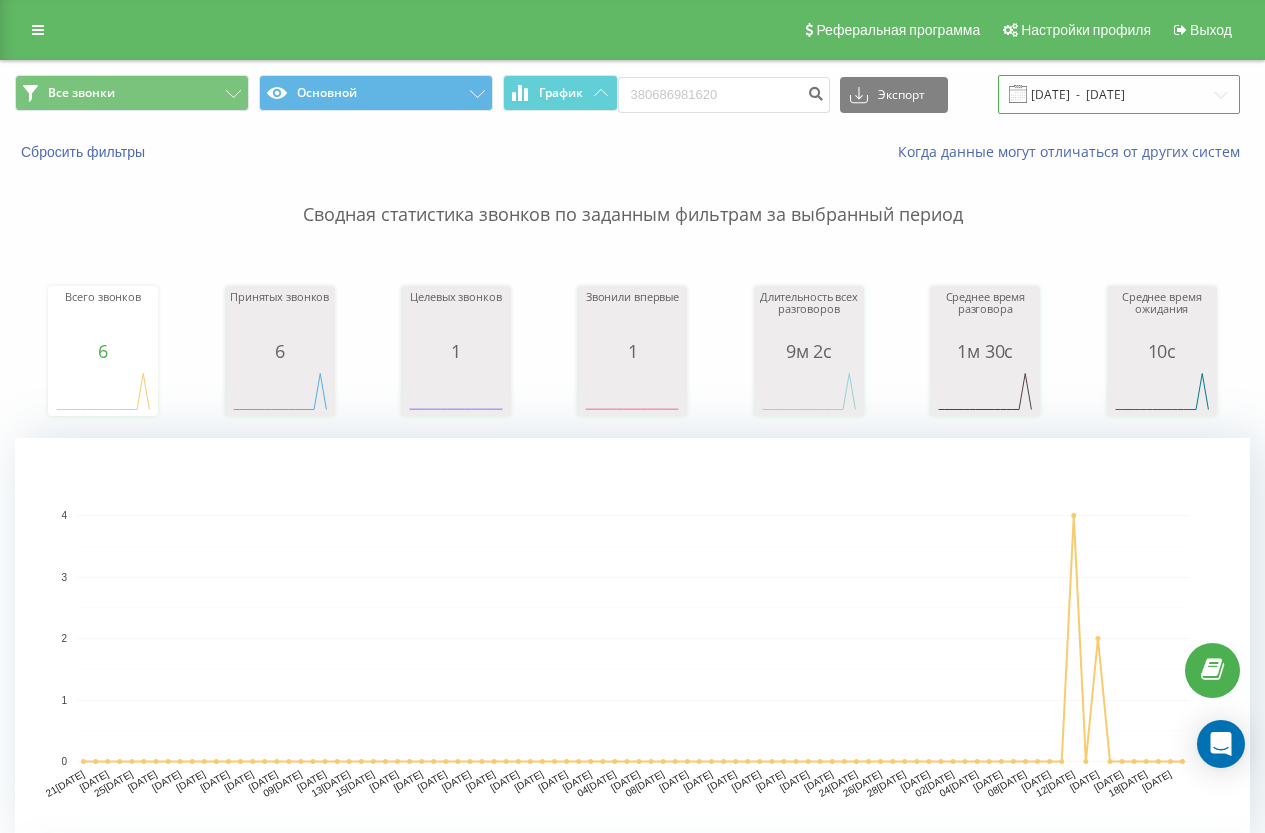 click on "[DATE]  -  [DATE]" at bounding box center [1119, 94] 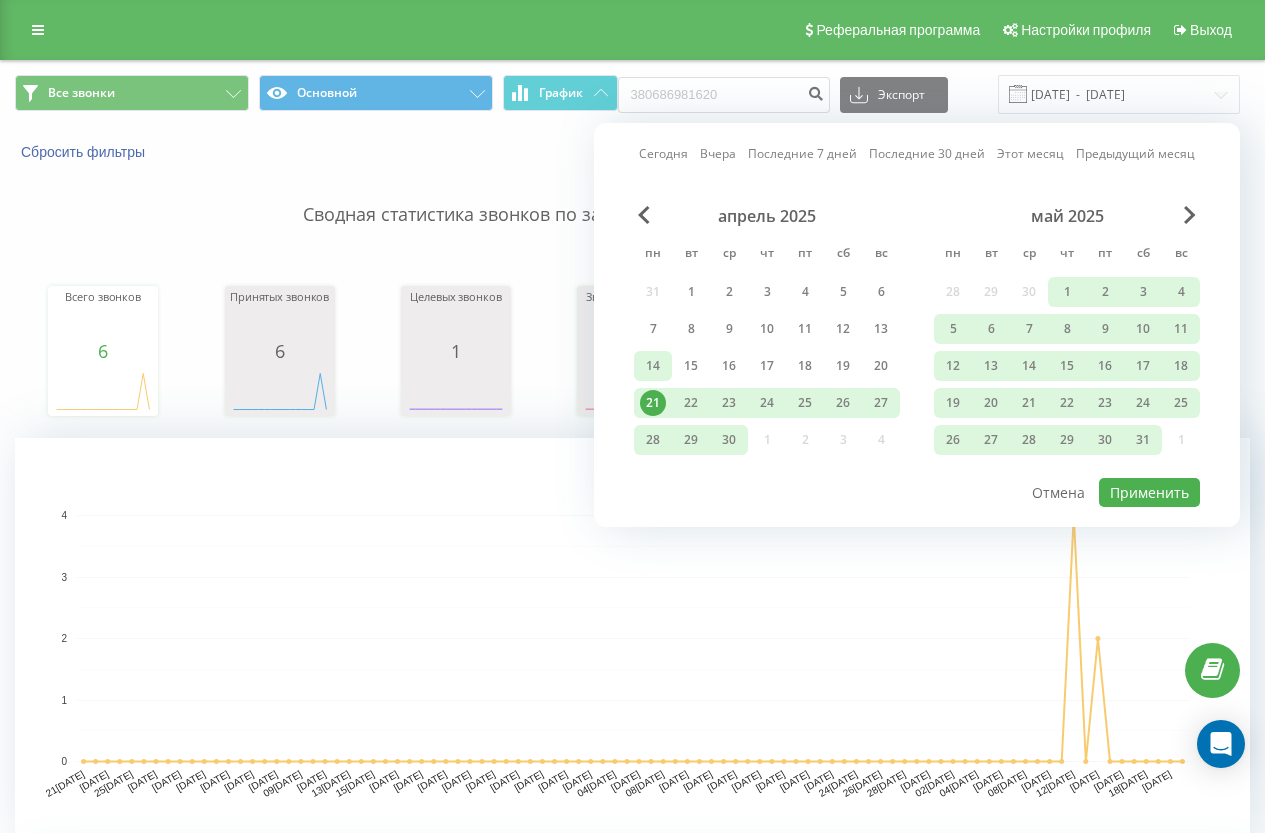 click on "14" at bounding box center [653, 366] 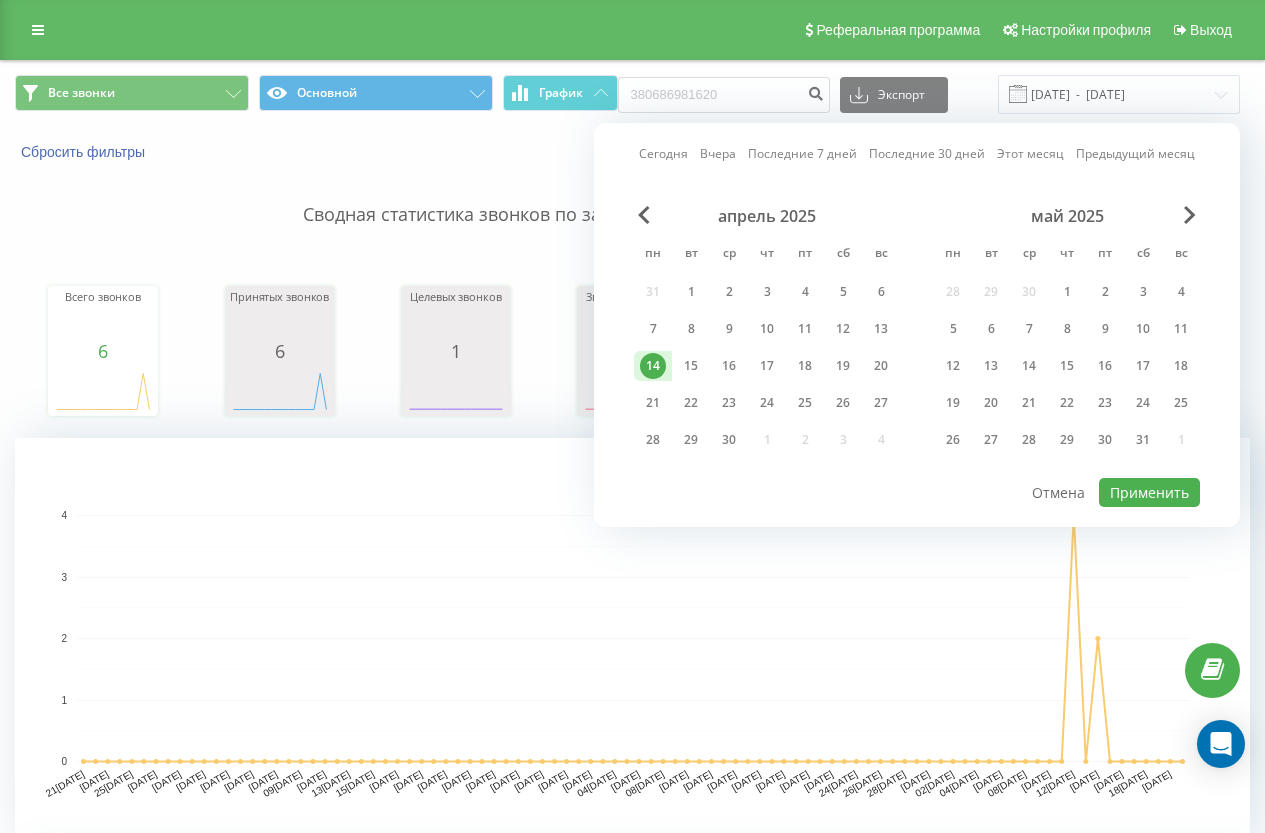 click on "Последние 7 дней" at bounding box center [802, 153] 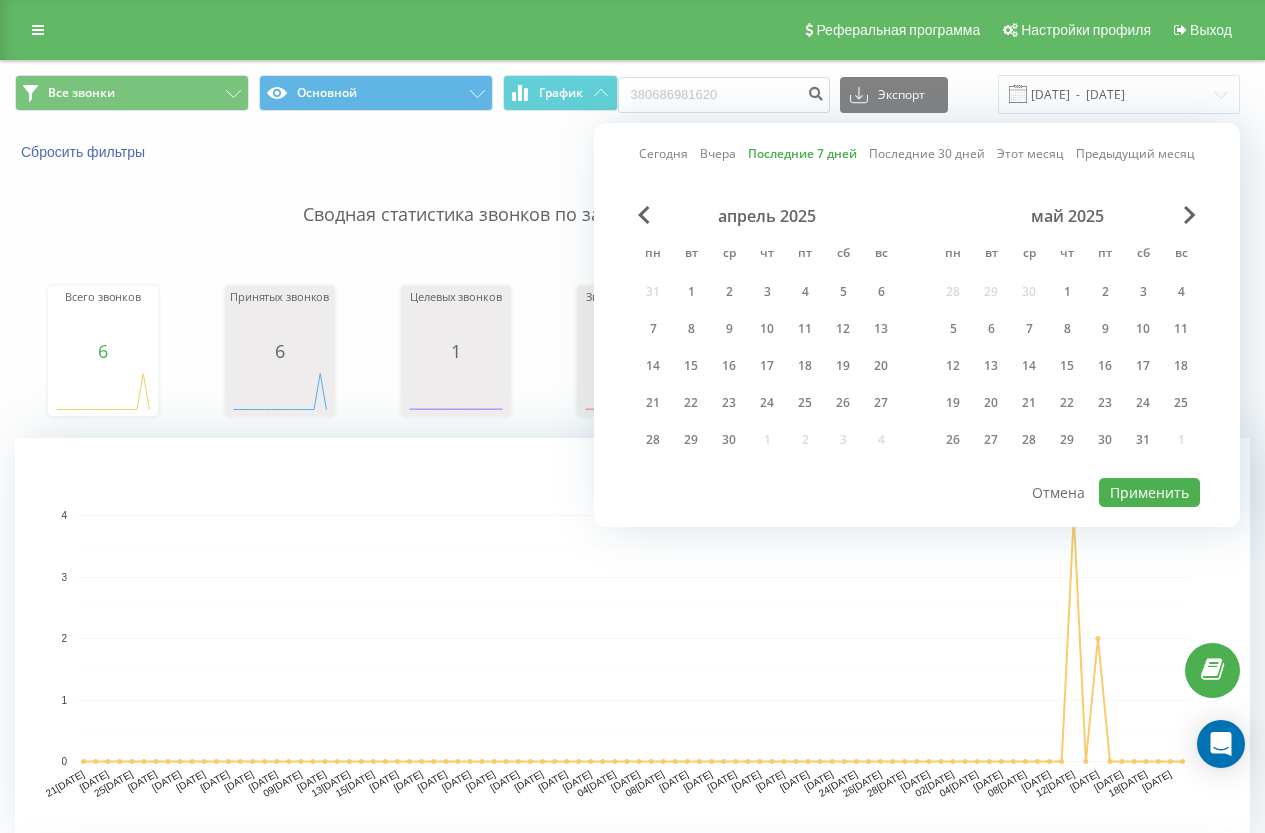 click on "[DATE] [DATE] Последние 7 дней Последние 30 дней Этот месяц Предыдущий месяц [DATE] пн вт ср чт пт сб вс 31 1 2 3 4 5 6 7 8 9 10 11 12 13 14 15 16 17 18 19 20 21 22 23 24 25 26 27 28 29 30 1 2 3 [DATE] вт ср чт пт сб вс 28 29 30 1 2 3 4 5 6 7 8 9 10 11 12 13 14 15 16 17 18 19 20 21 22 23 24 25 26 27 28 29 30 31 1 Применить Отмена" at bounding box center (917, 325) 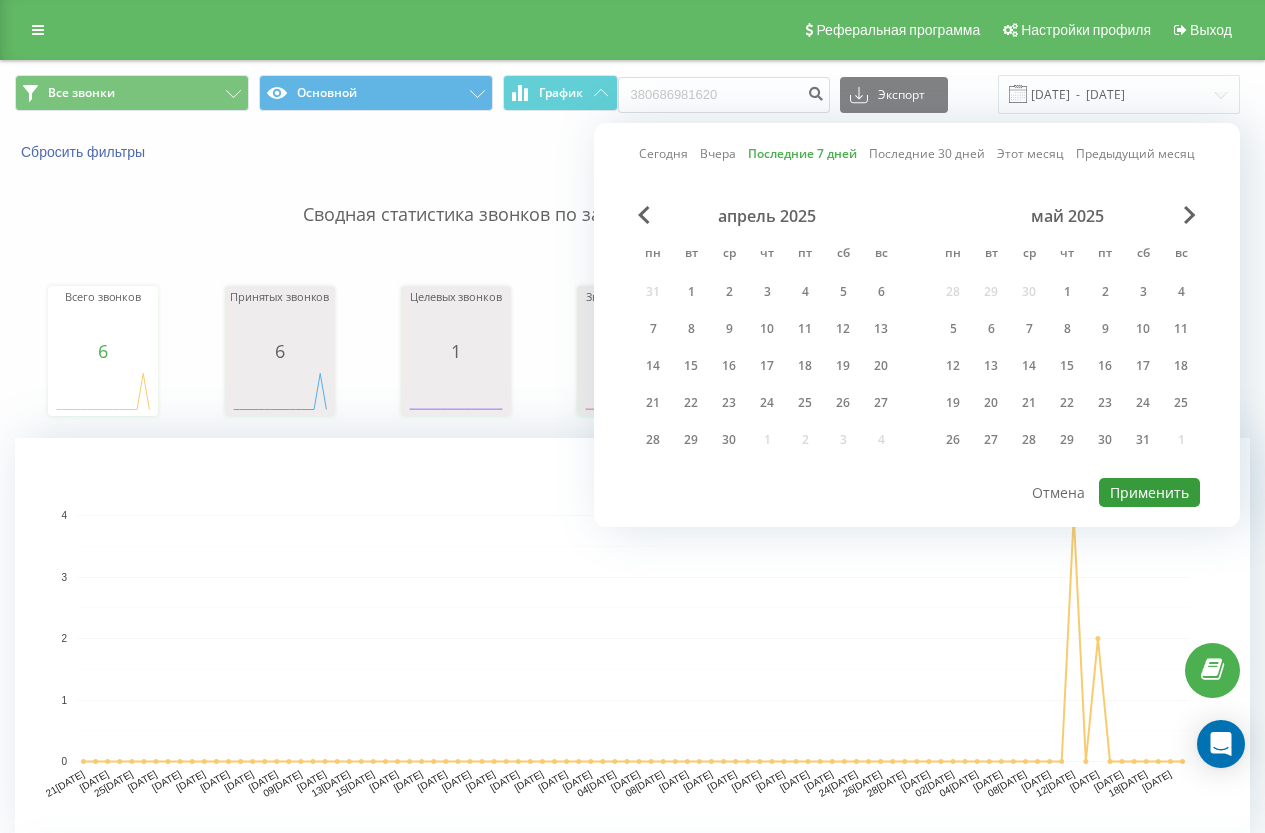 click on "Применить" at bounding box center [1149, 492] 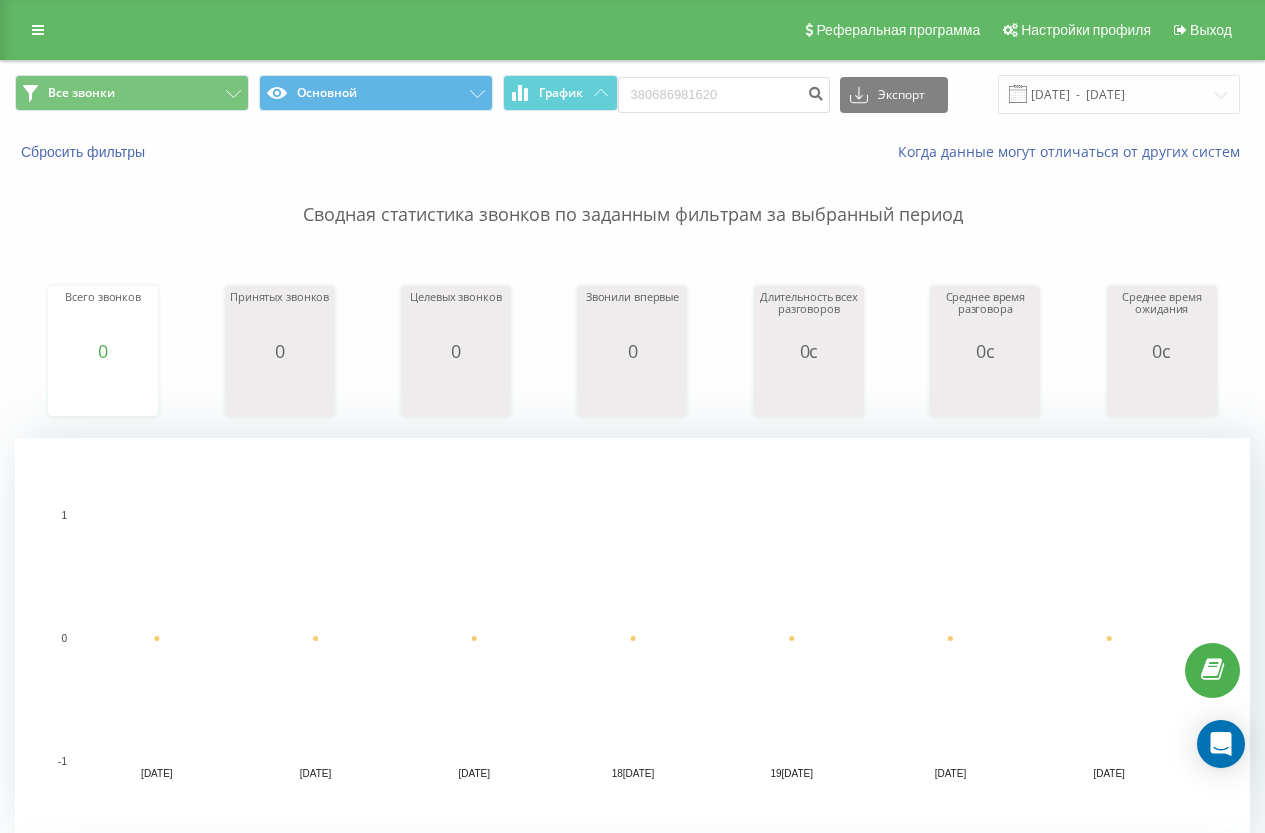 click on "Сбросить фильтры Когда данные могут отличаться от других систем" at bounding box center (632, 152) 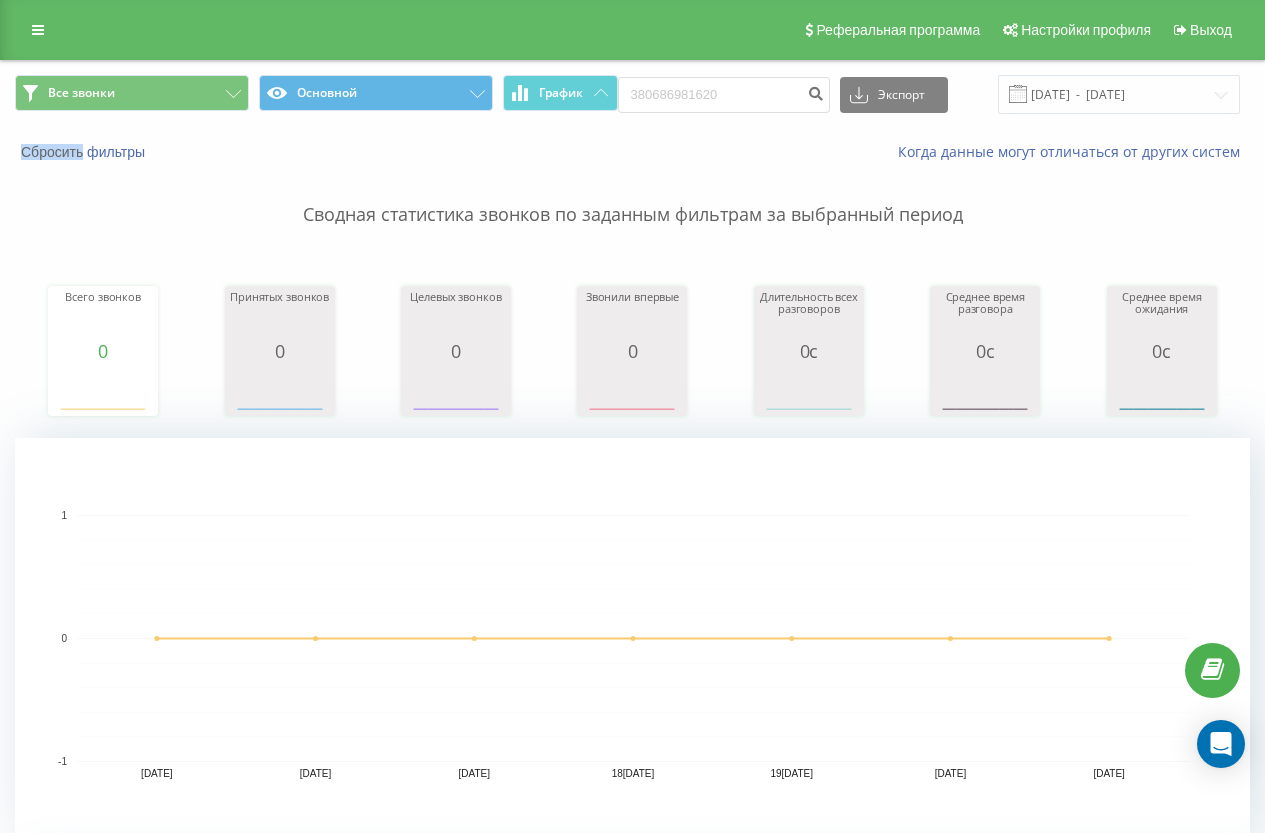 click on "Сбросить фильтры Когда данные могут отличаться от других систем" at bounding box center [632, 152] 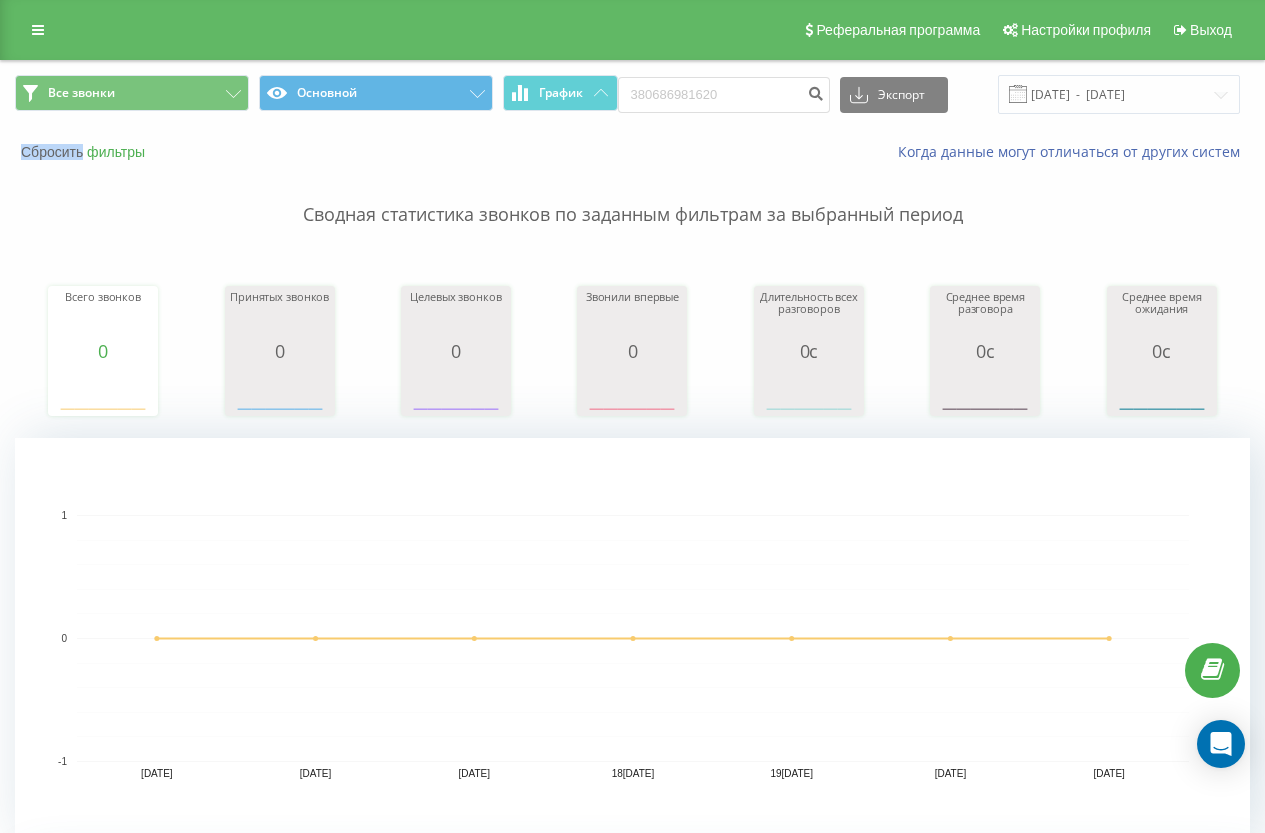 click on "Сбросить фильтры" at bounding box center [85, 152] 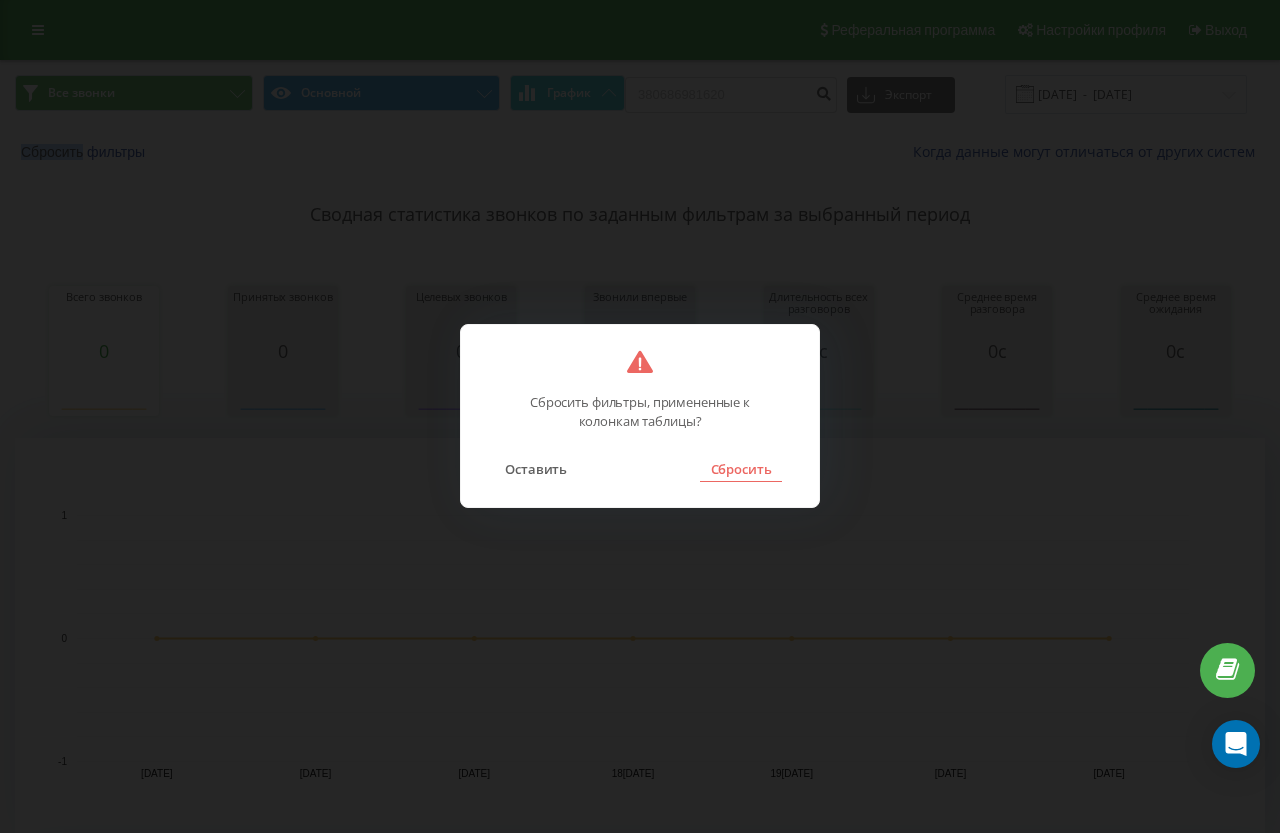 click on "Сбросить" at bounding box center (740, 469) 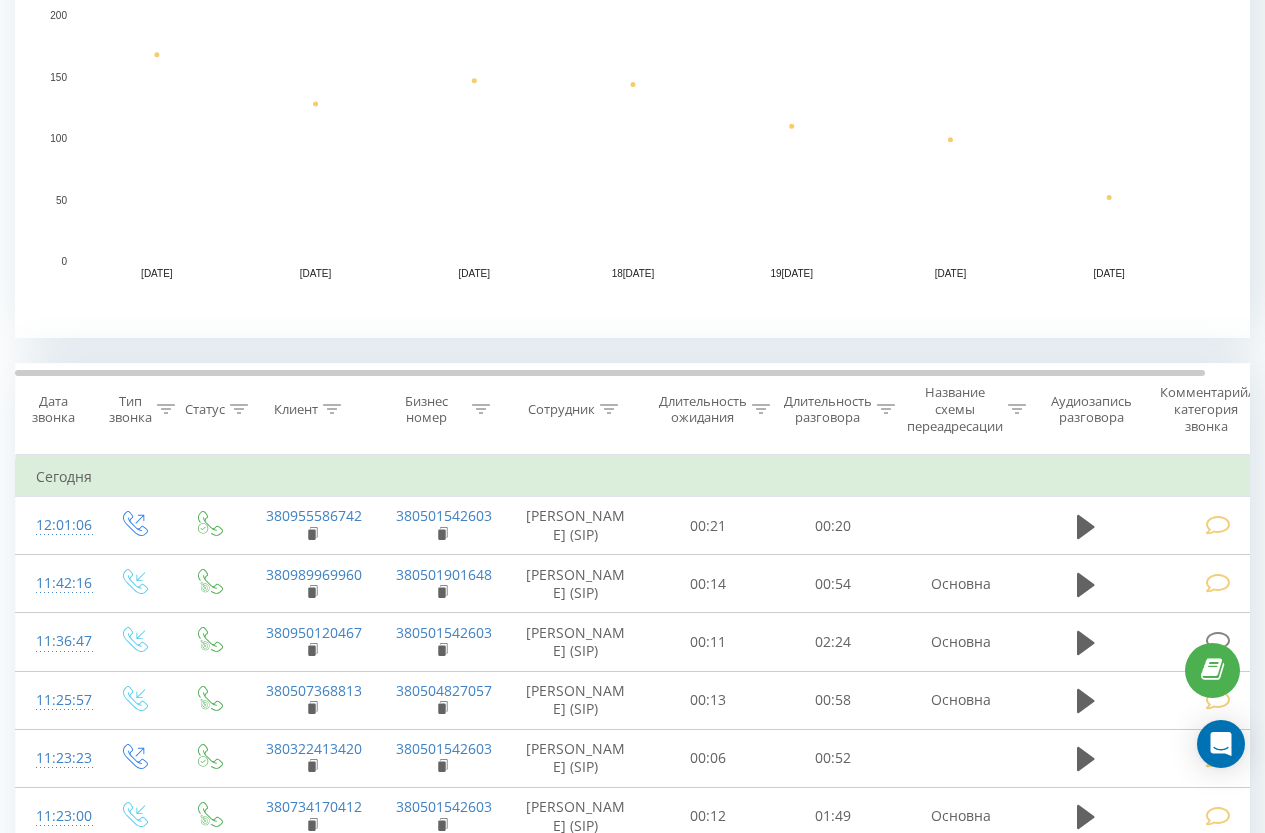 scroll, scrollTop: 0, scrollLeft: 0, axis: both 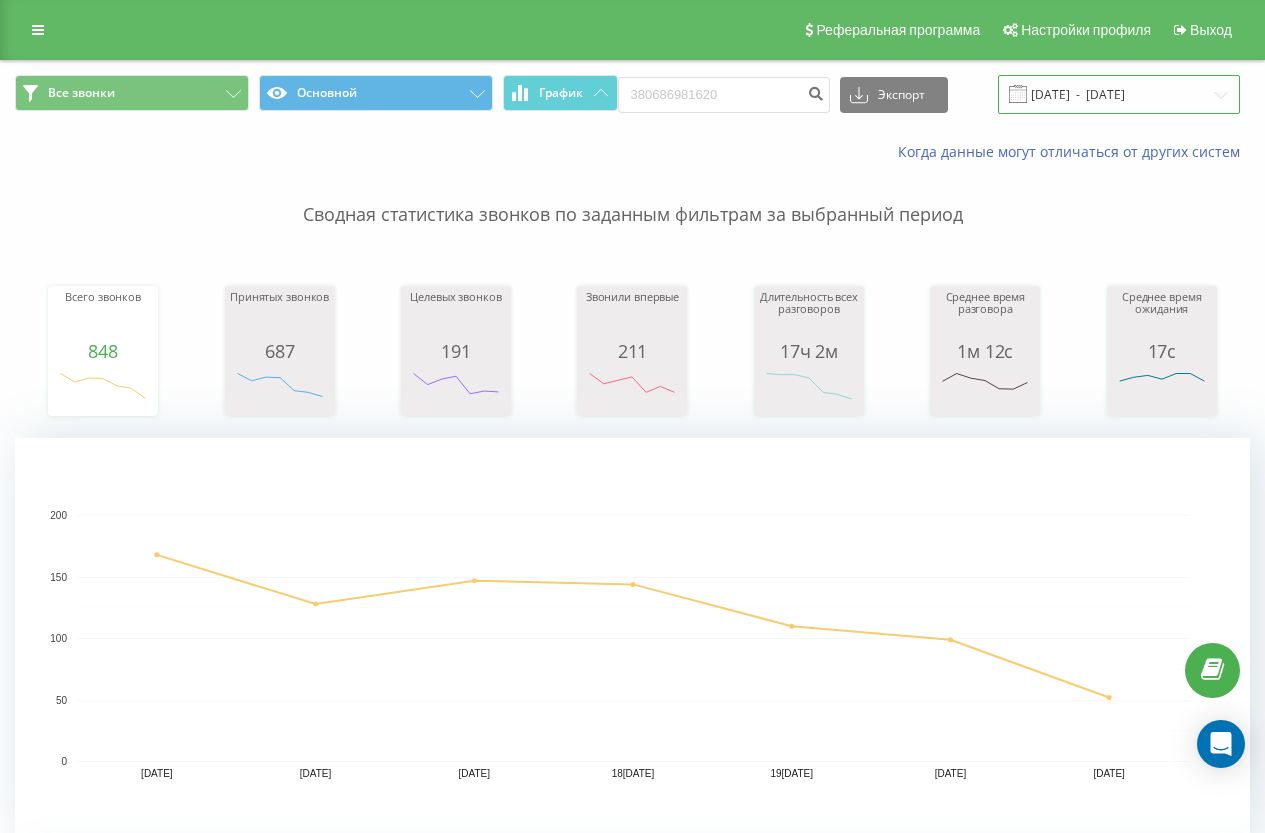 click on "[DATE]  -  [DATE]" at bounding box center (1119, 94) 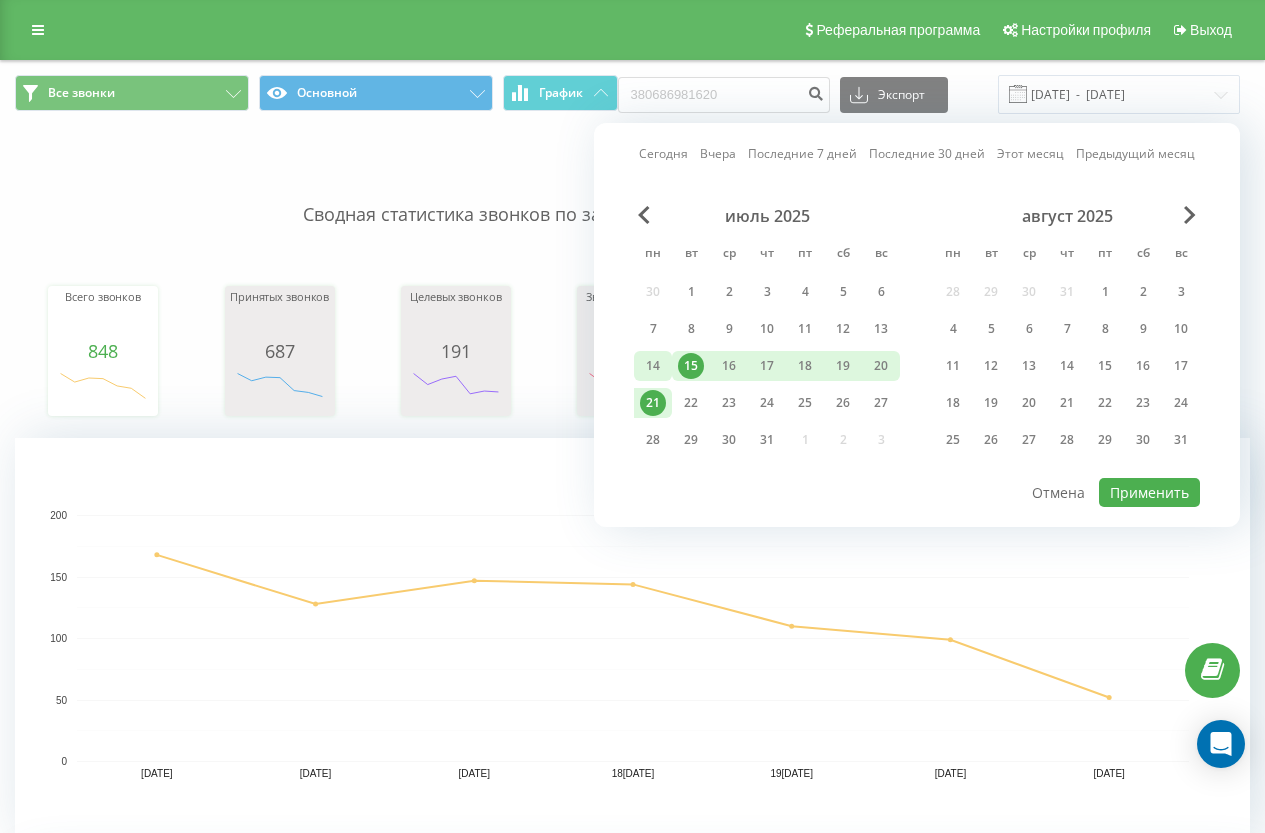 click on "14" at bounding box center (653, 366) 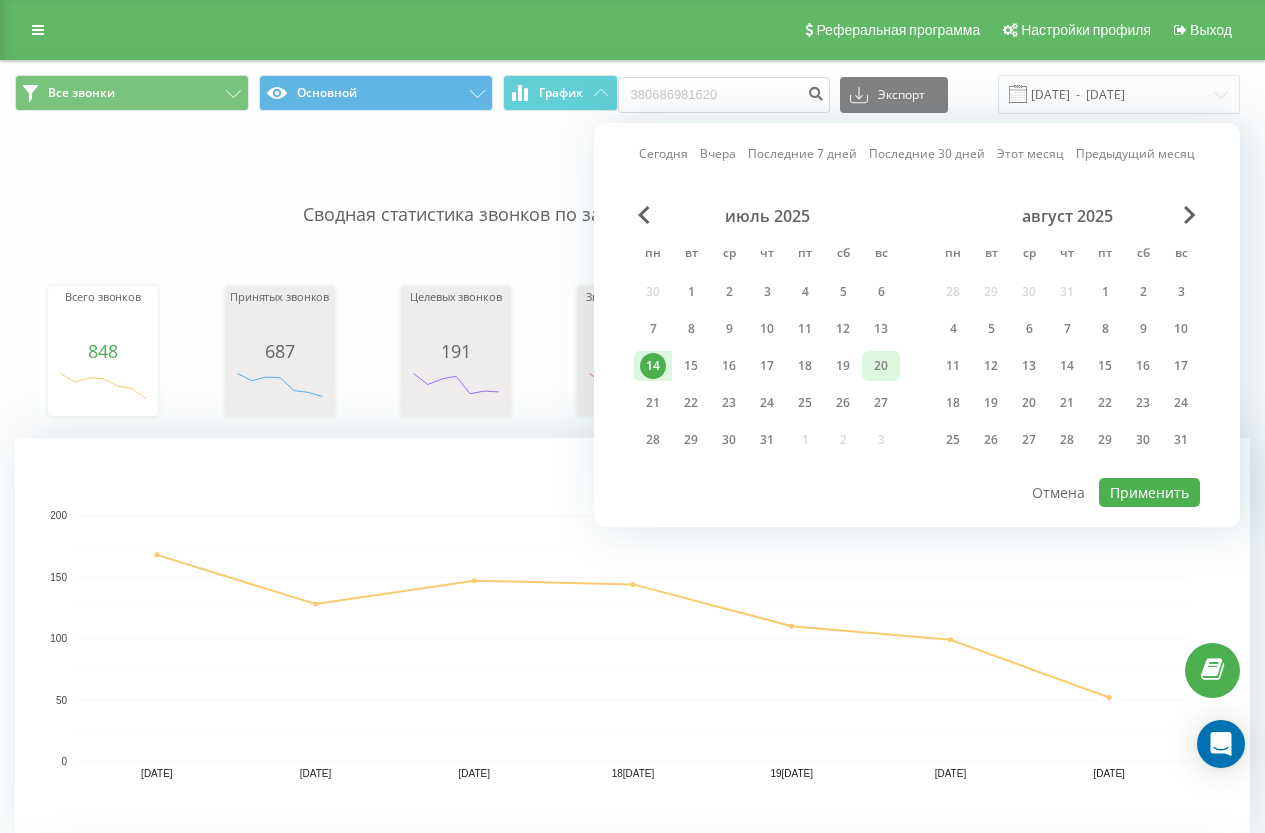 drag, startPoint x: 870, startPoint y: 363, endPoint x: 882, endPoint y: 362, distance: 12.0415945 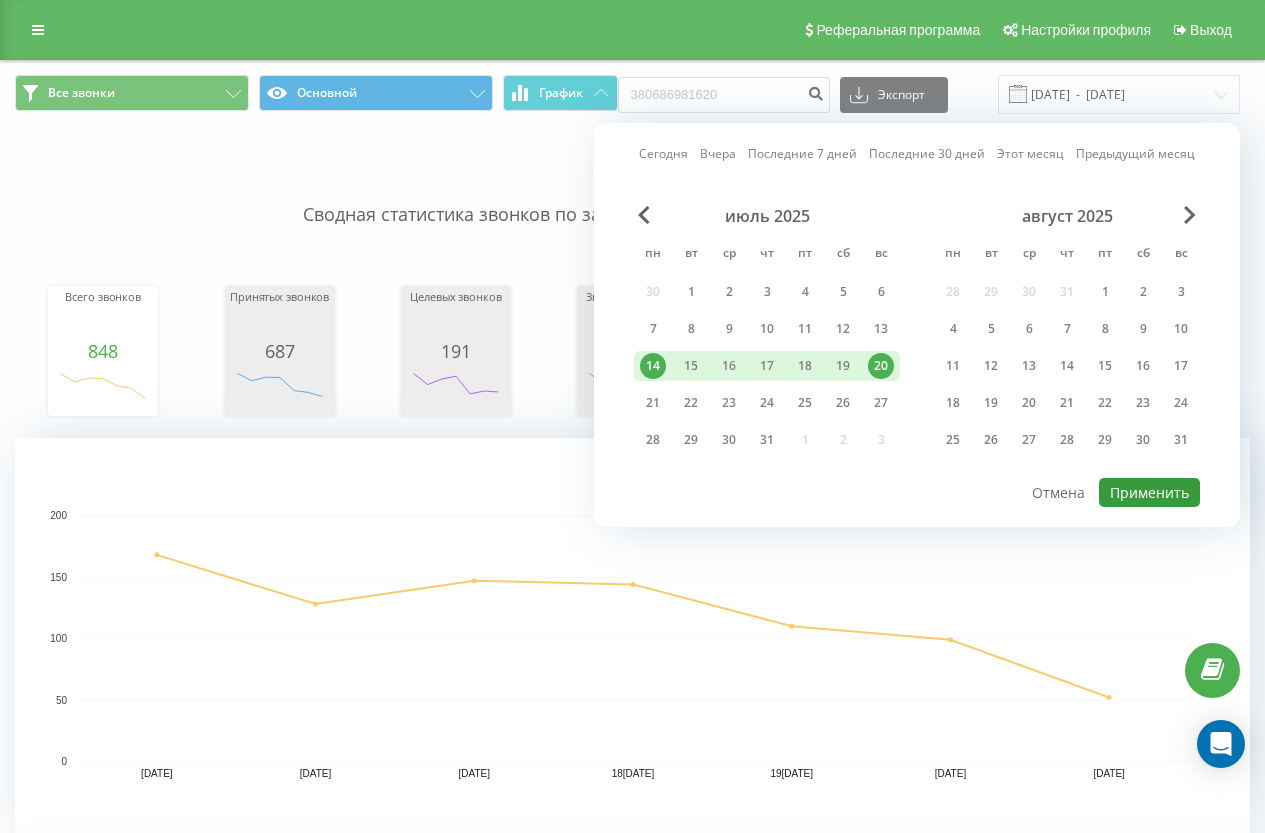 click on "Применить" at bounding box center [1149, 492] 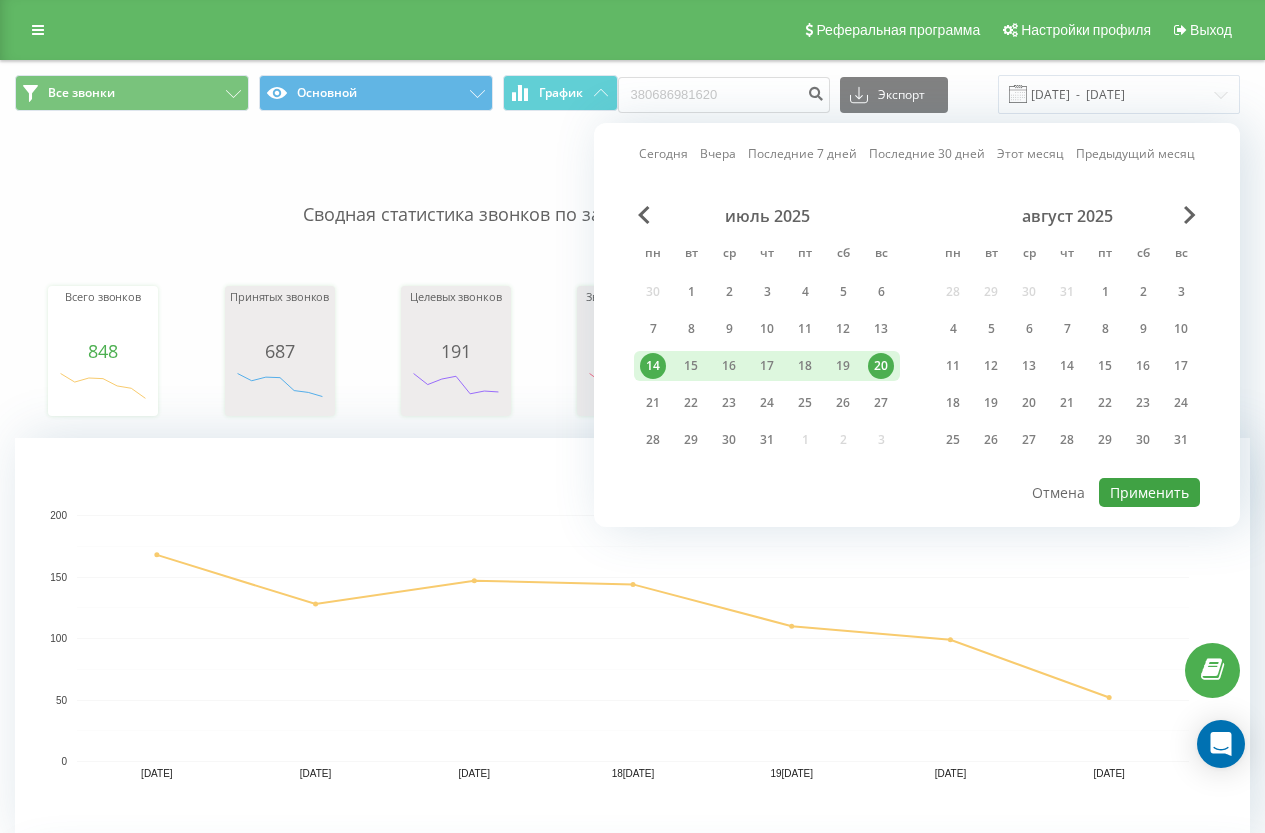 type on "14[DATE]  -  20[DATE]" 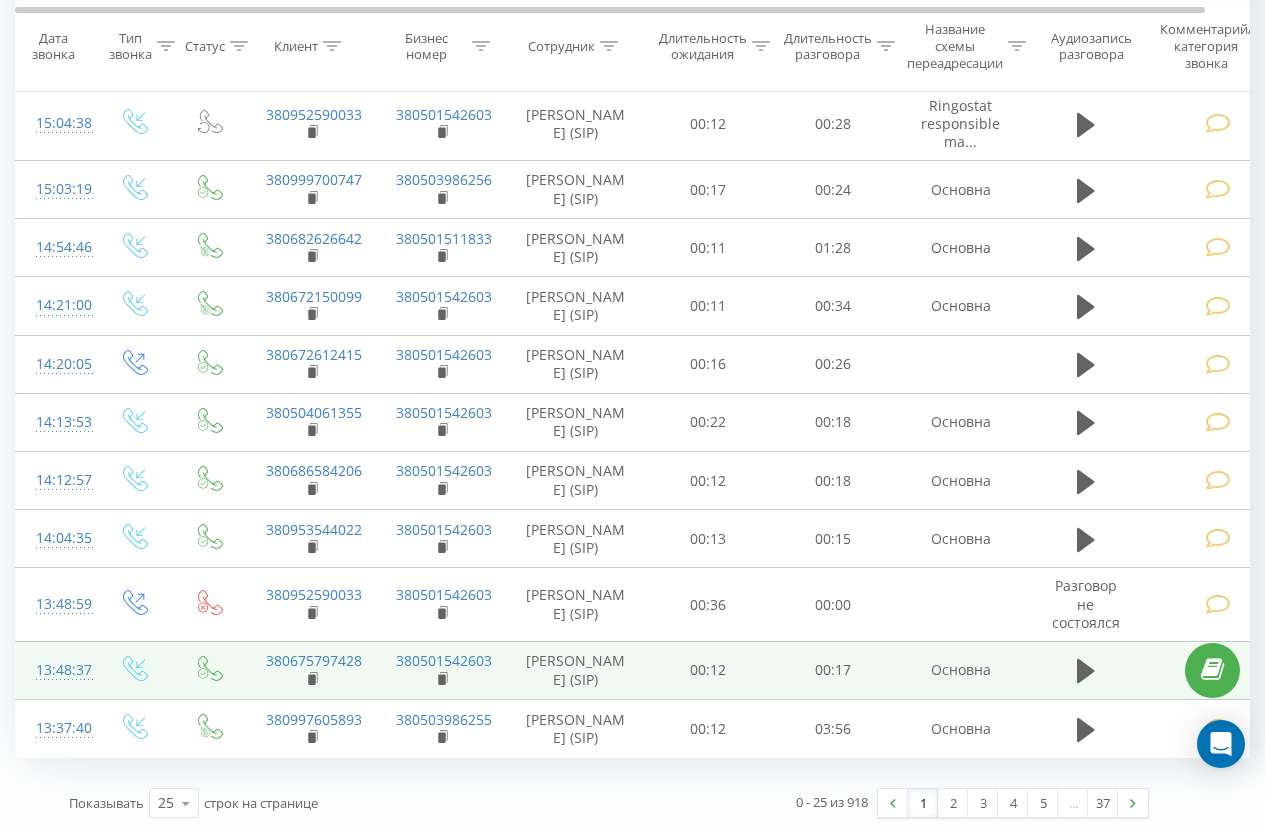 scroll, scrollTop: 2032, scrollLeft: 0, axis: vertical 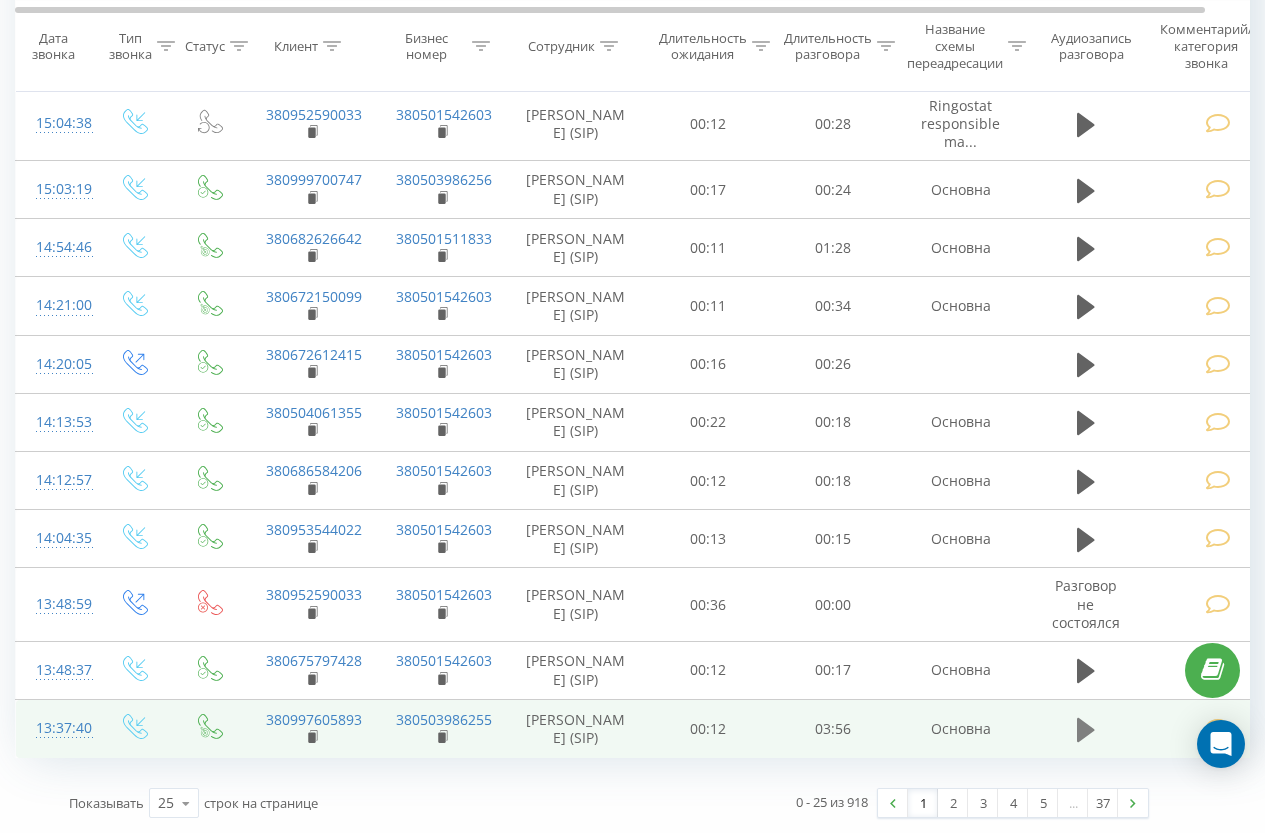 click 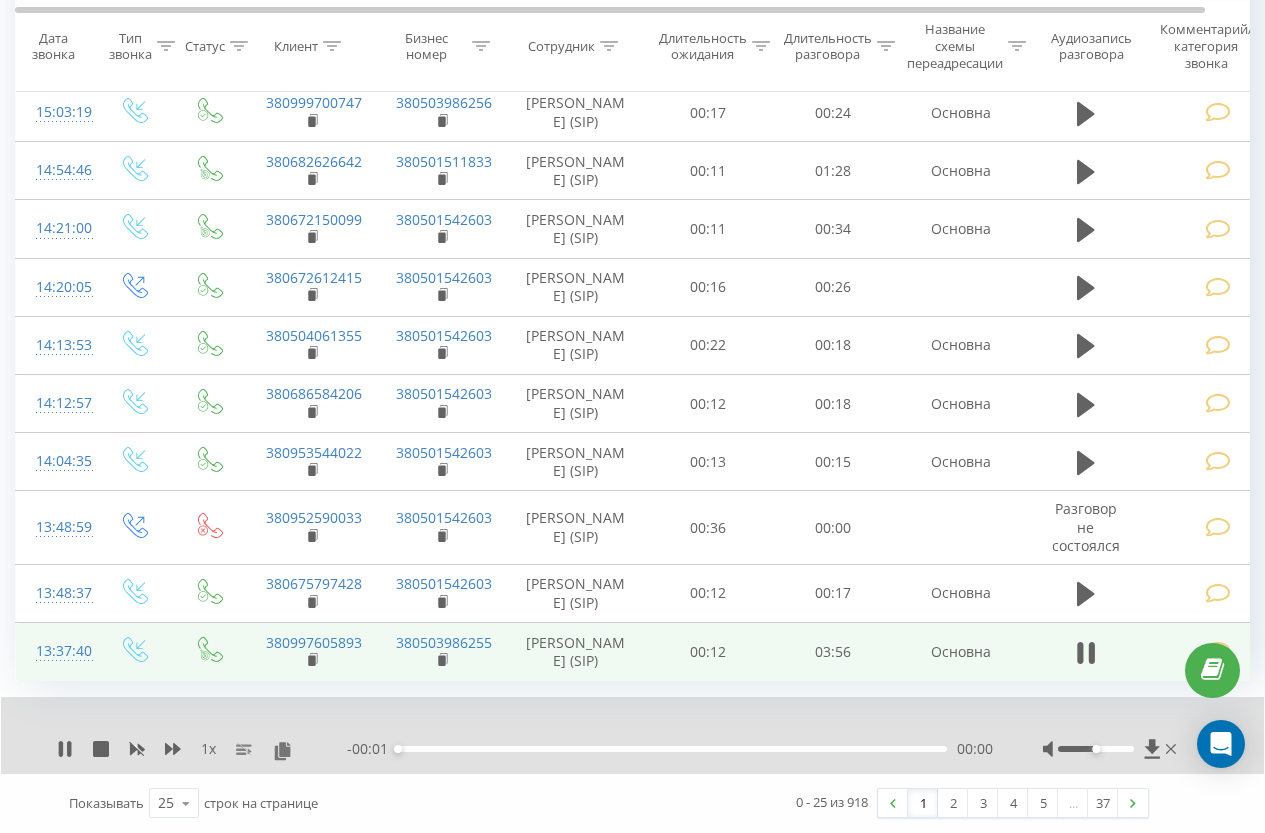 scroll, scrollTop: 2109, scrollLeft: 0, axis: vertical 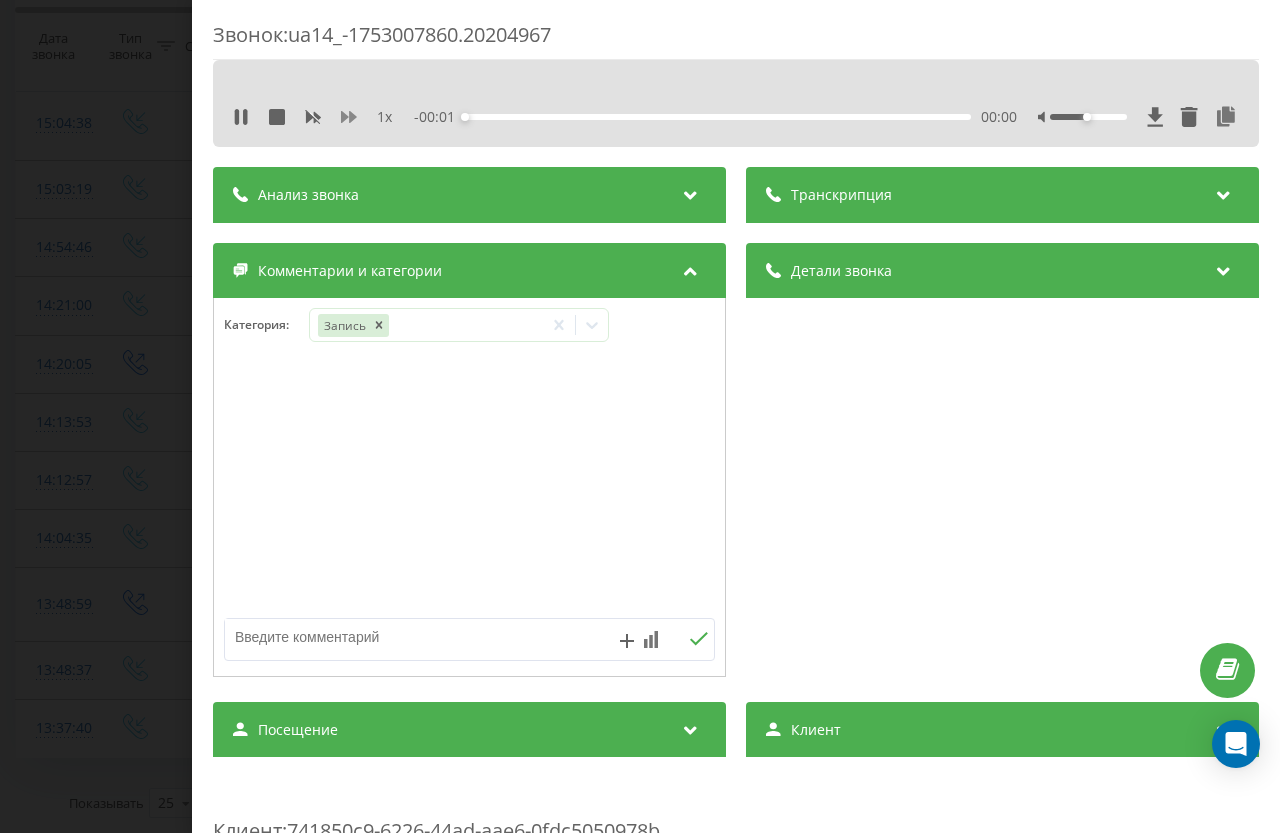 click 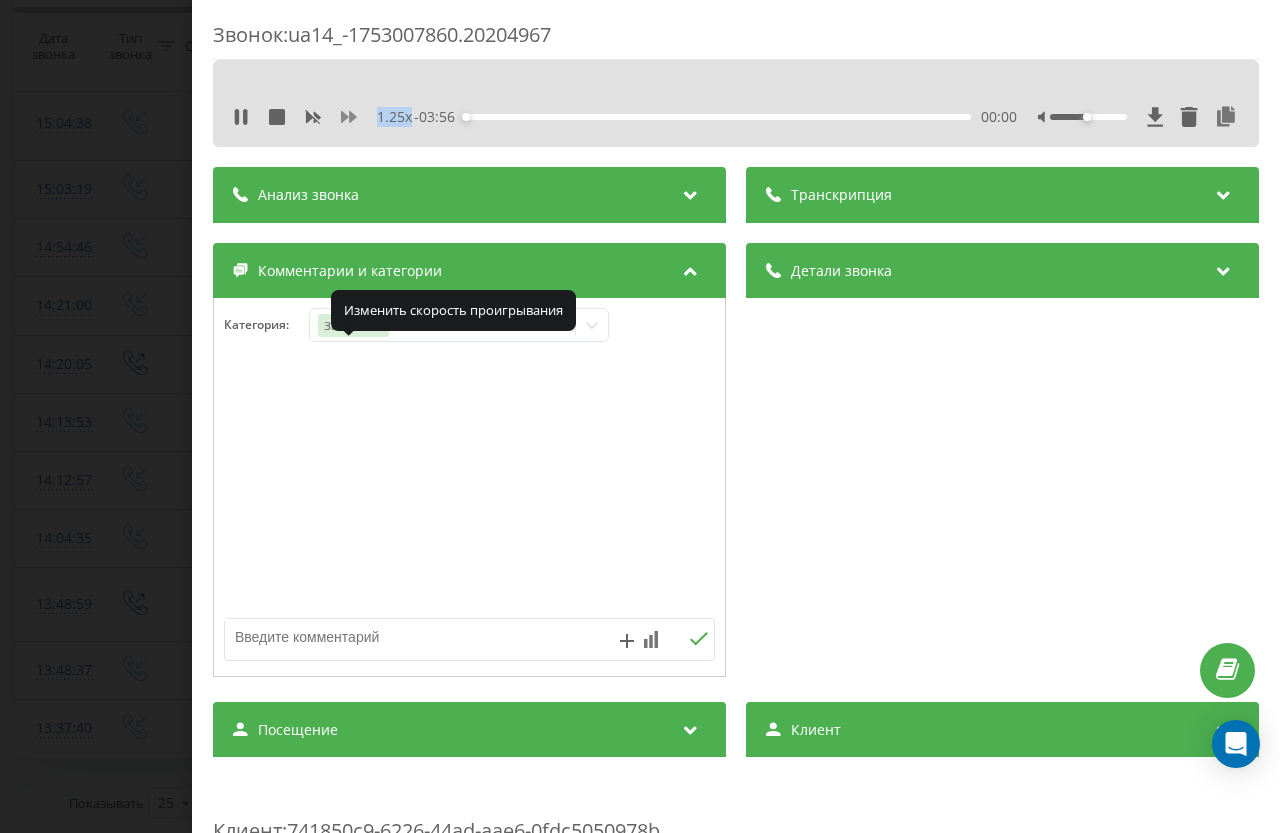 click 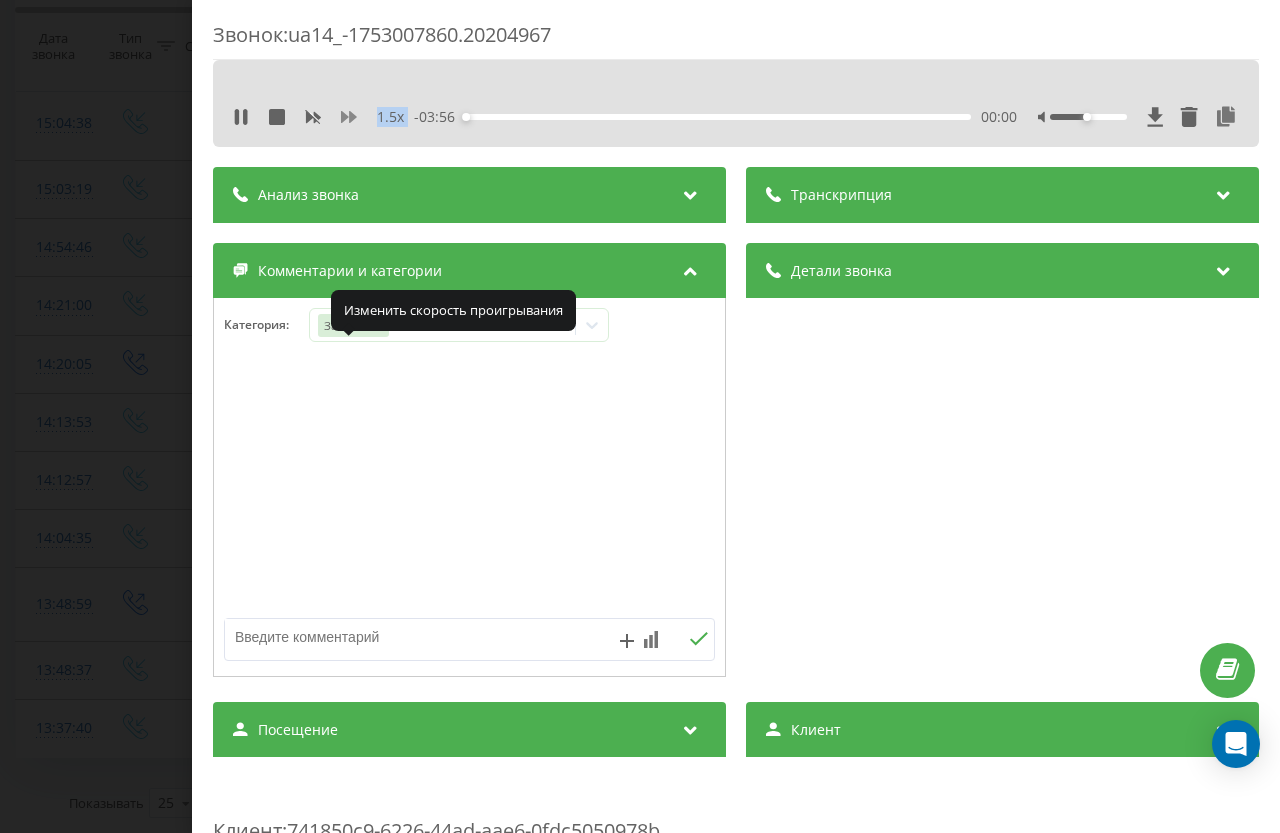 click 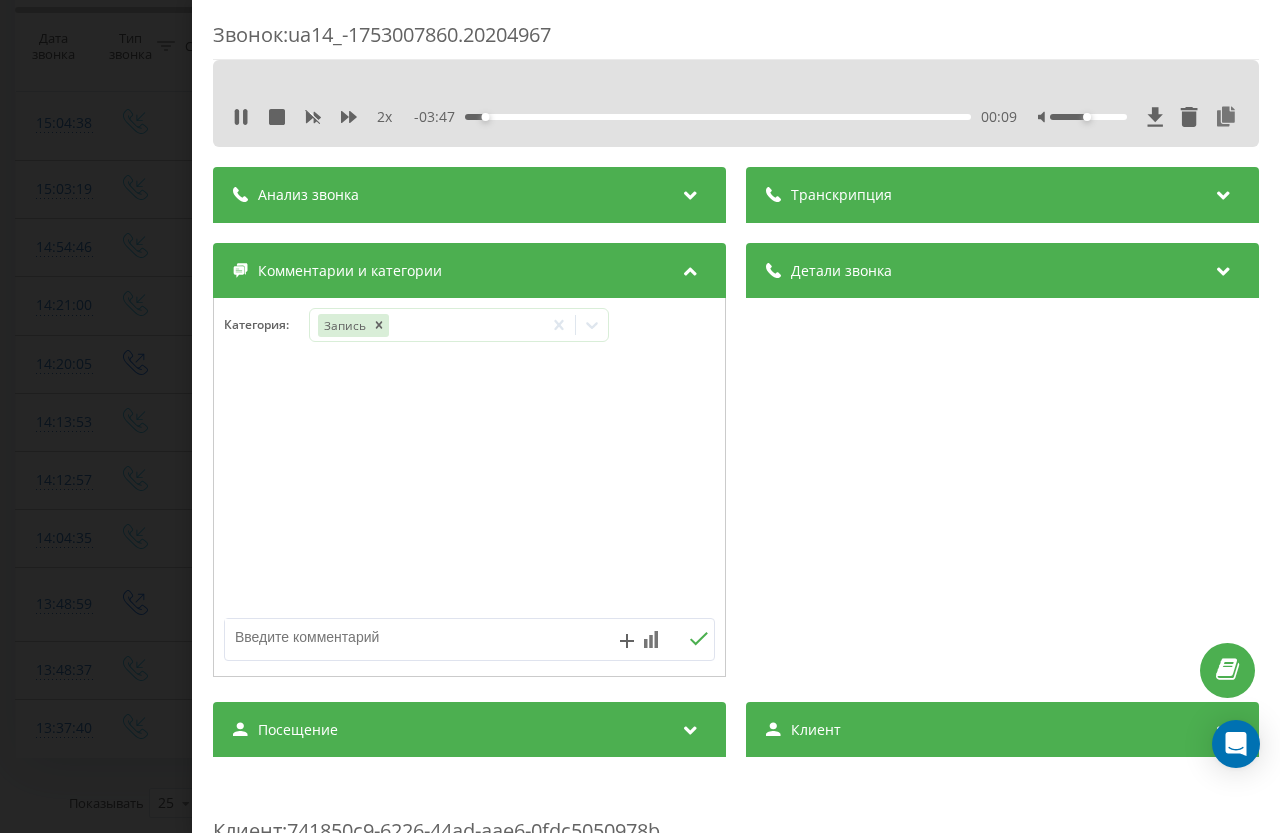 drag, startPoint x: 1074, startPoint y: 111, endPoint x: 1090, endPoint y: 113, distance: 16.124516 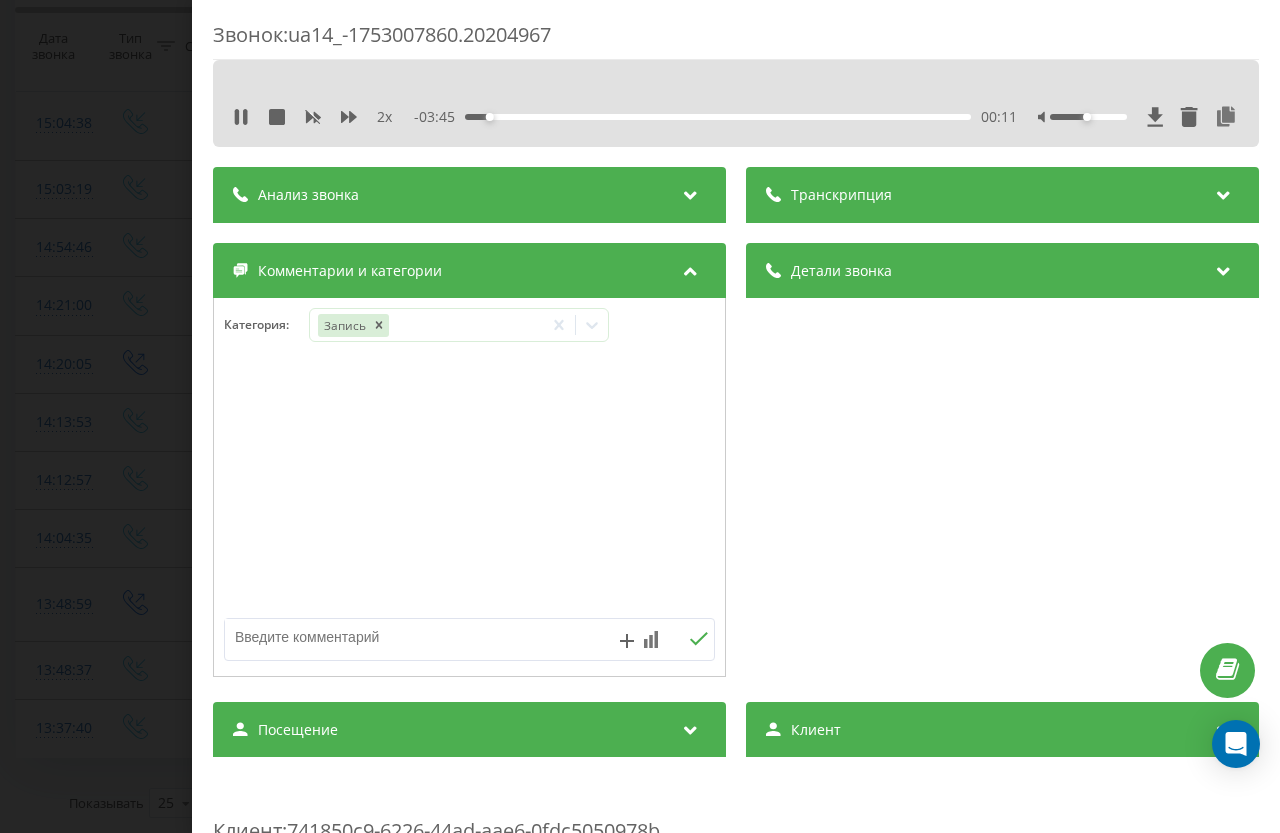 click at bounding box center [1138, 117] 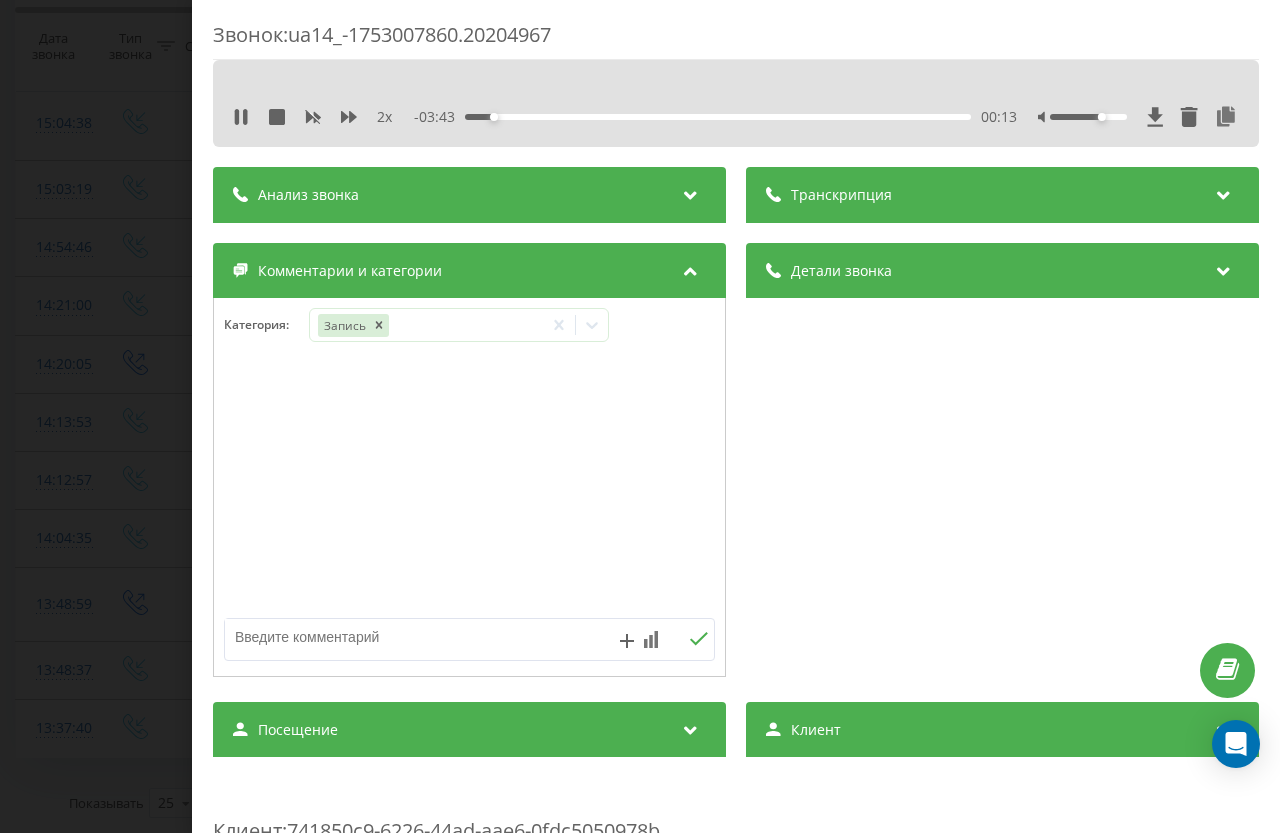 drag, startPoint x: 1072, startPoint y: 117, endPoint x: 1100, endPoint y: 121, distance: 28.284271 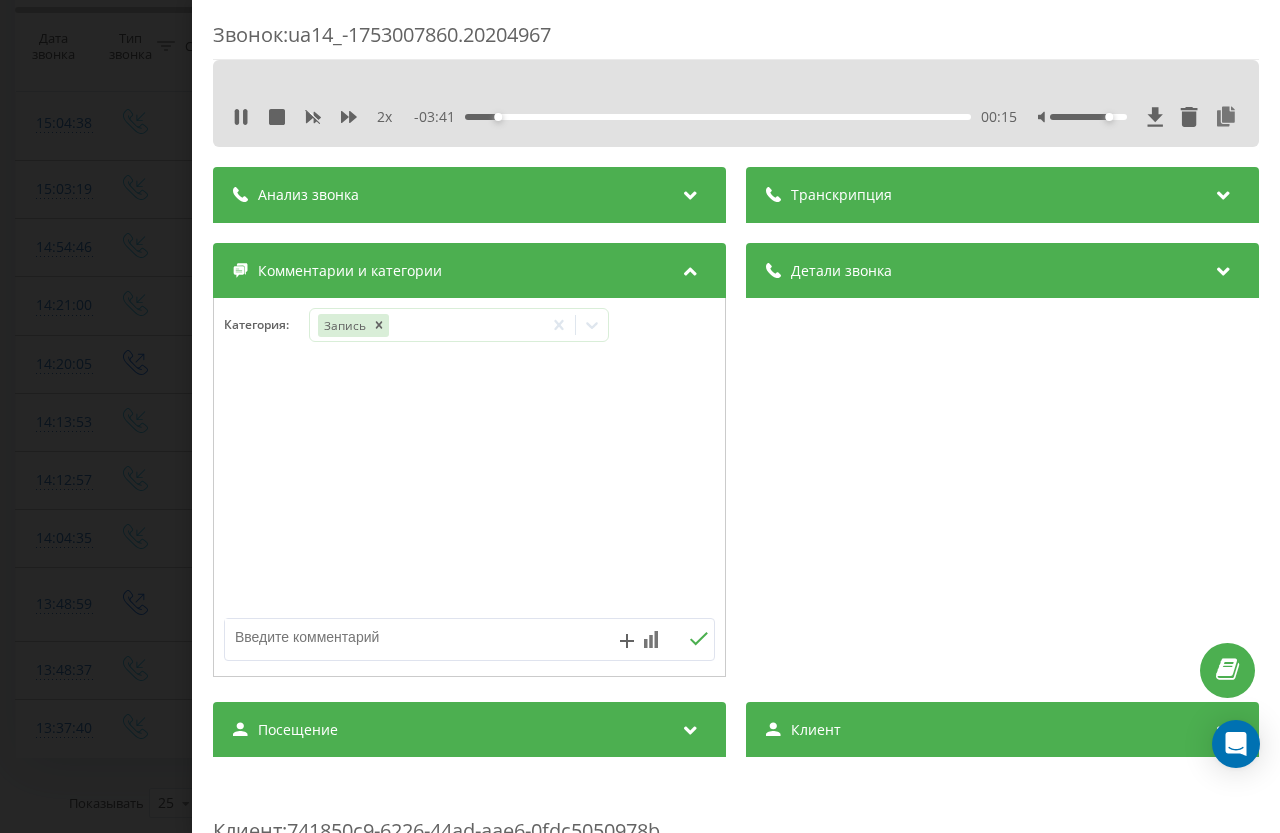 drag, startPoint x: 1092, startPoint y: 123, endPoint x: 1104, endPoint y: 121, distance: 12.165525 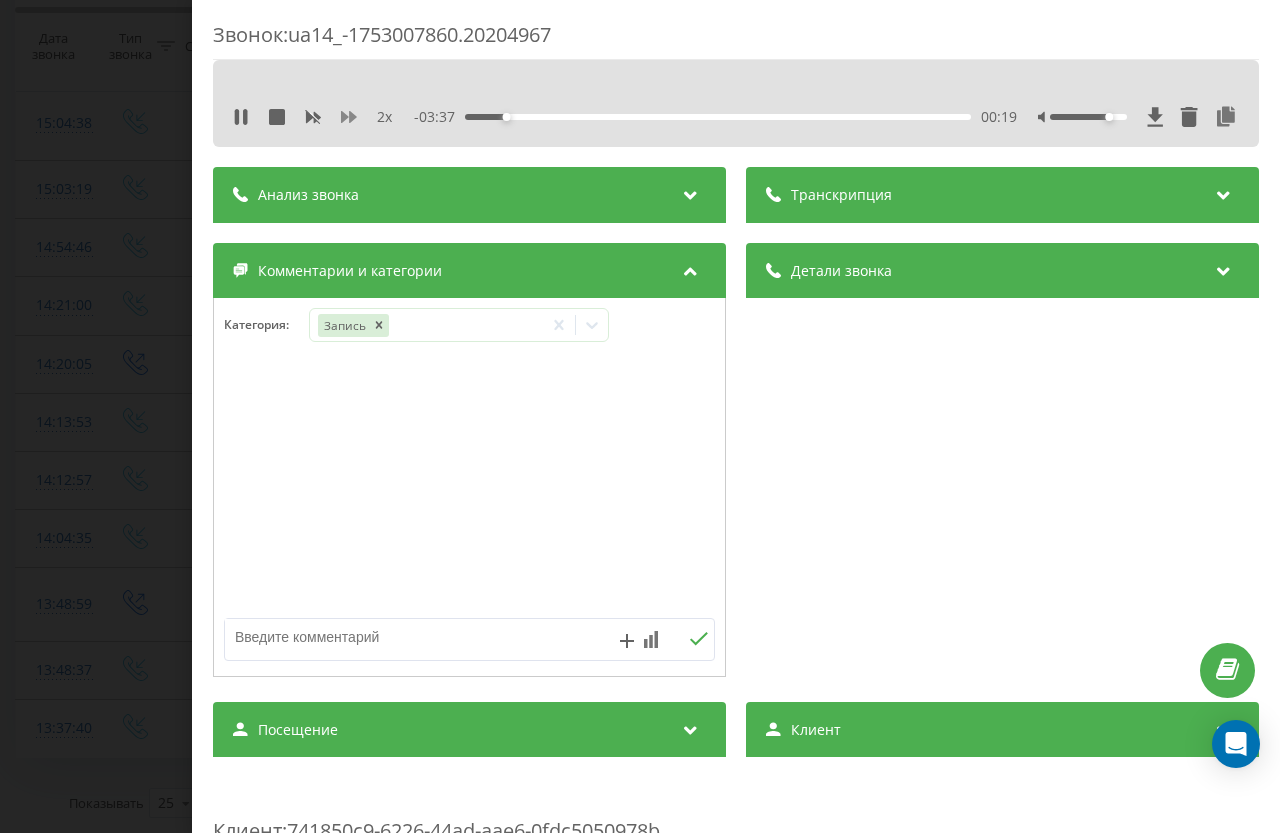 click 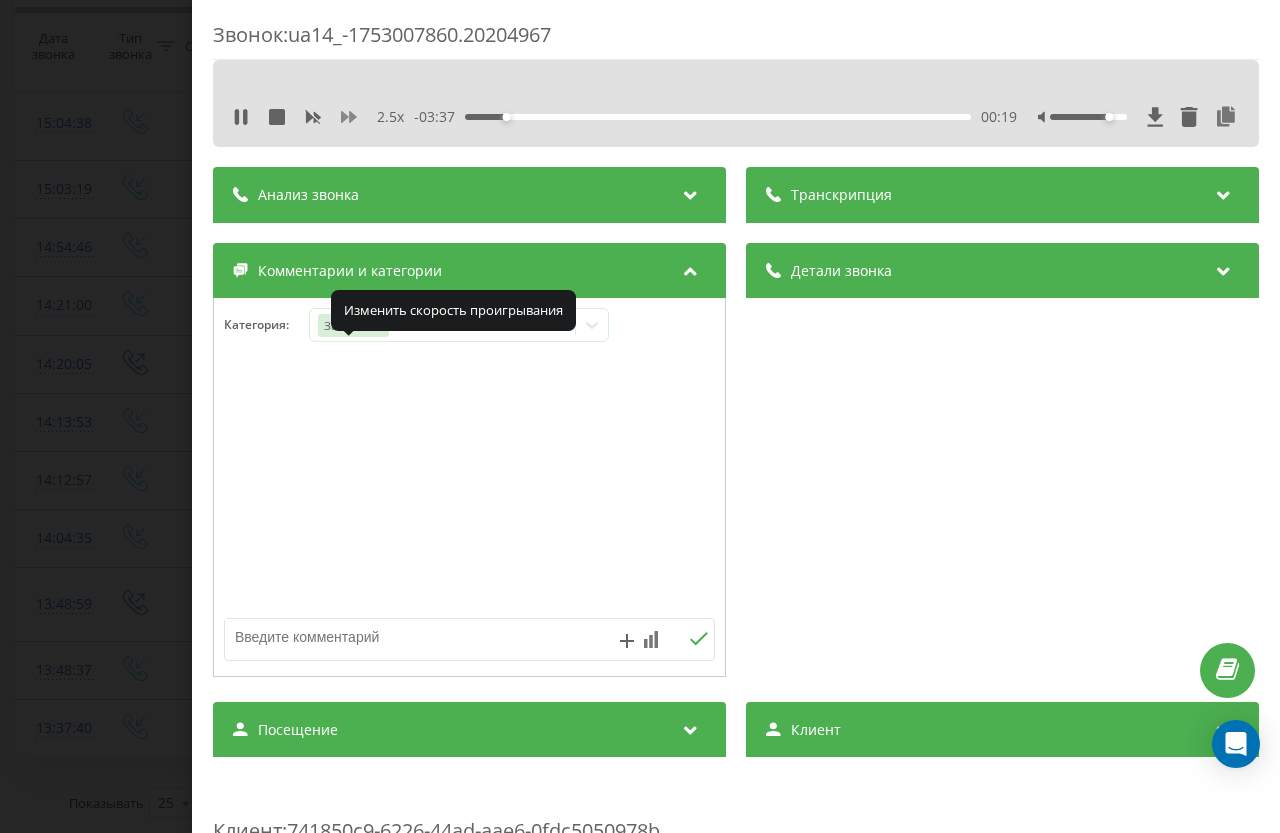 click 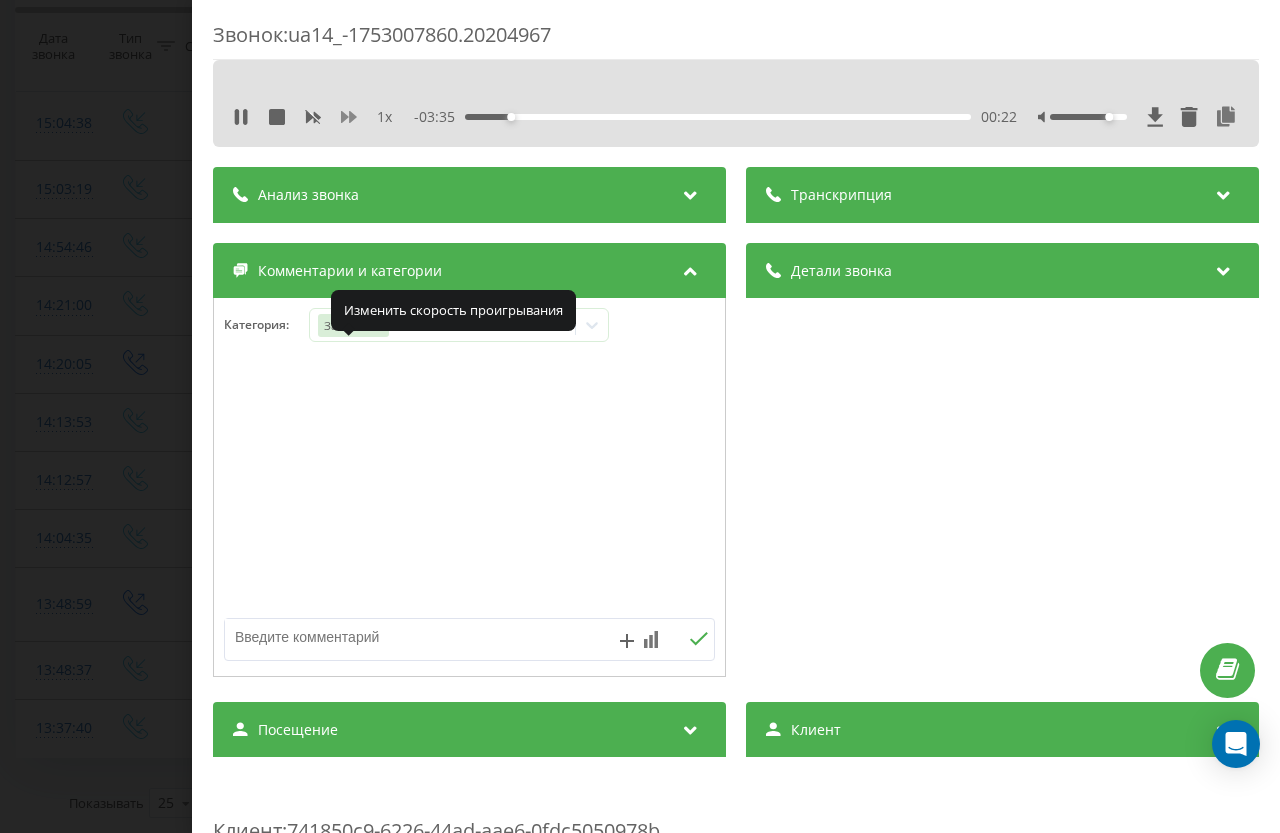 click 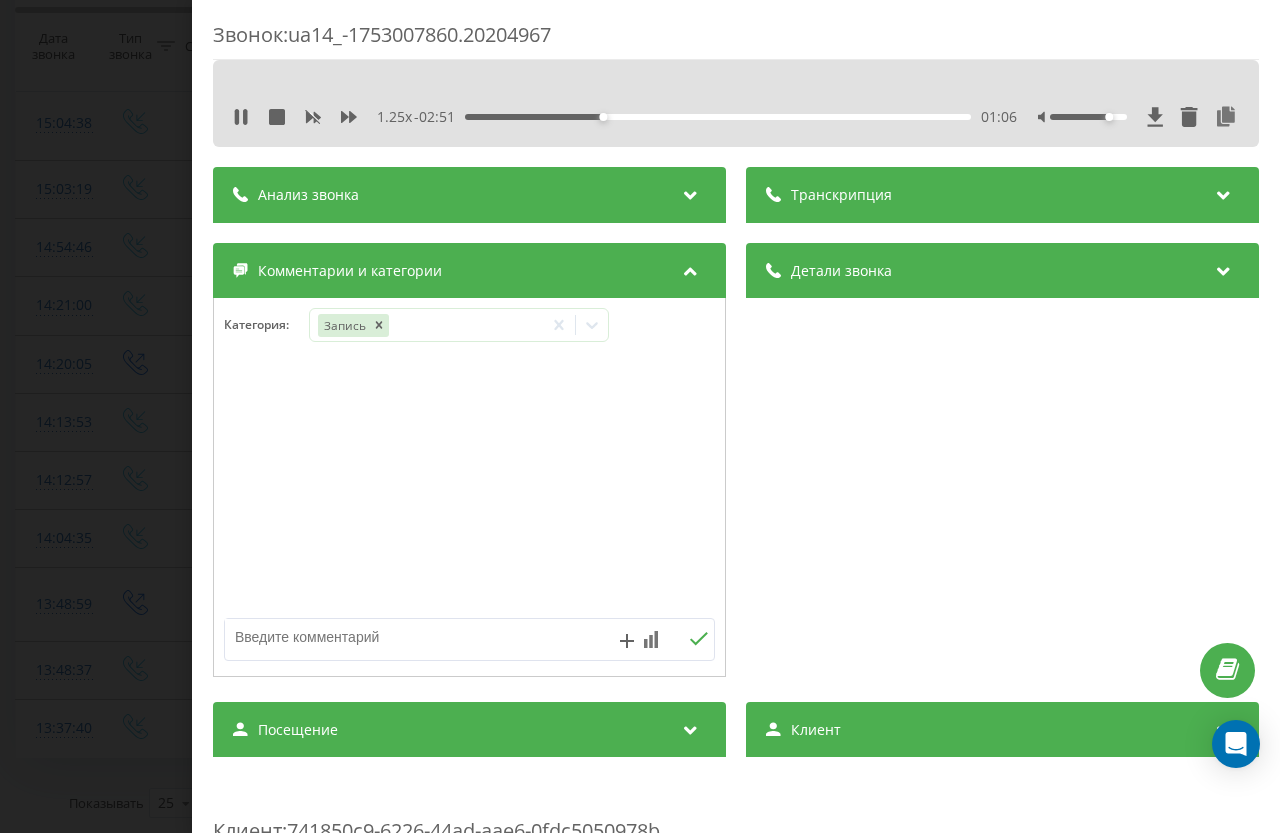 click on "1.25 x" at bounding box center [323, 117] 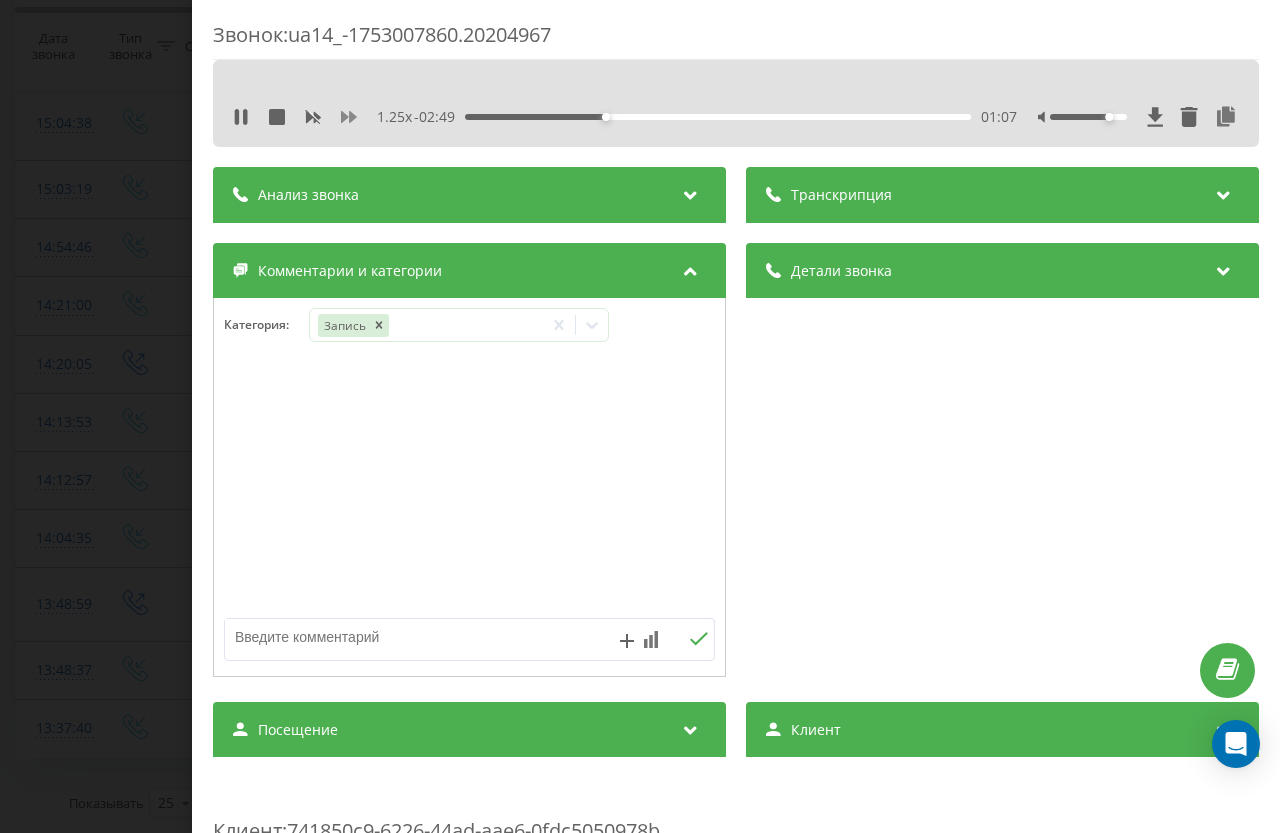 click 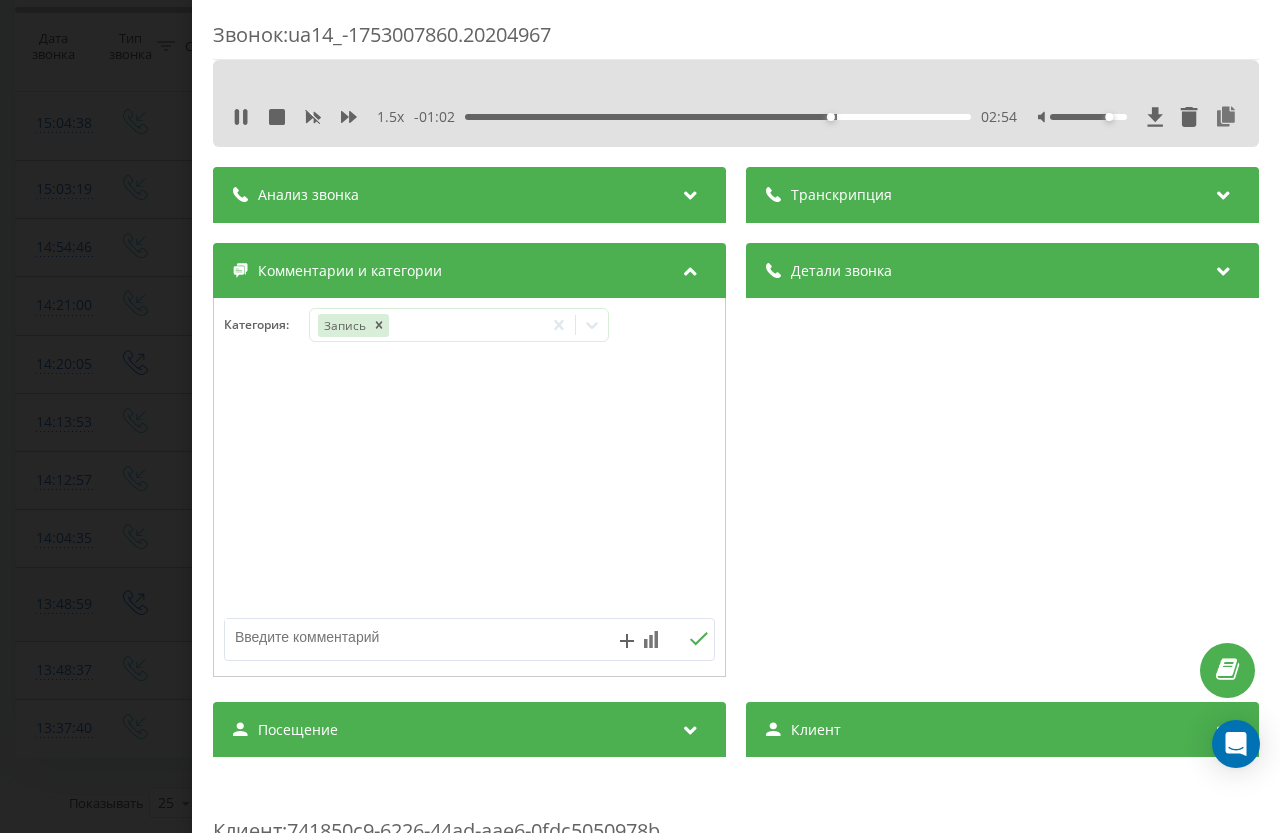 click on "Звонок :  ua14_-1753007860.20204967   1.5 x  - 01:02 02:54   02:54   Транскрипция Для анализа AI будущих звонков  настройте и активируйте профиль на странице . Если профиль уже есть и звонок соответствует его условиям, обновите страницу через 10 минут – AI анализирует текущий звонок. Анализ звонка Для анализа AI будущих звонков  настройте и активируйте профиль на странице . Если профиль уже есть и звонок соответствует его условиям, обновите страницу через 10 минут – AI анализирует текущий звонок. Детали звонка Общее Дата звонка [DATE] 13:37:40 Тип звонка Входящий Статус звонка Целевой 00:04:08" at bounding box center (640, 416) 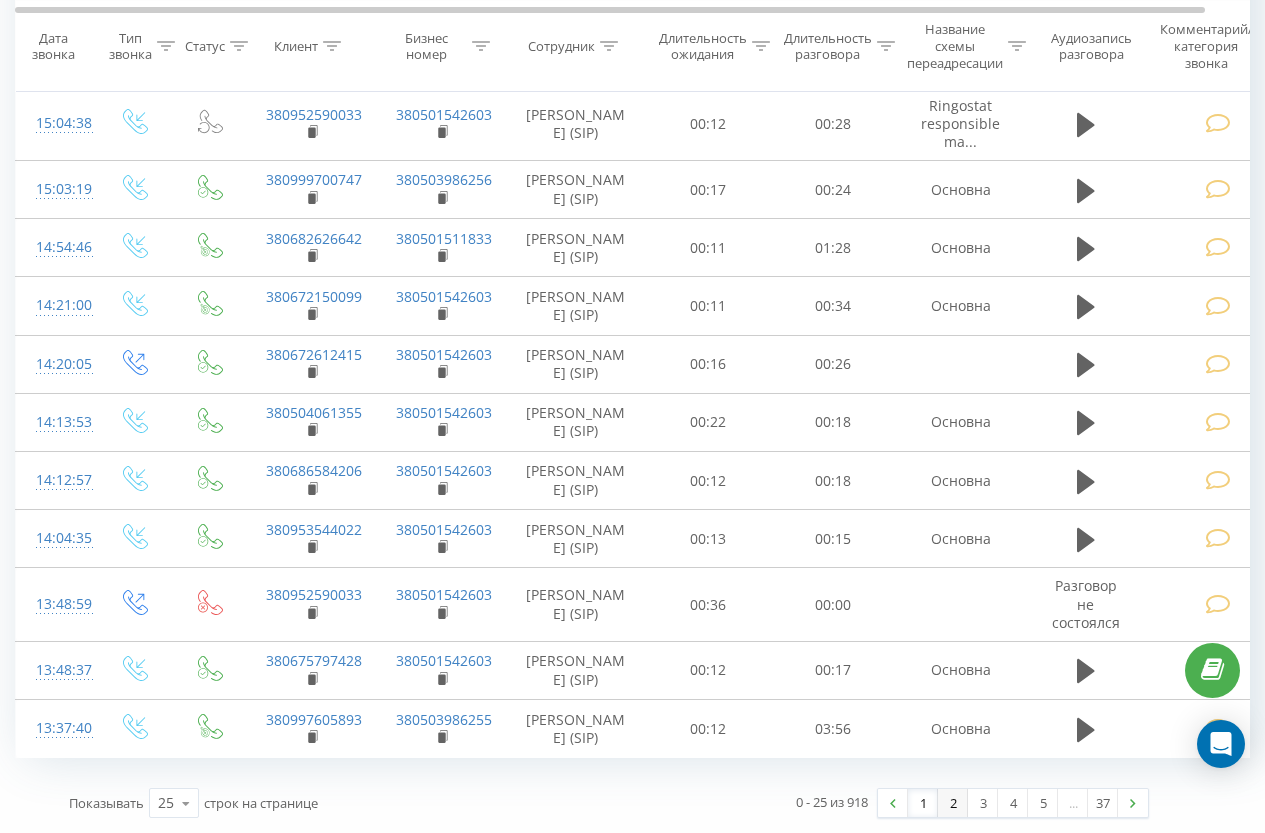 click on "2" at bounding box center (953, 803) 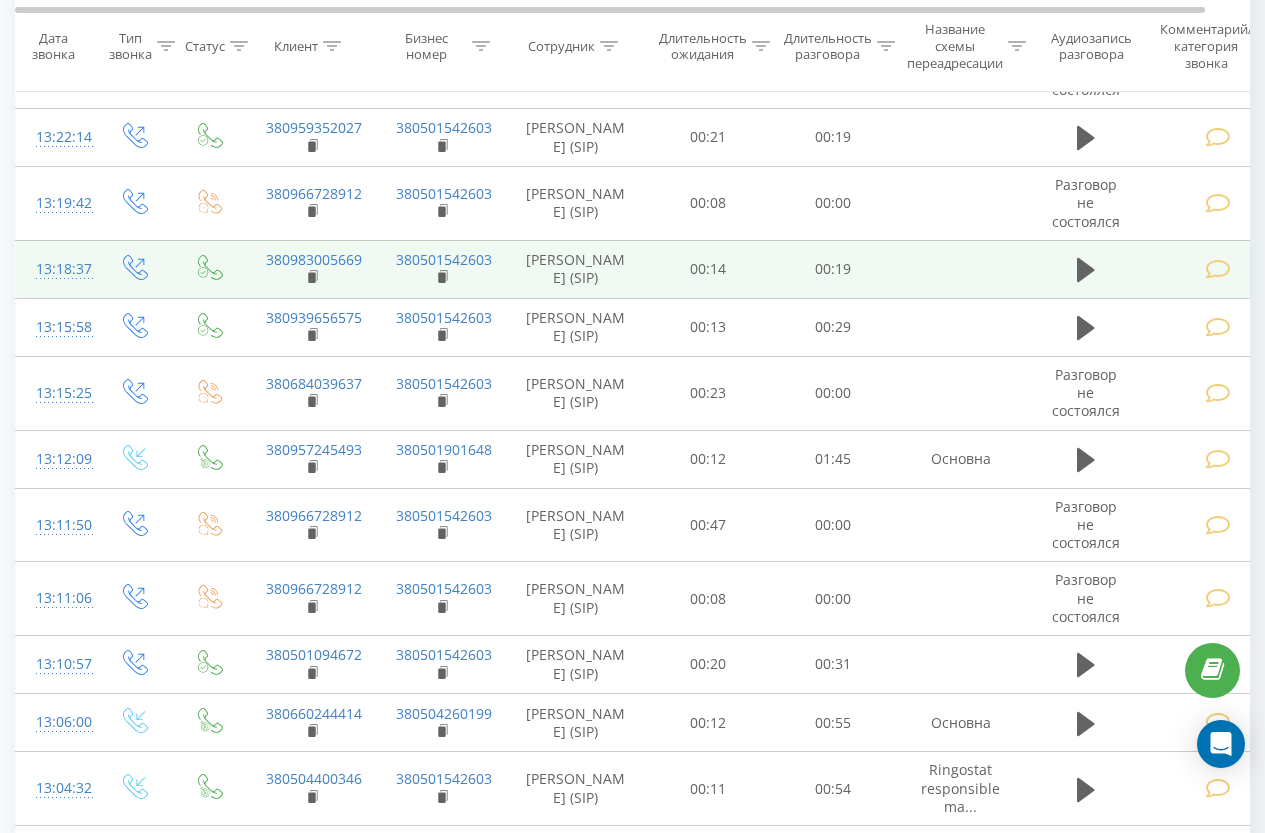 scroll, scrollTop: 1513, scrollLeft: 0, axis: vertical 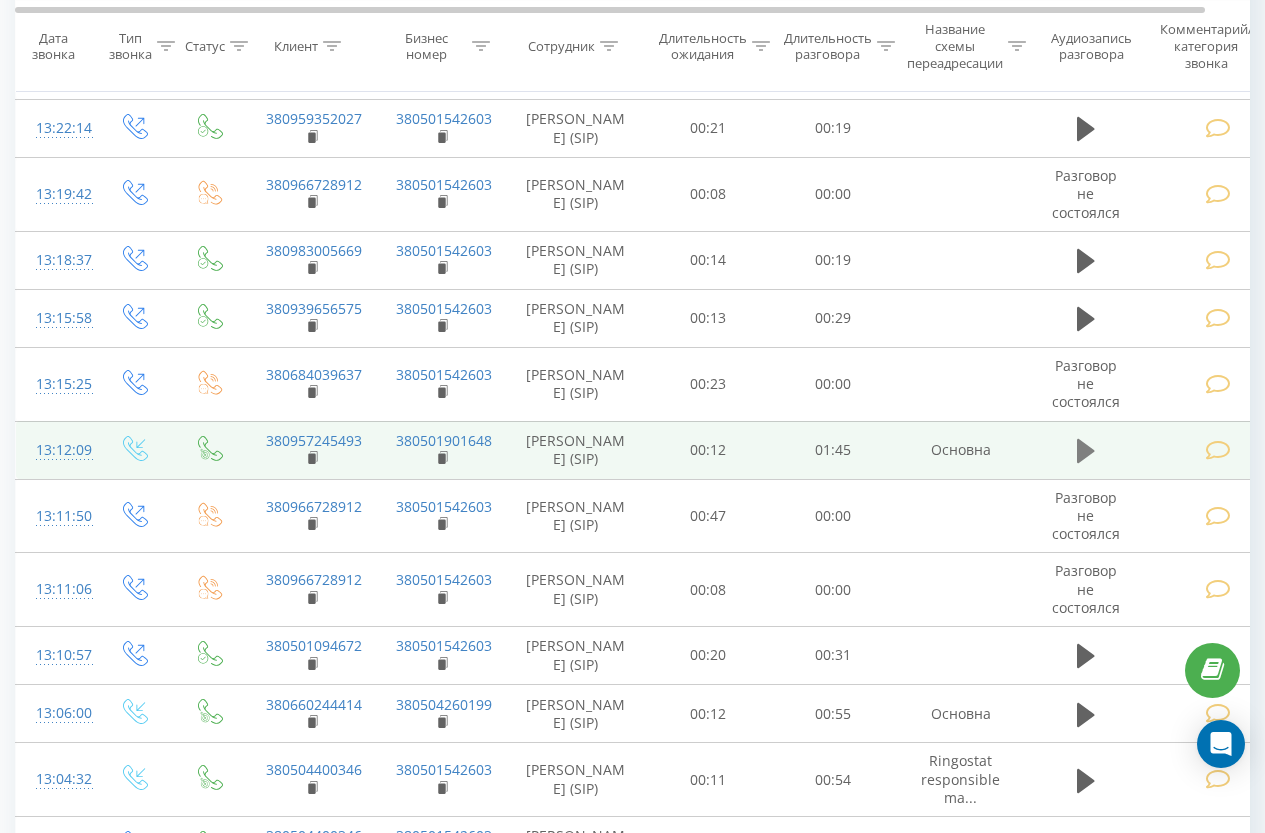 click at bounding box center [1086, 451] 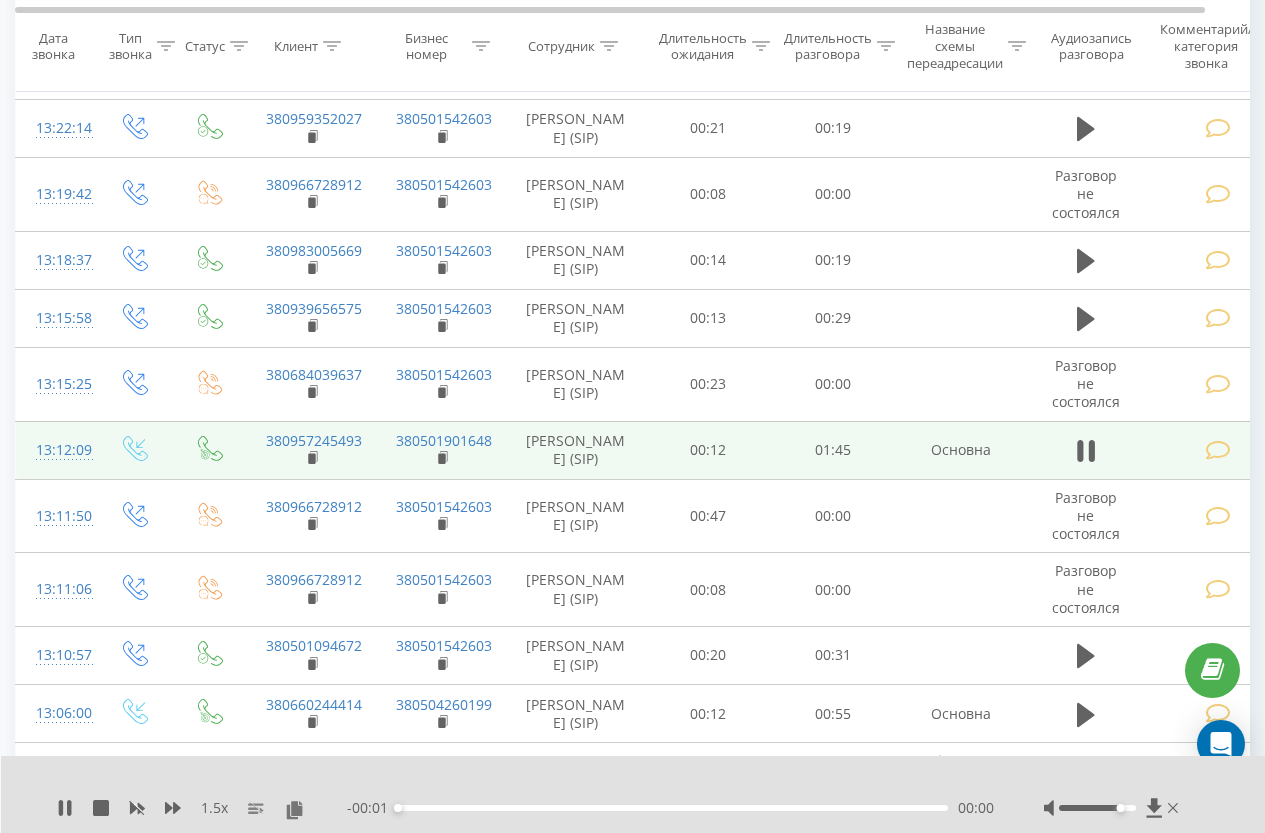 click at bounding box center (1218, 450) 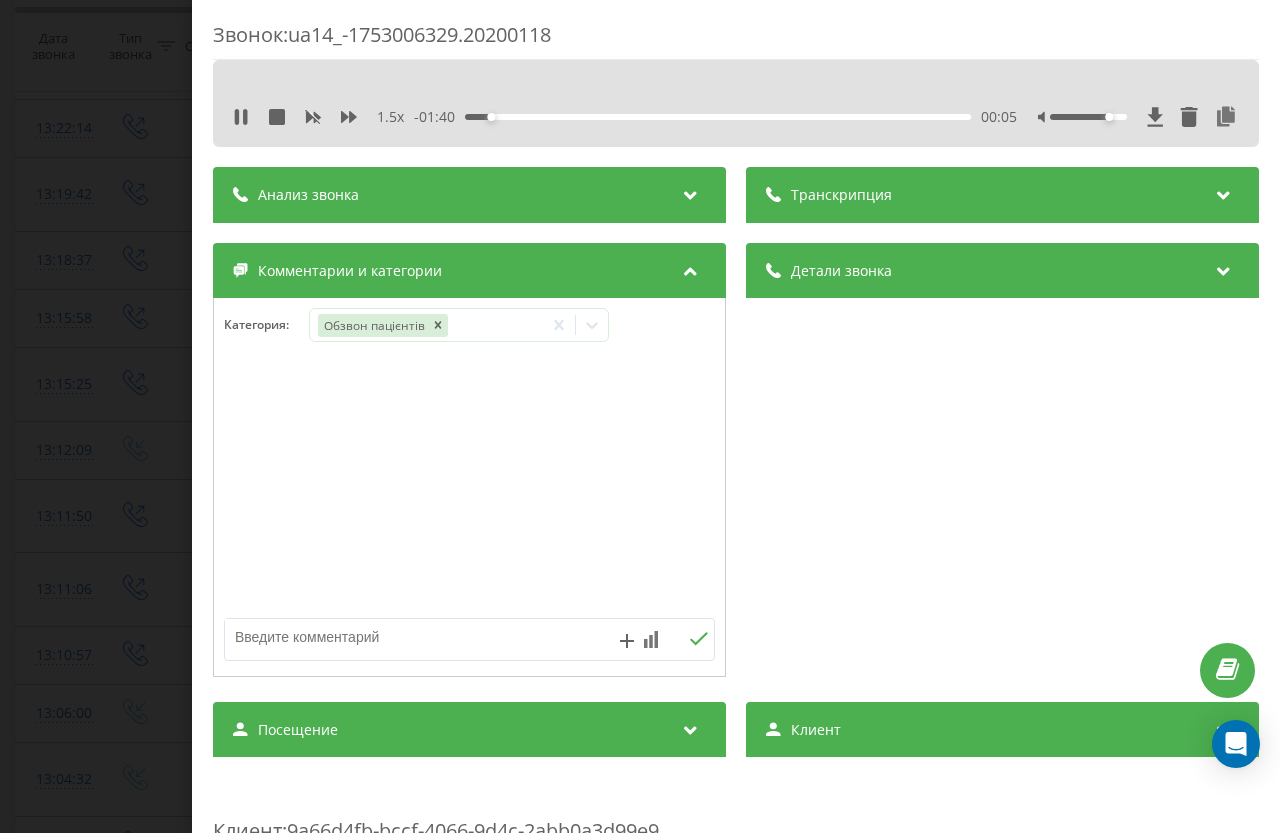 click on "Звонок :  ua14_-1753006329.20200118   1.5 x  - 01:40 00:05   00:05   Транскрипция Для анализа AI будущих звонков  настройте и активируйте профиль на странице . Если профиль уже есть и звонок соответствует его условиям, обновите страницу через 10 минут – AI анализирует текущий звонок. Анализ звонка Для анализа AI будущих звонков  настройте и активируйте профиль на странице . Если профиль уже есть и звонок соответствует его условиям, обновите страницу через 10 минут – AI анализирует текущий звонок. Детали звонка Общее Дата звонка 20[DATE]:12:09 Тип звонка Входящий Статус звонка Целевой 00:01:57" at bounding box center (640, 416) 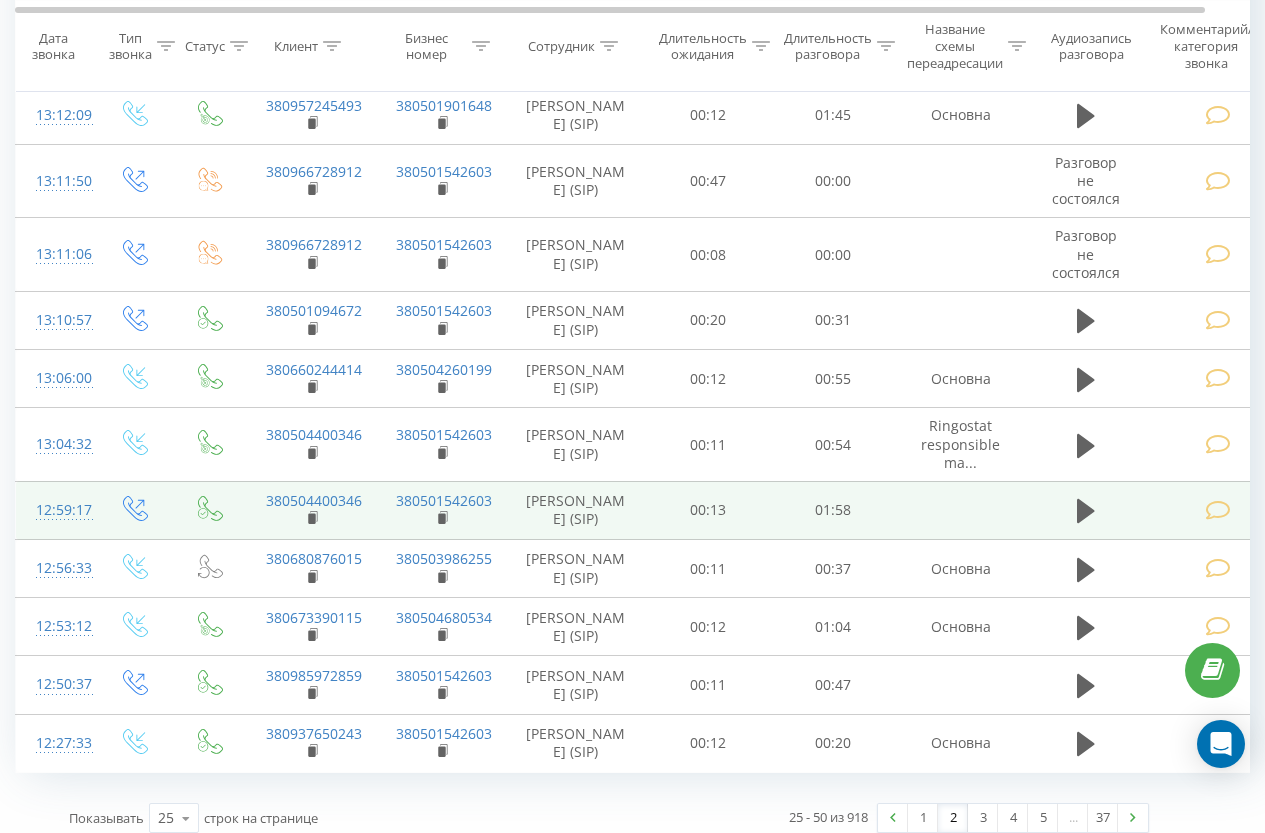 scroll, scrollTop: 1913, scrollLeft: 0, axis: vertical 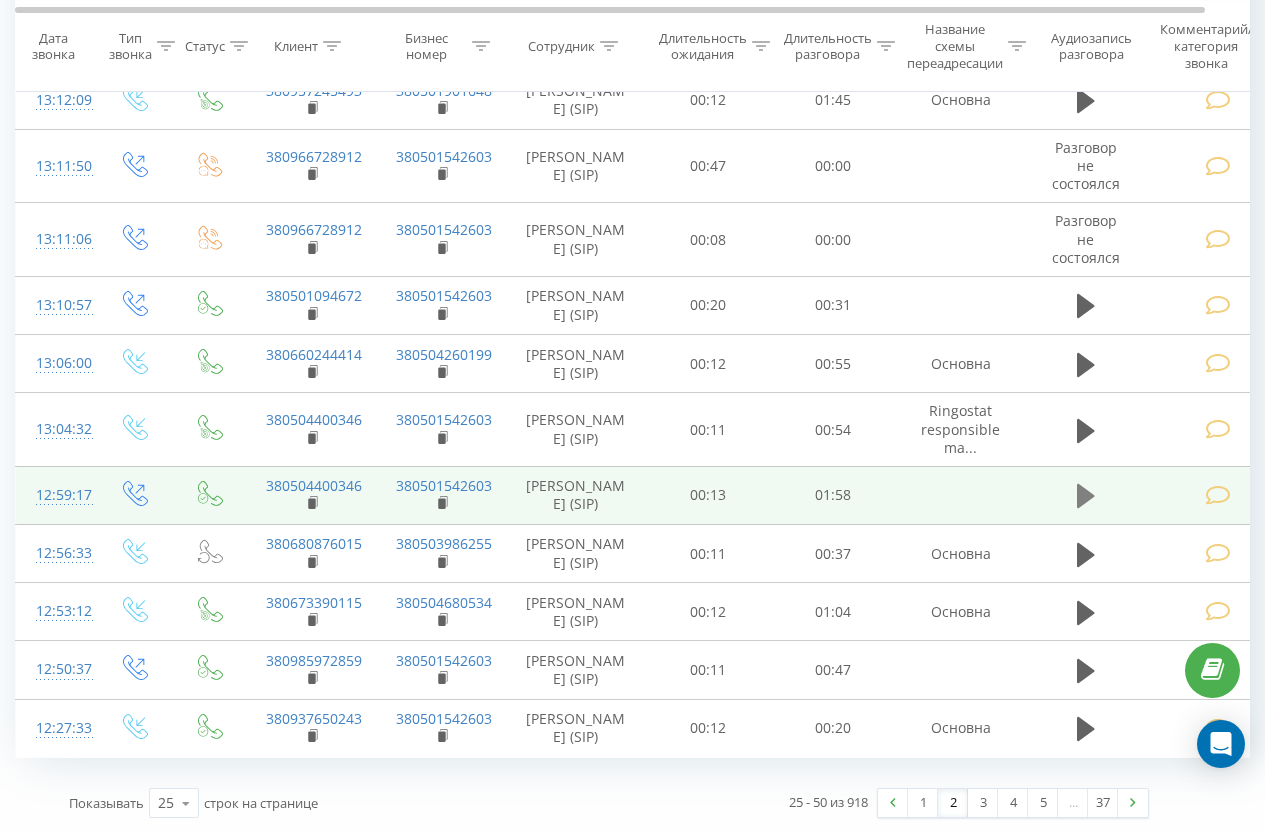 click 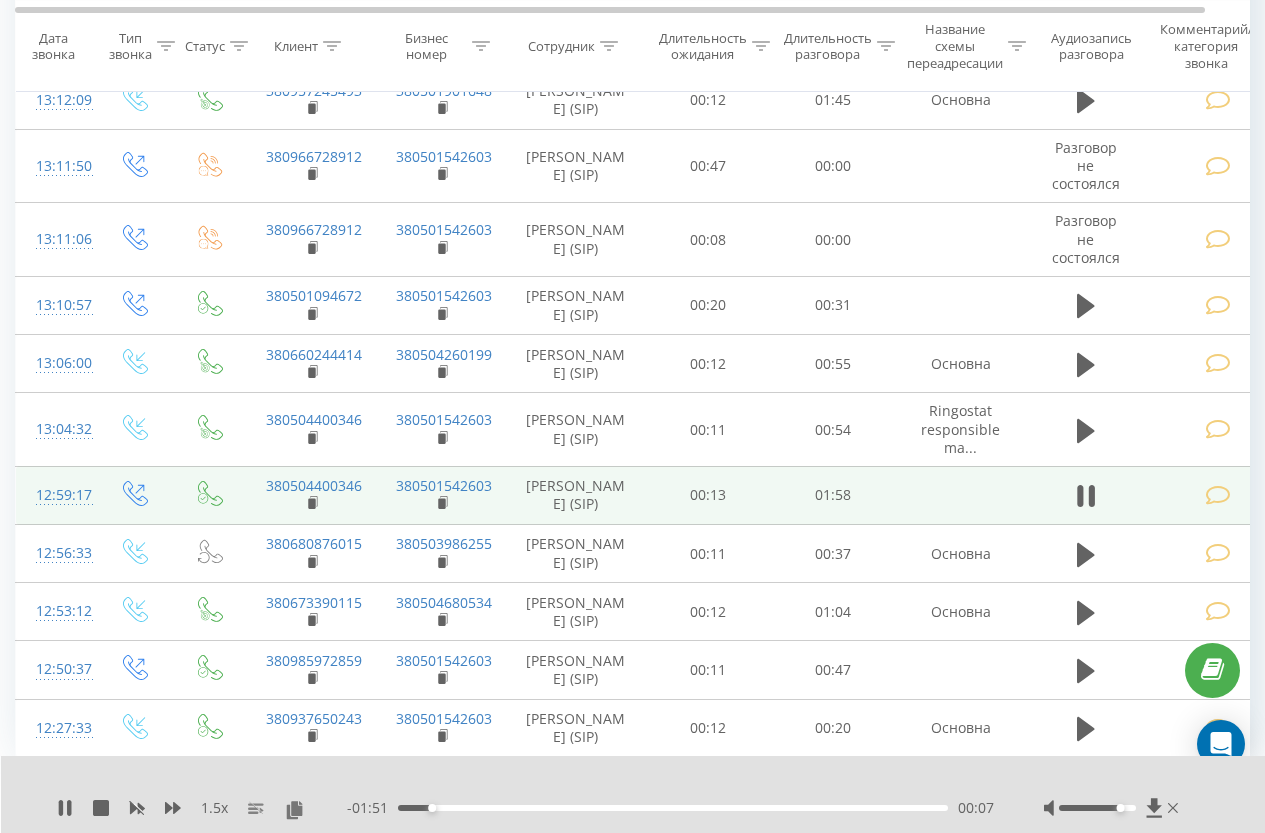click at bounding box center (1218, 495) 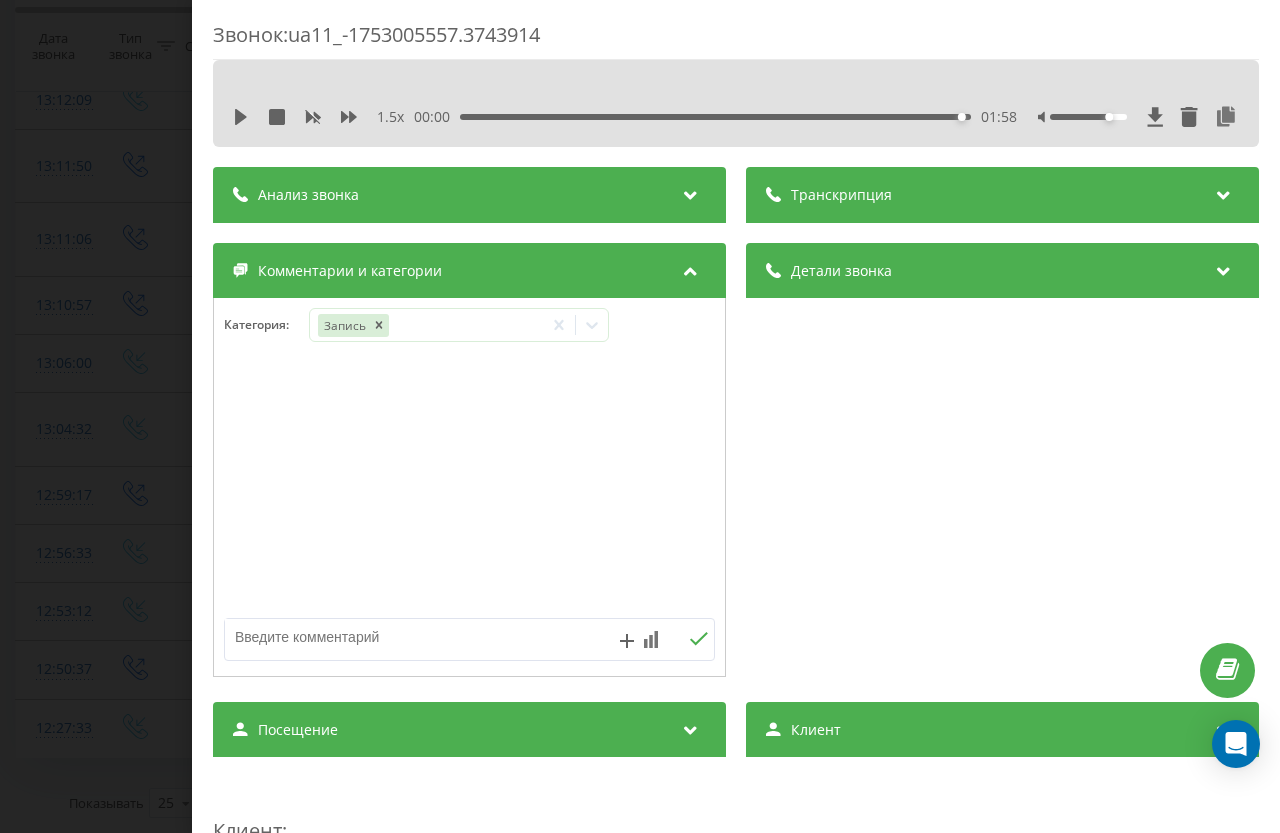click on "Звонок :  ua11_-1753005557.3743914   1.5 x  00:00 01:58   01:58   Транскрипция Для анализа AI будущих звонков  настройте и активируйте профиль на странице . Если профиль уже есть и звонок соответствует его условиям, обновите страницу через 10 минут – AI анализирует текущий звонок. Анализ звонка Для анализа AI будущих звонков  настройте и активируйте профиль на странице . Если профиль уже есть и звонок соответствует его условиям, обновите страницу через 10 минут – AI анализирует текущий звонок. Детали звонка Общее Дата звонка [DATE] 12:59:17 Тип звонка Исходящий Статус звонка Отвечен n/a : n/a" at bounding box center [640, 416] 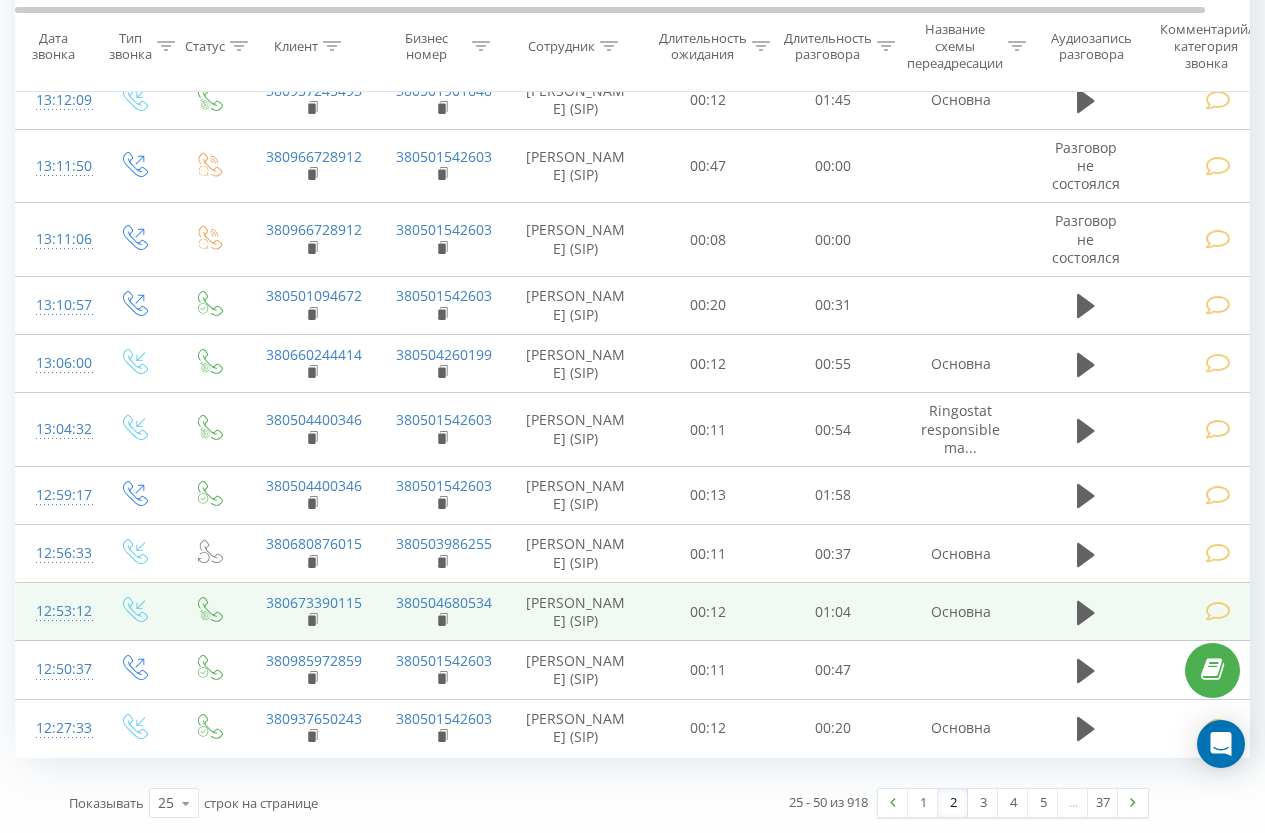 scroll, scrollTop: 2078, scrollLeft: 0, axis: vertical 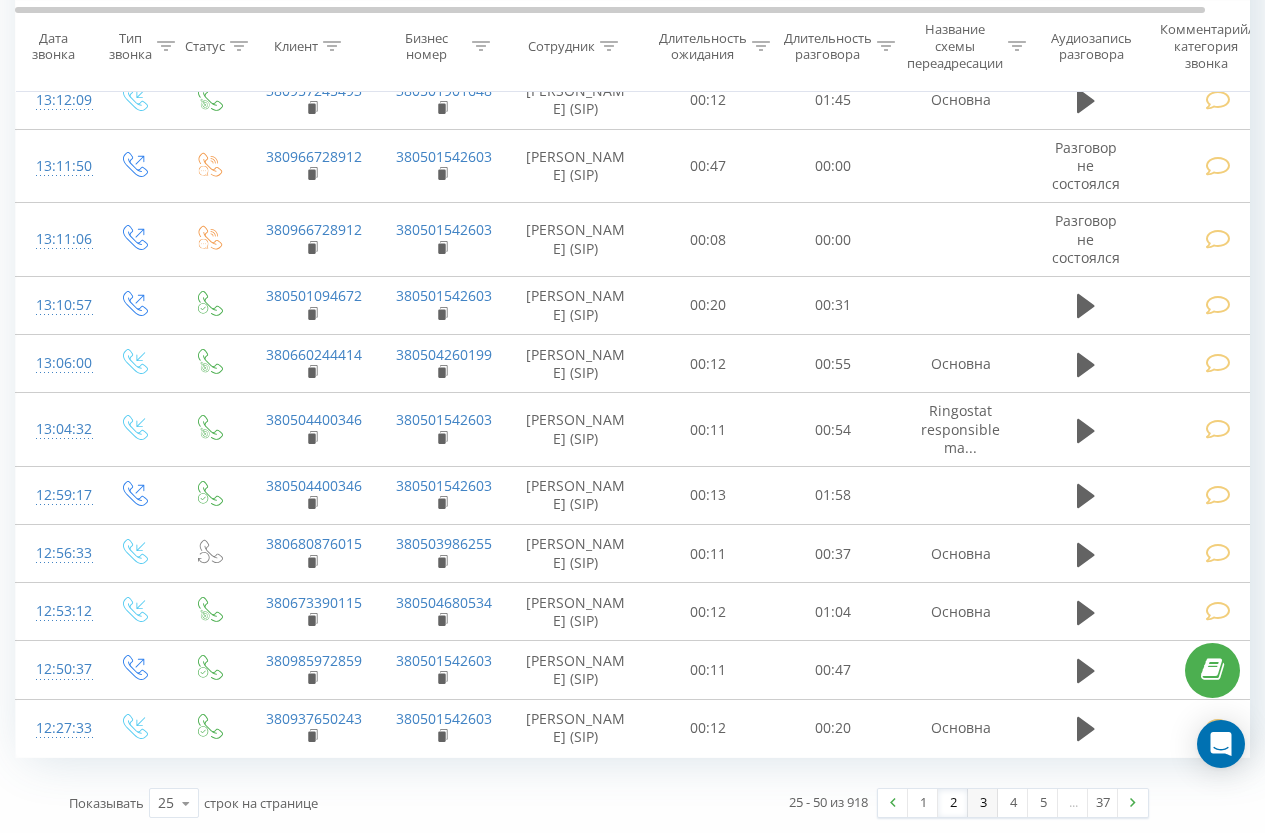 click on "3" at bounding box center (983, 803) 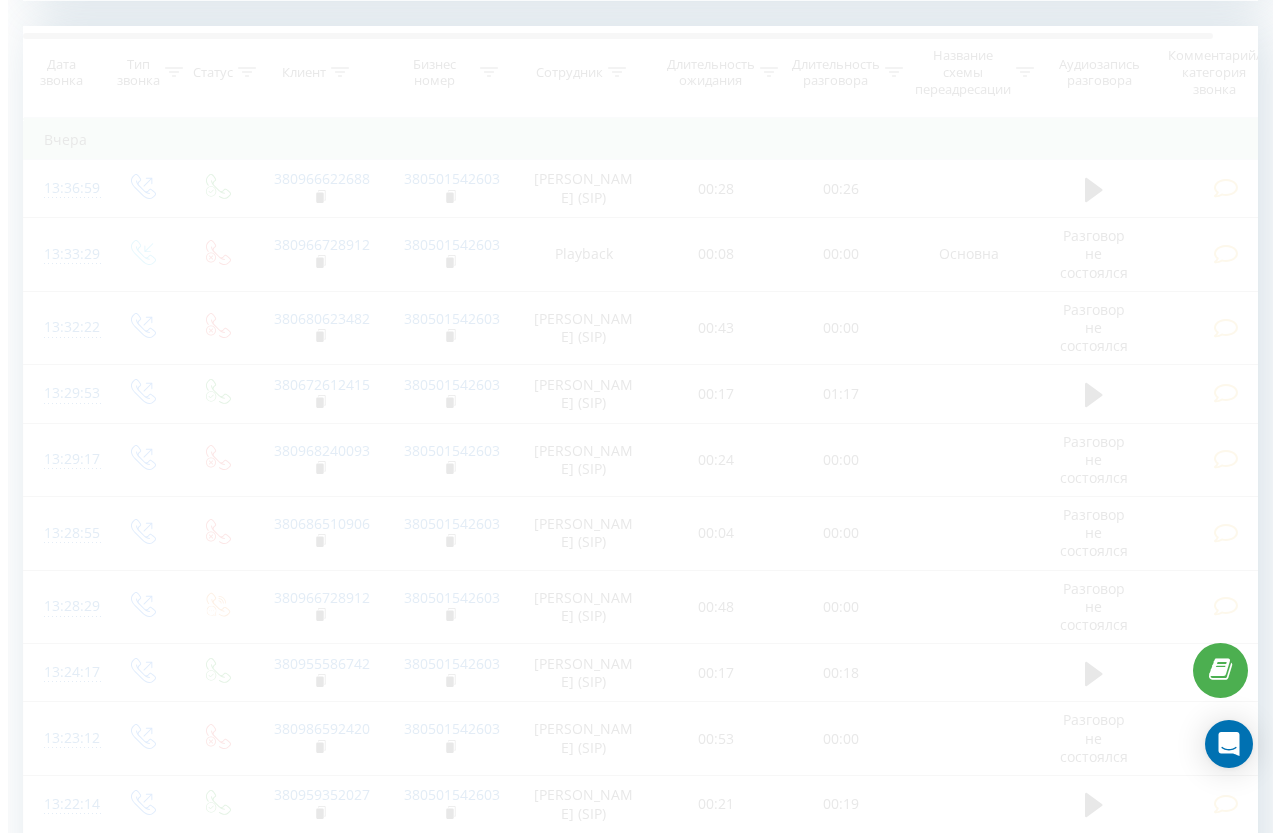 scroll, scrollTop: 813, scrollLeft: 0, axis: vertical 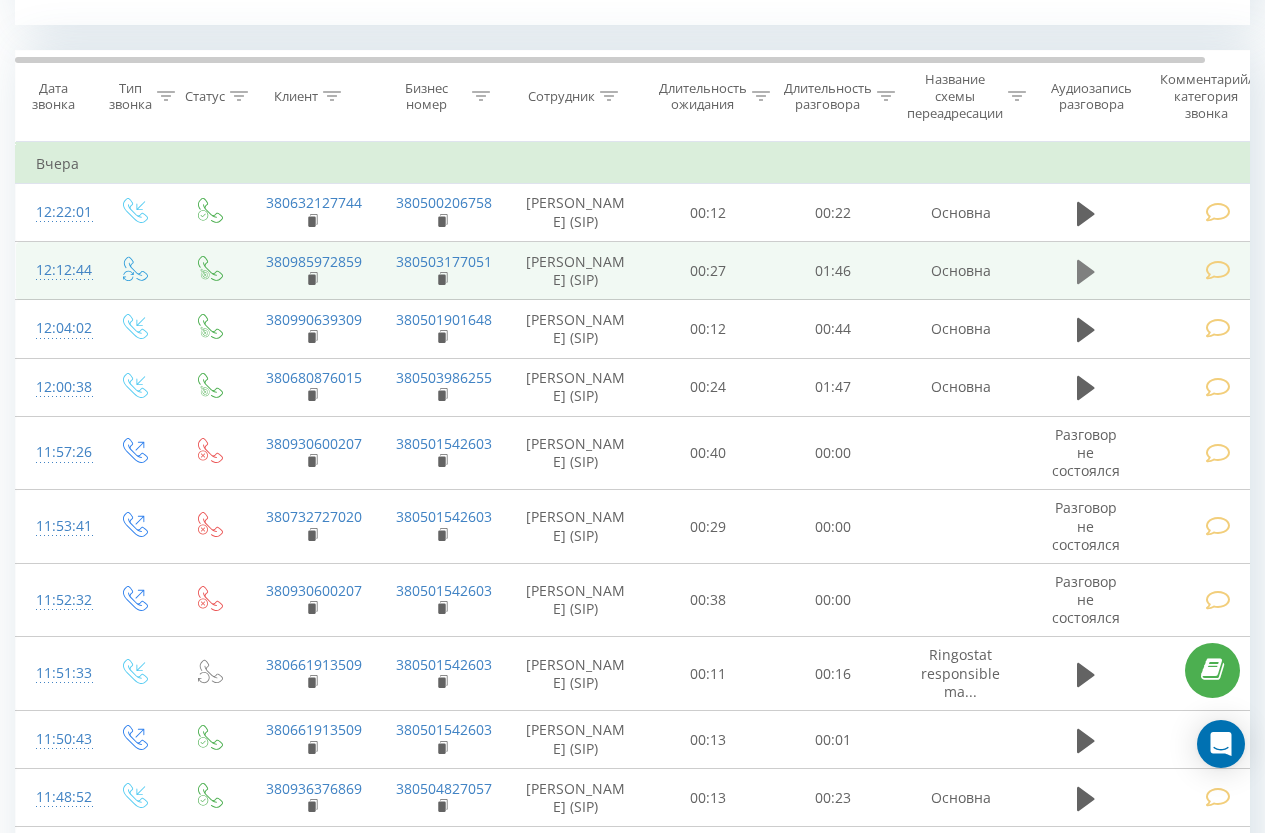 click 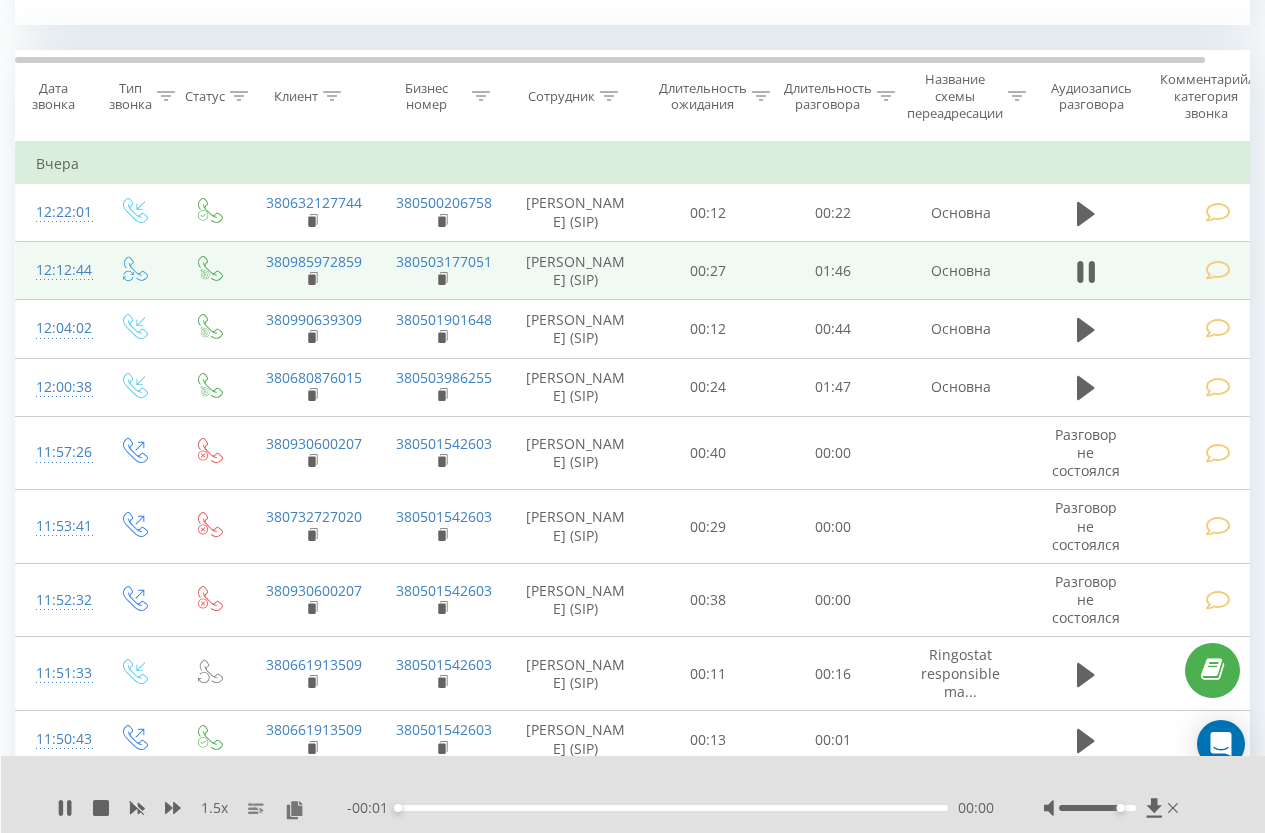 click at bounding box center [1221, 271] 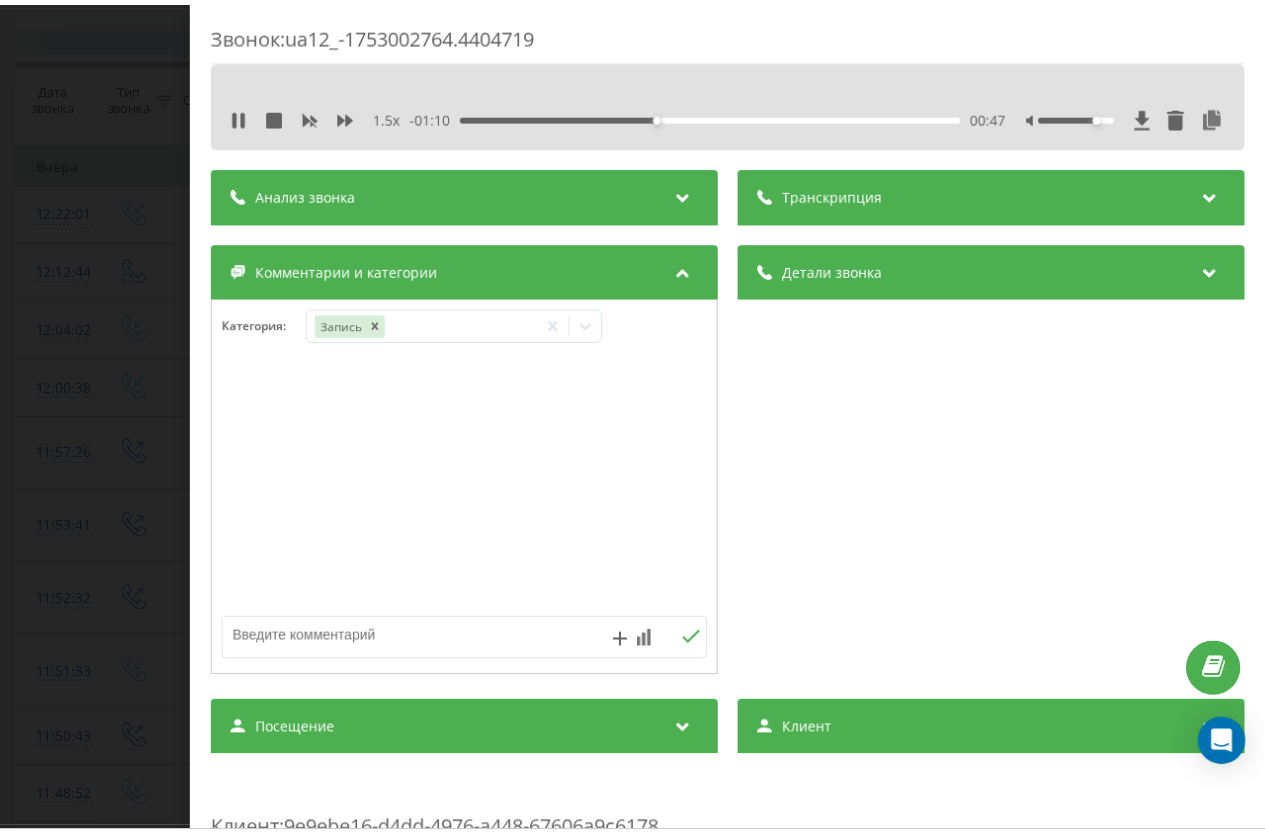 scroll, scrollTop: 300, scrollLeft: 0, axis: vertical 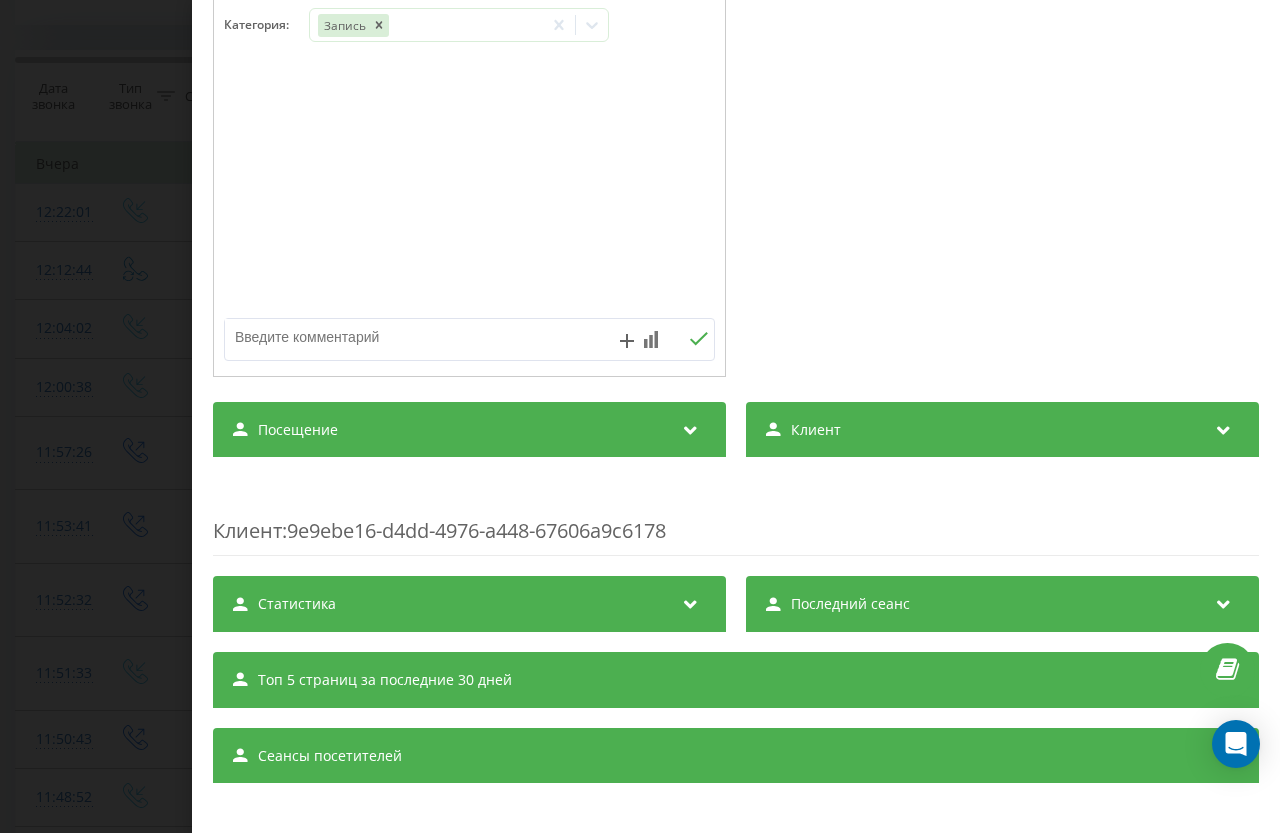 drag, startPoint x: 901, startPoint y: 0, endPoint x: 351, endPoint y: 180, distance: 578.70544 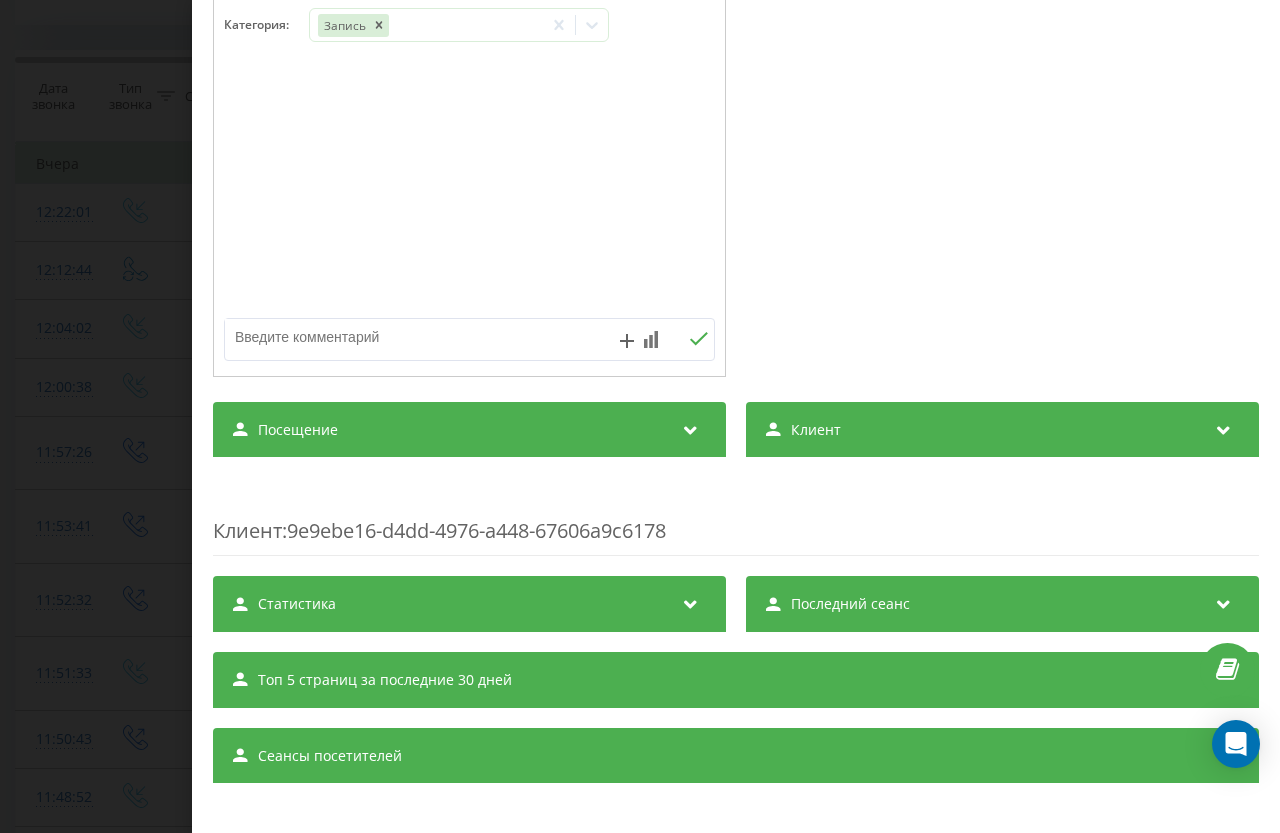 click on "Звонок :  ua12_-1753002764.4404719   1.5 x  00:00 01:57   01:57   Транскрипция Для анализа AI будущих звонков  настройте и активируйте профиль на странице . Если профиль уже есть и звонок соответствует его условиям, обновите страницу через 10 минут – AI анализирует текущий звонок. Анализ звонка Для анализа AI будущих звонков  настройте и активируйте профиль на странице . Если профиль уже есть и звонок соответствует его условиям, обновите страницу через 10 минут – AI анализирует текущий звонок. Детали звонка Общее Дата звонка [DATE] 12:12:44 Тип звонка Callback Статус звонка Целевой Кто звонил" at bounding box center (640, 416) 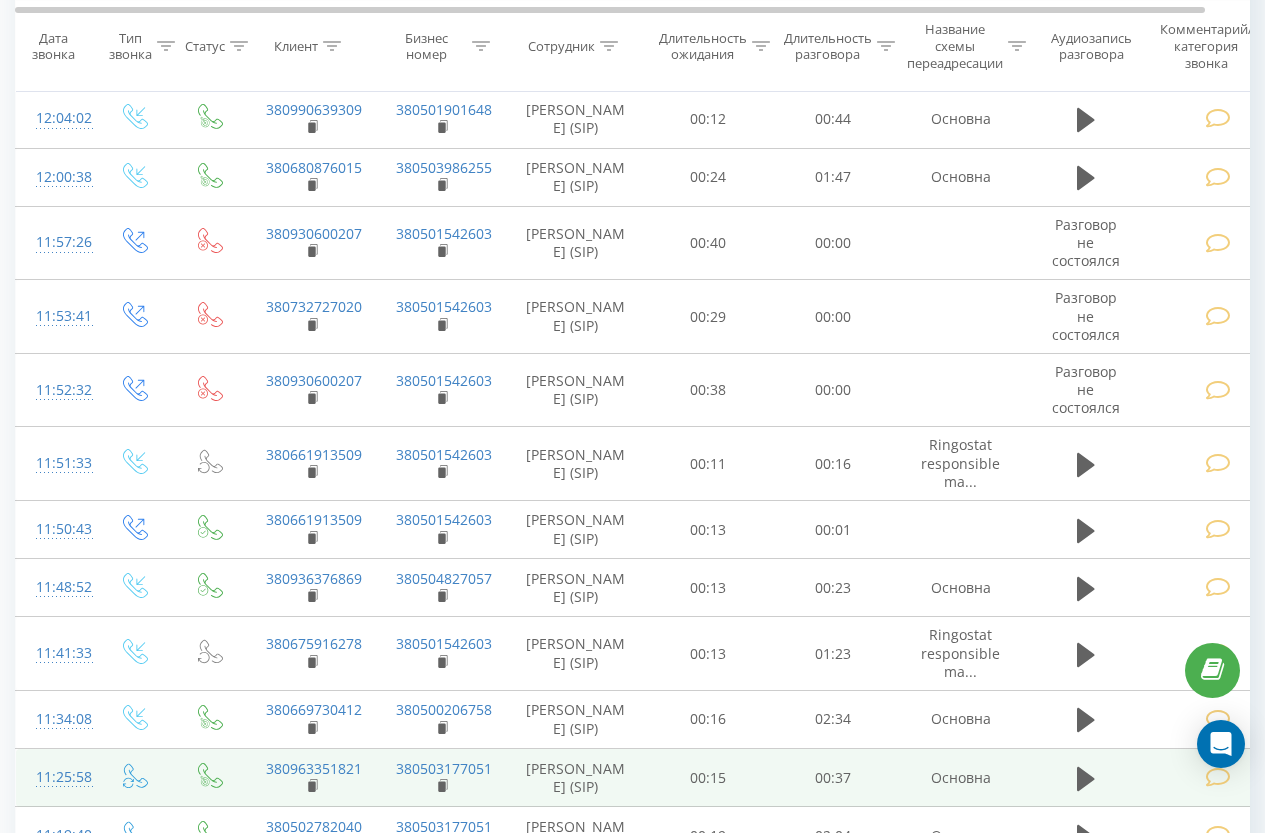 scroll, scrollTop: 1213, scrollLeft: 0, axis: vertical 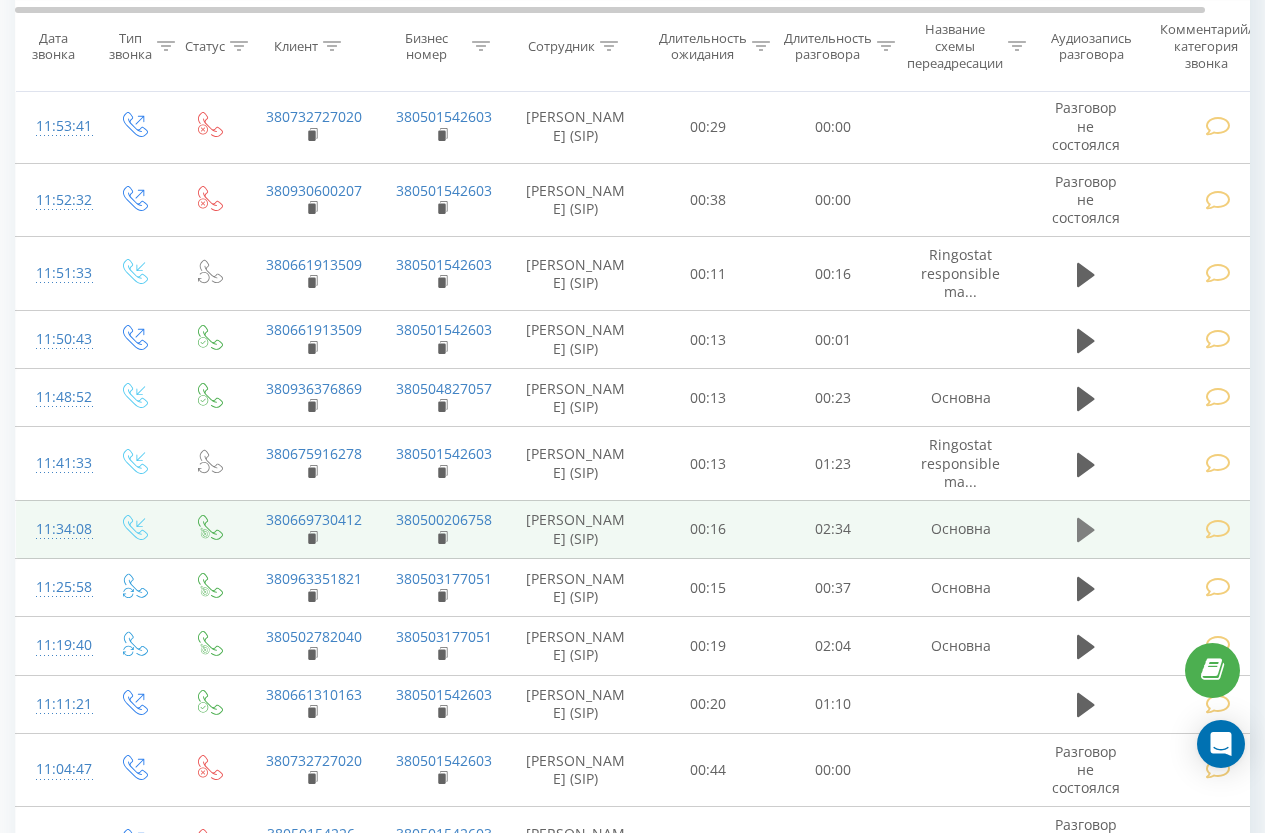 click 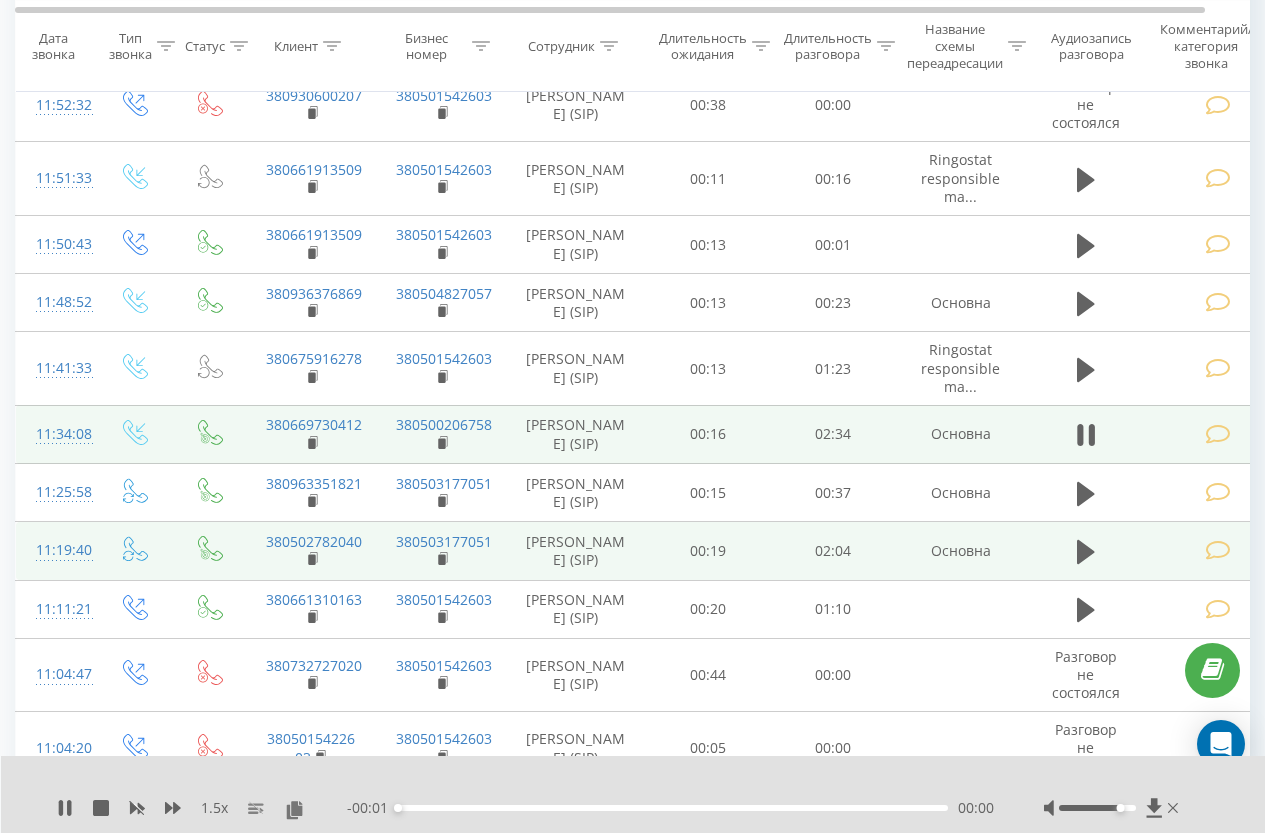 scroll, scrollTop: 1413, scrollLeft: 0, axis: vertical 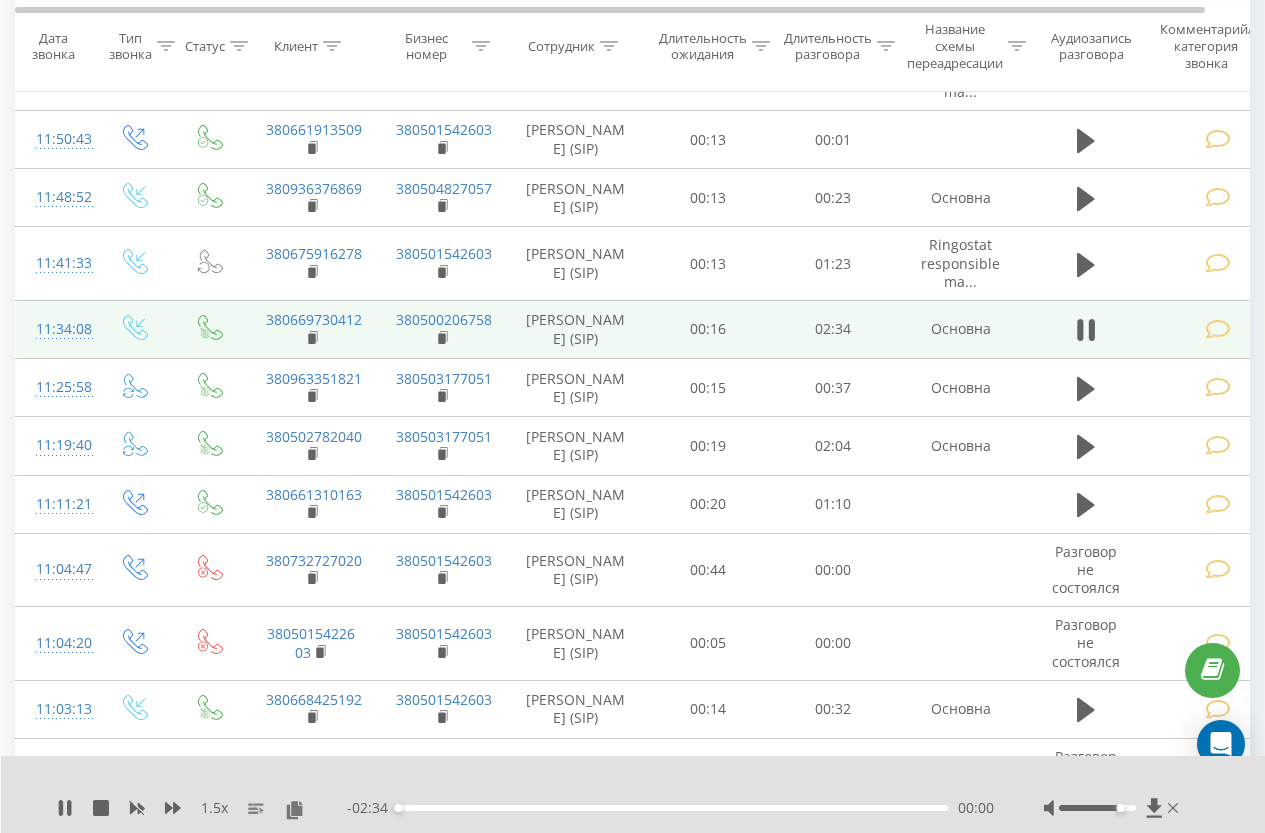 click at bounding box center [1218, 329] 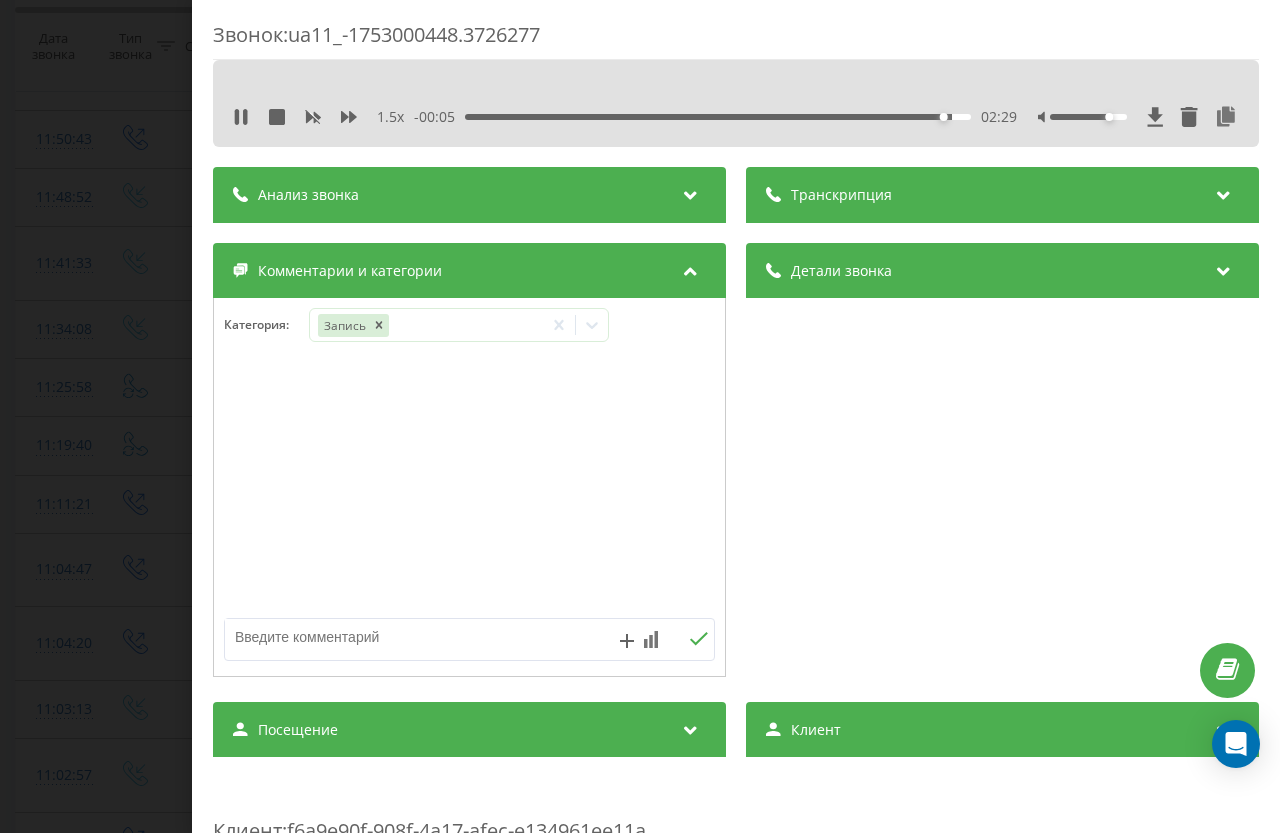 click on "Звонок :  ua11_-1753000448.3726277   1.5 x  - 00:05 02:29   02:29   Транскрипция Для анализа AI будущих звонков  настройте и активируйте профиль на странице . Если профиль уже есть и звонок соответствует его условиям, обновите страницу через 10 минут – AI анализирует текущий звонок. Анализ звонка Для анализа AI будущих звонков  настройте и активируйте профиль на странице . Если профиль уже есть и звонок соответствует его условиям, обновите страницу через 10 минут – AI анализирует текущий звонок. Детали звонка Общее Дата звонка [DATE] 11:34:08 Тип звонка Входящий Статус звонка Целевой 00:02:50 :" at bounding box center [640, 416] 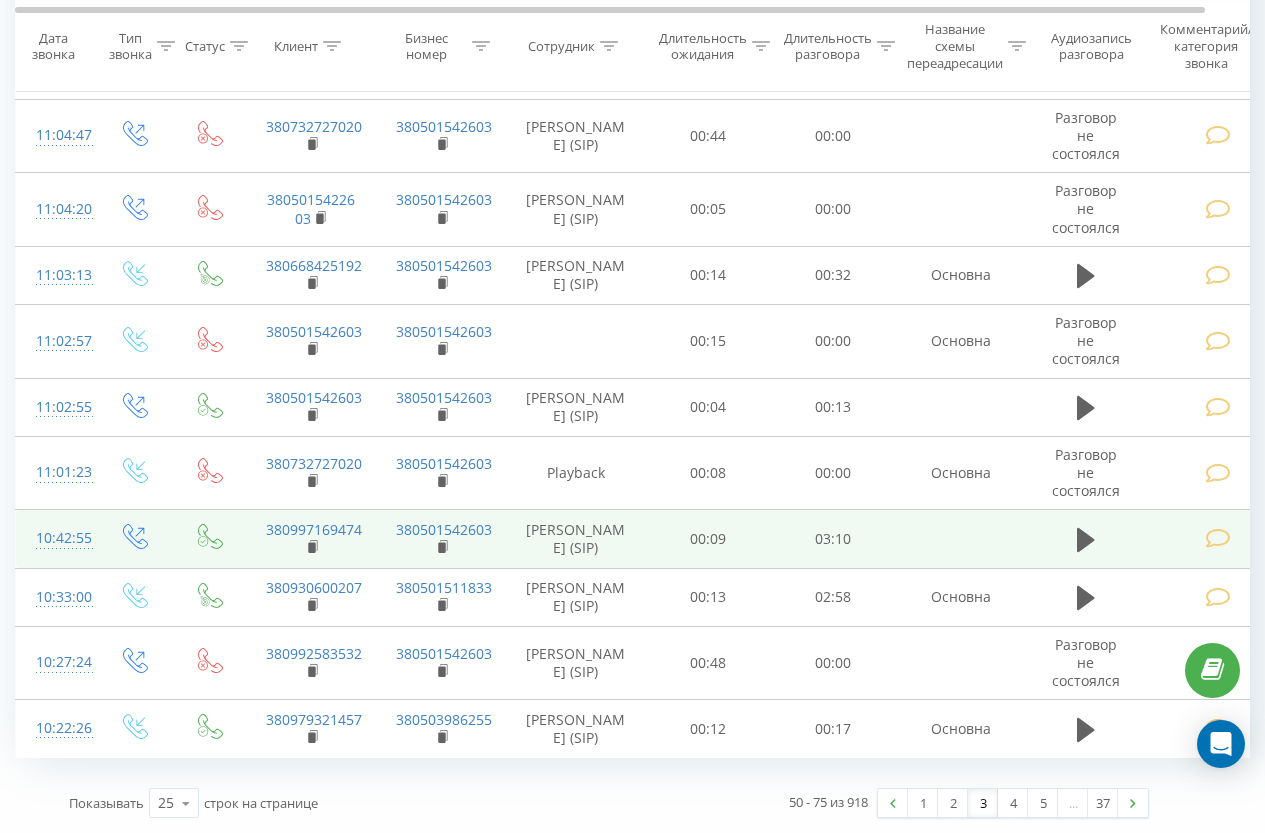 scroll, scrollTop: 2078, scrollLeft: 0, axis: vertical 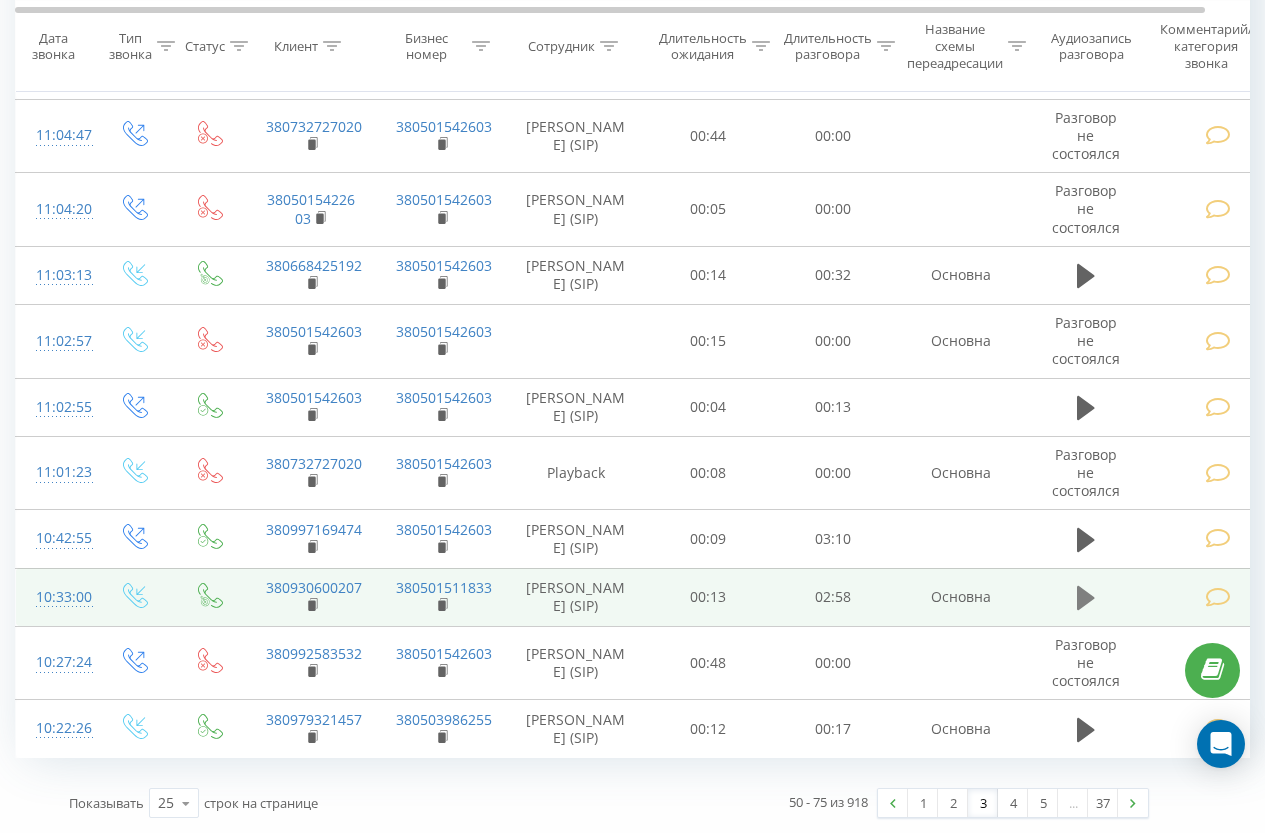 click 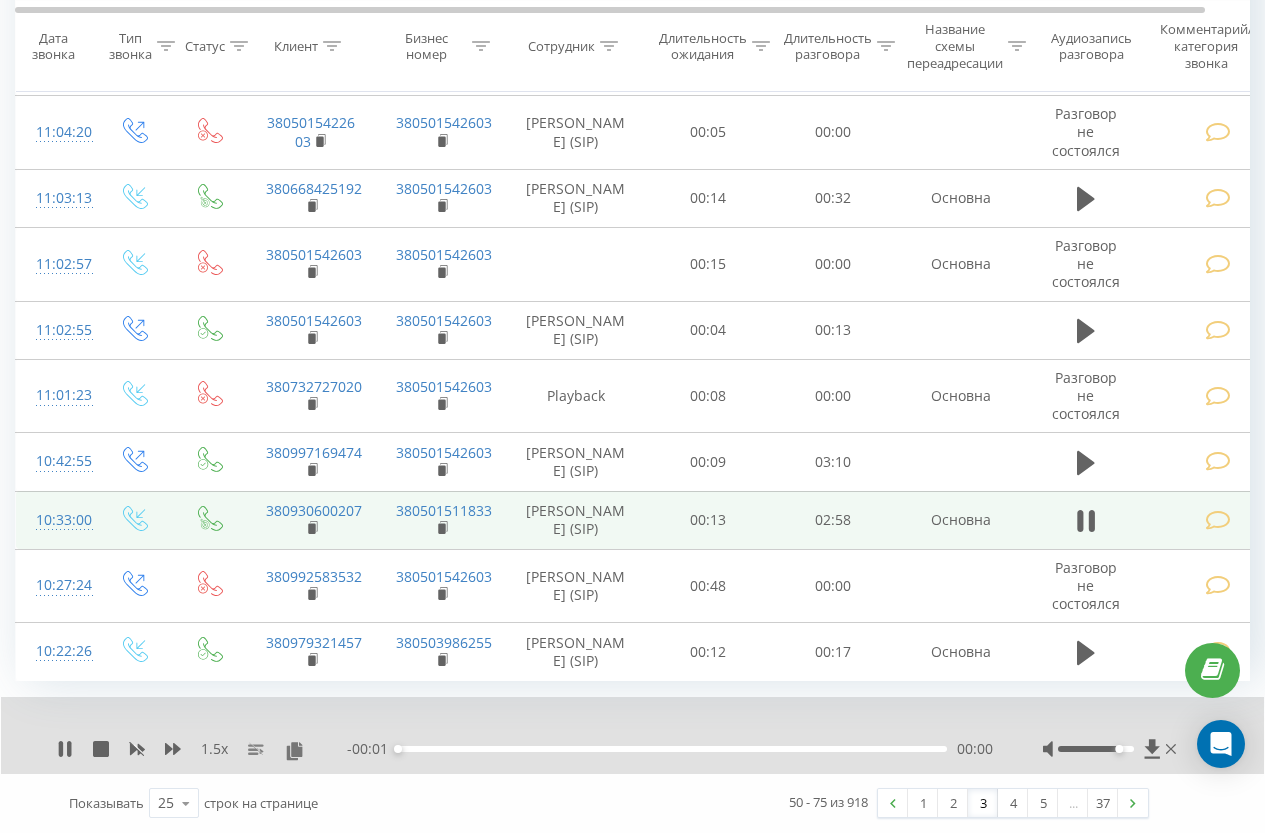 click at bounding box center (1218, 520) 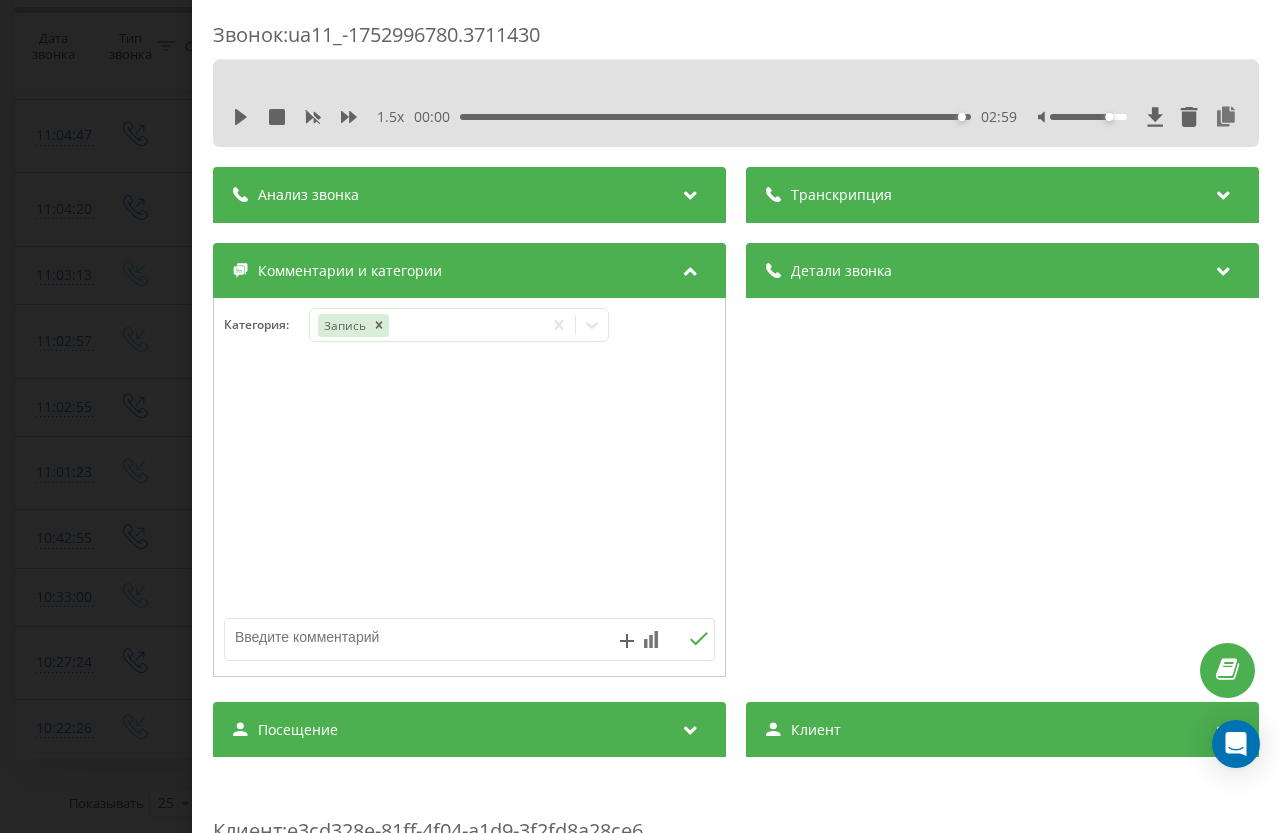 click on "Звонок :  ua11_-1752996780.3711430   1.5 x  00:00 02:59   02:59   Транскрипция Для анализа AI будущих звонков  настройте и активируйте профиль на странице . Если профиль уже есть и звонок соответствует его условиям, обновите страницу через 10 минут – AI анализирует текущий звонок. Анализ звонка Для анализа AI будущих звонков  настройте и активируйте профиль на странице . Если профиль уже есть и звонок соответствует его условиям, обновите страницу через 10 минут – AI анализирует текущий звонок. Детали звонка Общее Дата звонка [DATE] 10:33:00 Тип звонка Входящий Статус звонка Целевой 380930600207" at bounding box center [640, 416] 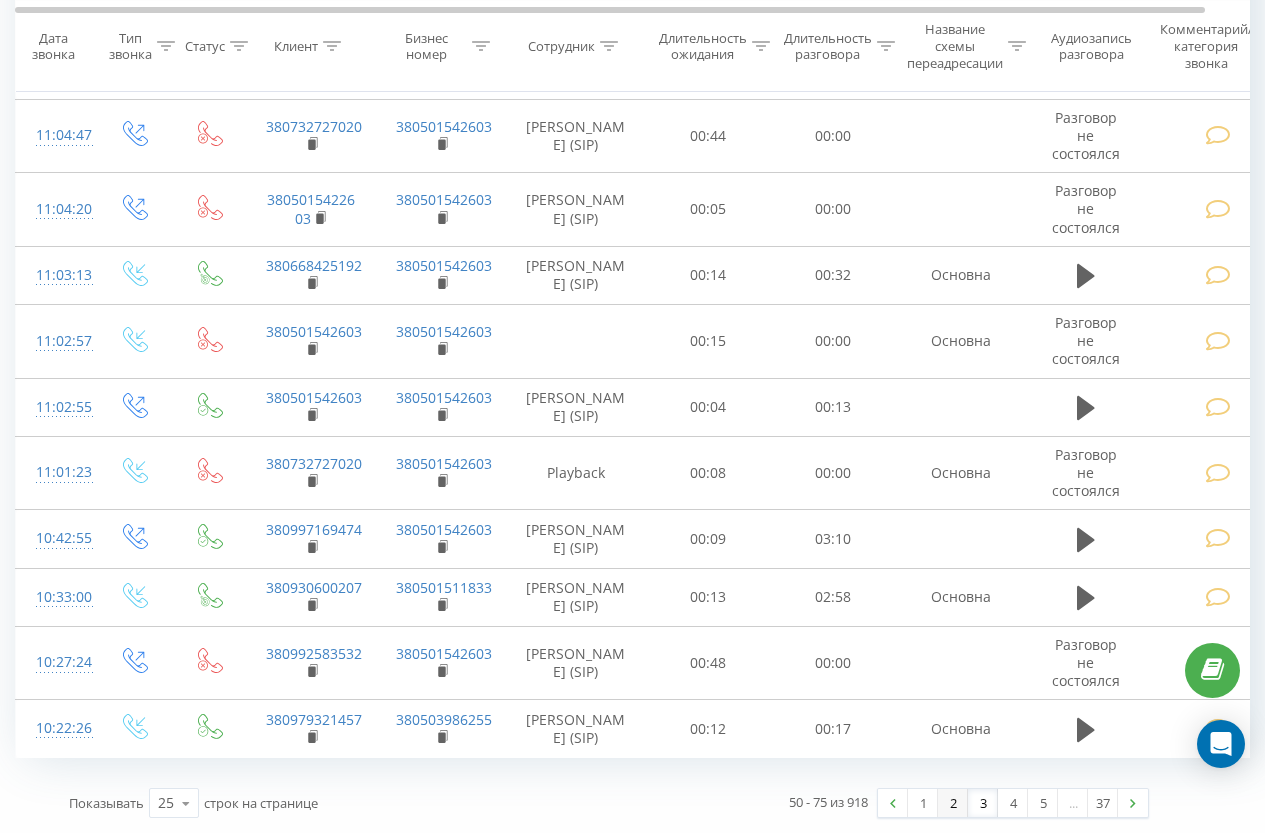 click on "2" at bounding box center (953, 803) 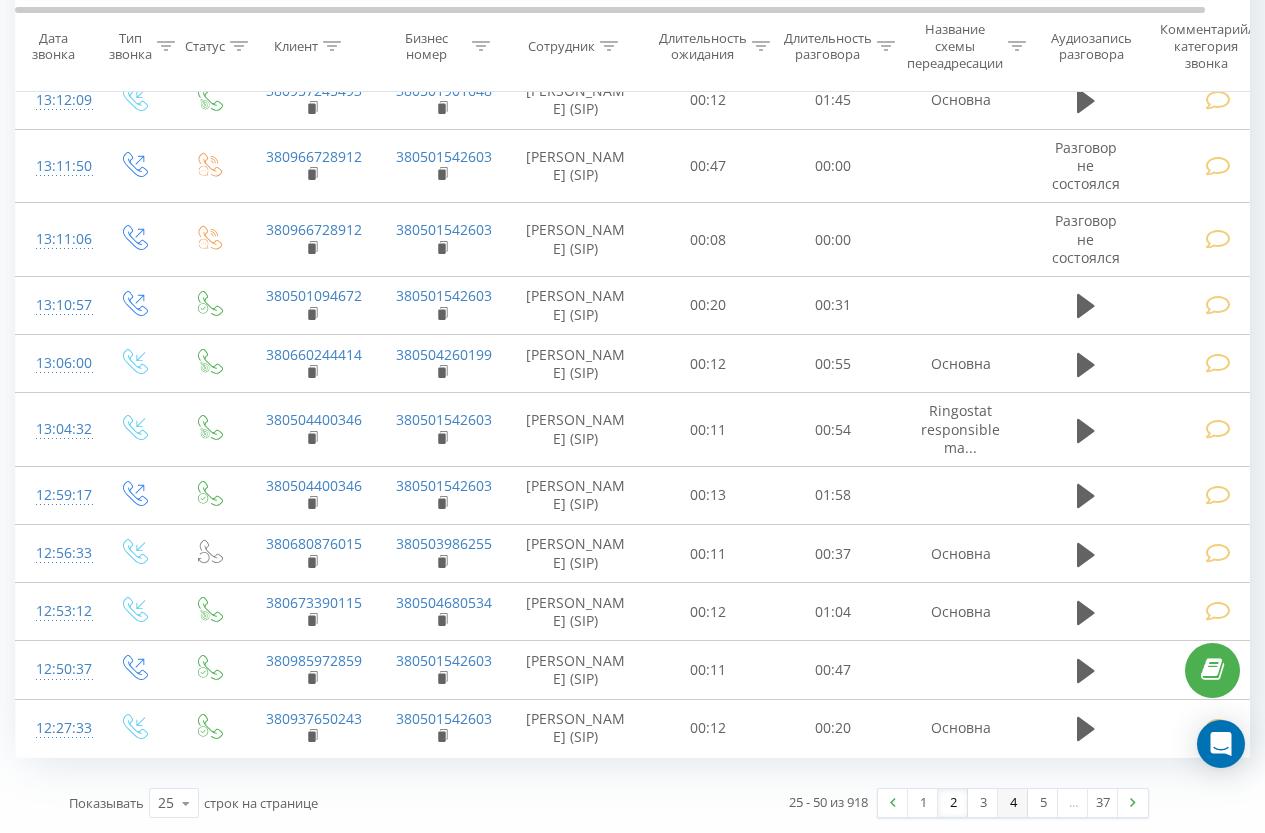 click on "4" at bounding box center (1013, 803) 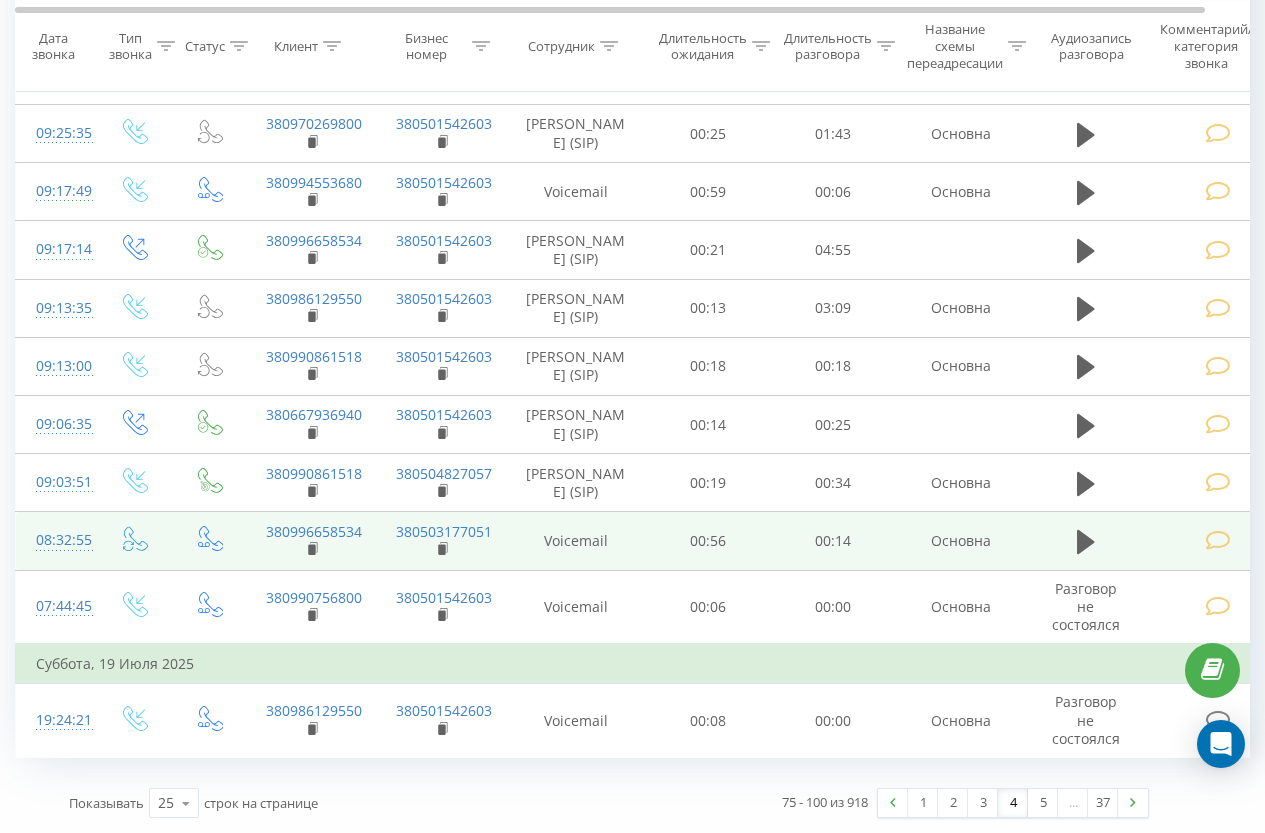 scroll, scrollTop: 2072, scrollLeft: 0, axis: vertical 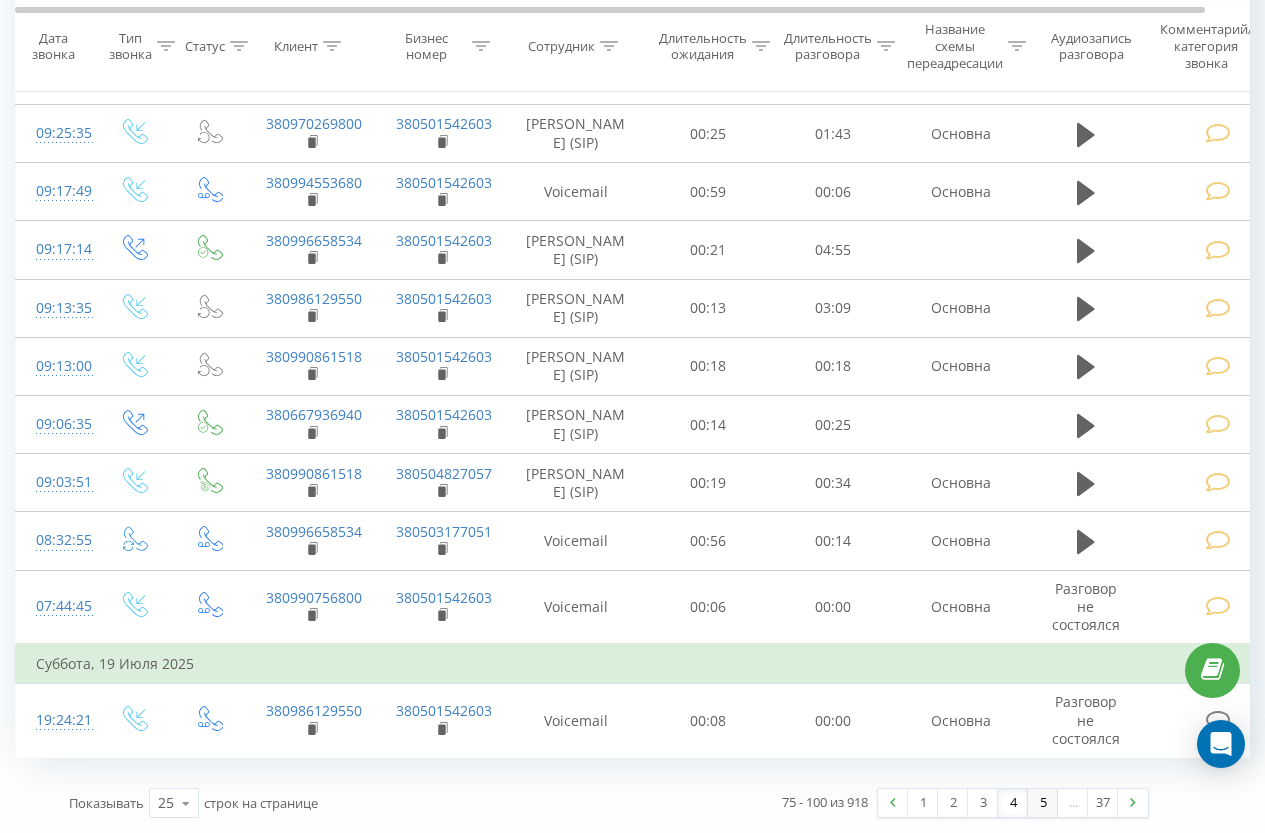 click on "5" at bounding box center (1043, 803) 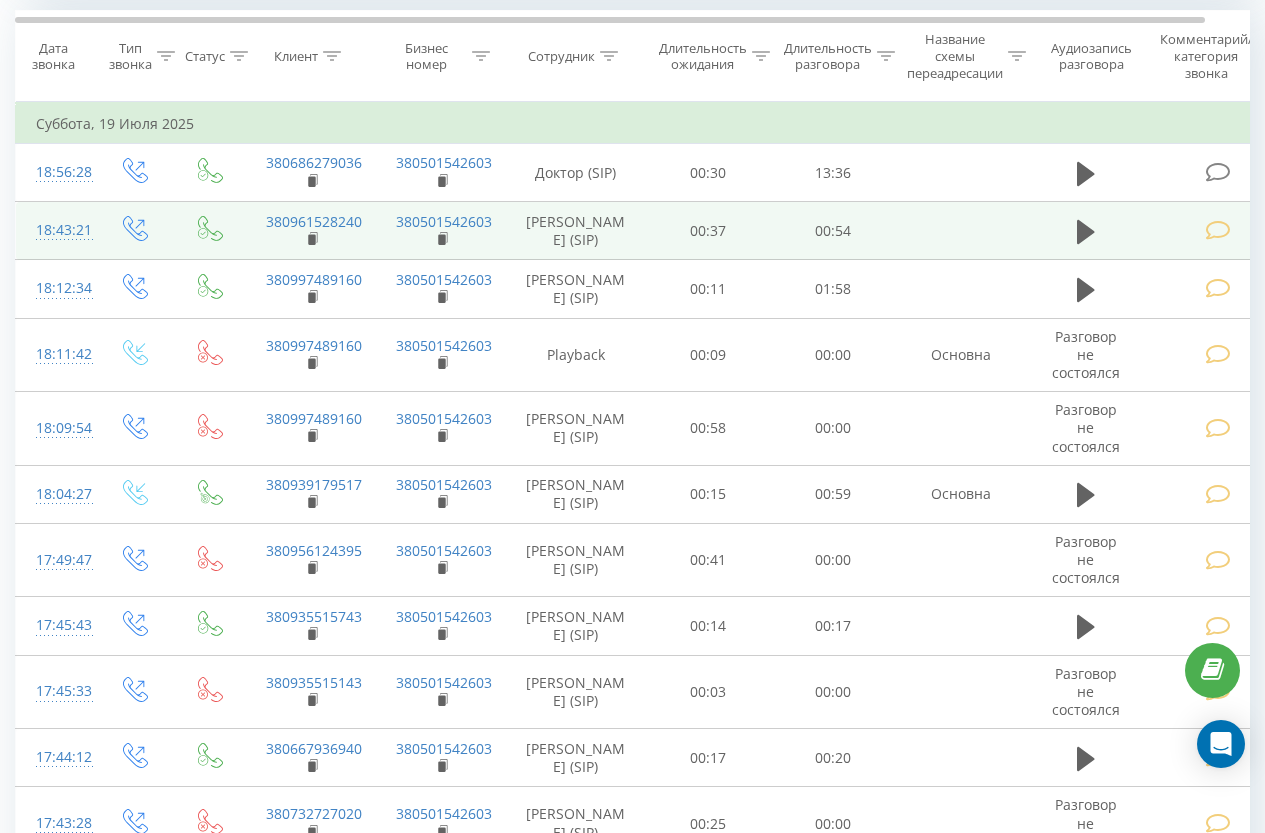 scroll, scrollTop: 813, scrollLeft: 0, axis: vertical 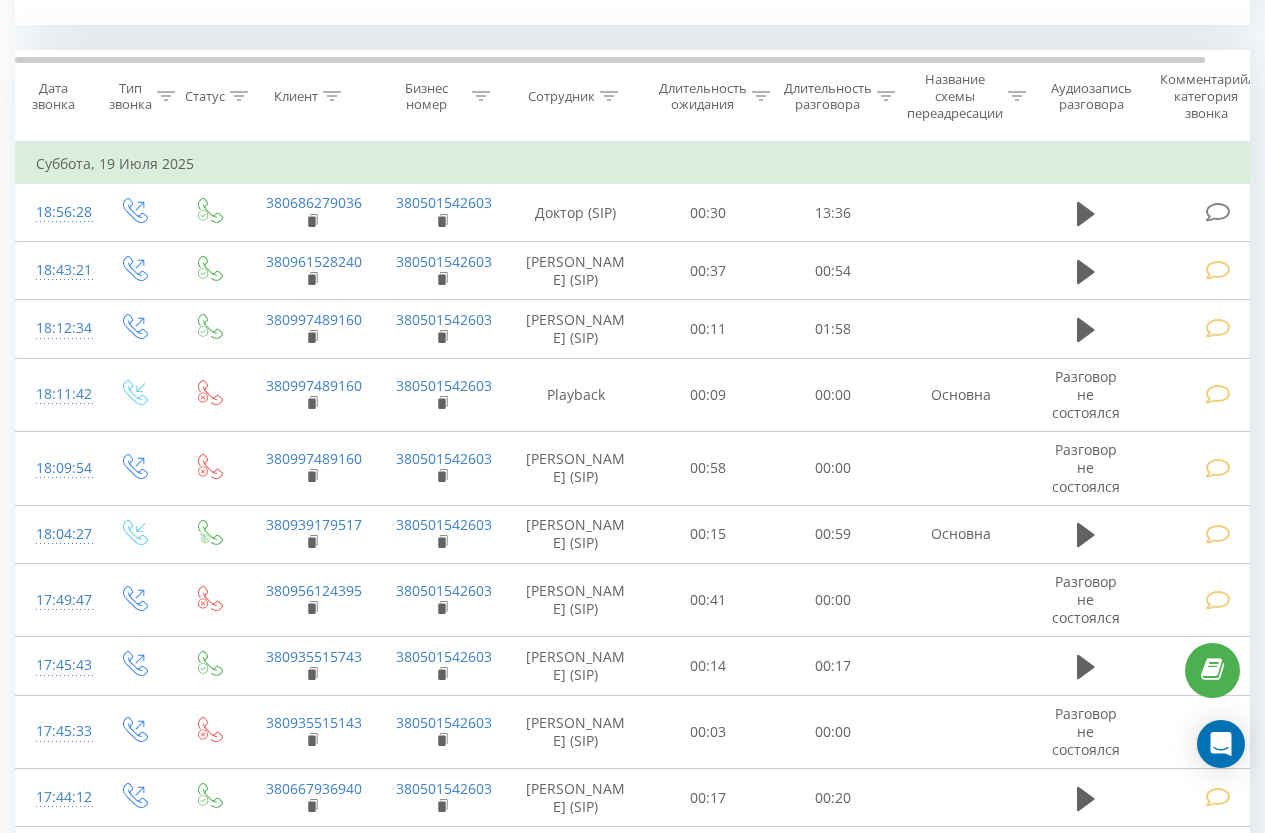 click at bounding box center [1086, 271] 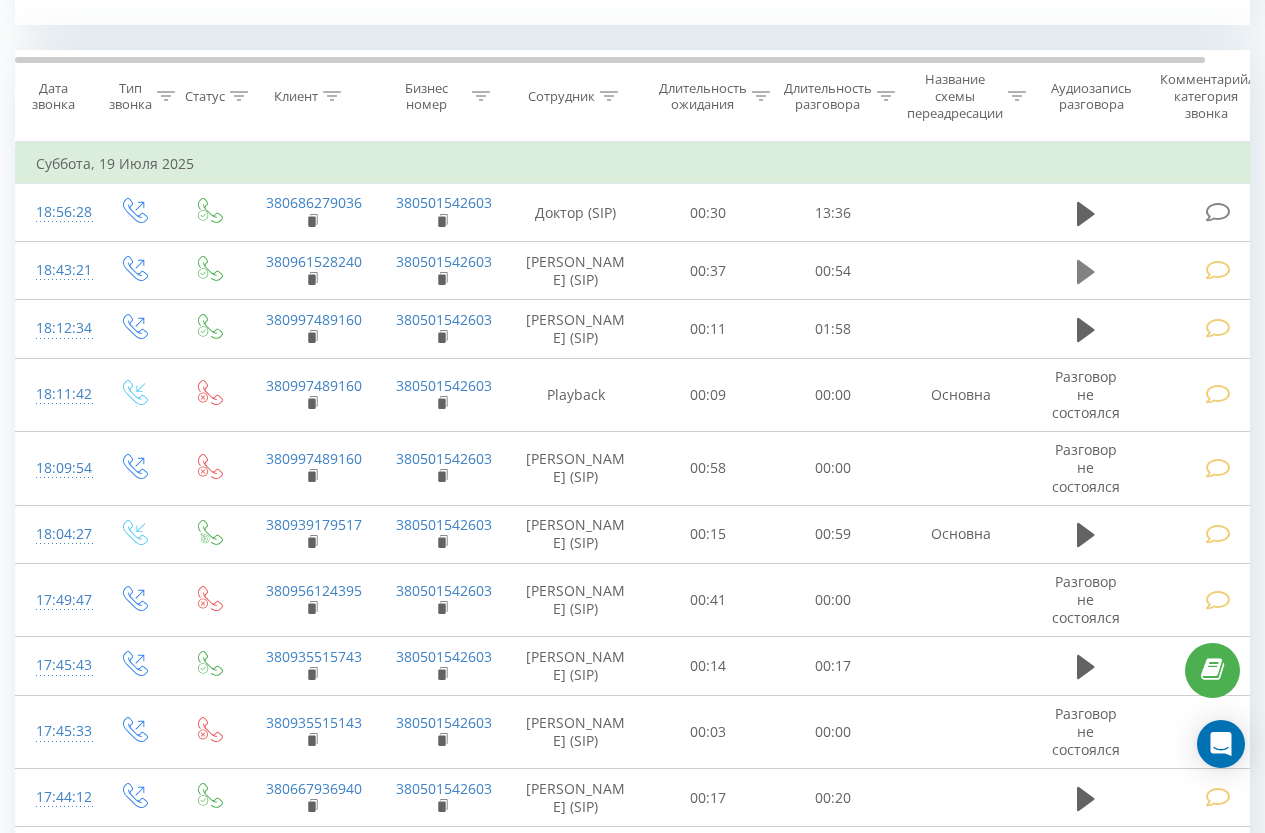 click 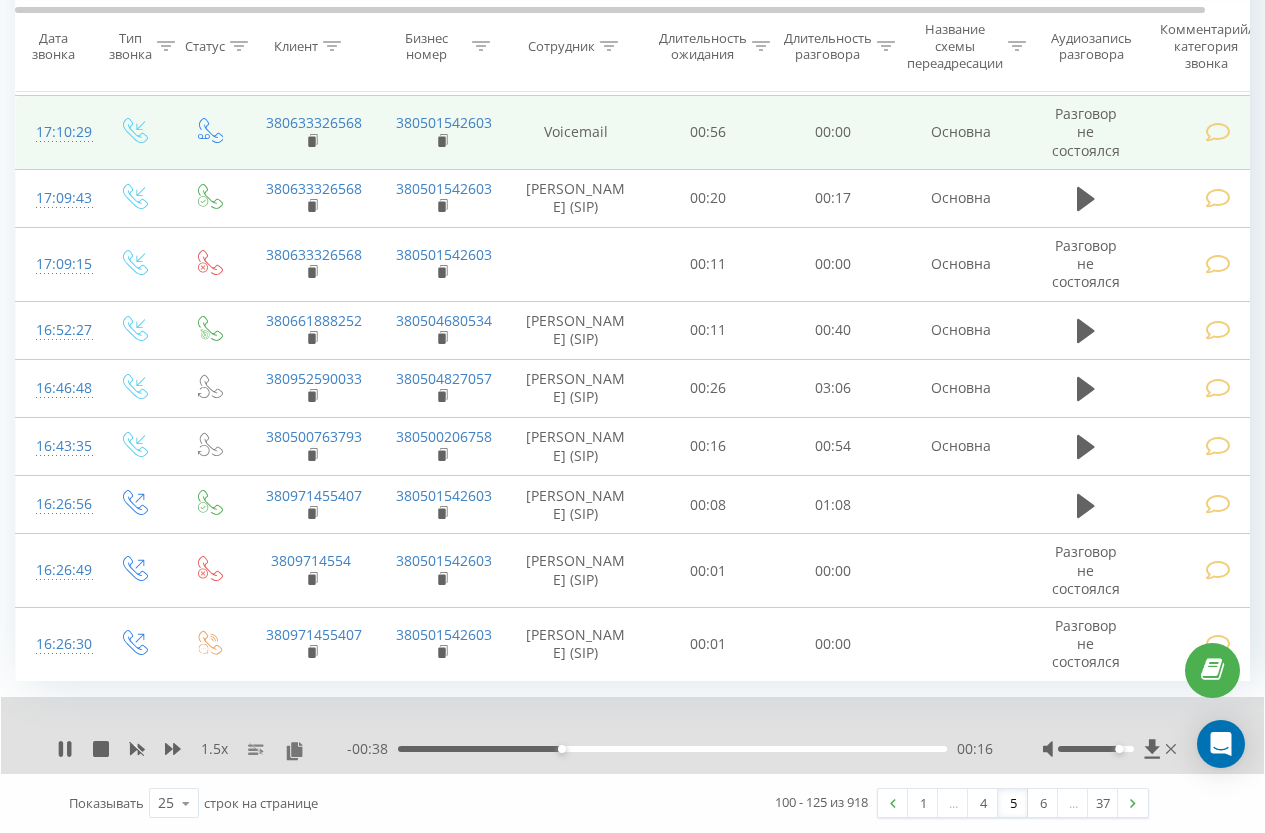 scroll, scrollTop: 2140, scrollLeft: 0, axis: vertical 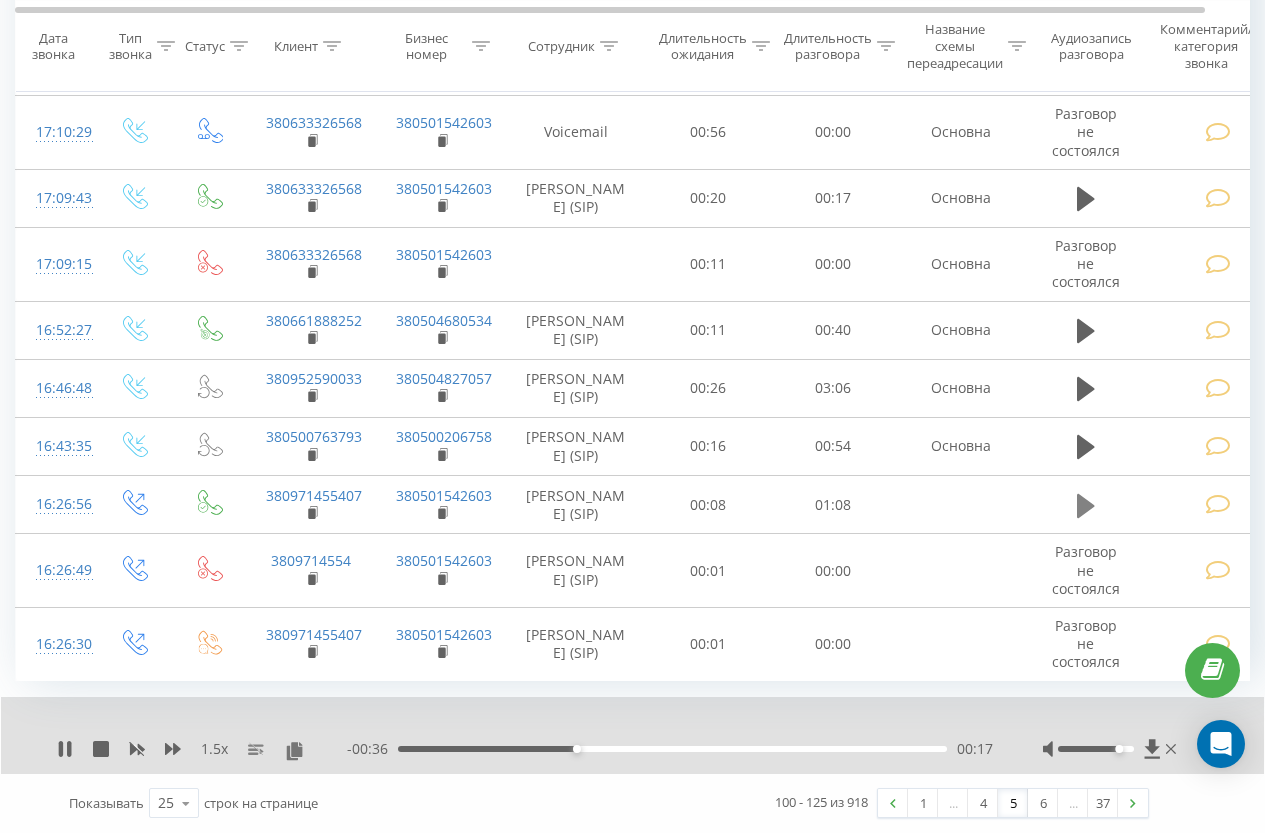 click at bounding box center [1086, 506] 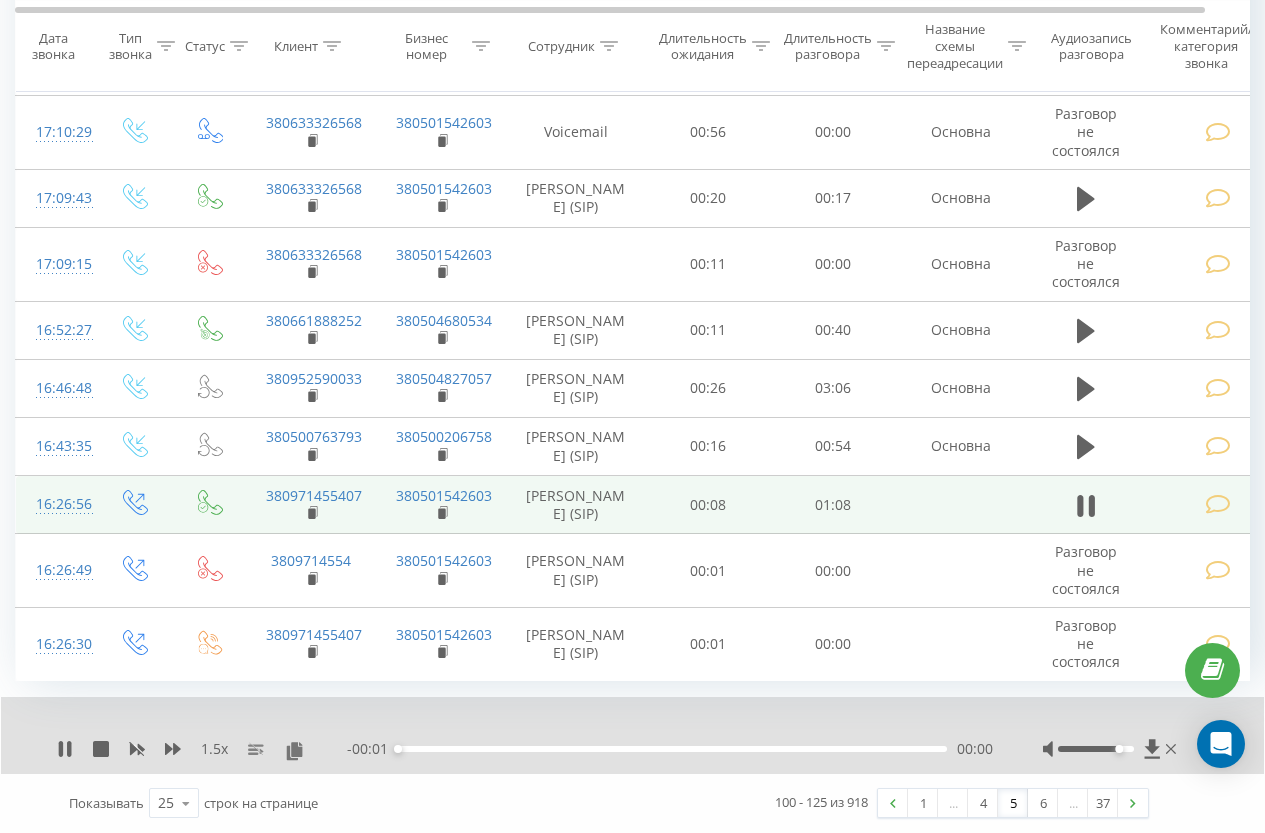 click at bounding box center (1221, 505) 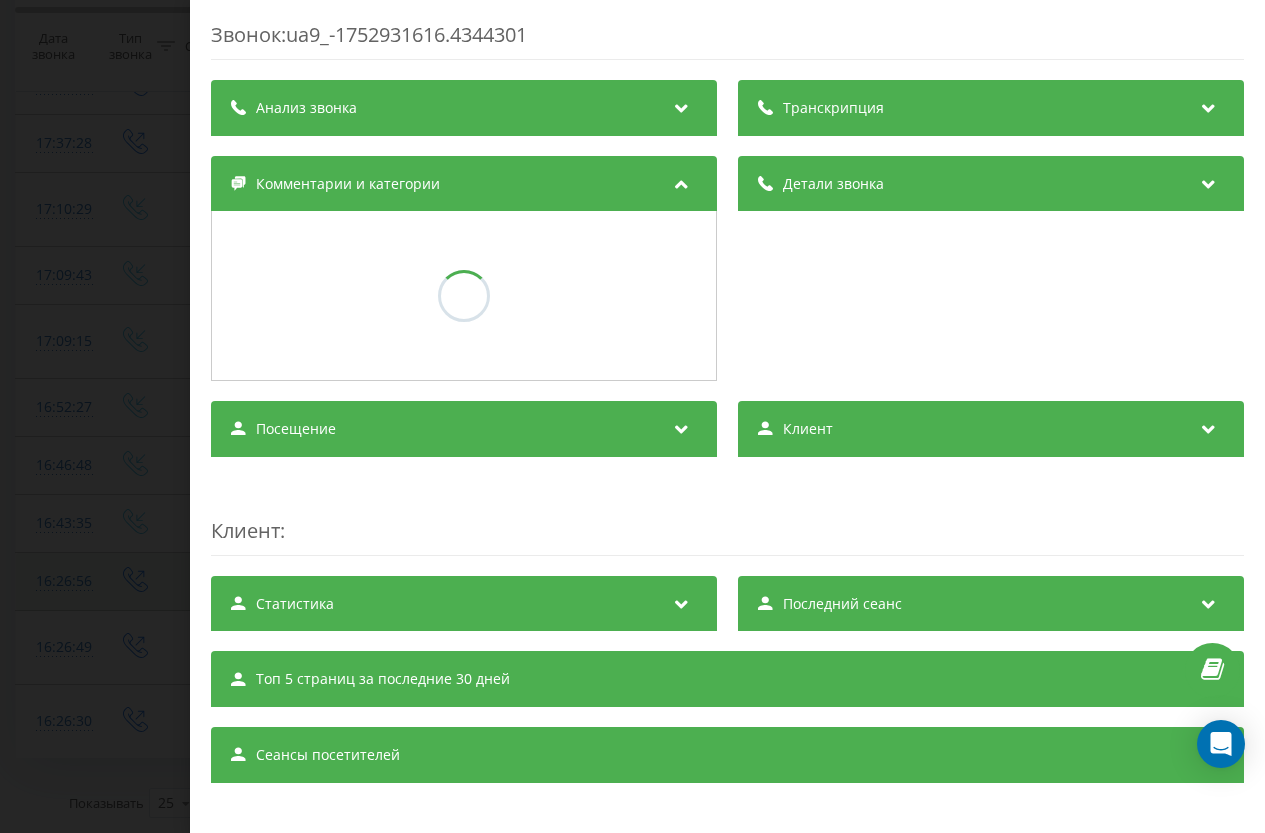 scroll, scrollTop: 2063, scrollLeft: 0, axis: vertical 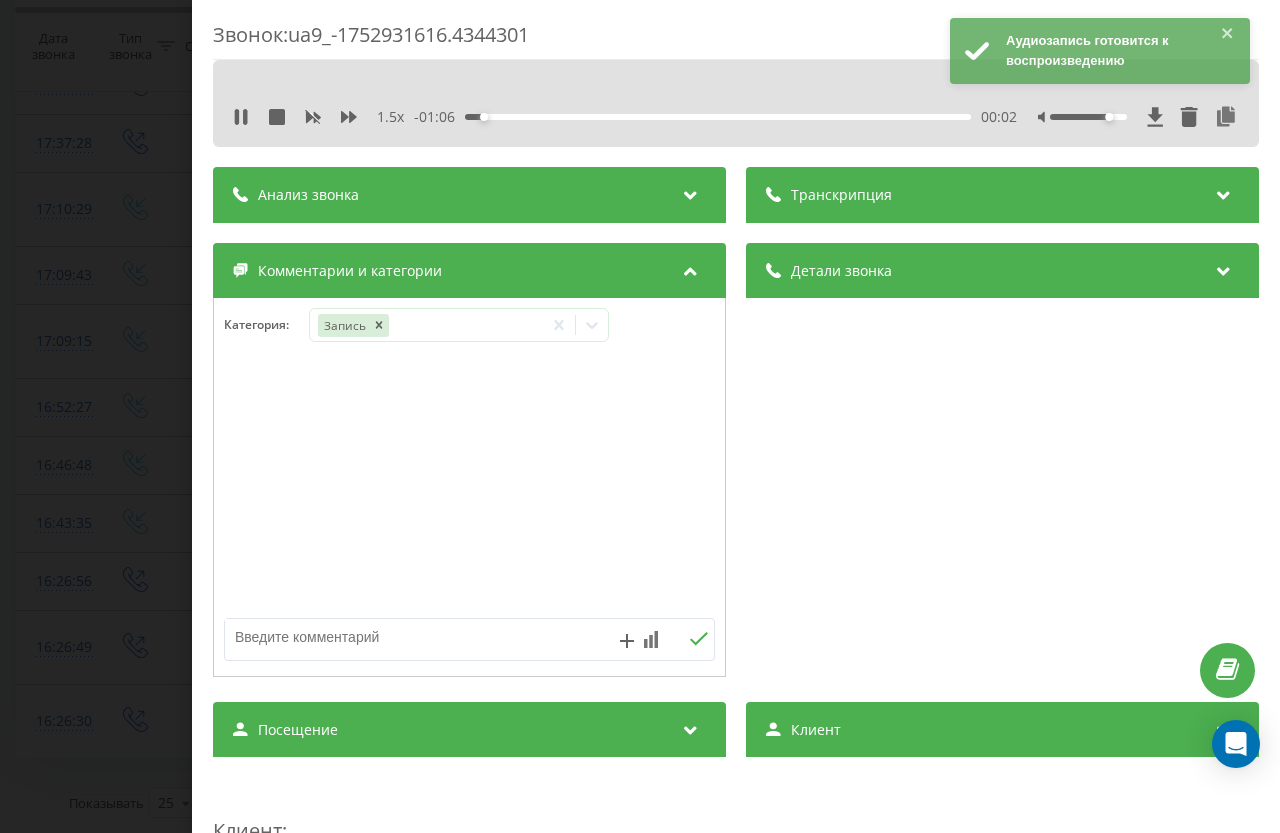 click on "Звонок :  ua9_-1752931616.4344301   1.5 x  - 01:06 00:02   00:02   Транскрипция Для анализа AI будущих звонков  настройте и активируйте профиль на странице . Если профиль уже есть и звонок соответствует его условиям, обновите страницу через 10 минут – AI анализирует текущий звонок. Анализ звонка Для анализа AI будущих звонков  настройте и активируйте профиль на странице . Если профиль уже есть и звонок соответствует его условиям, обновите страницу через 10 минут – AI анализирует текущий звонок. Детали звонка Общее Дата звонка 20[DATE]:26:56 Тип звонка Исходящий Статус звонка Отвечен n/a : n/a" at bounding box center (640, 416) 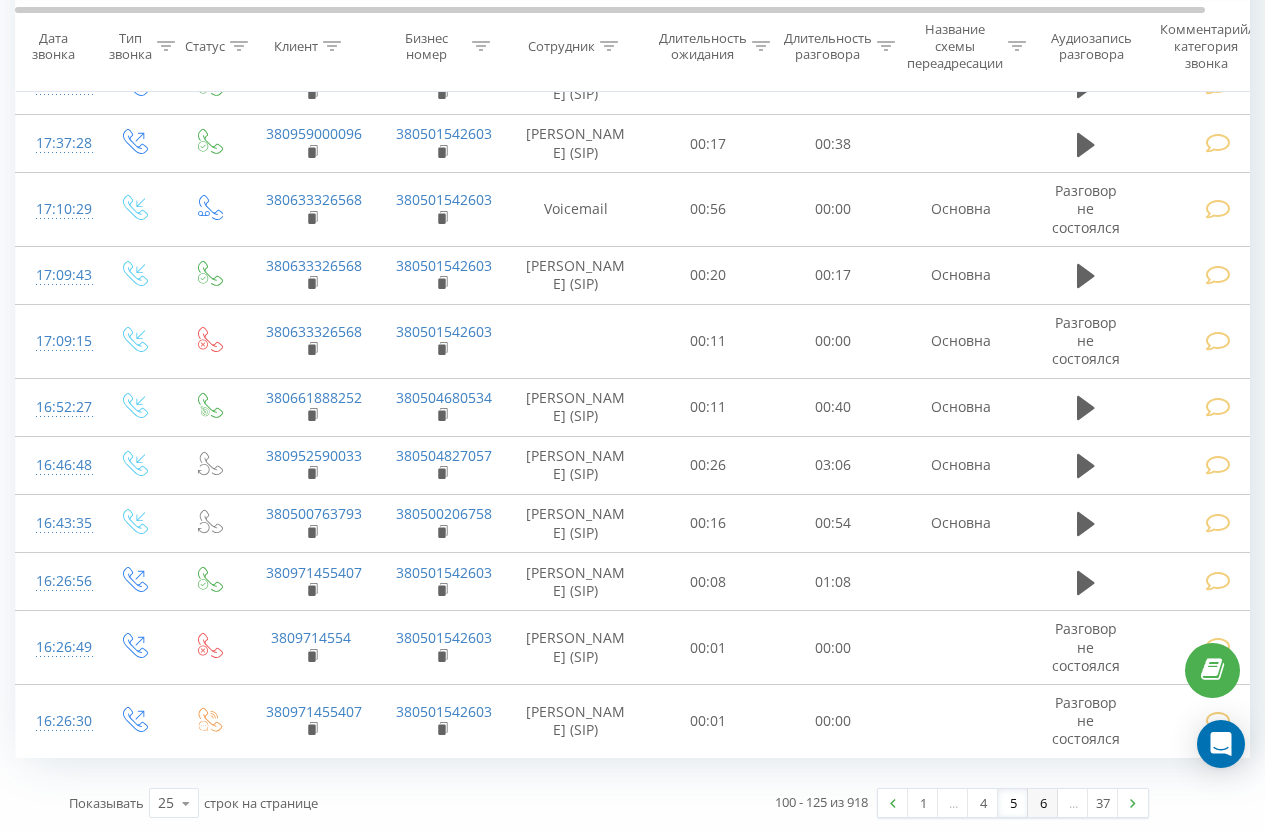 click on "6" at bounding box center (1043, 803) 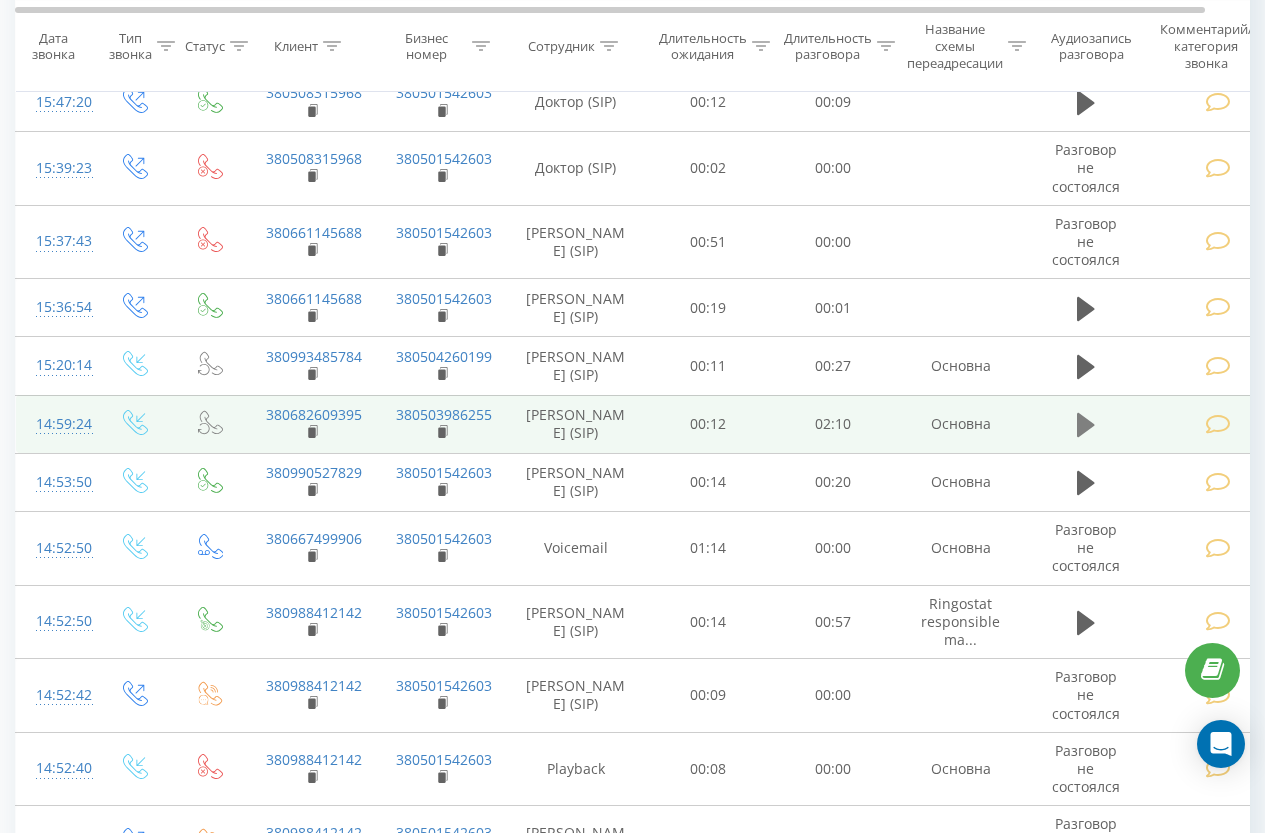 scroll, scrollTop: 1313, scrollLeft: 0, axis: vertical 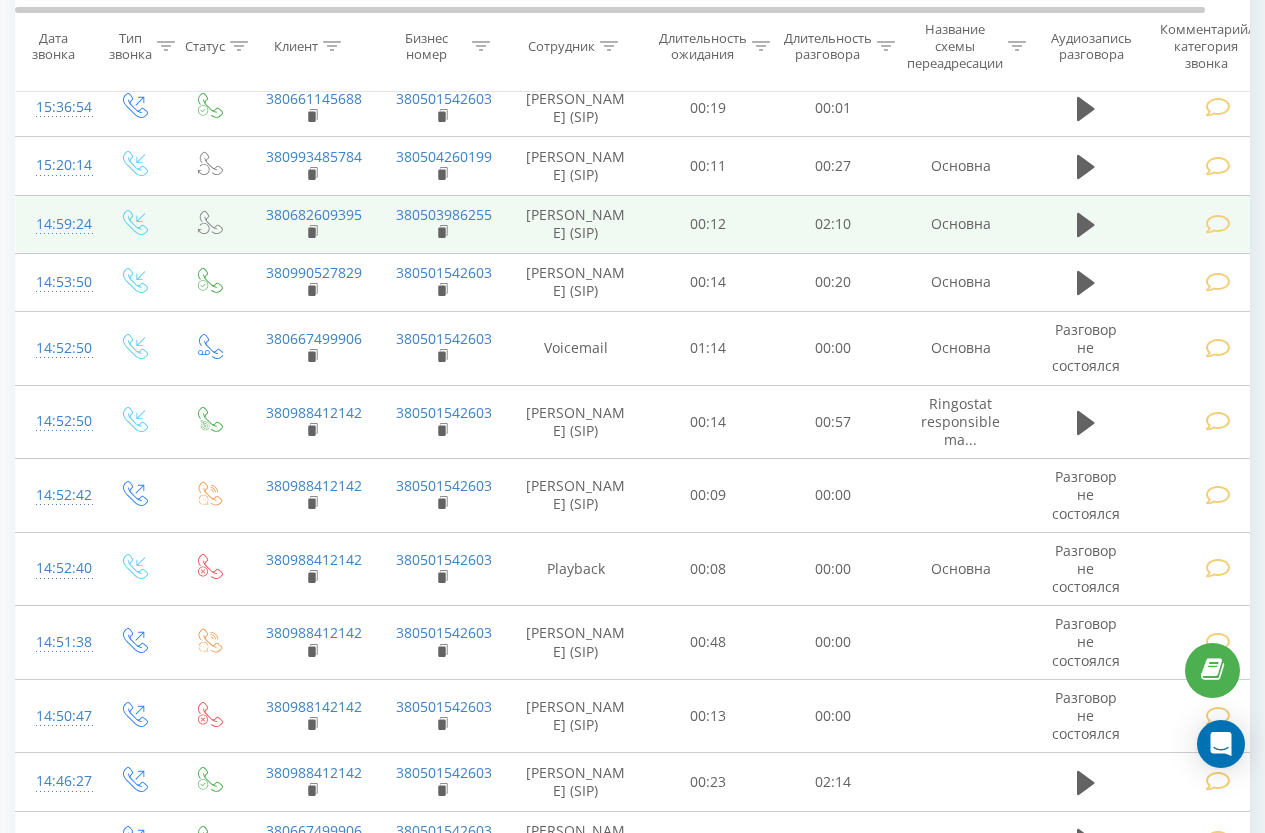 click at bounding box center (1086, 233) 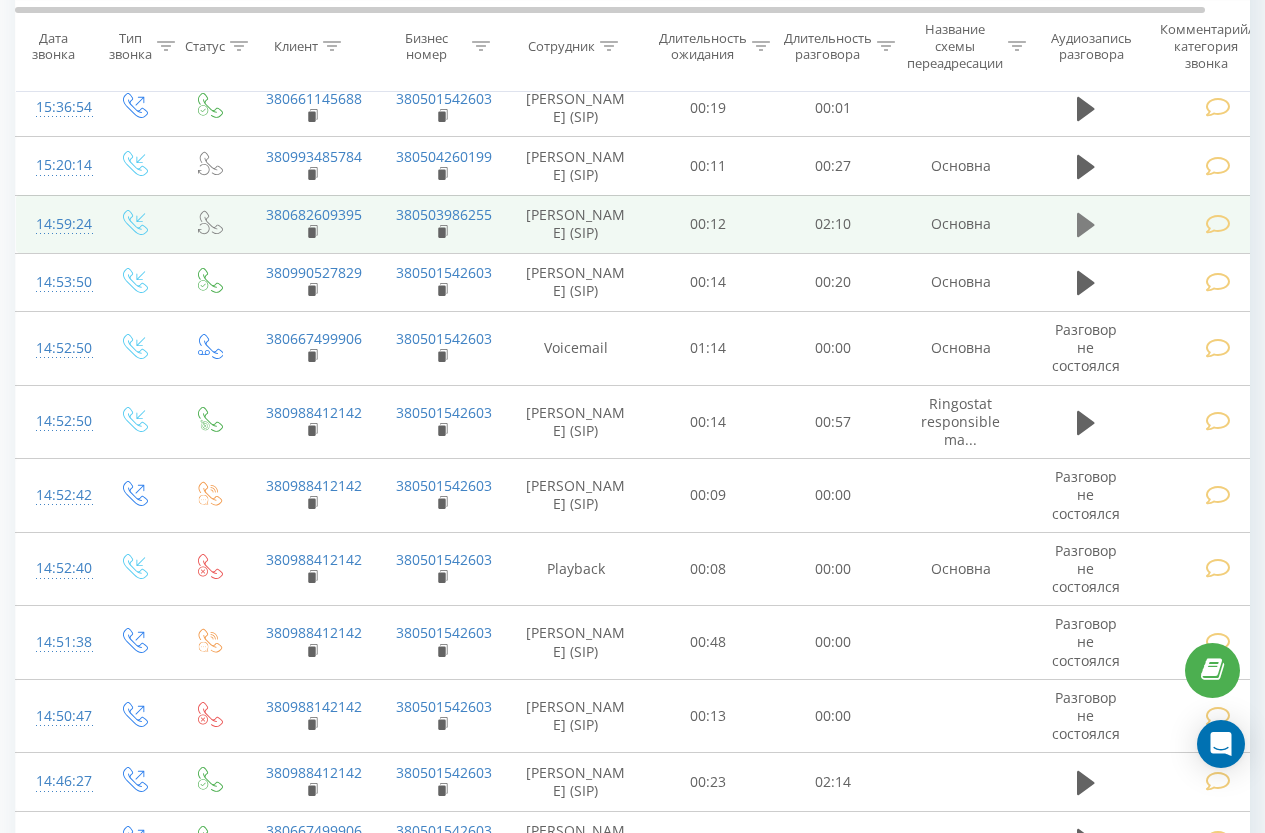 click 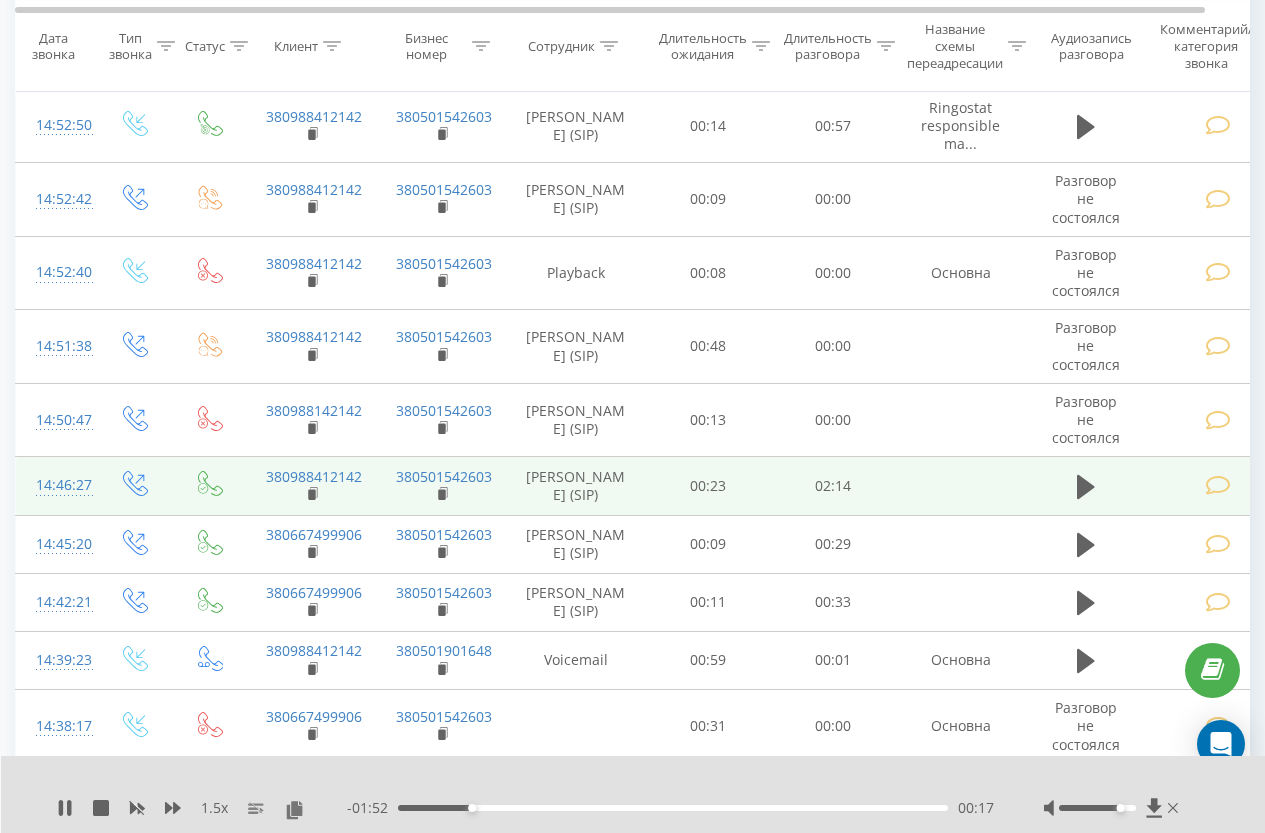 scroll, scrollTop: 1813, scrollLeft: 0, axis: vertical 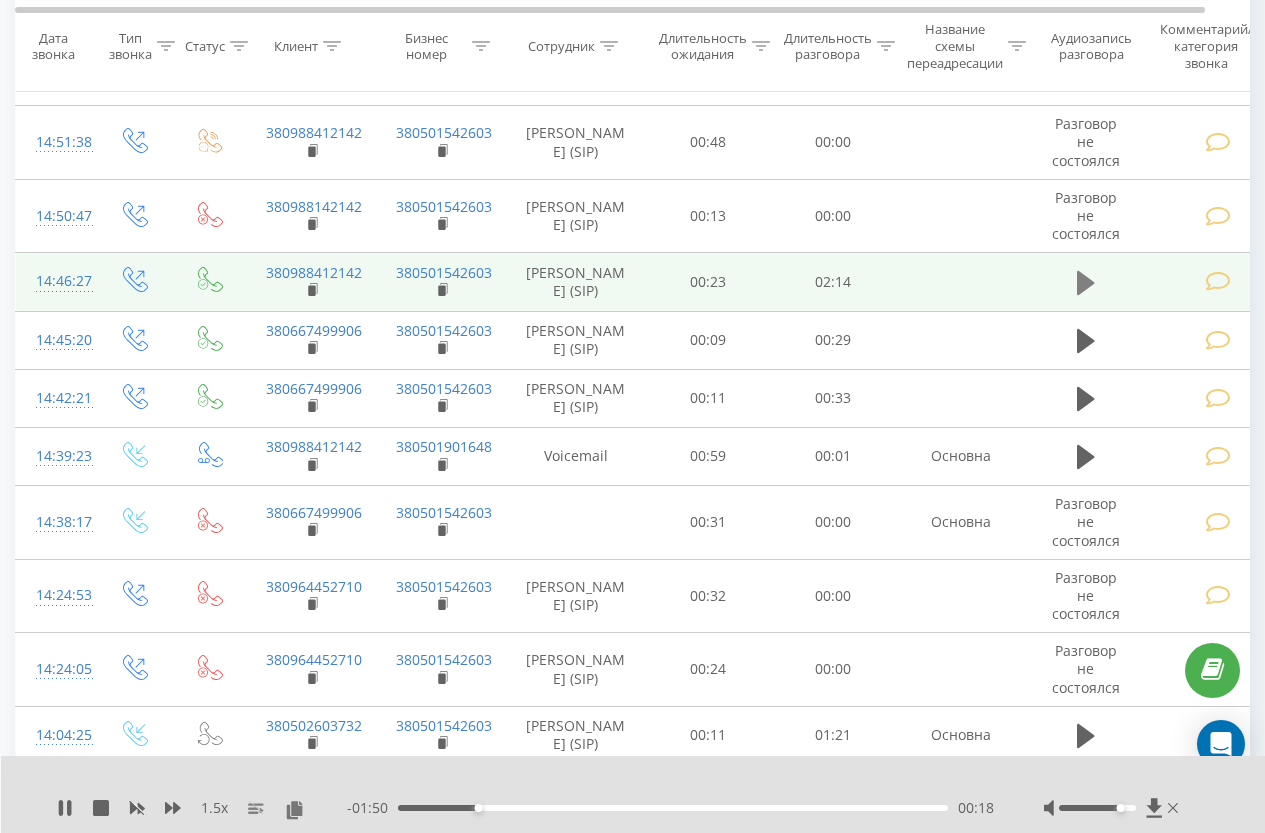 click 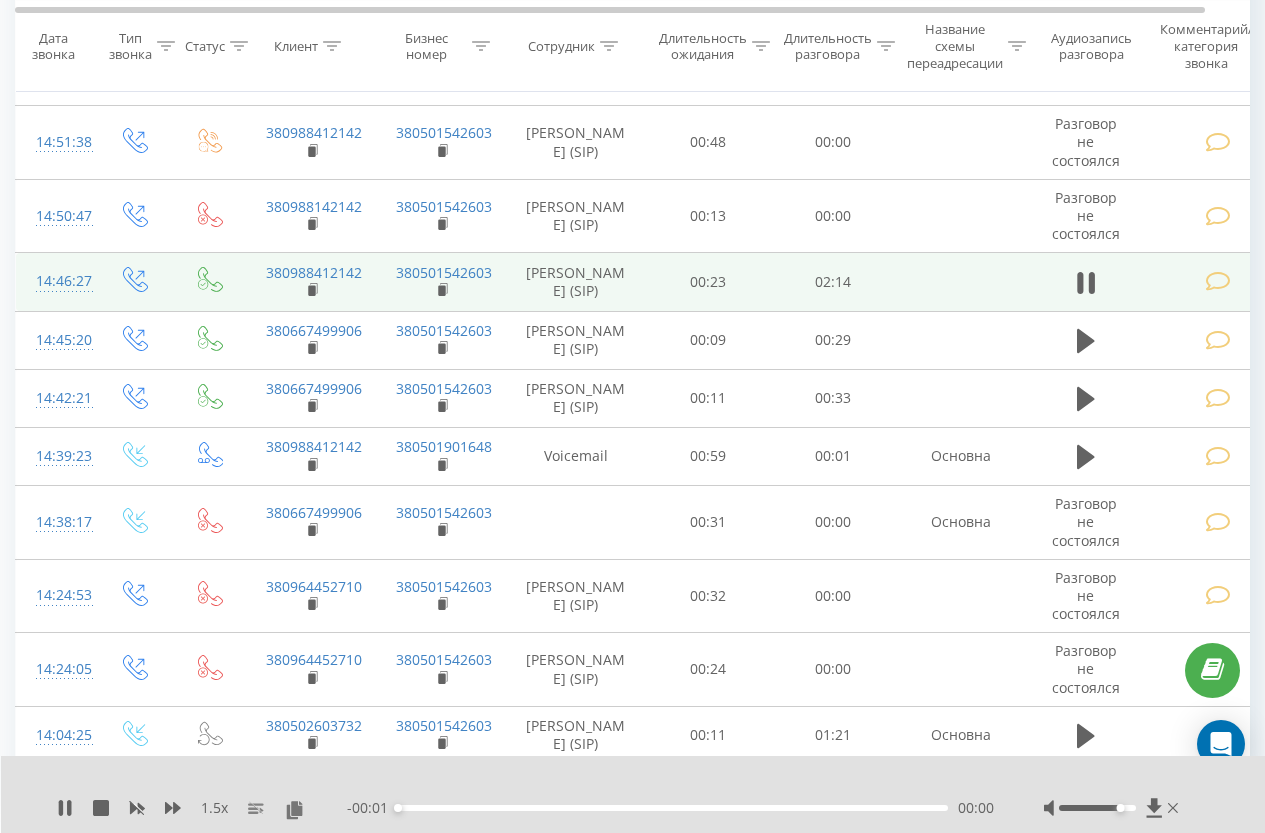 click at bounding box center [1221, 282] 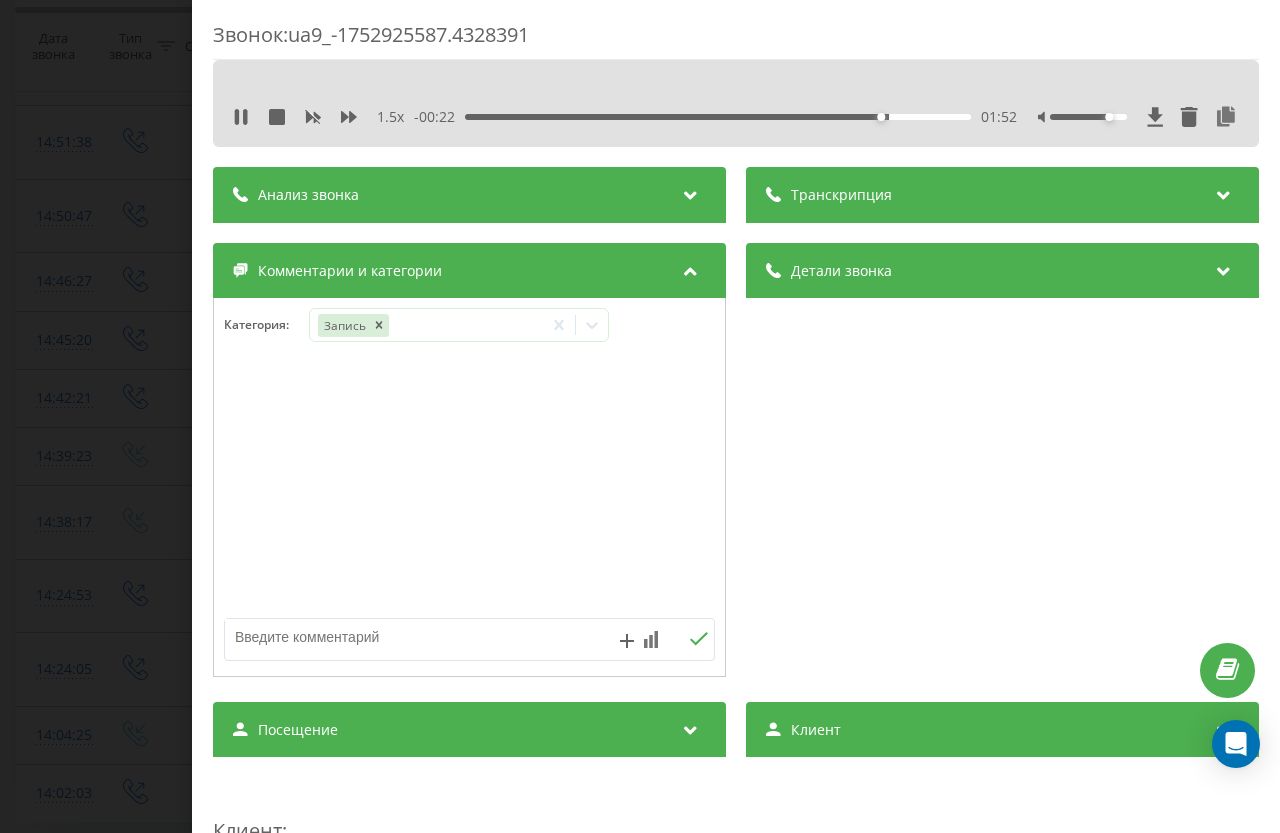 click on "Звонок :  ua9_-1752925587.4328391   1.5 x  - 00:22 01:52   01:52   Транскрипция Для анализа AI будущих звонков  настройте и активируйте профиль на странице . Если профиль уже есть и звонок соответствует его условиям, обновите страницу через 10 минут – AI анализирует текущий звонок. Анализ звонка Для анализа AI будущих звонков  настройте и активируйте профиль на странице . Если профиль уже есть и звонок соответствует его условиям, обновите страницу через 10 минут – AI анализирует текущий звонок. Детали звонка Общее Дата звонка [DATE] 14:46:27 Тип звонка Исходящий Статус звонка Отвечен n/a : n/a" at bounding box center (640, 416) 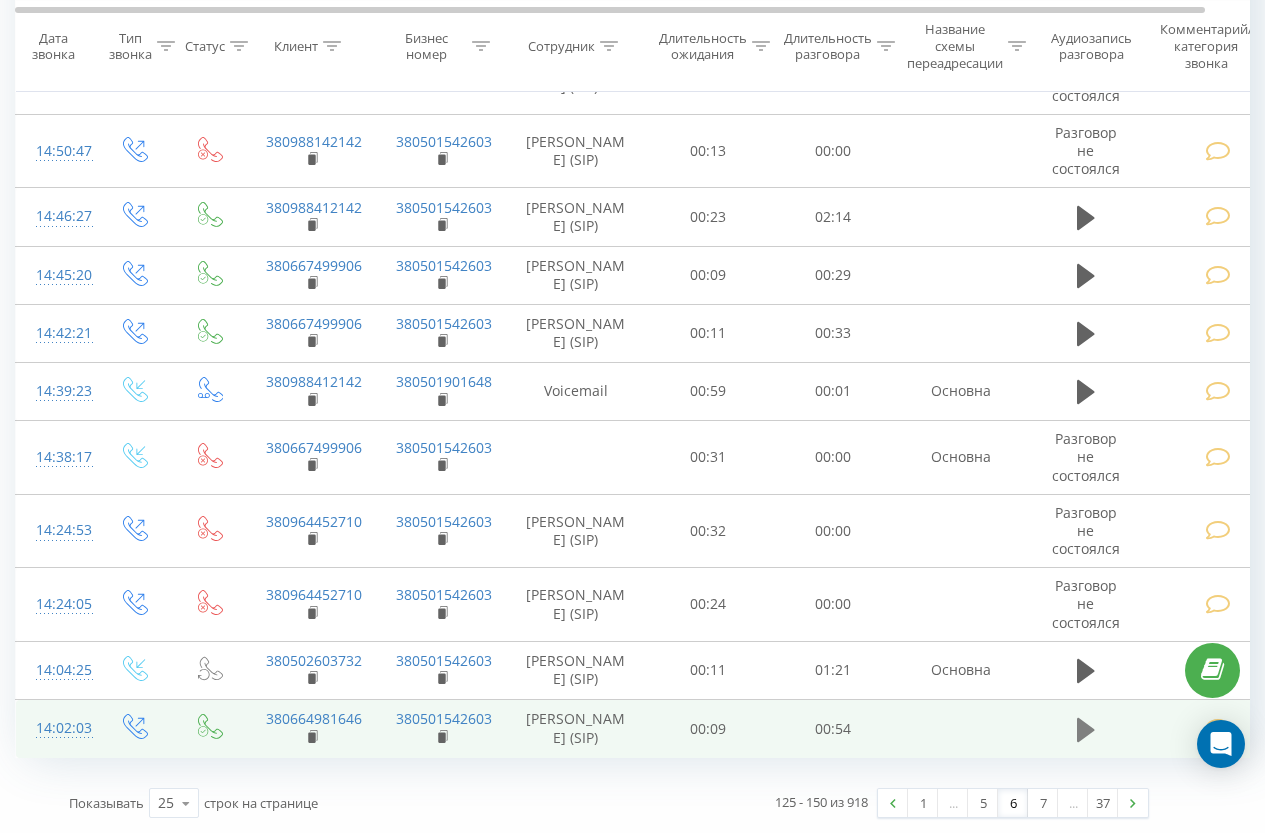 scroll, scrollTop: 2047, scrollLeft: 0, axis: vertical 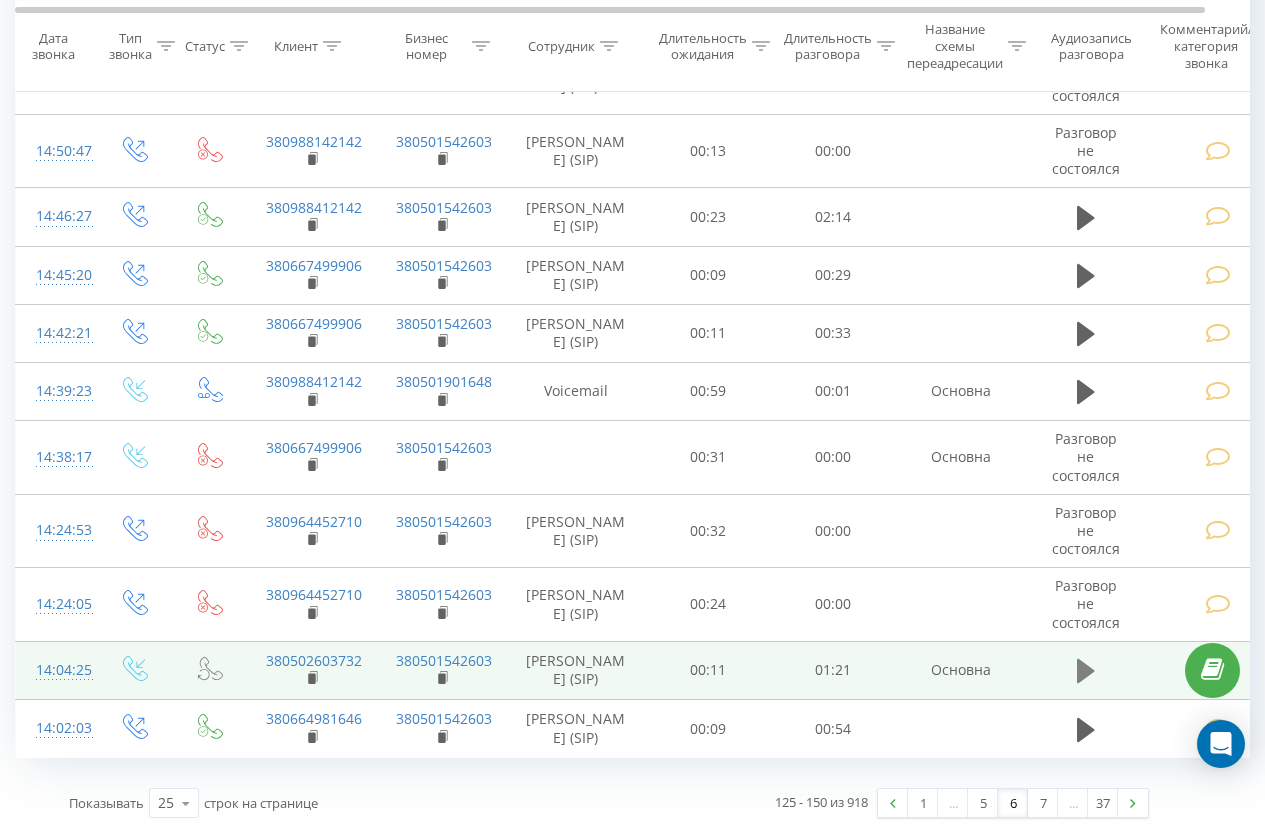 drag, startPoint x: 1094, startPoint y: 674, endPoint x: 1097, endPoint y: 650, distance: 24.186773 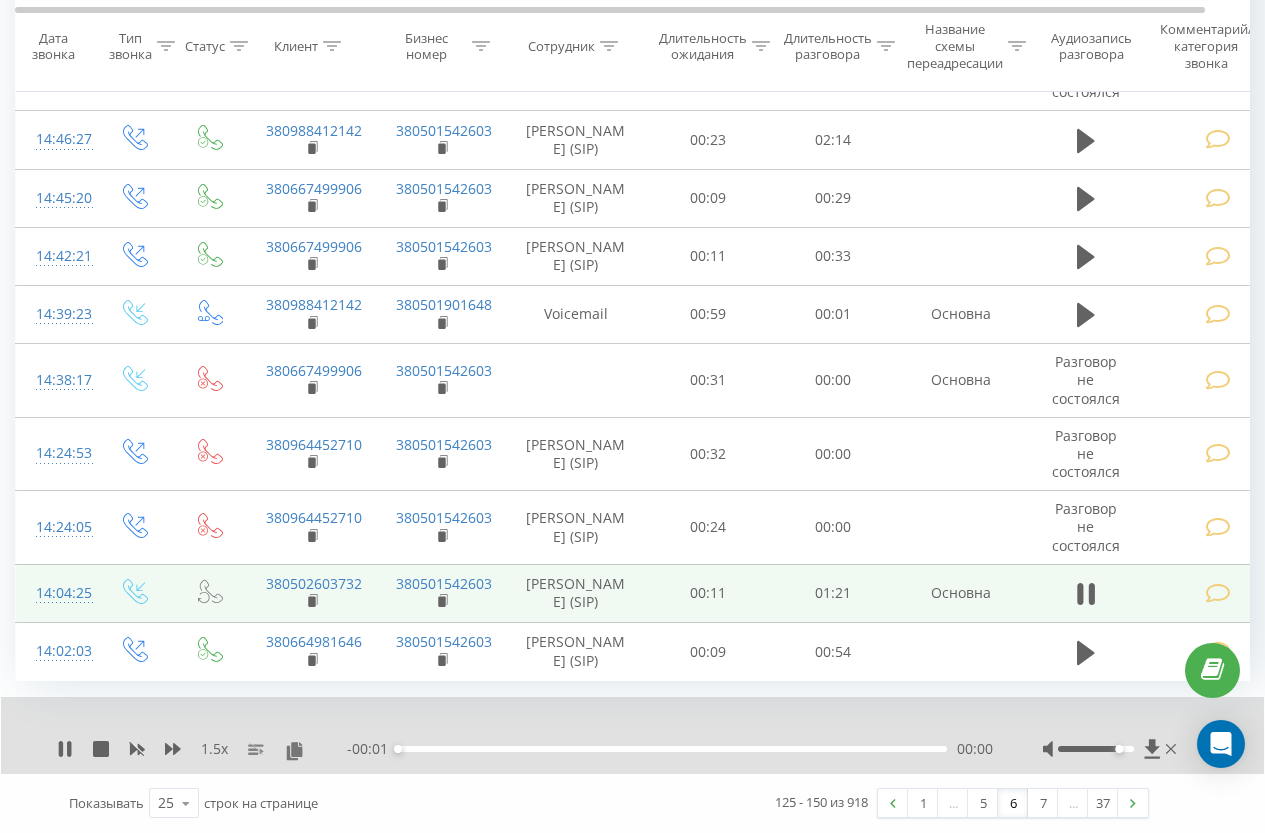 click at bounding box center (1221, 593) 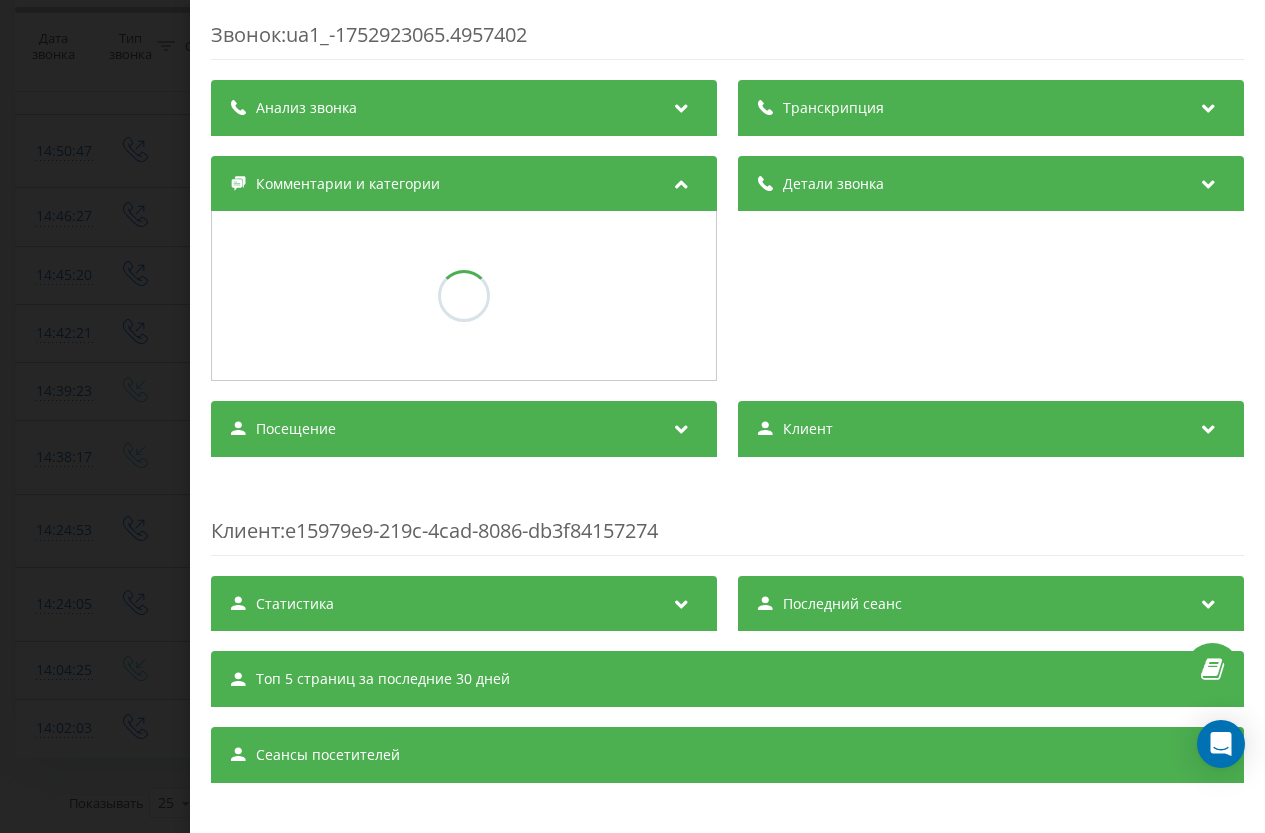 scroll, scrollTop: 2047, scrollLeft: 0, axis: vertical 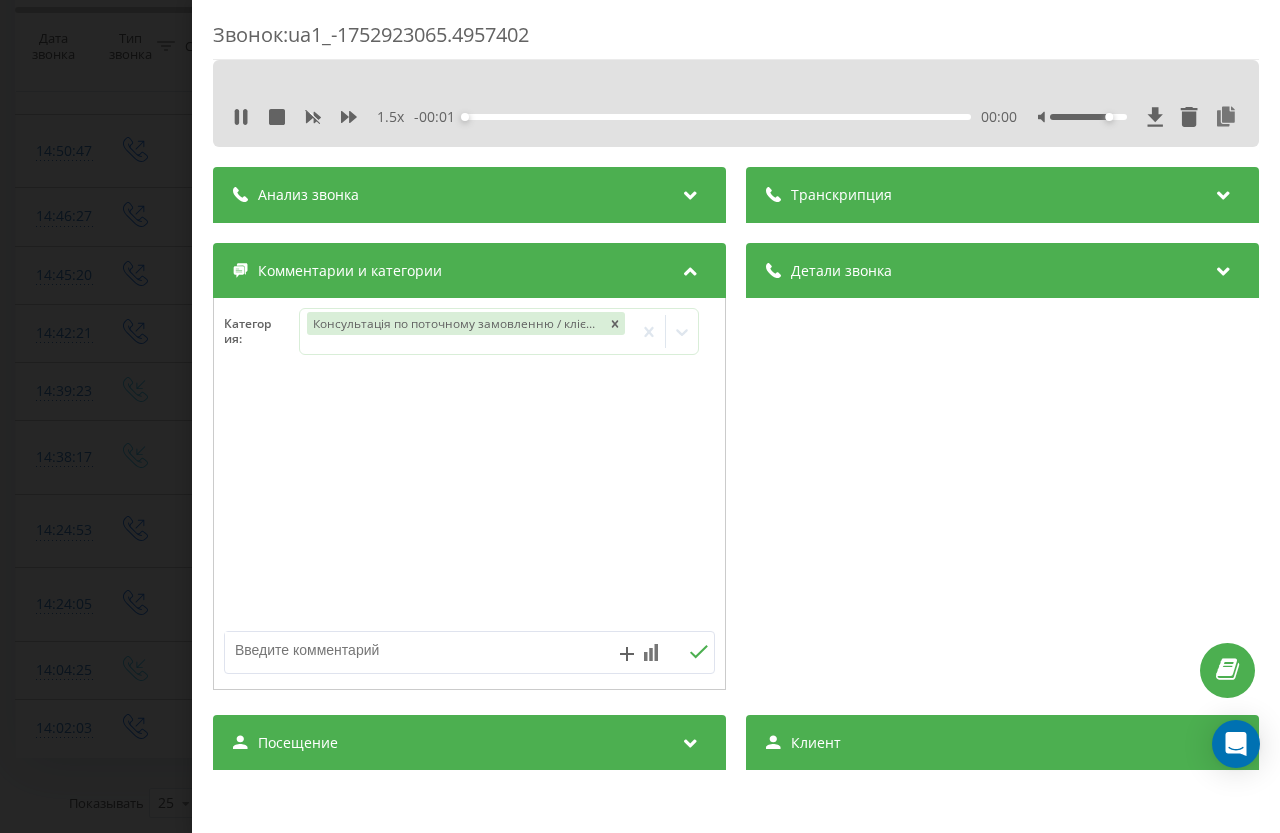 click on "Звонок :  ua1_-1752923065.4957402   1.5 x  - 00:01 00:00   00:00   Транскрипция Для анализа AI будущих звонков  настройте и активируйте профиль на странице . Если профиль уже есть и звонок соответствует его условиям, обновите страницу через 10 минут – AI анализирует текущий звонок. Анализ звонка Для анализа AI будущих звонков  настройте и активируйте профиль на странице . Если профиль уже есть и звонок соответствует его условиям, обновите страницу через 10 минут – AI анализирует текущий звонок. Детали звонка Общее Дата звонка 20[DATE]:04:25 Тип звонка Входящий Статус звонка Повторный n/a : 1" at bounding box center [640, 416] 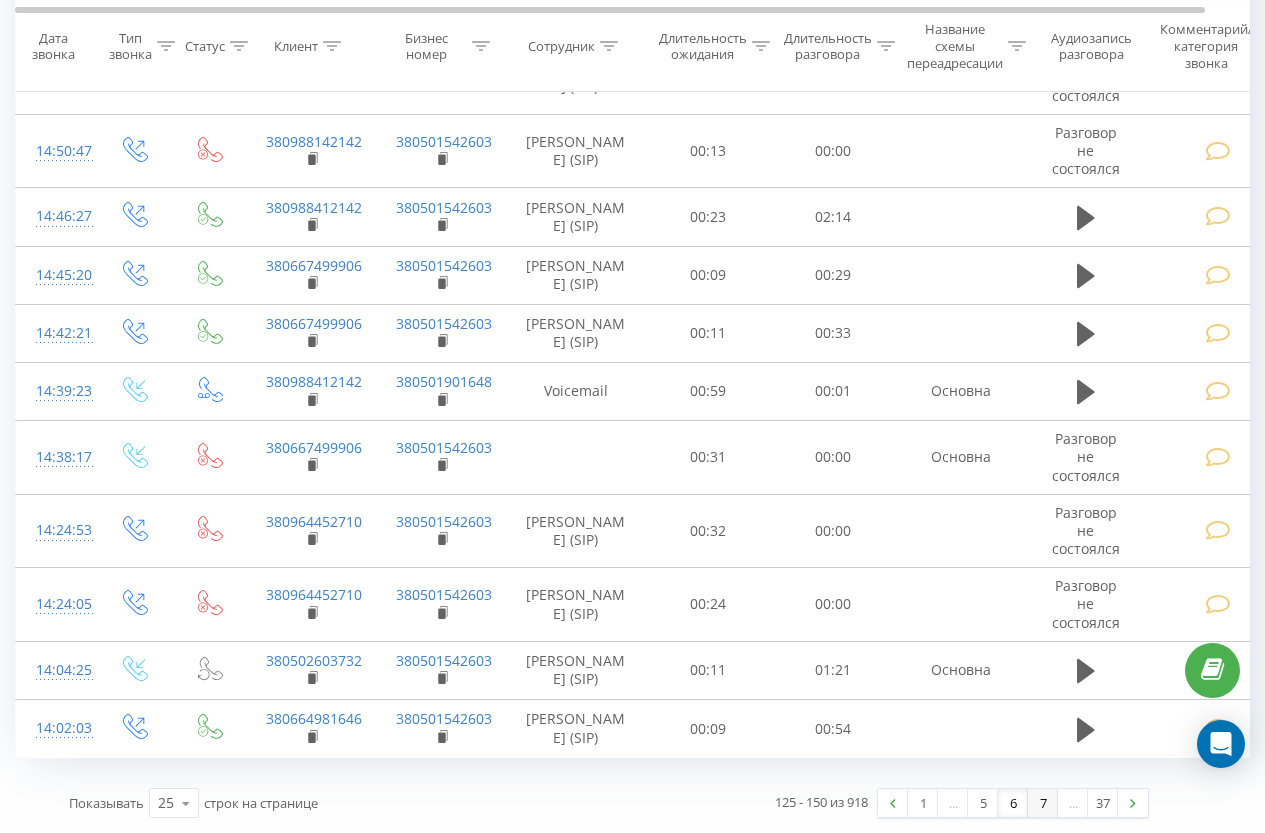 click on "7" at bounding box center [1043, 803] 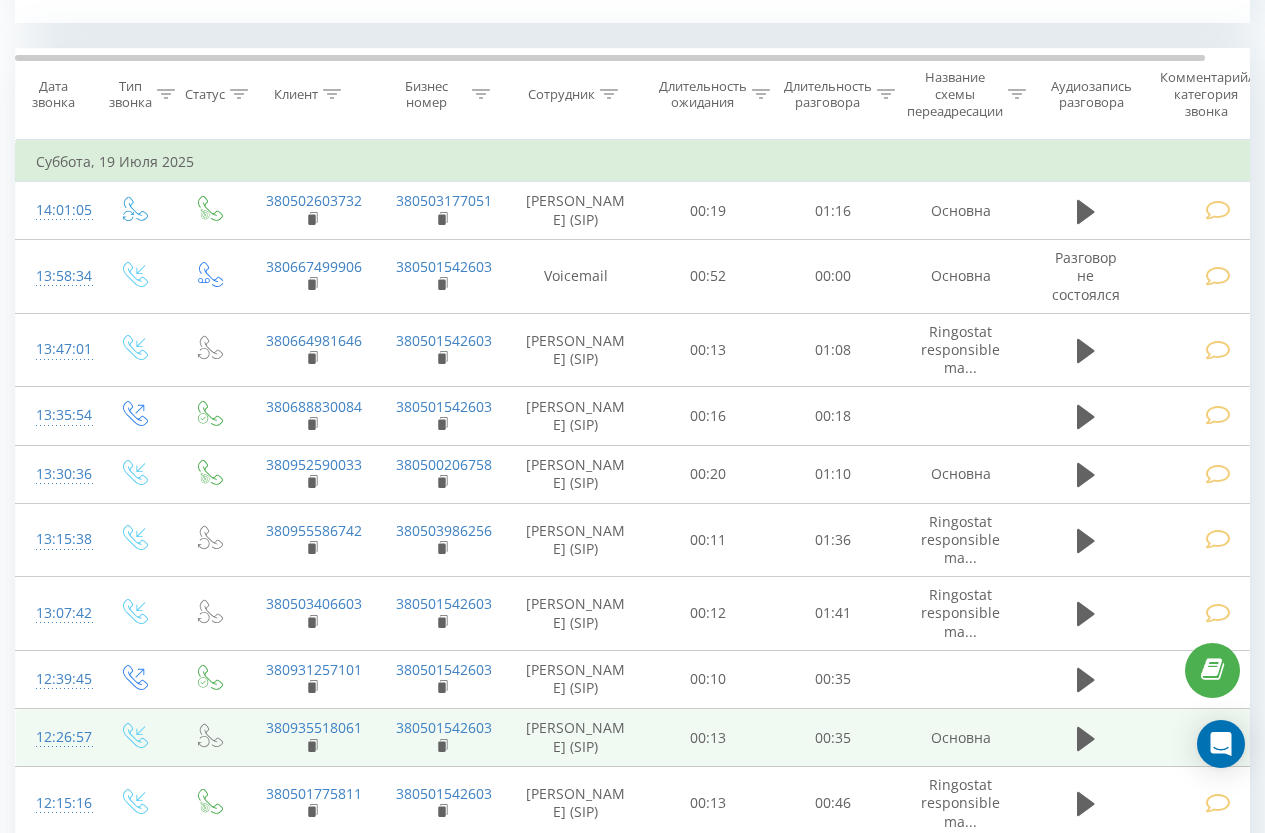 scroll, scrollTop: 813, scrollLeft: 0, axis: vertical 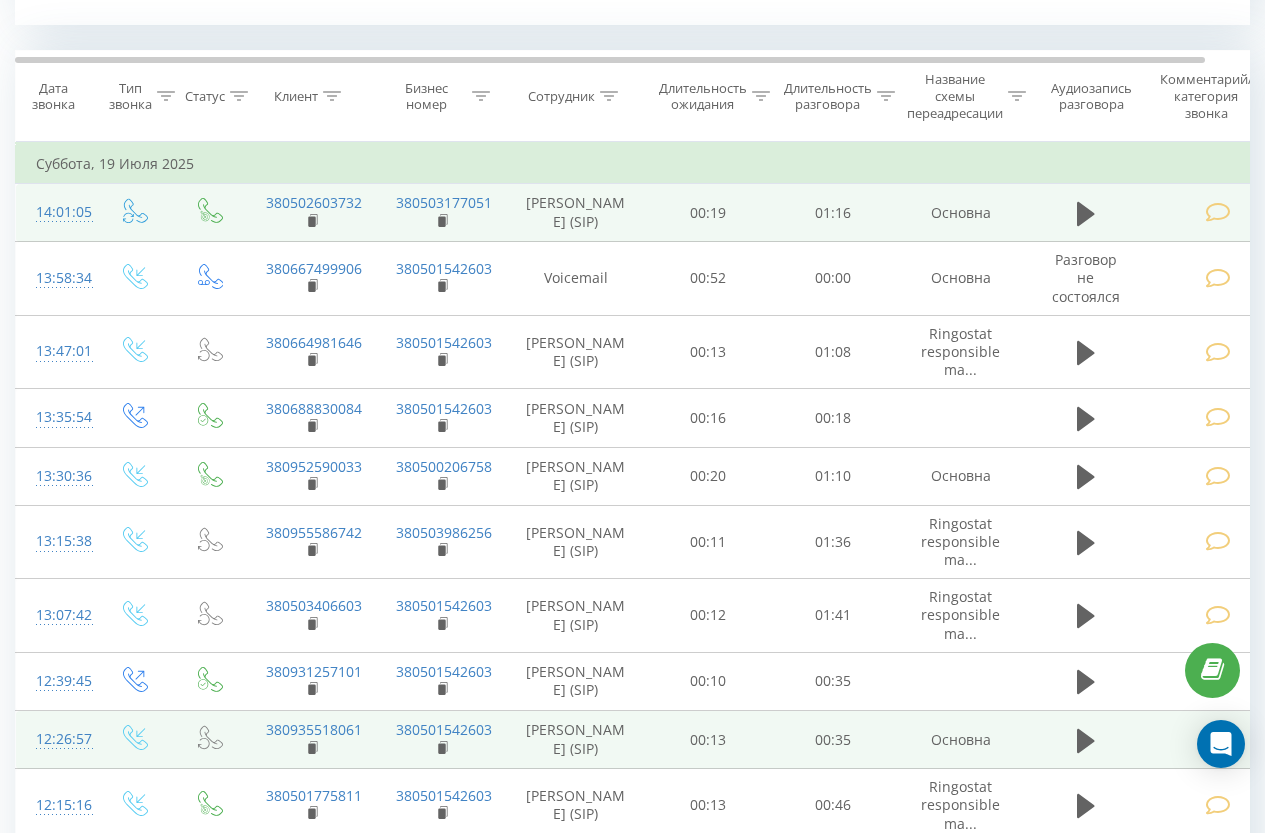 click at bounding box center (1086, 213) 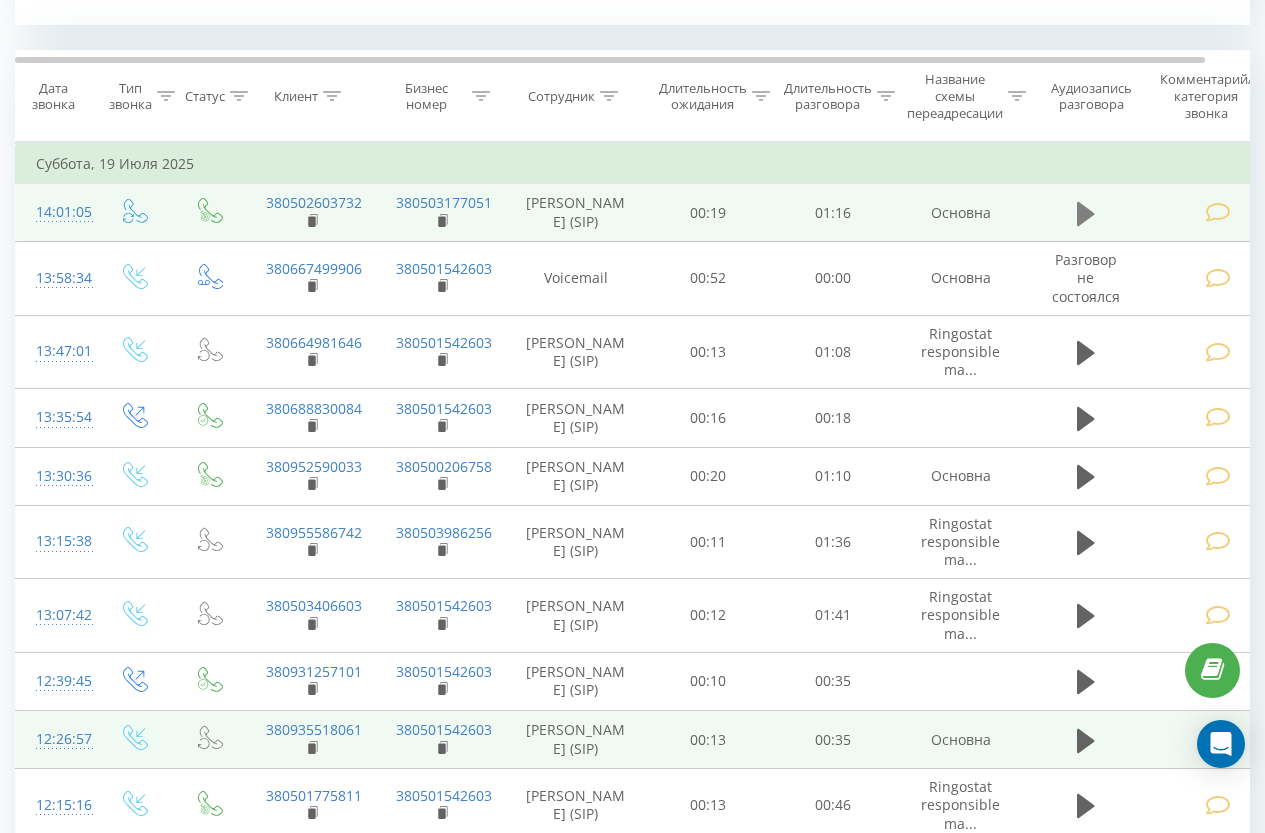 click 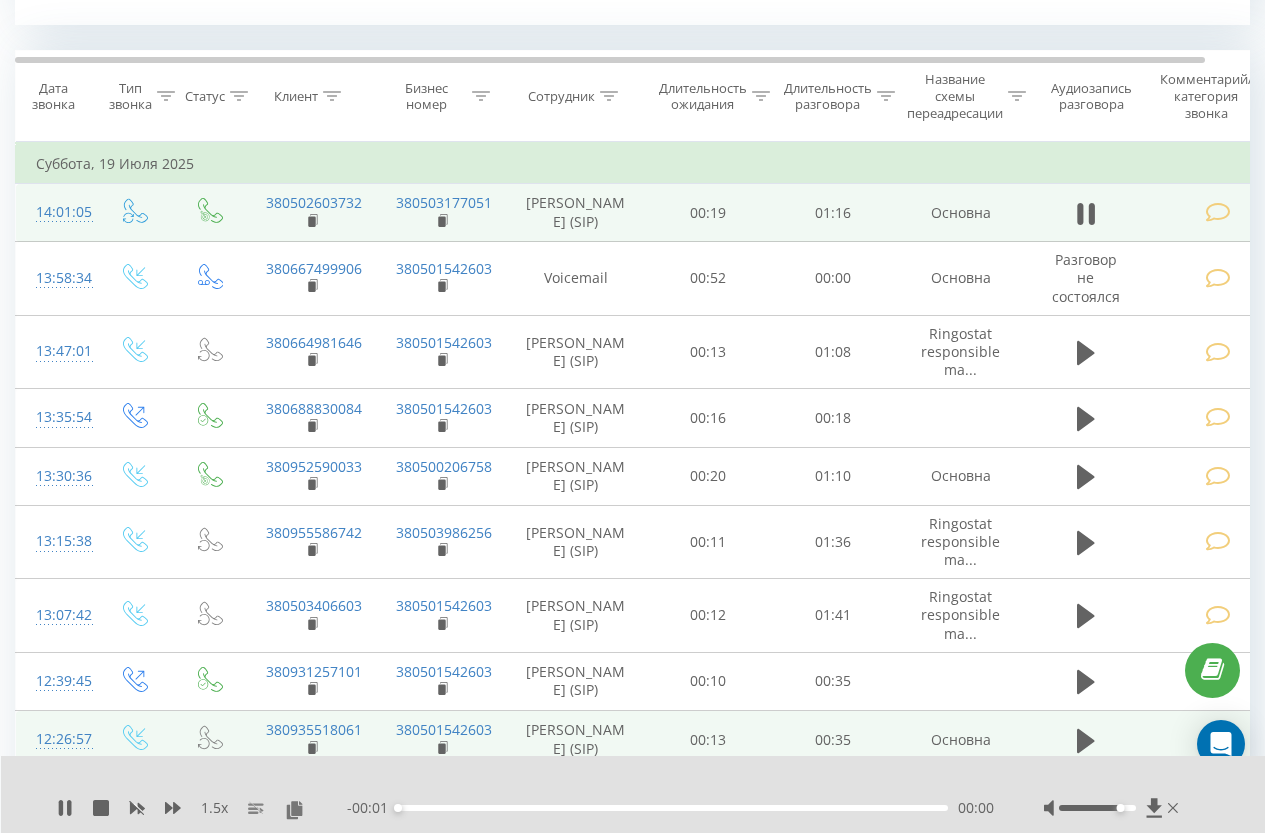 click at bounding box center [1218, 212] 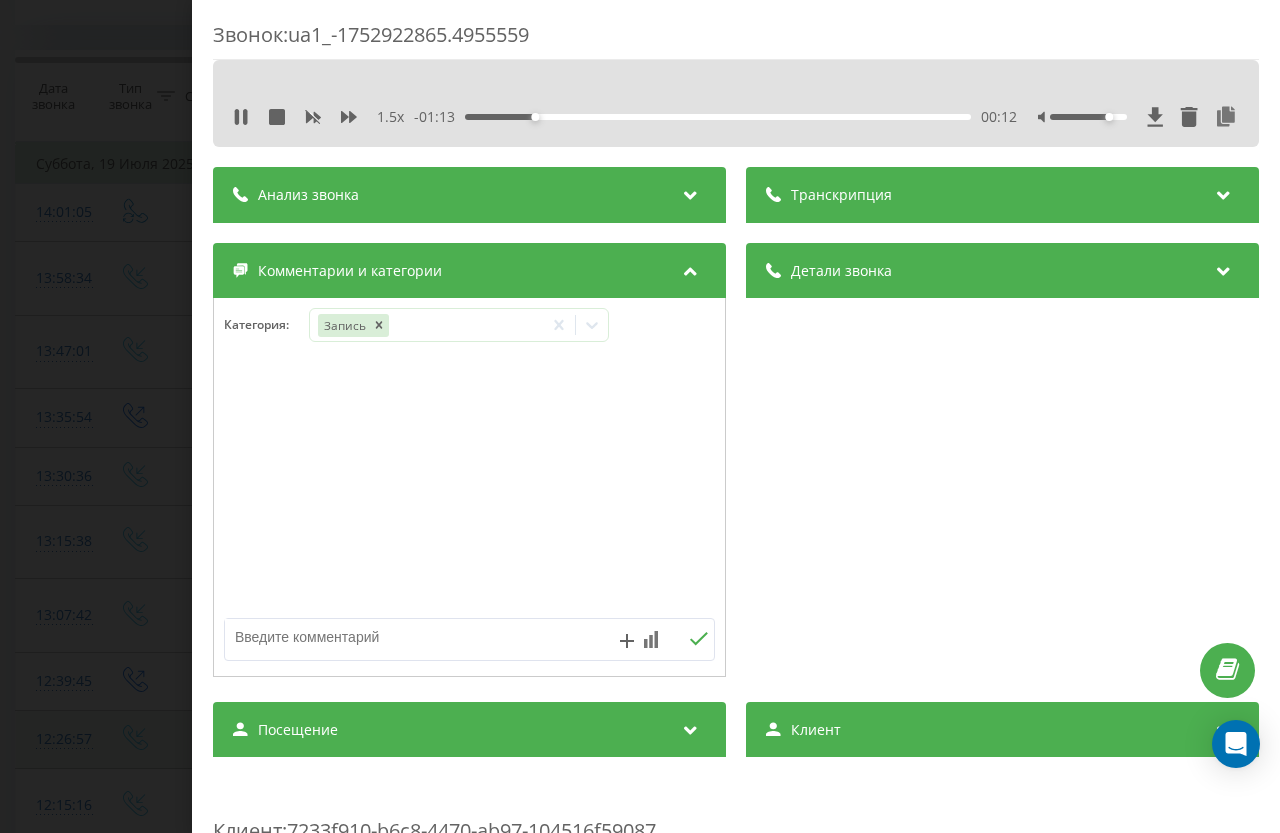 click on "Звонок :  ua1_-1752922865.4955559   1.5 x  - 01:13 00:12   00:12   Транскрипция Для анализа AI будущих звонков  настройте и активируйте профиль на странице . Если профиль уже есть и звонок соответствует его условиям, обновите страницу через 10 минут – AI анализирует текущий звонок. Анализ звонка Для анализа AI будущих звонков  настройте и активируйте профиль на странице . Если профиль уже есть и звонок соответствует его условиям, обновите страницу через 10 минут – AI анализирует текущий звонок. Детали звонка Общее Дата звонка [DATE] 14:01:05 Тип звонка Callback Статус звонка Целевой Кто звонил" at bounding box center (640, 416) 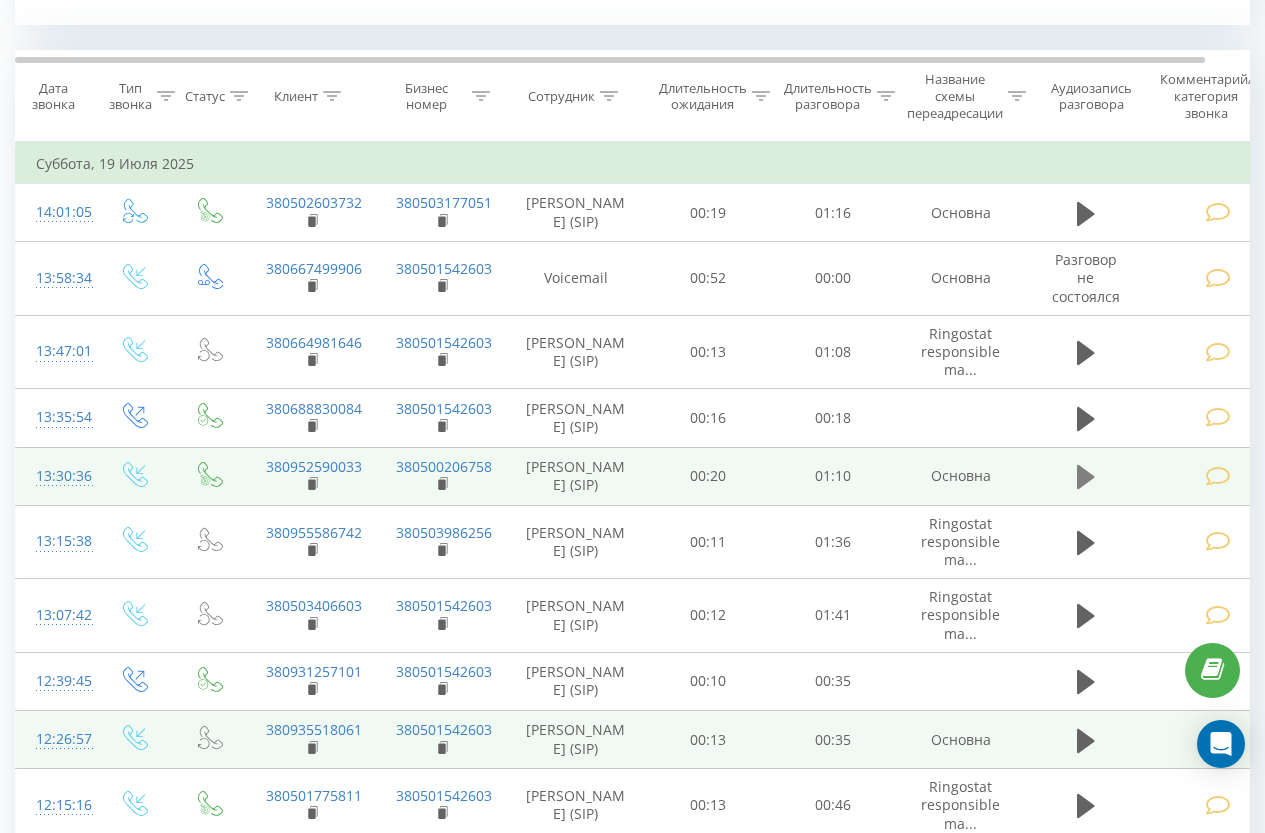 click 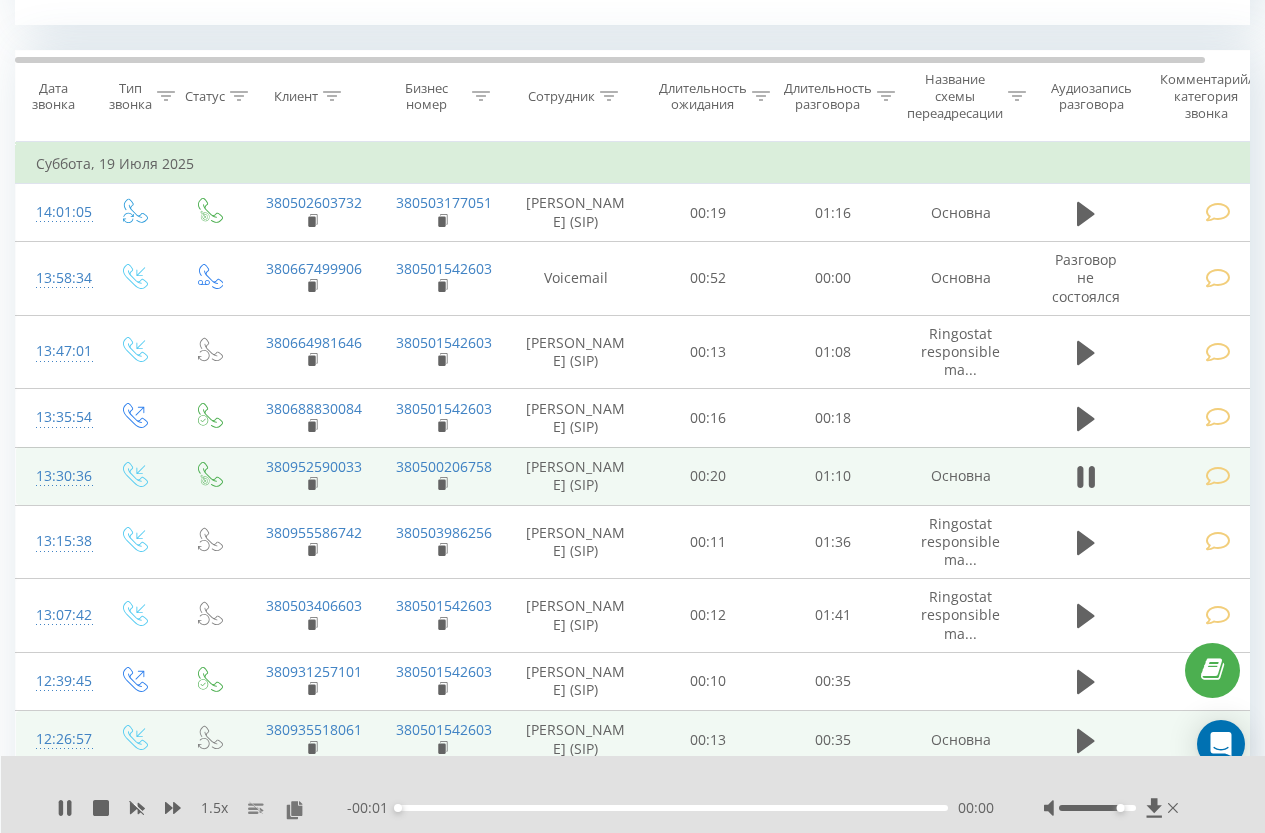 click at bounding box center [1221, 476] 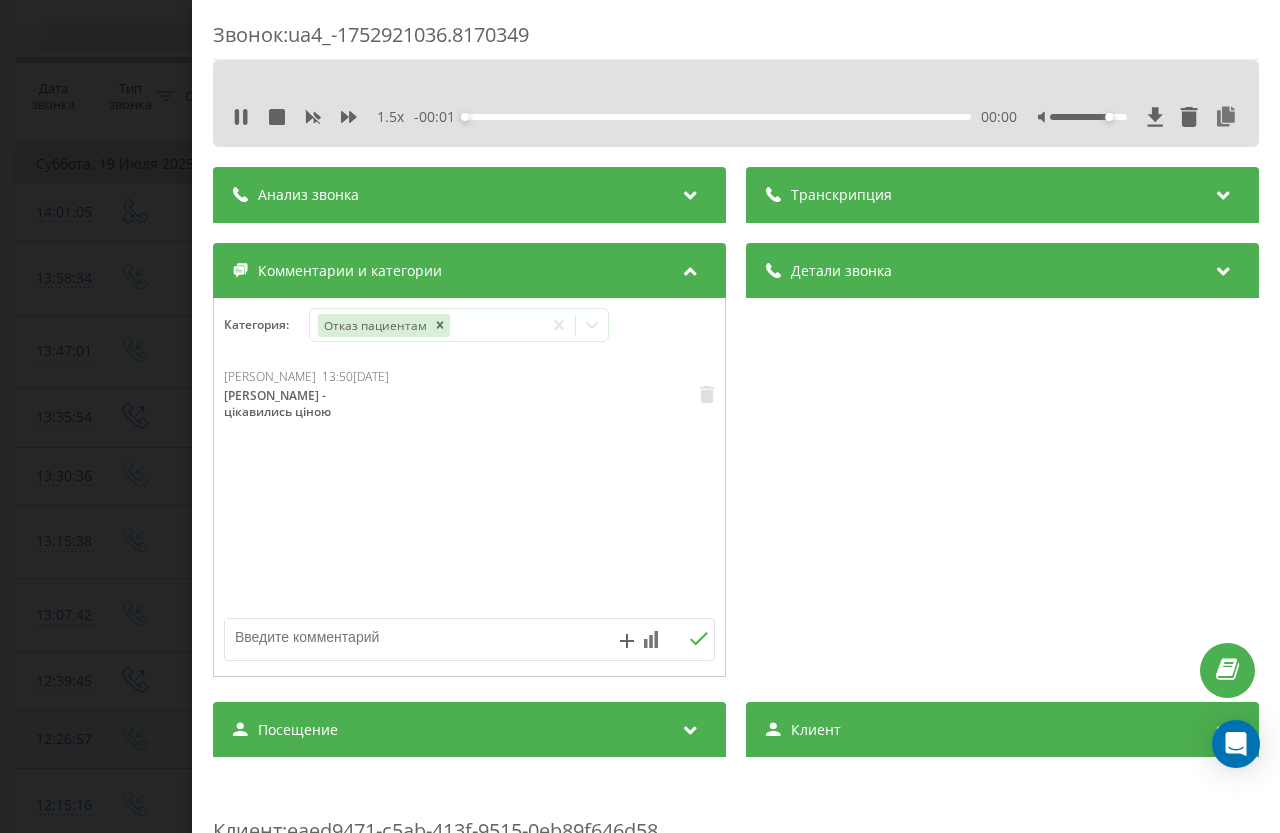 click on "Звонок :  ua4_-1752921036.8170349   1.5 x  - 00:01 00:00   00:00   Транскрипция Для анализа AI будущих звонков  настройте и активируйте профиль на странице . Если профиль уже есть и звонок соответствует его условиям, обновите страницу через 10 минут – AI анализирует текущий звонок. Анализ звонка Для анализа AI будущих звонков  настройте и активируйте профиль на странице . Если профиль уже есть и звонок соответствует его условиям, обновите страницу через 10 минут – AI анализирует текущий звонок. Детали звонка Общее Дата звонка 20[DATE]:30:36 Тип звонка Входящий Статус звонка Целевой 00:01:30 :" at bounding box center [640, 416] 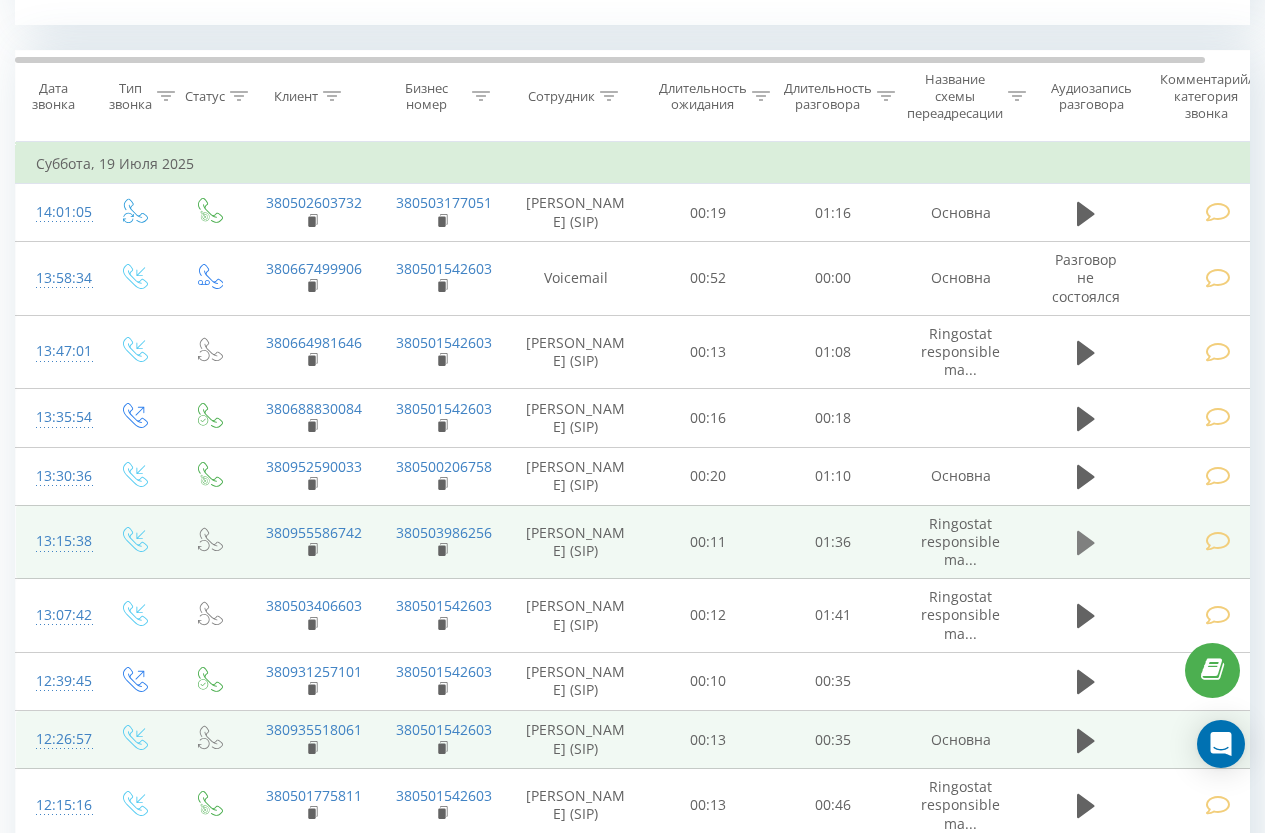 click 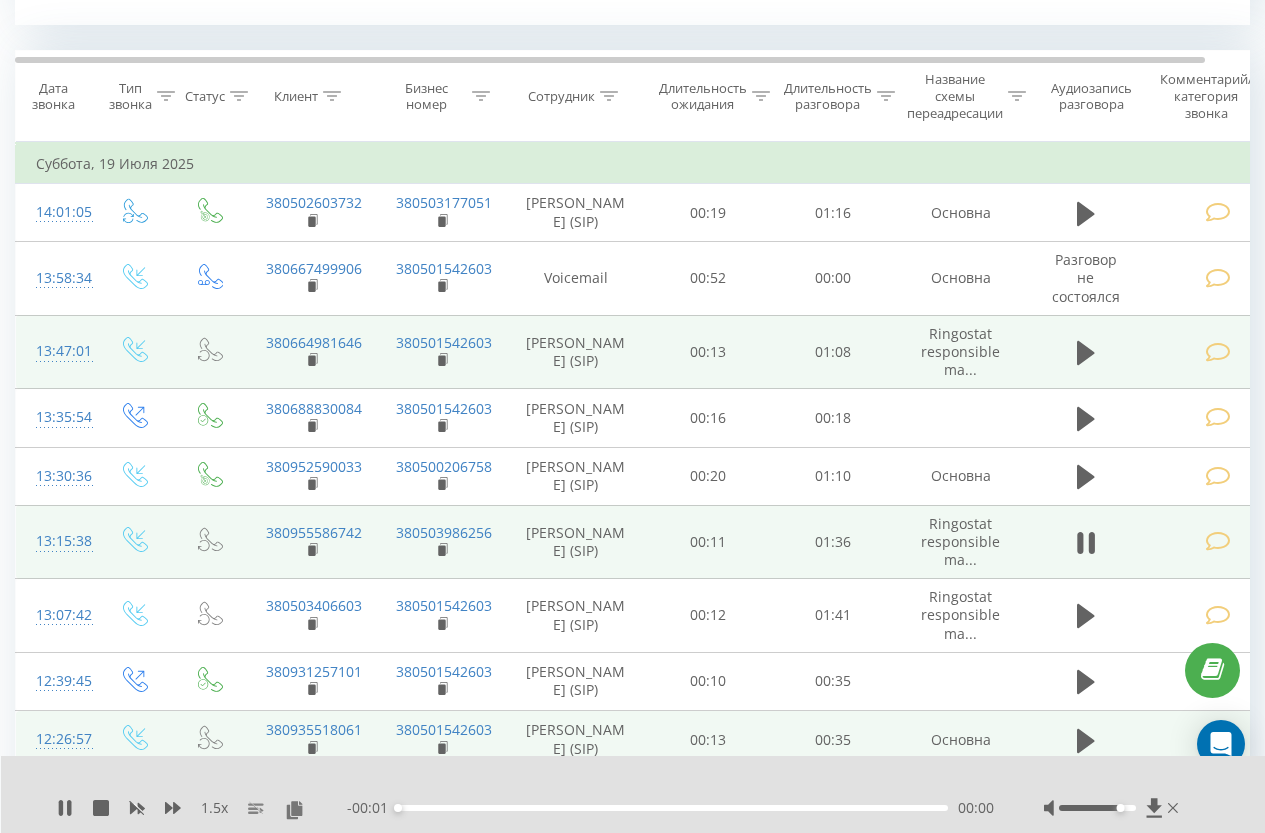scroll, scrollTop: 913, scrollLeft: 0, axis: vertical 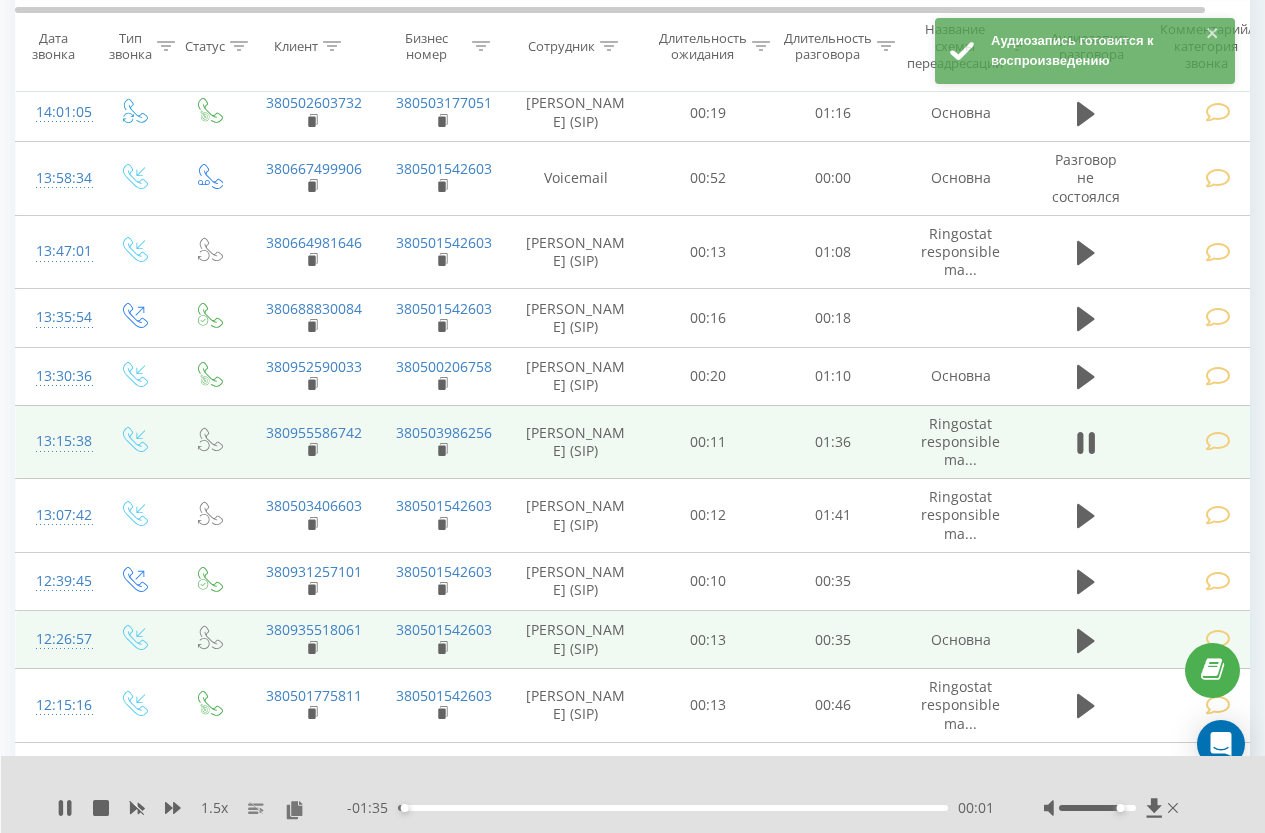 click at bounding box center [1218, 441] 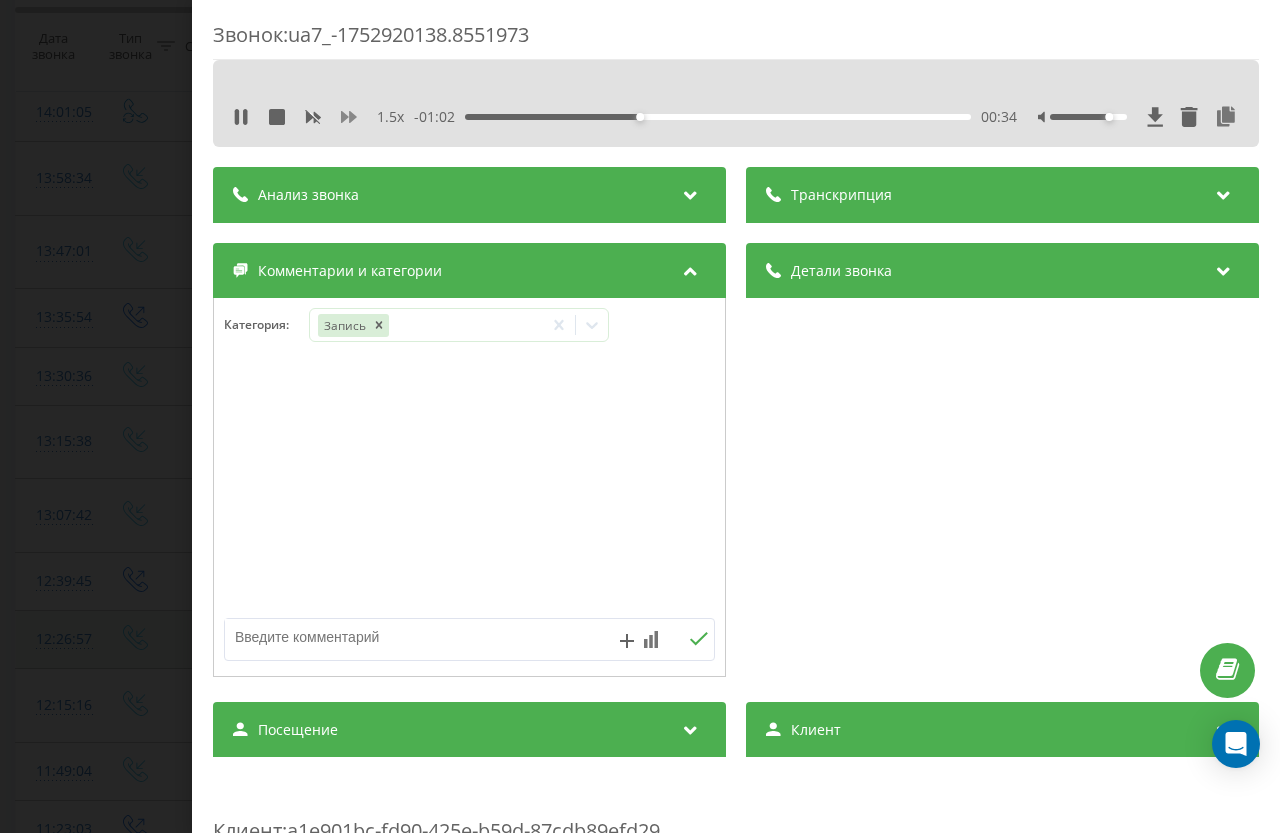 click 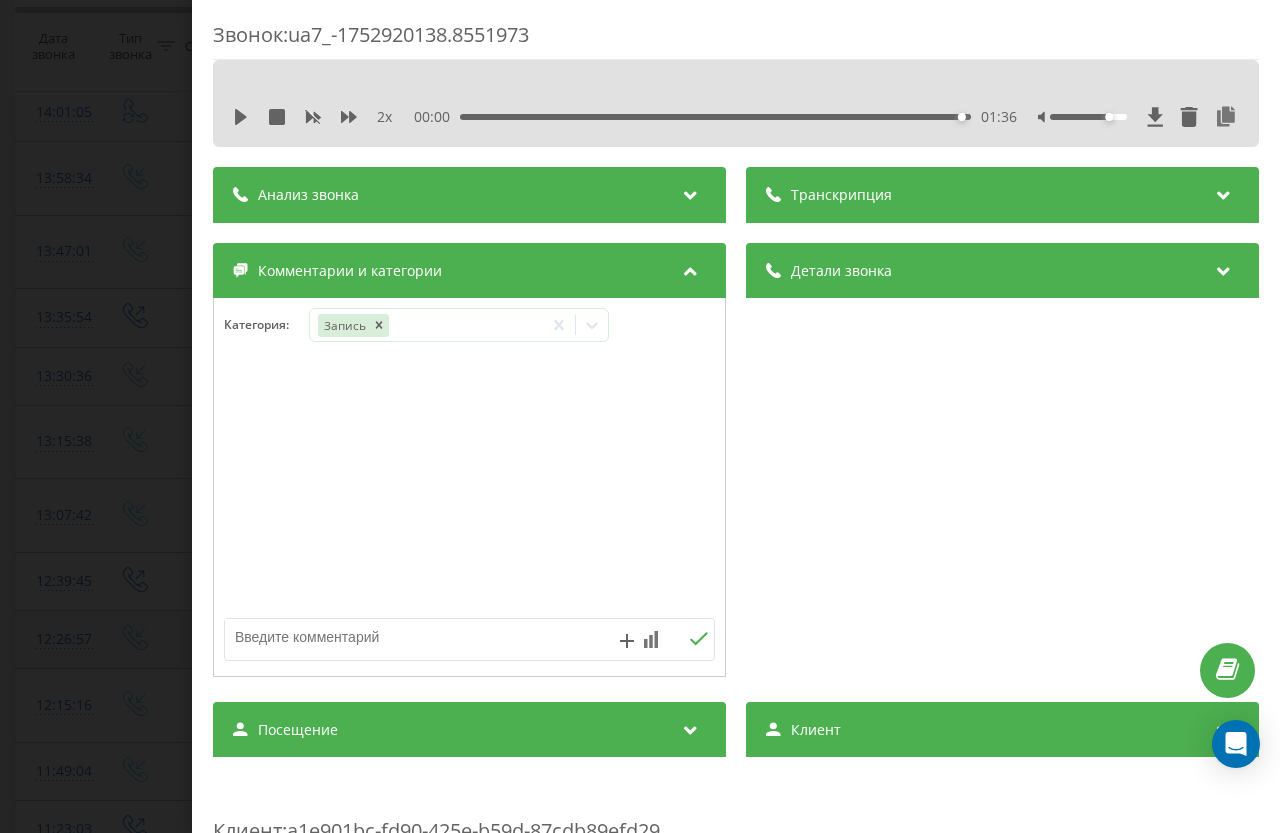 click on "Звонок :  ua7_-1752920138.8551973   2 x  00:00 01:36   01:36   Транскрипция Для анализа AI будущих звонков  настройте и активируйте профиль на странице . Если профиль уже есть и звонок соответствует его условиям, обновите страницу через 10 минут – AI анализирует текущий звонок. Анализ звонка Для анализа AI будущих звонков  настройте и активируйте профиль на странице . Если профиль уже есть и звонок соответствует его условиям, обновите страницу через 10 минут – AI анализирует текущий звонок. Детали звонка Общее Дата звонка [DATE] 13:15:38 Тип звонка Входящий Статус звонка Повторный 00:01:47 :" at bounding box center [640, 416] 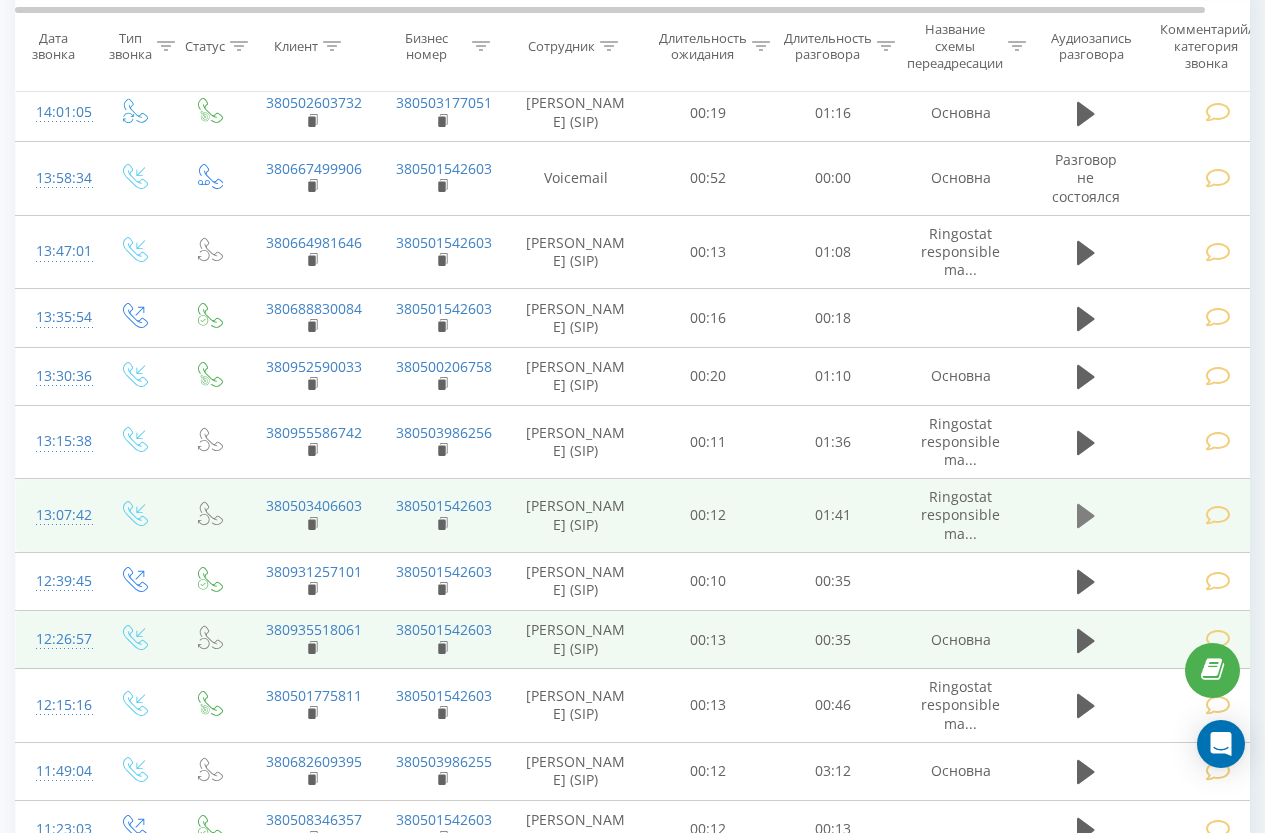click 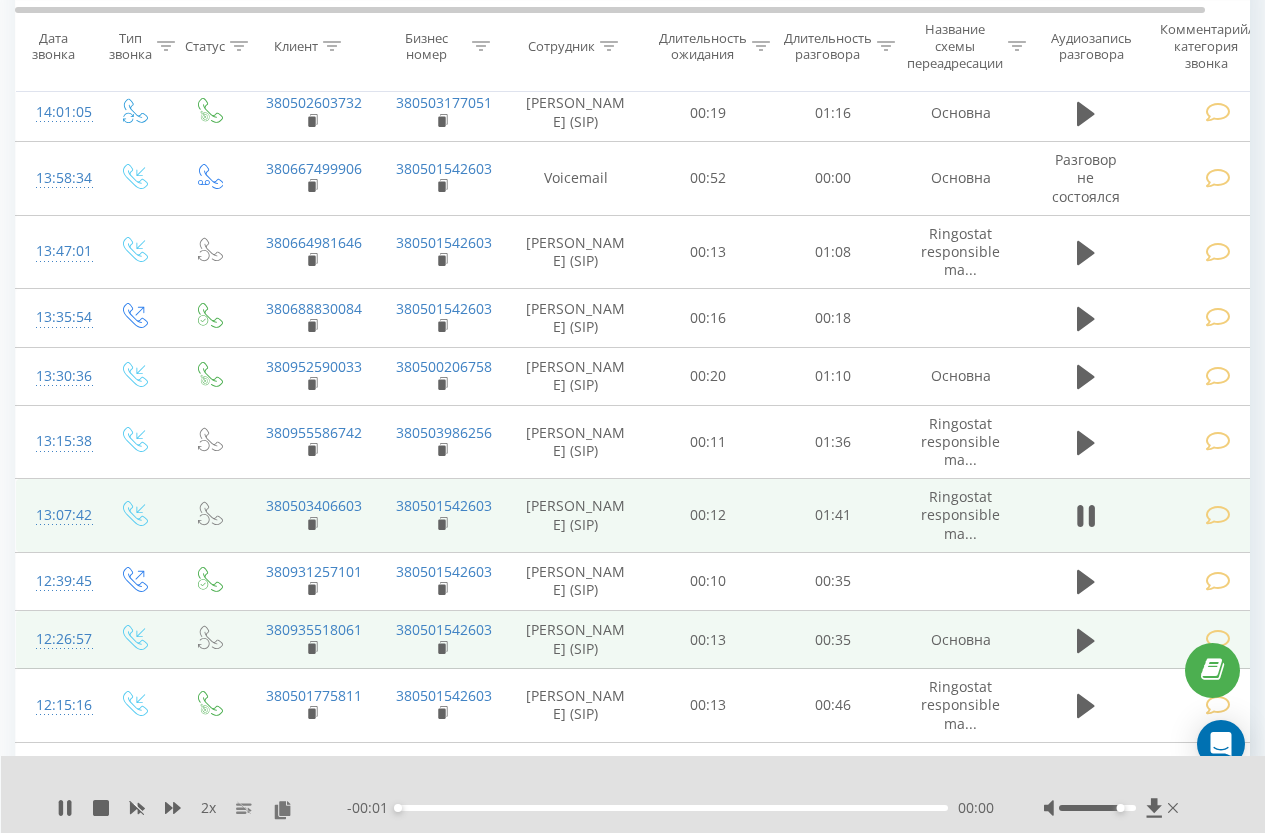 click at bounding box center (1221, 516) 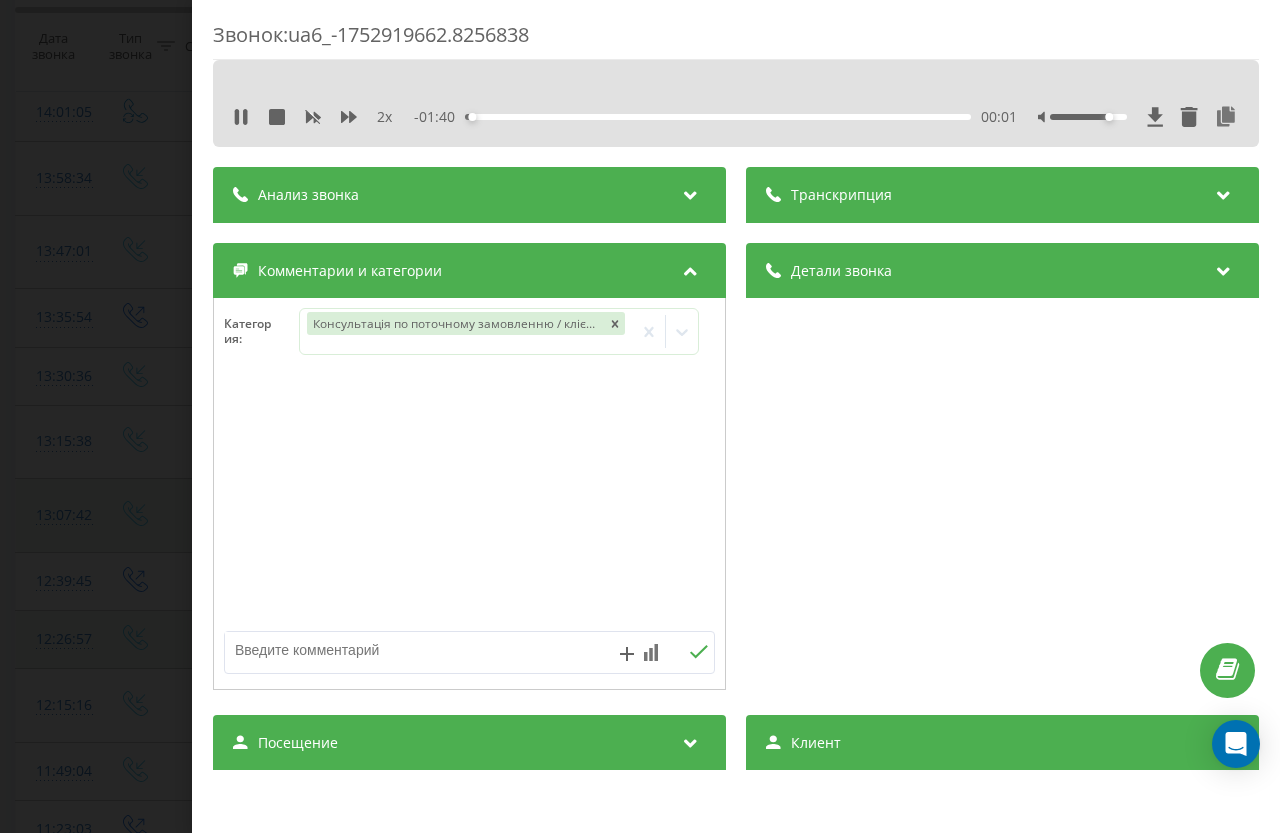 drag, startPoint x: 0, startPoint y: 542, endPoint x: 881, endPoint y: 530, distance: 881.0817 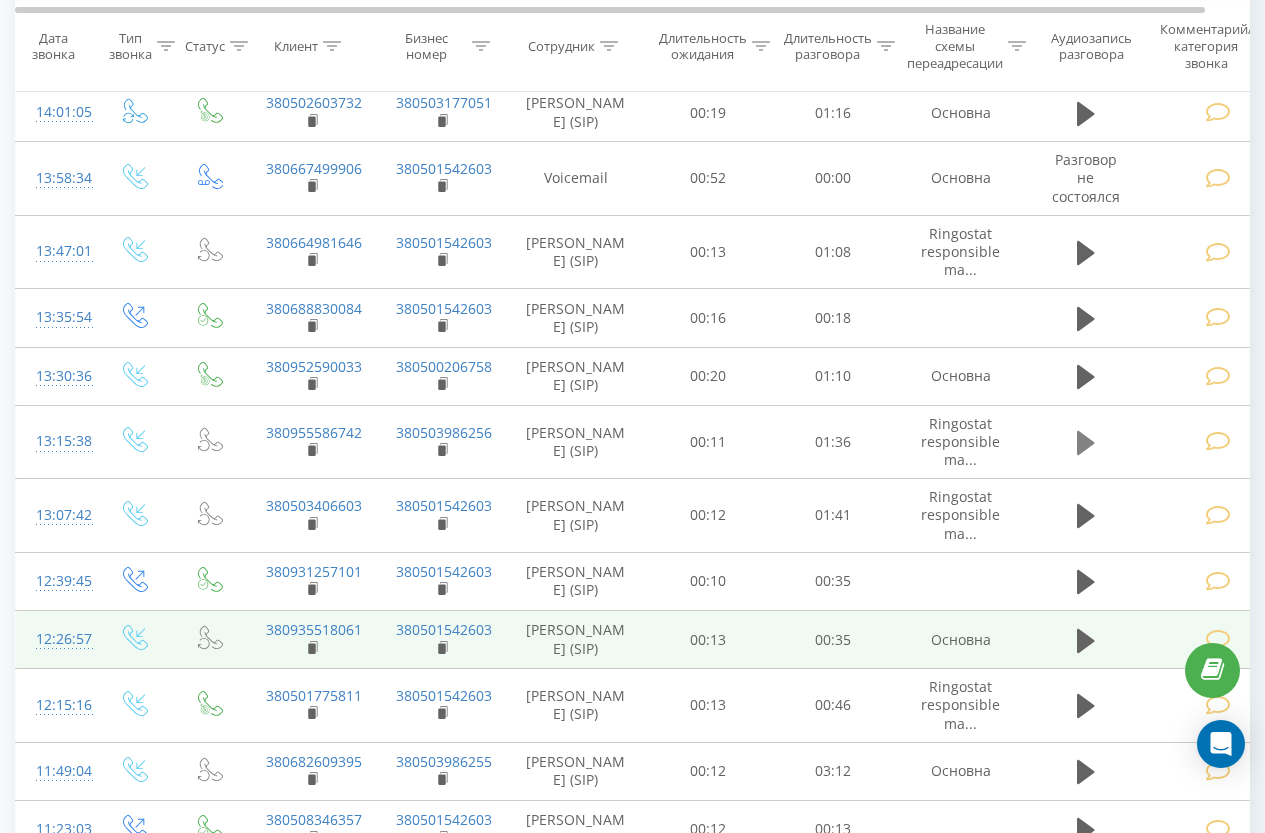 click at bounding box center [1086, 443] 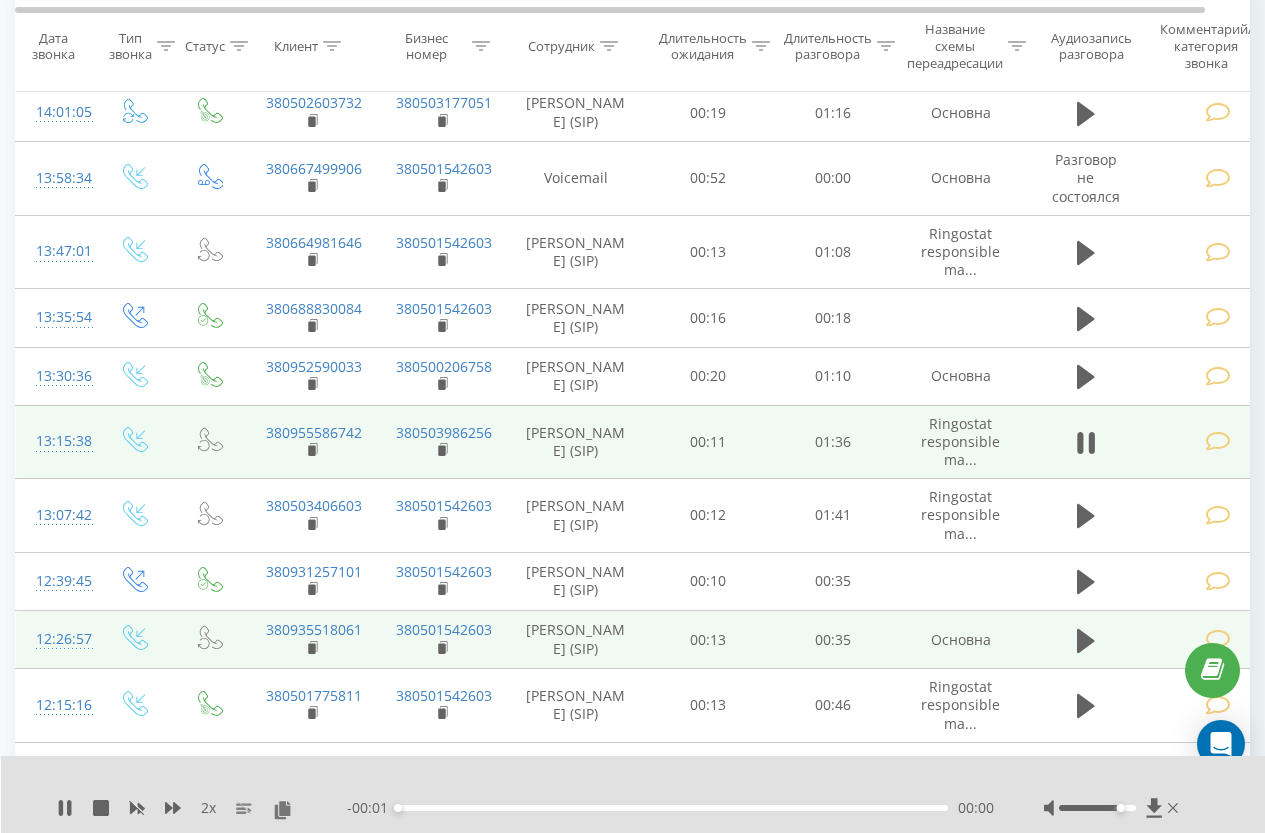 click at bounding box center (1218, 441) 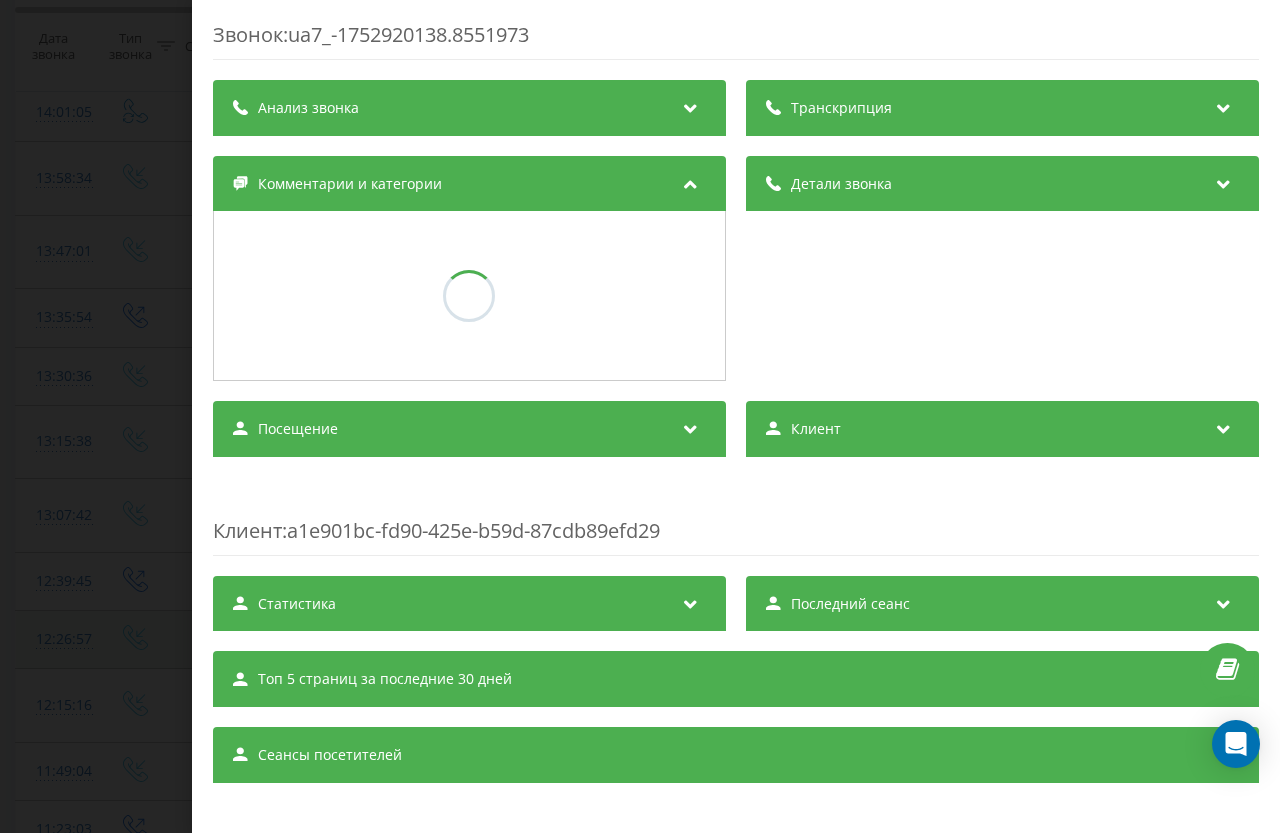 click on "Звонок :  ua7_-1752920138.8551973 Транскрипция Анализ звонка [PERSON_NAME] звонка Комментарии и категории Посещение [PERSON_NAME] :  a1e901bc-fd90-425e-b59d-87cdb89efd29 Статистика За последние 30 дней Просмотры страниц 0 Сеансов 0 Звонков за период 0 Последний сеанс Топ 5 страниц за последние 30 дней Сеансы посетителей" at bounding box center (640, 416) 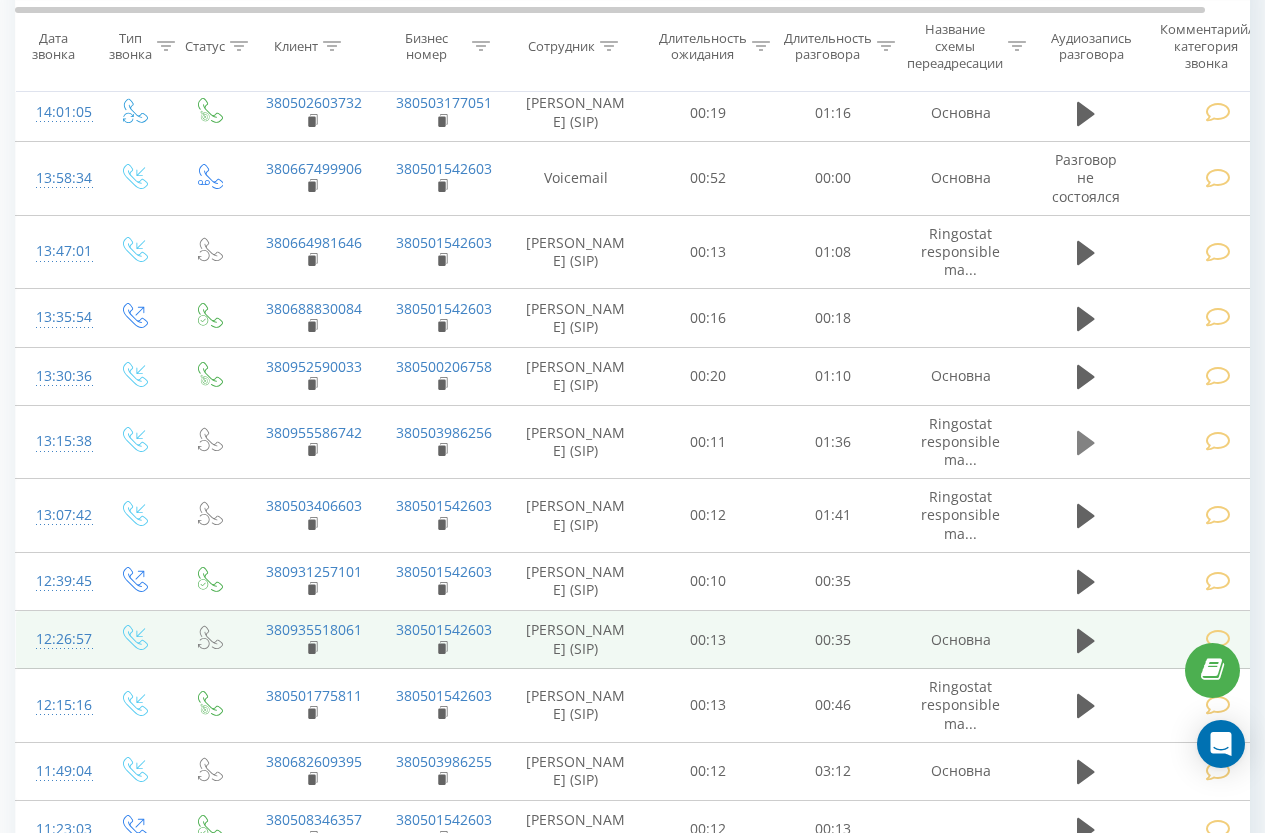 click 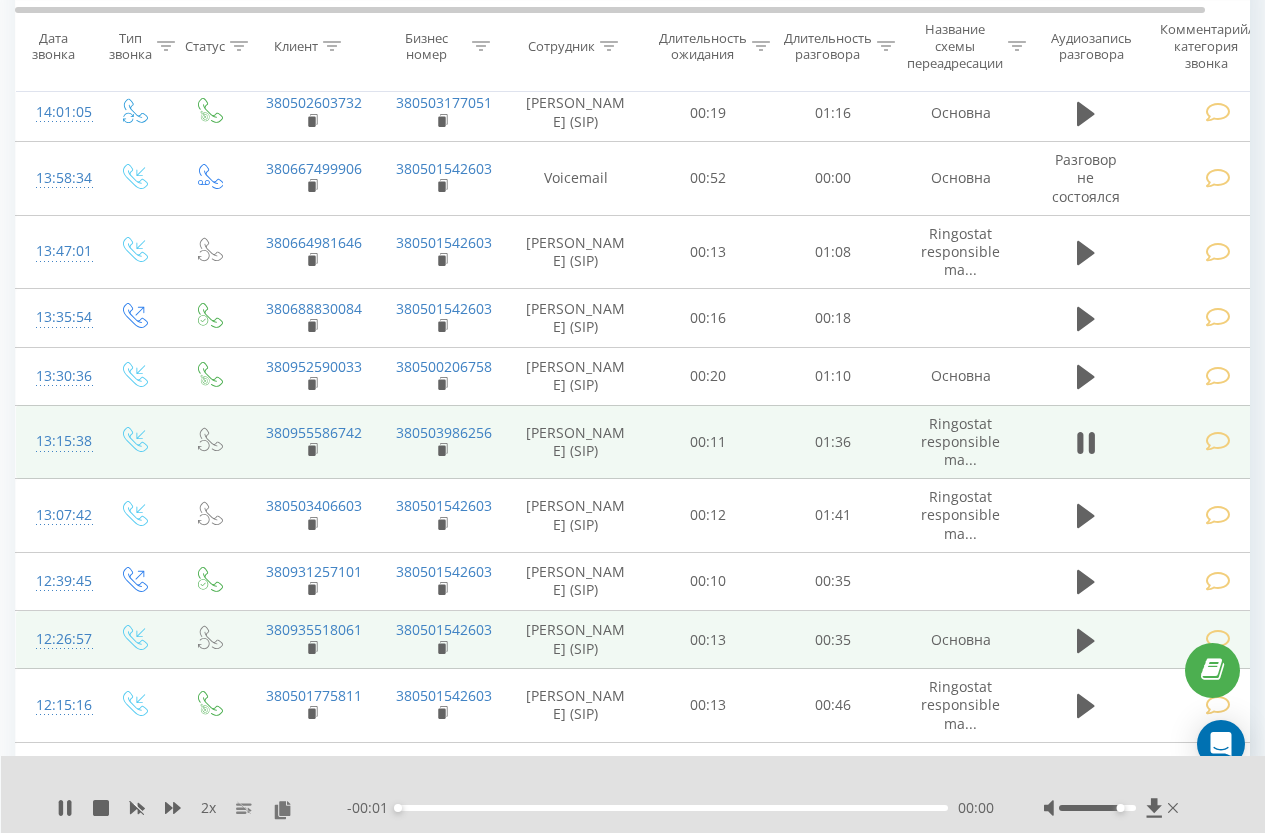 click at bounding box center (1218, 441) 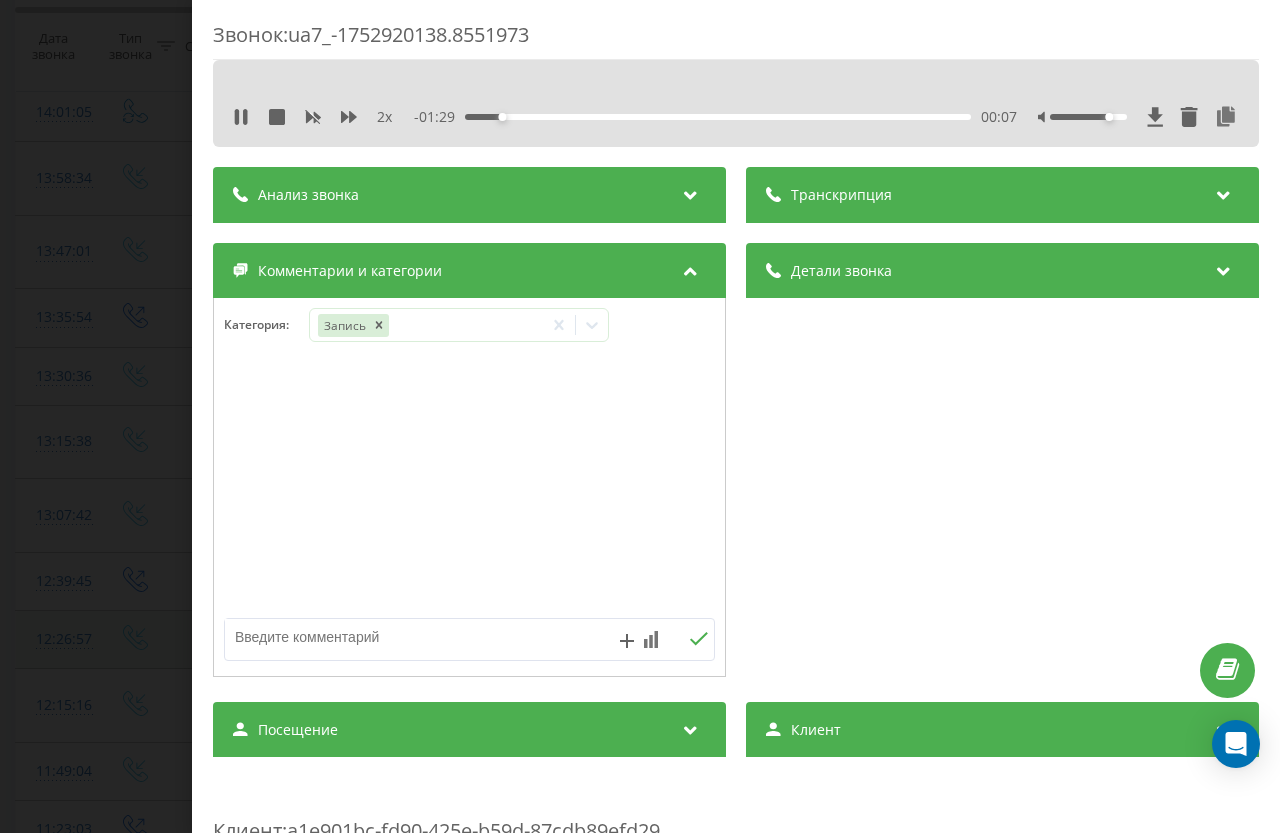 click on "Звонок :  ua7_-1752920138.8551973   2 x  - 01:29 00:07   00:07   Транскрипция Для анализа AI будущих звонков  настройте и активируйте профиль на странице . Если профиль уже есть и звонок соответствует его условиям, обновите страницу через 10 минут – AI анализирует текущий звонок. Анализ звонка Для анализа AI будущих звонков  настройте и активируйте профиль на странице . Если профиль уже есть и звонок соответствует его условиям, обновите страницу через 10 минут – AI анализирует текущий звонок. Детали звонка Общее Дата звонка 20[DATE]:15:38 Тип звонка Входящий Статус звонка Повторный 00:01:47" at bounding box center (640, 416) 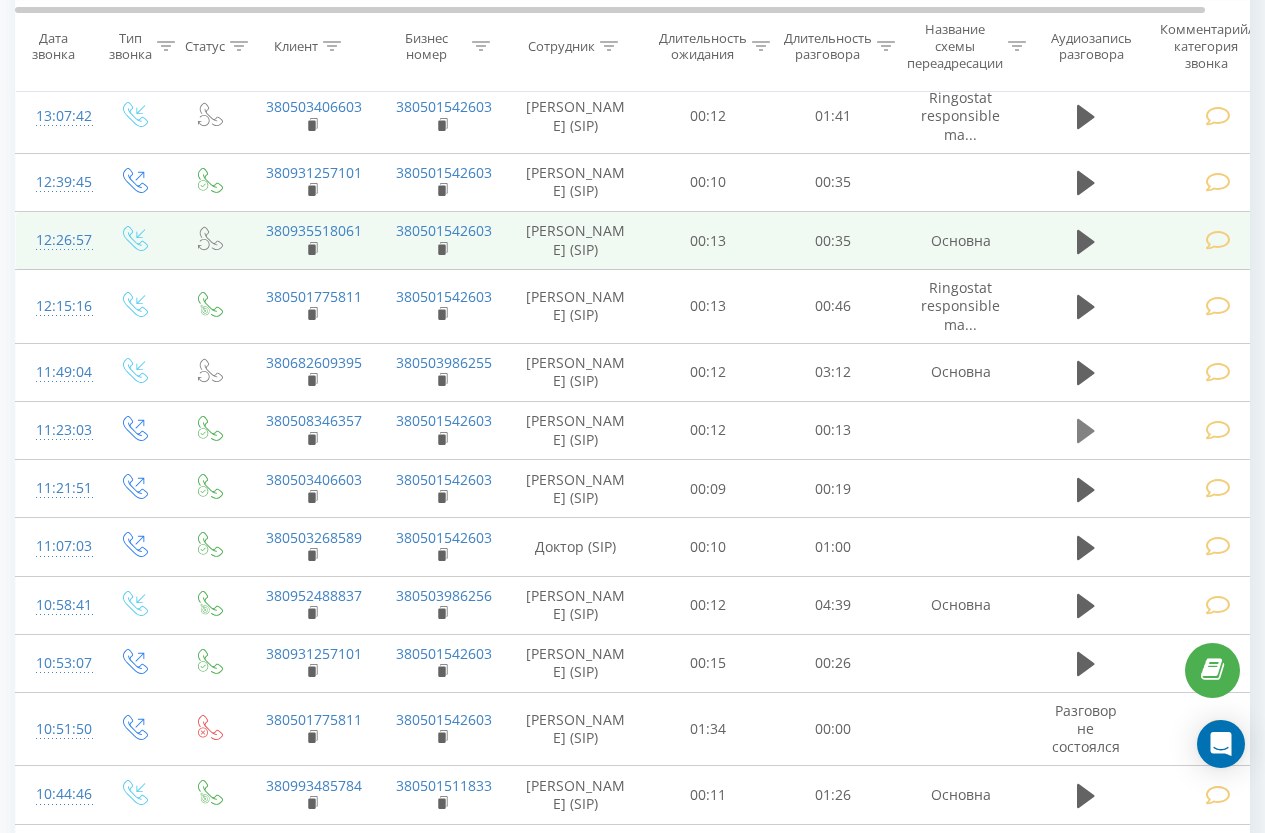 scroll, scrollTop: 1313, scrollLeft: 0, axis: vertical 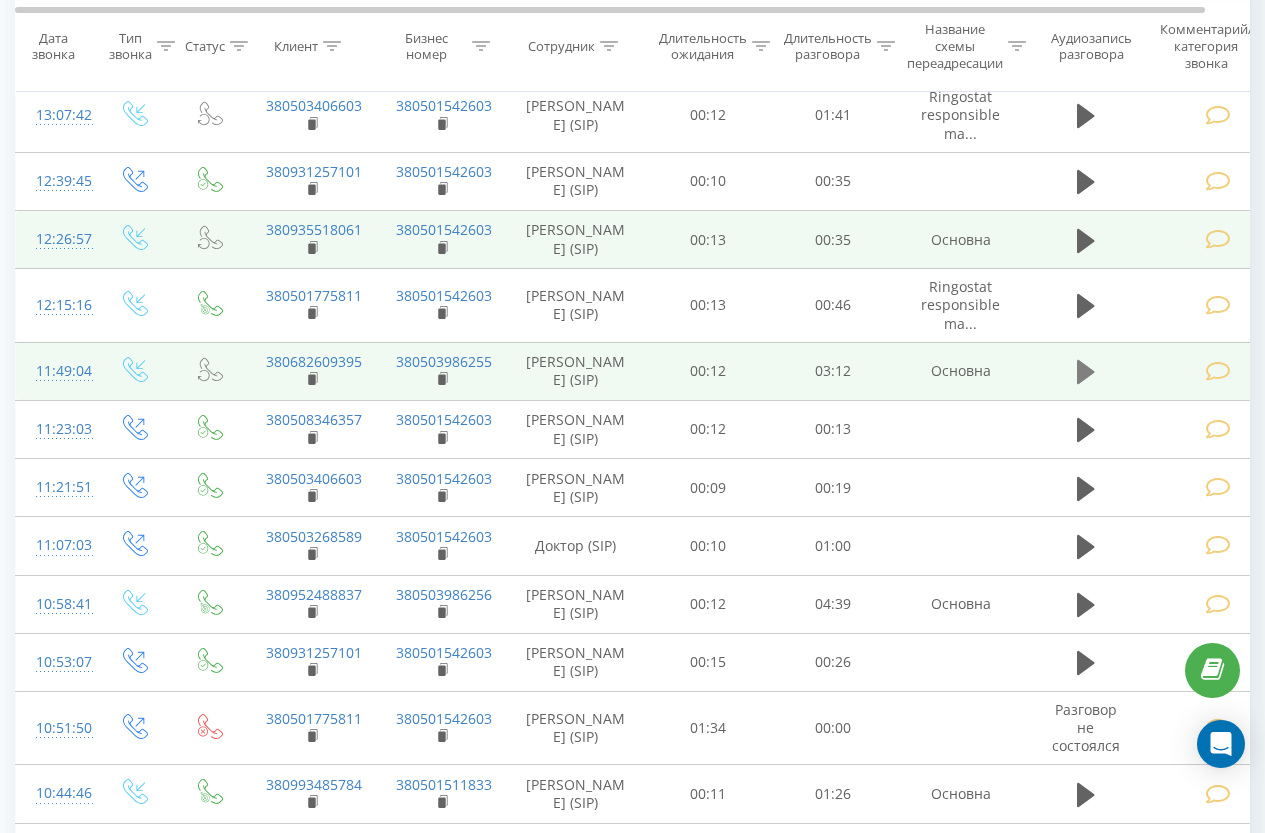 click 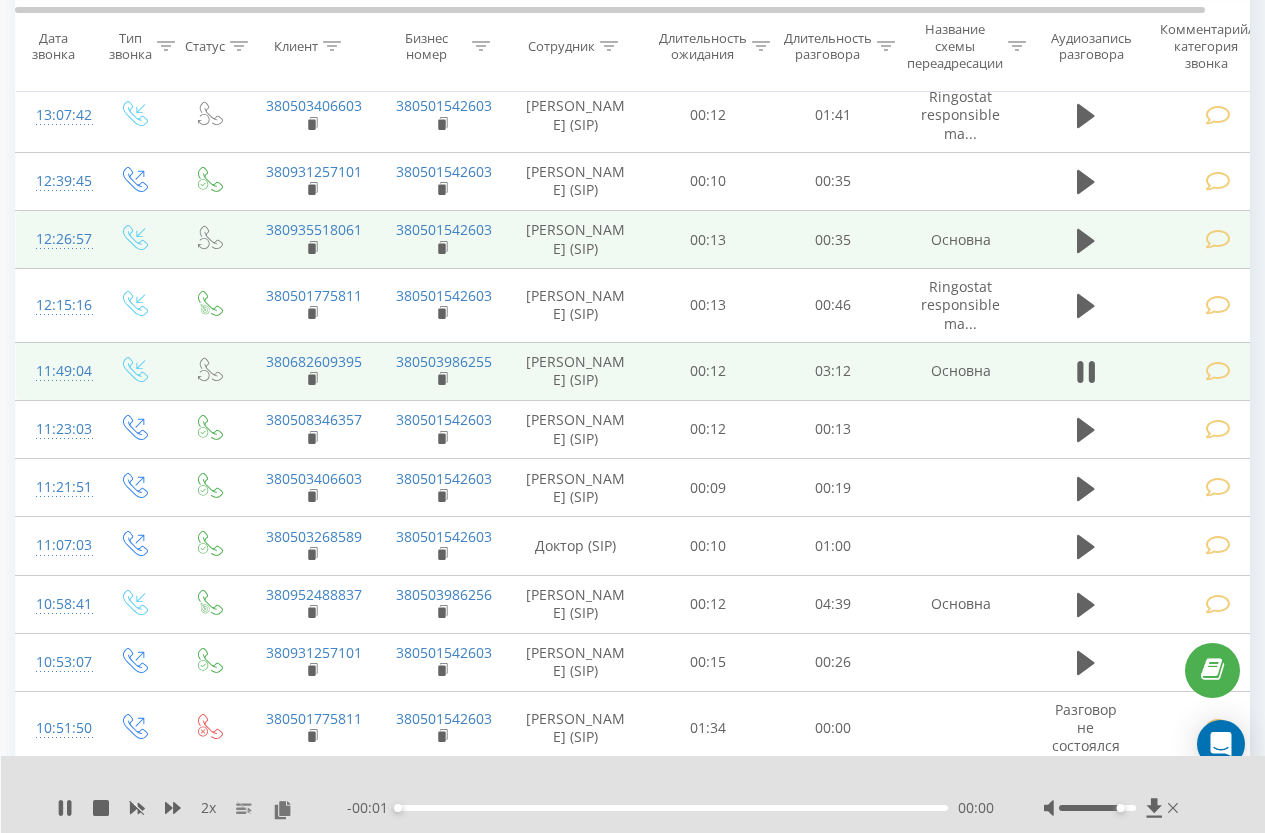 click at bounding box center (1218, 371) 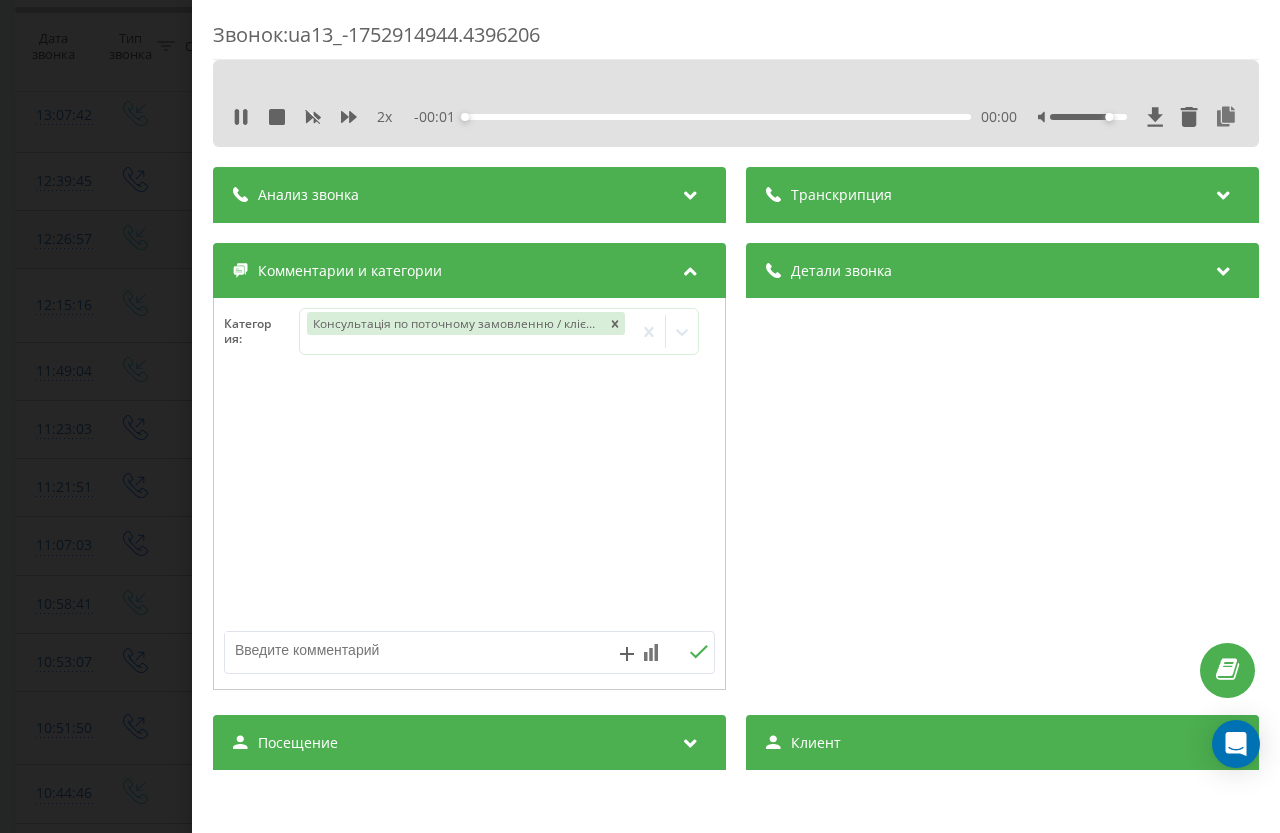 click on "- 00:01 00:00   00:00" at bounding box center (716, 117) 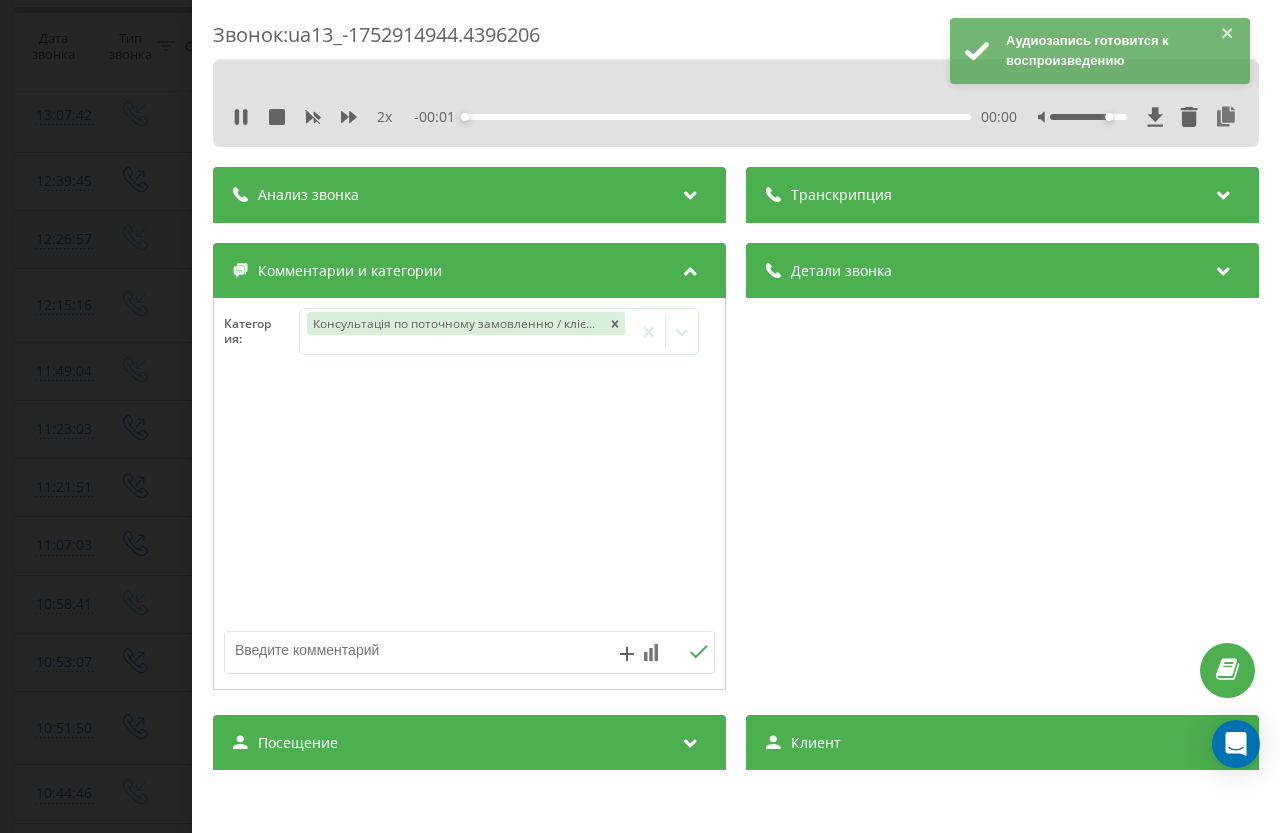 drag, startPoint x: 514, startPoint y: 129, endPoint x: 522, endPoint y: 117, distance: 14.422205 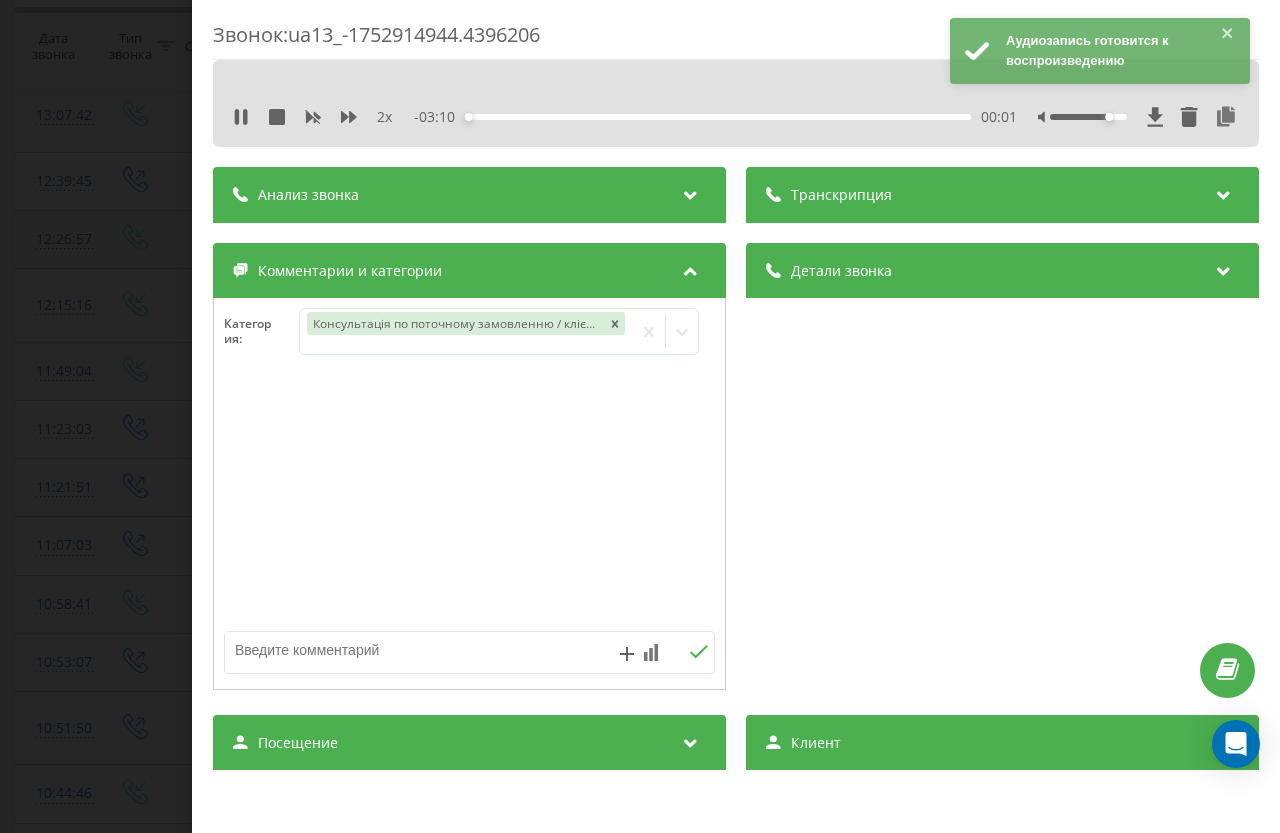click on "00:01" at bounding box center [718, 117] 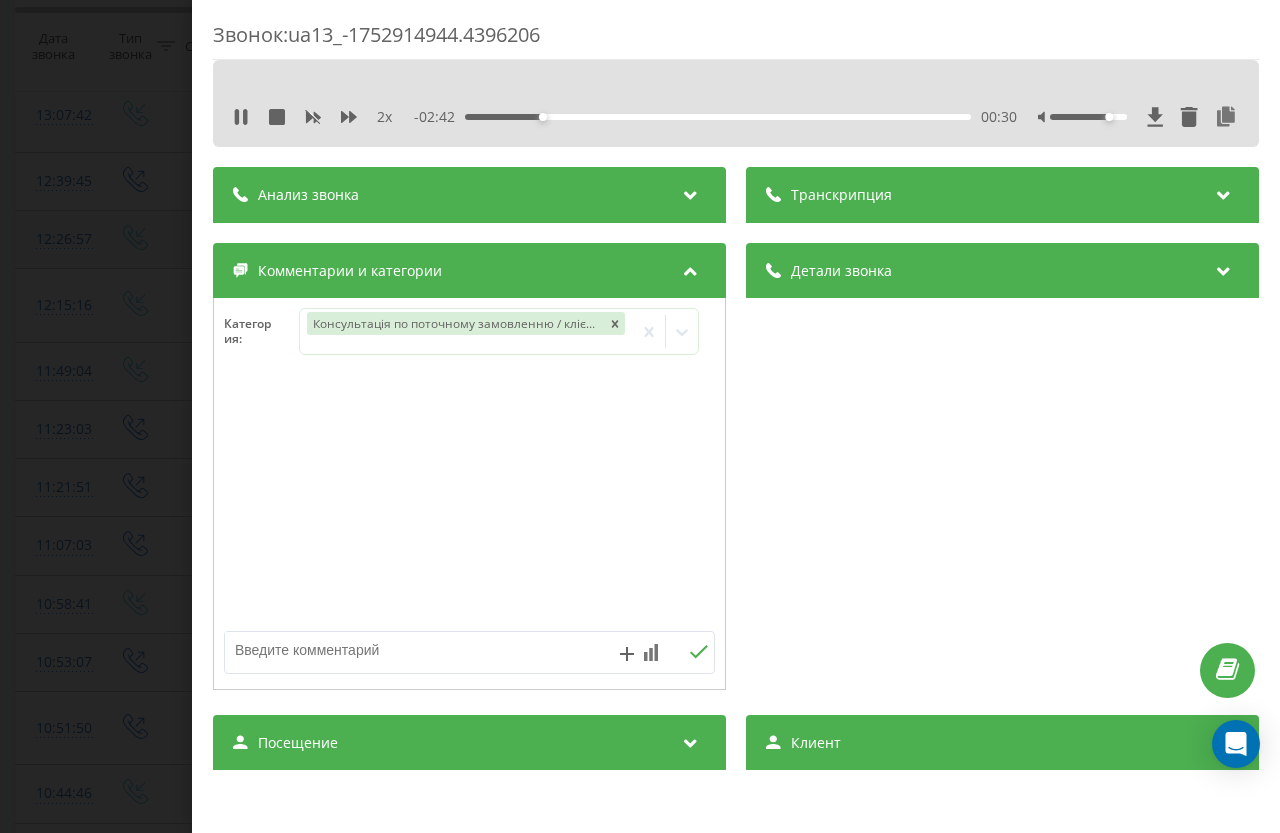 drag, startPoint x: 625, startPoint y: 105, endPoint x: 625, endPoint y: 125, distance: 20 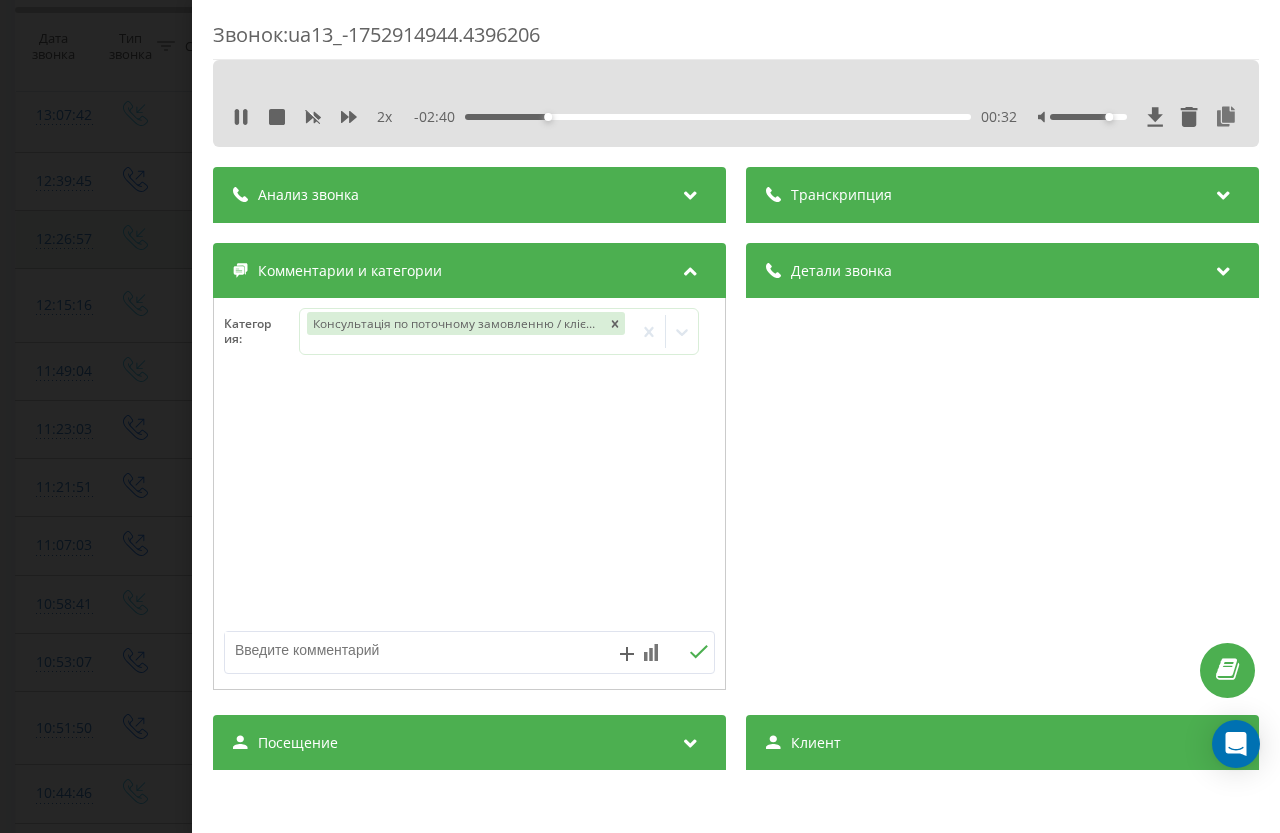 click on "2 x  - 02:40 00:32   00:32" at bounding box center (736, 117) 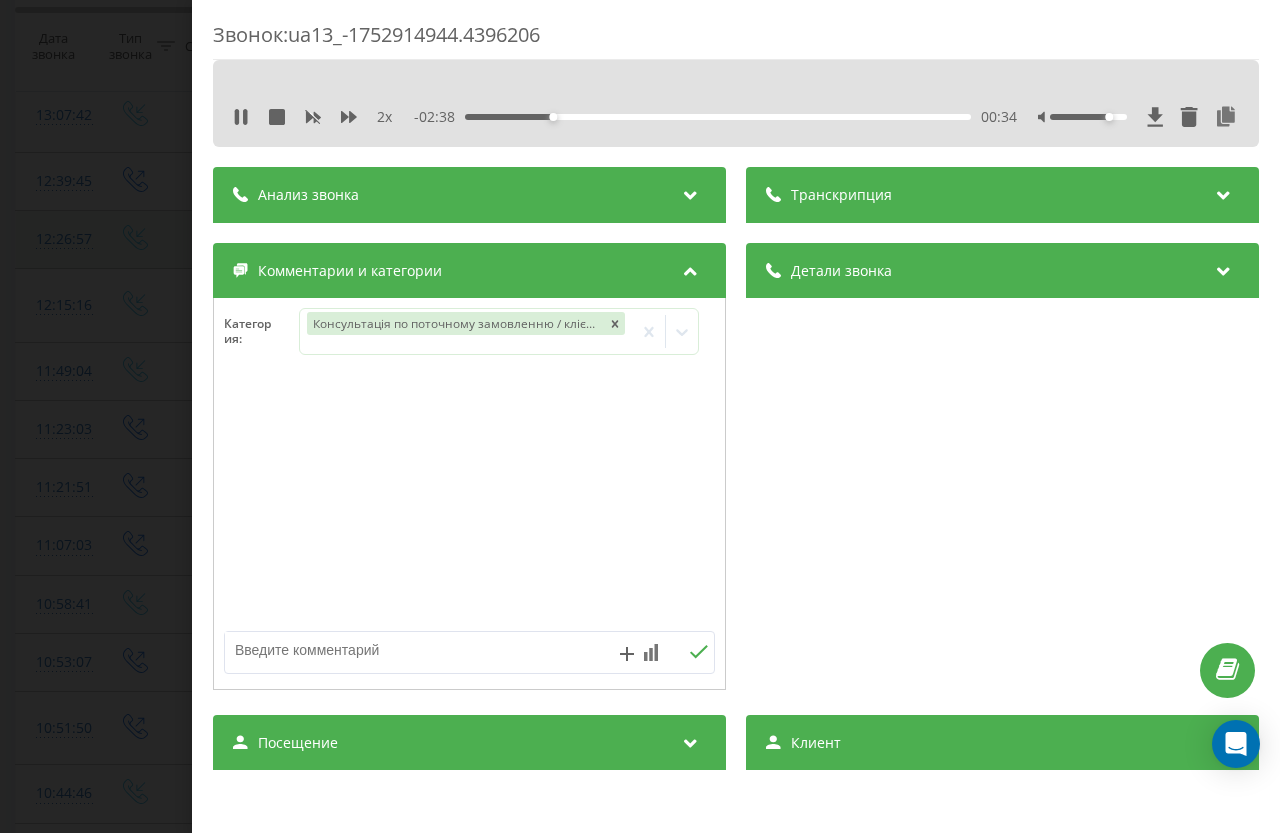 click on "00:34" at bounding box center [718, 117] 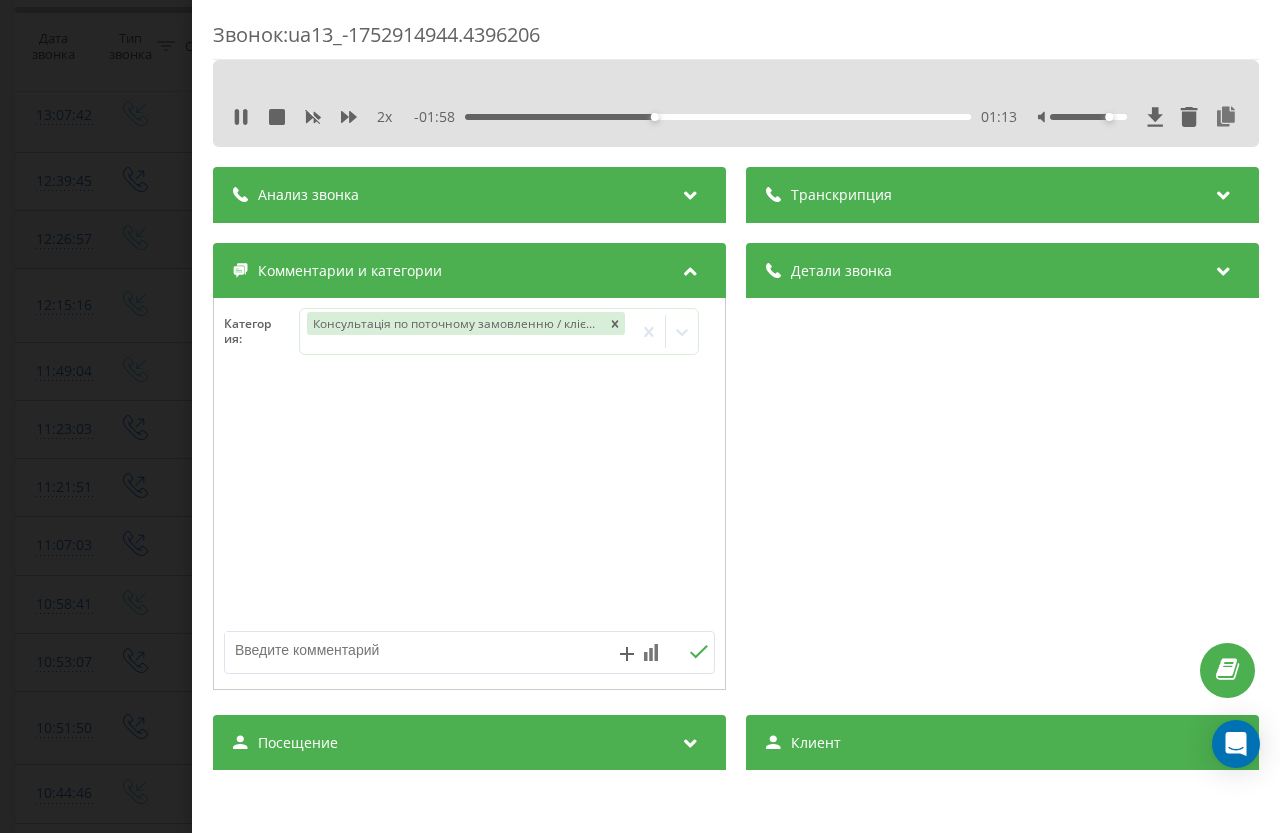 click on "Звонок :  ua13_-1752914944.4396206   2 x  - 01:58 01:13   01:13   Транскрипция Для анализа AI будущих звонков  настройте и активируйте профиль на странице . Если профиль уже есть и звонок соответствует его условиям, обновите страницу через 10 минут – AI анализирует текущий звонок. Анализ звонка Для анализа AI будущих звонков  настройте и активируйте профиль на странице . Если профиль уже есть и звонок соответствует его условиям, обновите страницу через 10 минут – AI анализирует текущий звонок. Детали звонка Общее Дата звонка 20[DATE]:49:04 Тип звонка Входящий Статус звонка Повторный 00:03:24" at bounding box center [640, 416] 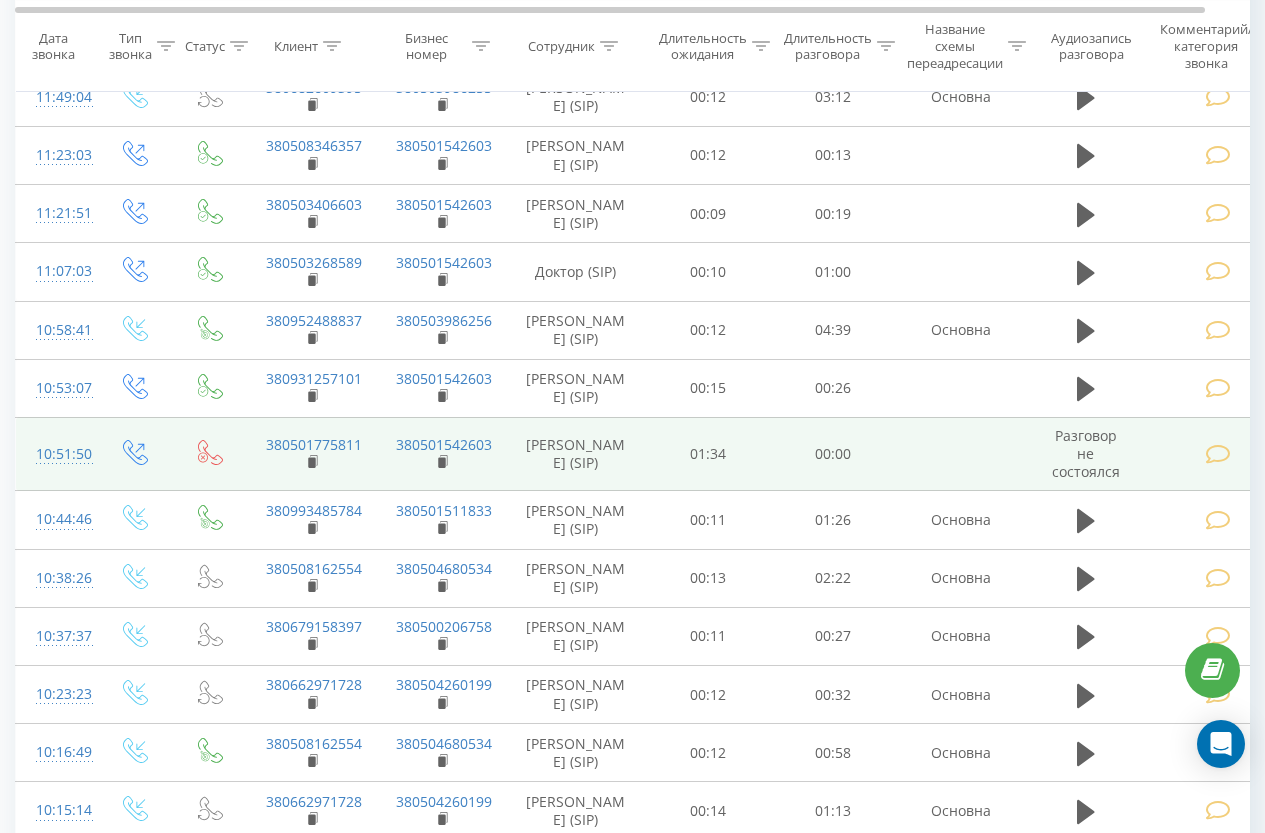 scroll, scrollTop: 1613, scrollLeft: 0, axis: vertical 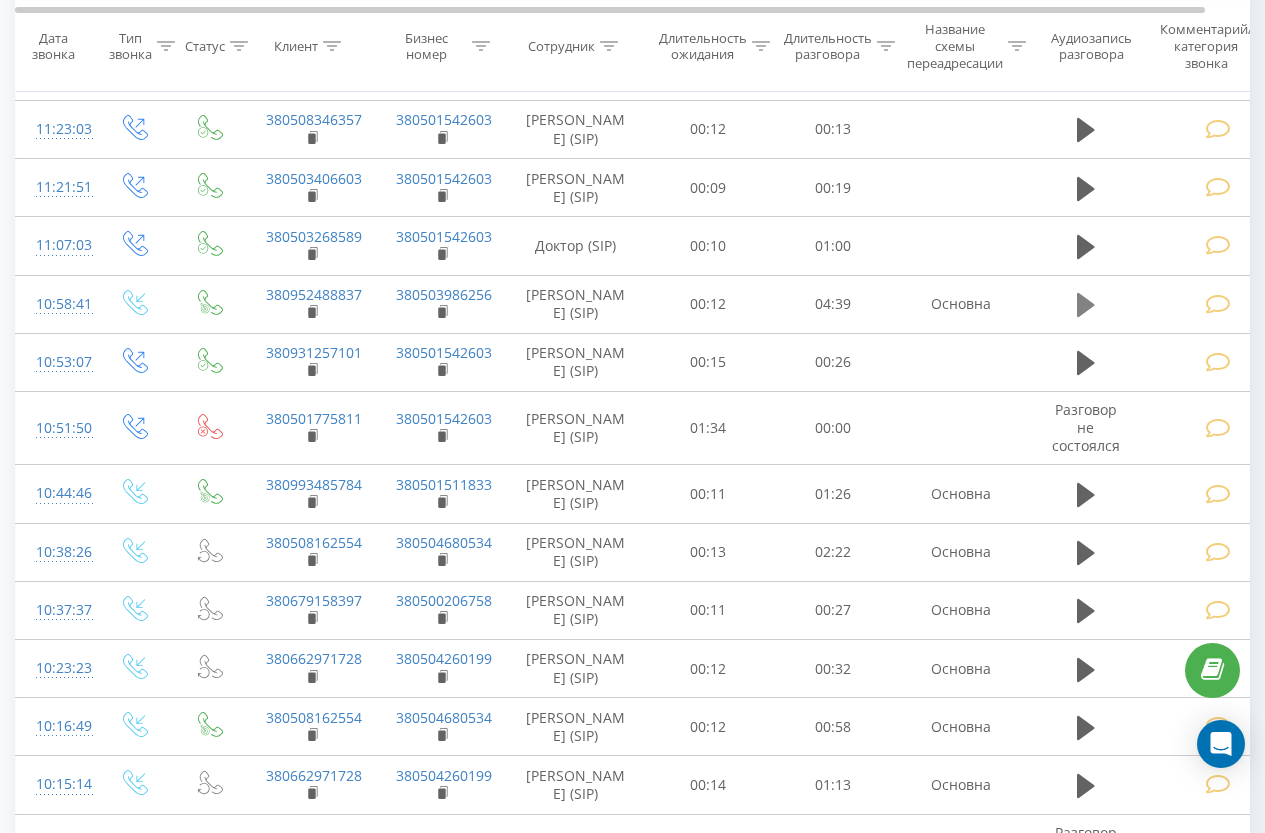 click at bounding box center [1086, 305] 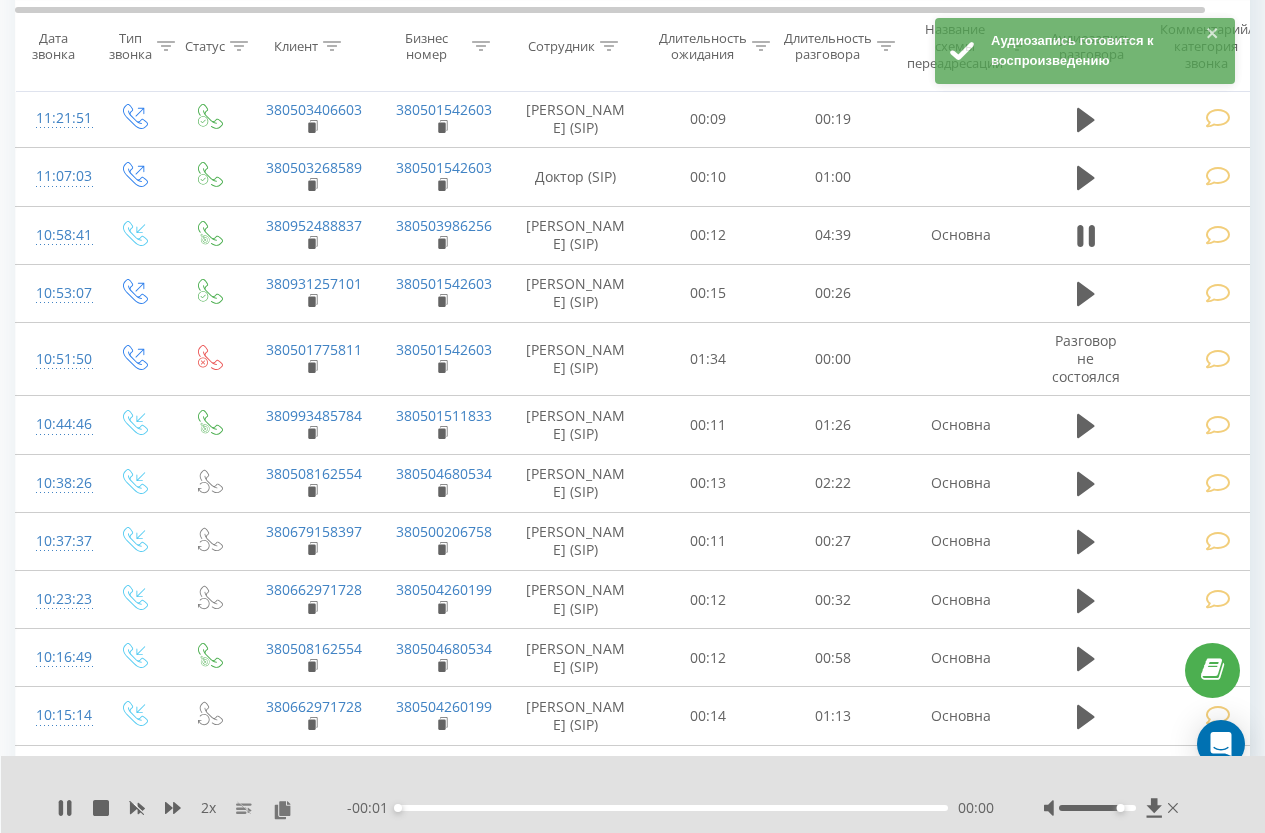 scroll, scrollTop: 1713, scrollLeft: 0, axis: vertical 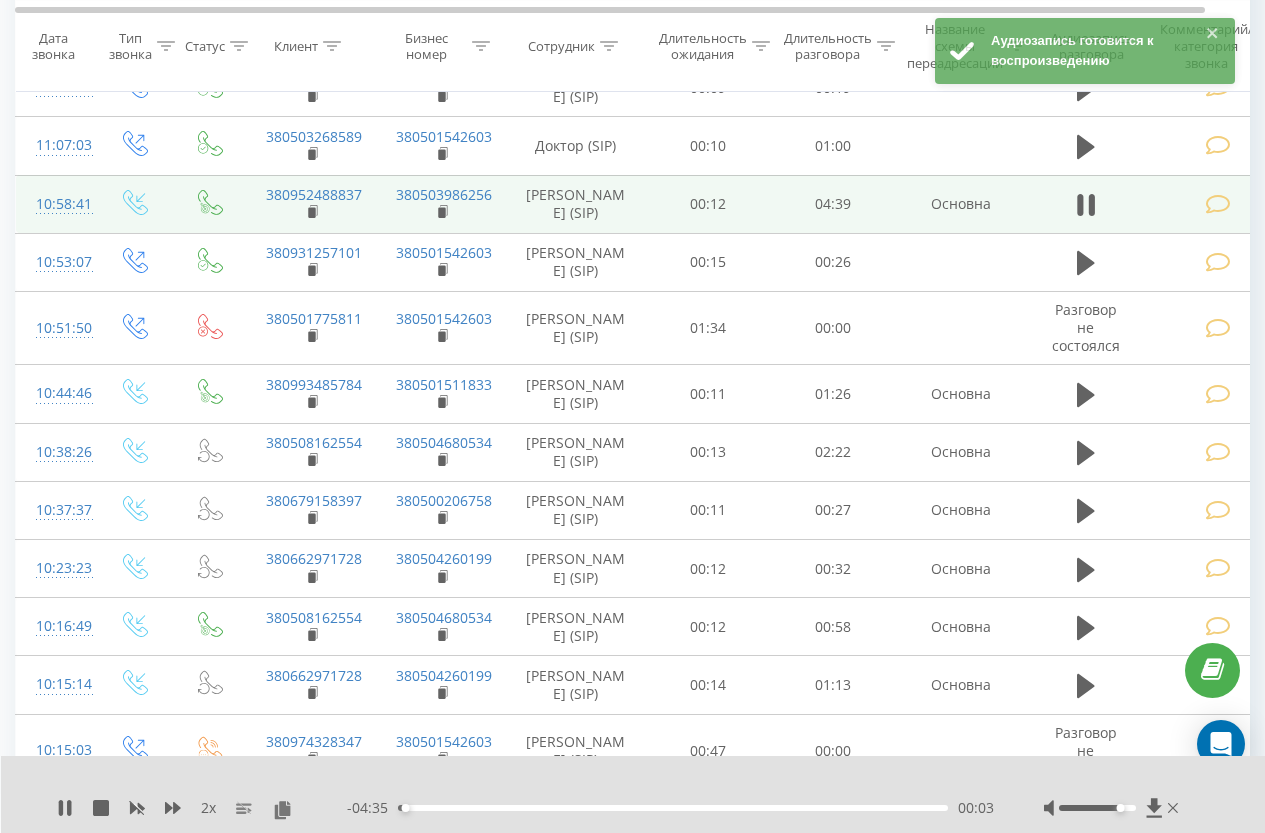 click at bounding box center (1221, 204) 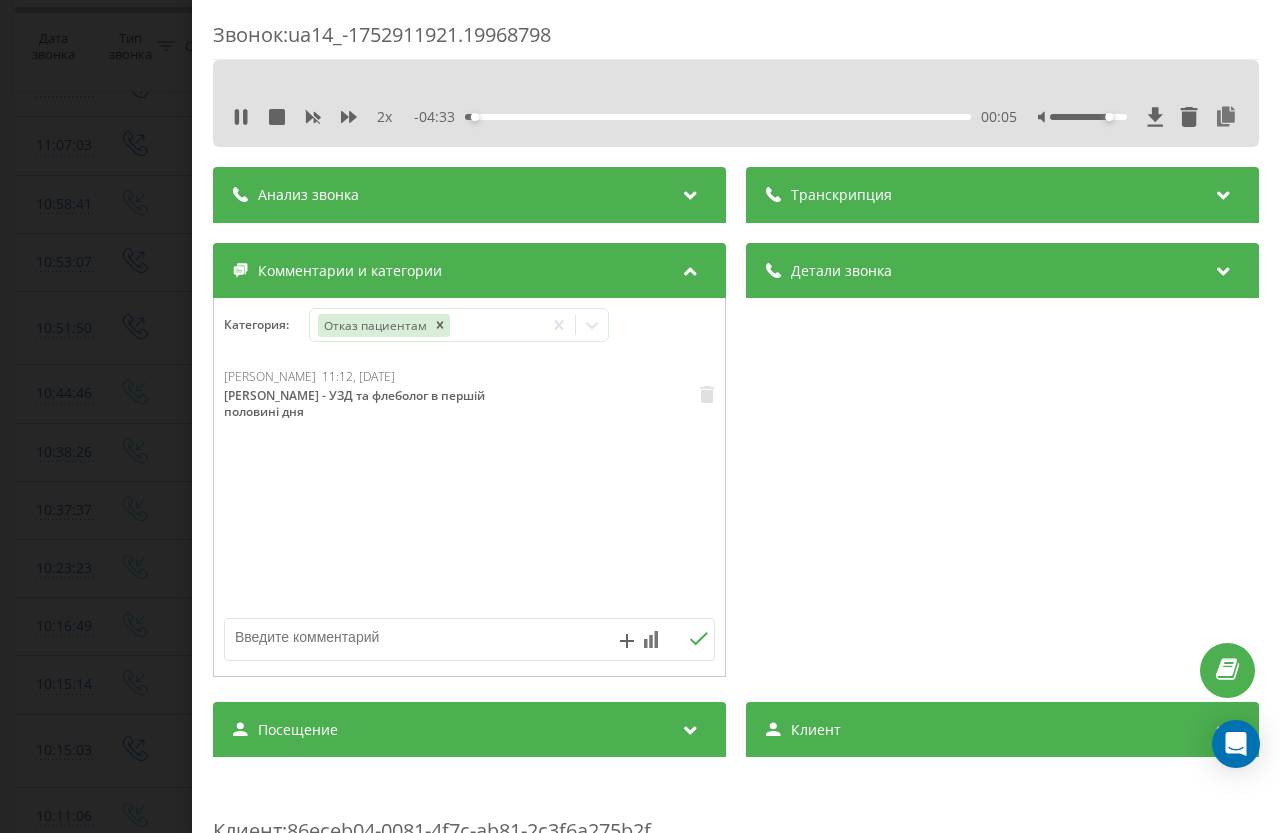 click on "Звонок :  ua14_-1752911921.19968798   2 x  - 04:33 00:05   00:05   Транскрипция Для анализа AI будущих звонков  настройте и активируйте профиль на странице . Если профиль уже есть и звонок соответствует его условиям, обновите страницу через 10 минут – AI анализирует текущий звонок. Анализ звонка Для анализа AI будущих звонков  настройте и активируйте профиль на странице . Если профиль уже есть и звонок соответствует его условиям, обновите страницу через 10 минут – AI анализирует текущий звонок. Детали звонка Общее Дата звонка [DATE] 10:58:41 Тип звонка Входящий Статус звонка Целевой 00:04:51 :" at bounding box center (640, 416) 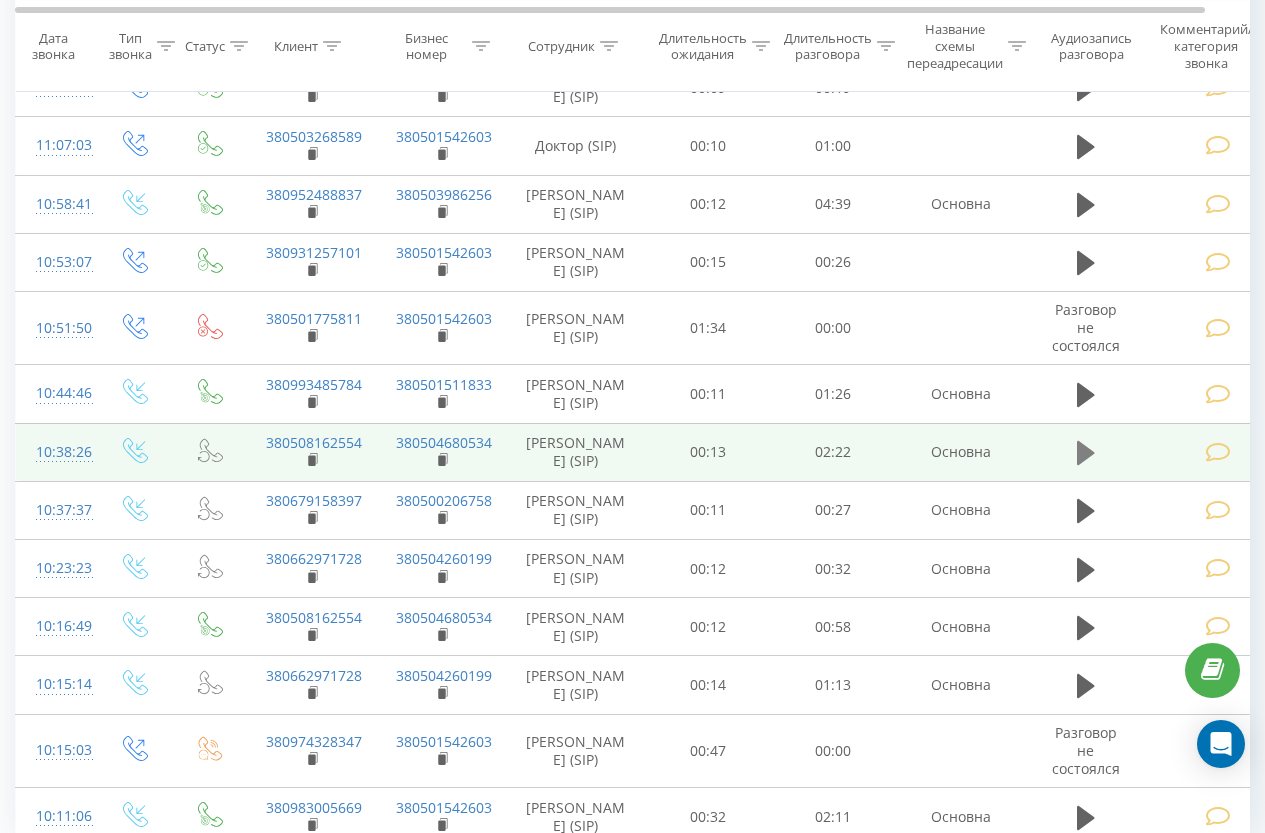 click 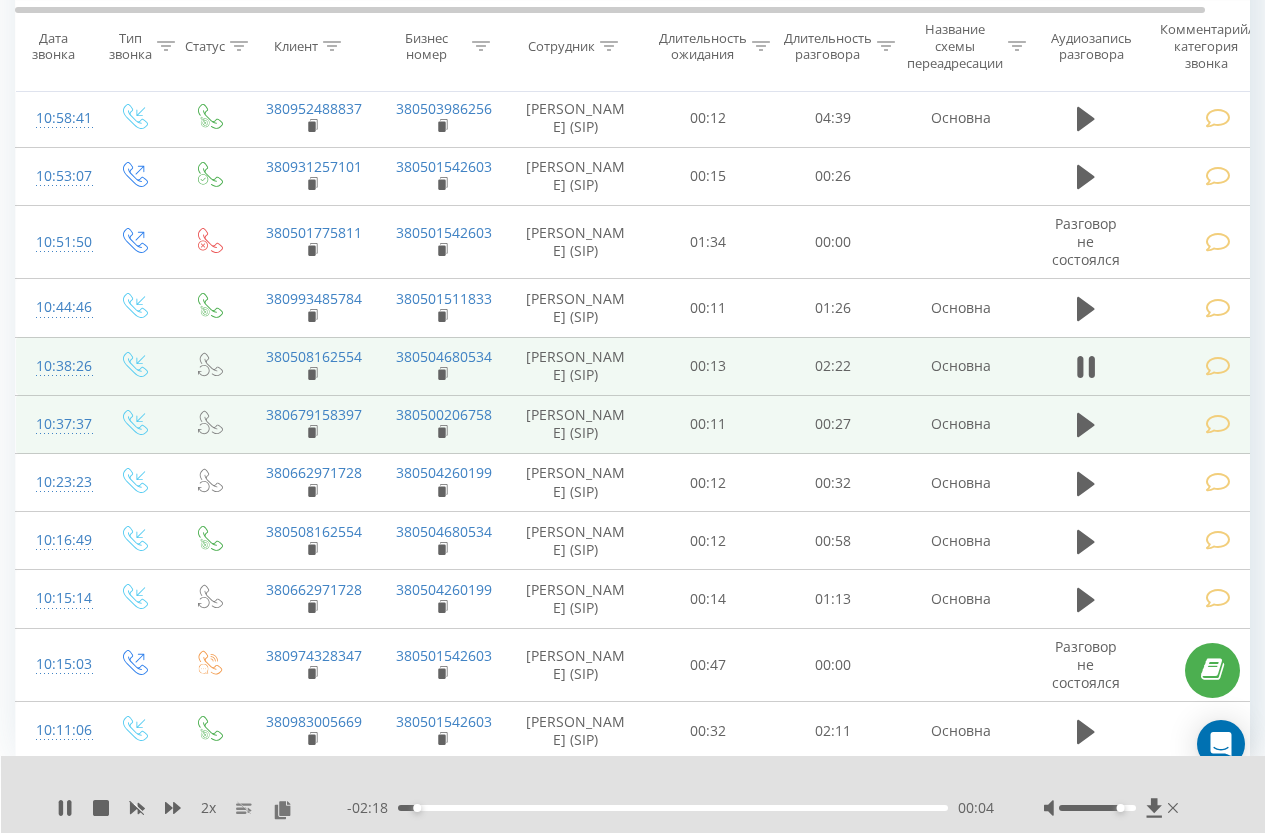 scroll, scrollTop: 1913, scrollLeft: 0, axis: vertical 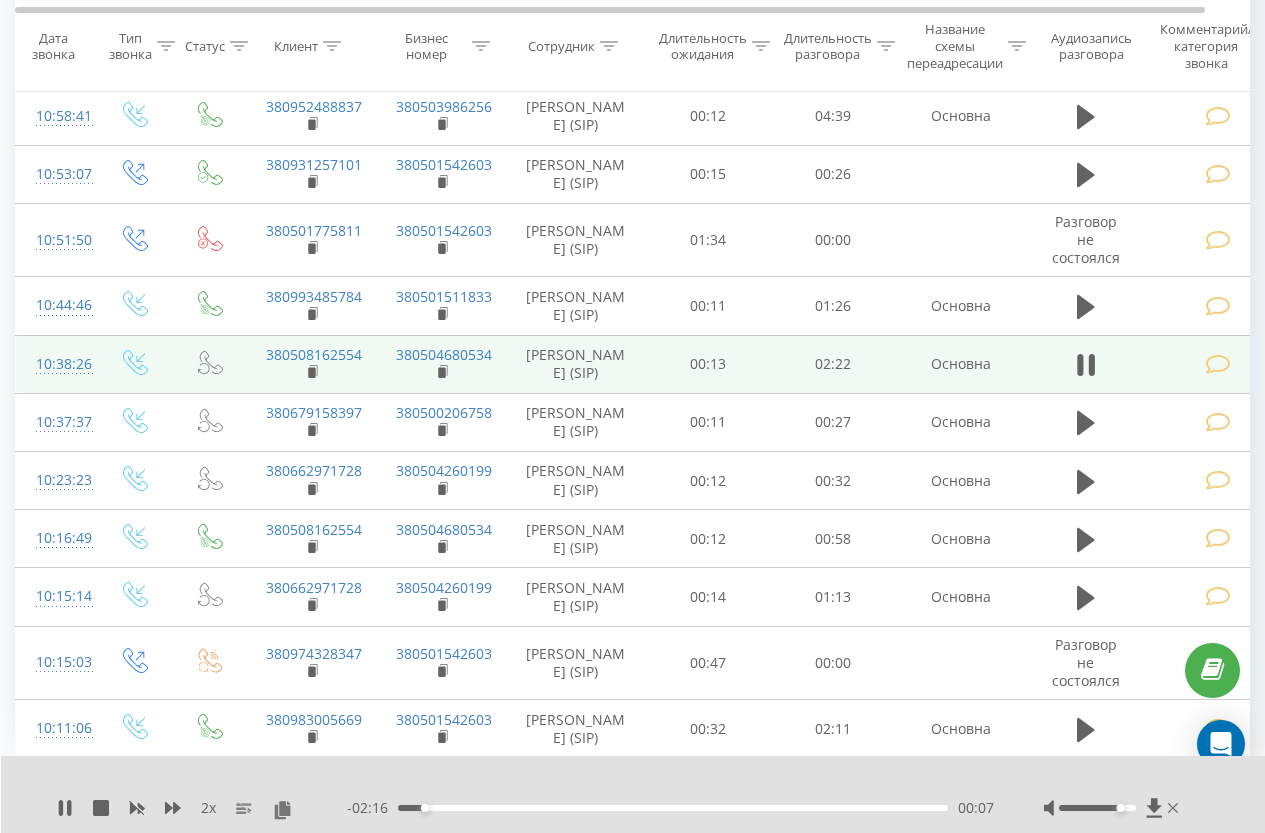 click at bounding box center [1218, 364] 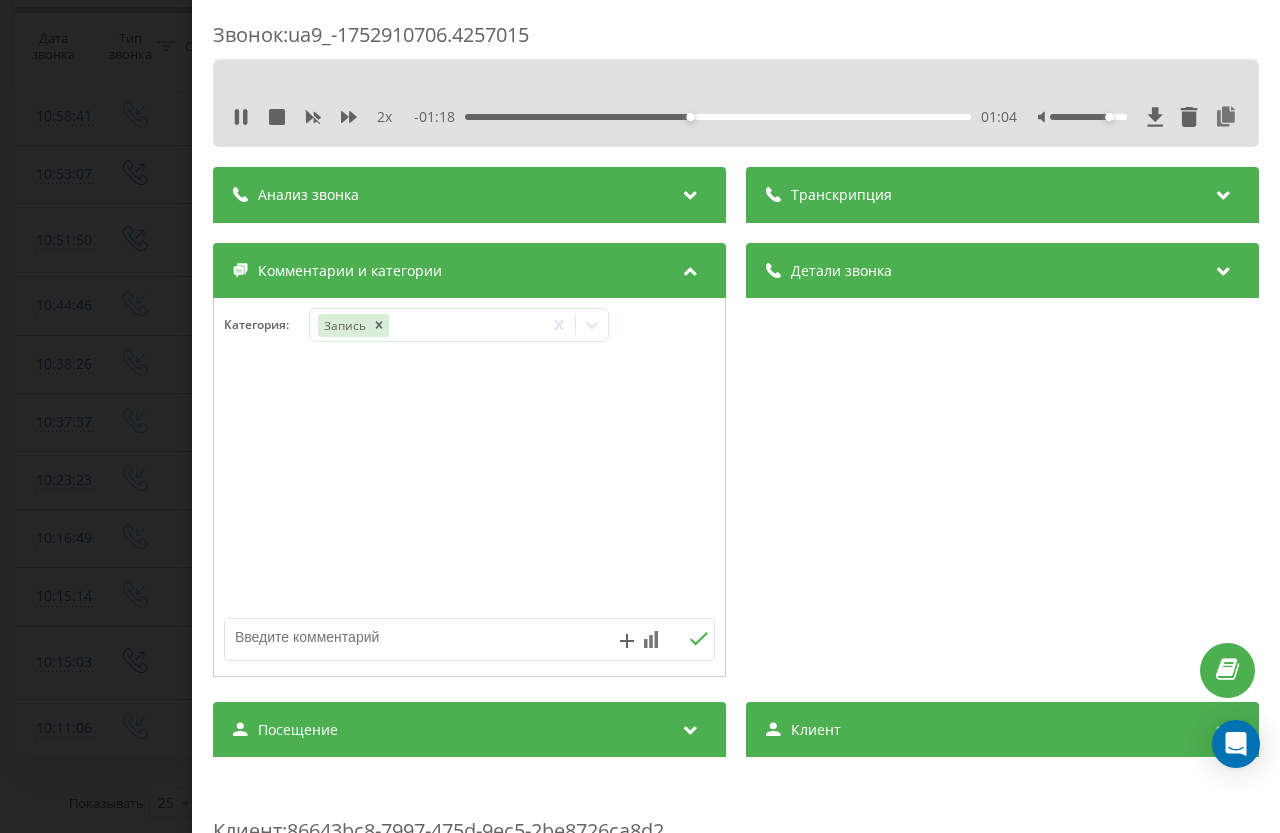 click on "Звонок :  ua9_-1752910706.4257015   2 x  - 01:18 01:04   01:04   Транскрипция Для анализа AI будущих звонков  настройте и активируйте профиль на странице . Если профиль уже есть и звонок соответствует его условиям, обновите страницу через 10 минут – AI анализирует текущий звонок. Анализ звонка Для анализа AI будущих звонков  настройте и активируйте профиль на странице . Если профиль уже есть и звонок соответствует его условиям, обновите страницу через 10 минут – AI анализирует текущий звонок. Детали звонка Общее Дата звонка 20[DATE]:38:26 Тип звонка Входящий Статус звонка Повторный 00:02:35" at bounding box center [640, 416] 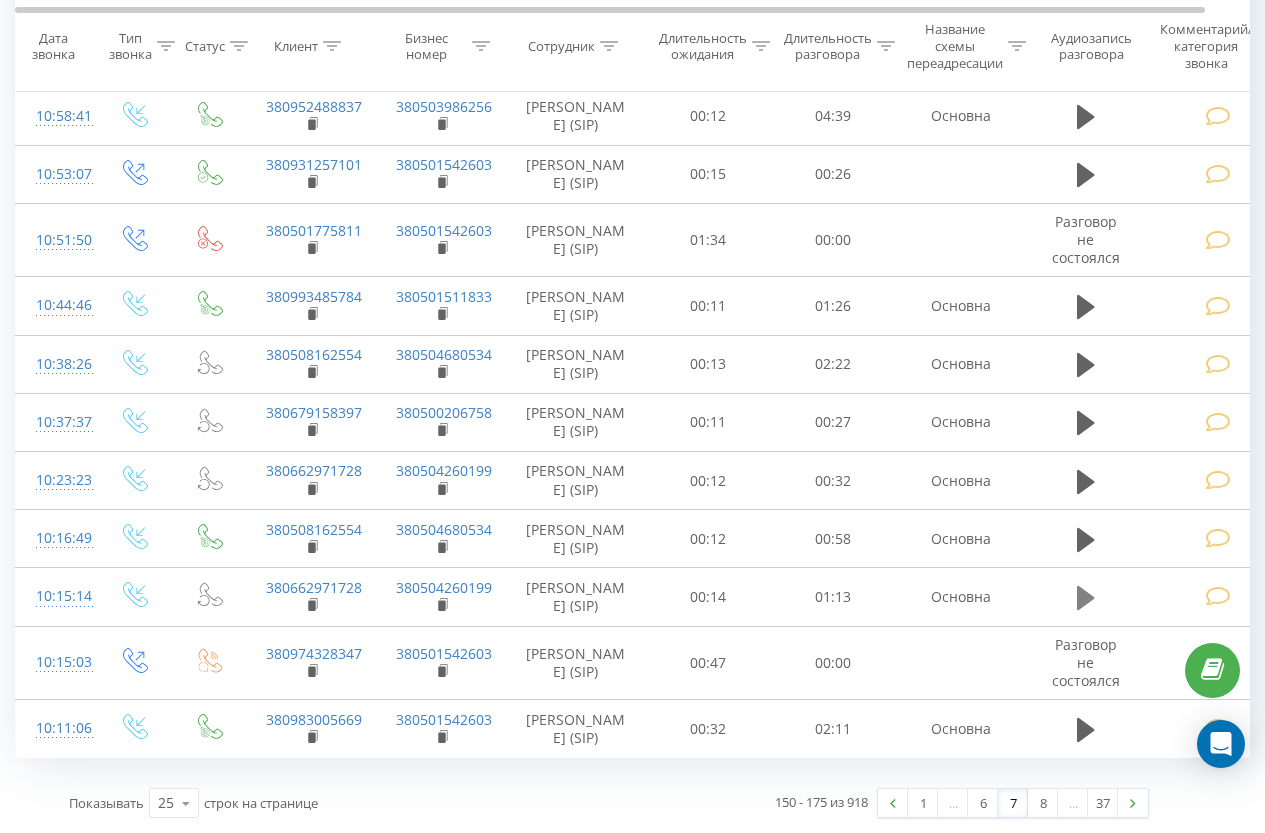 click 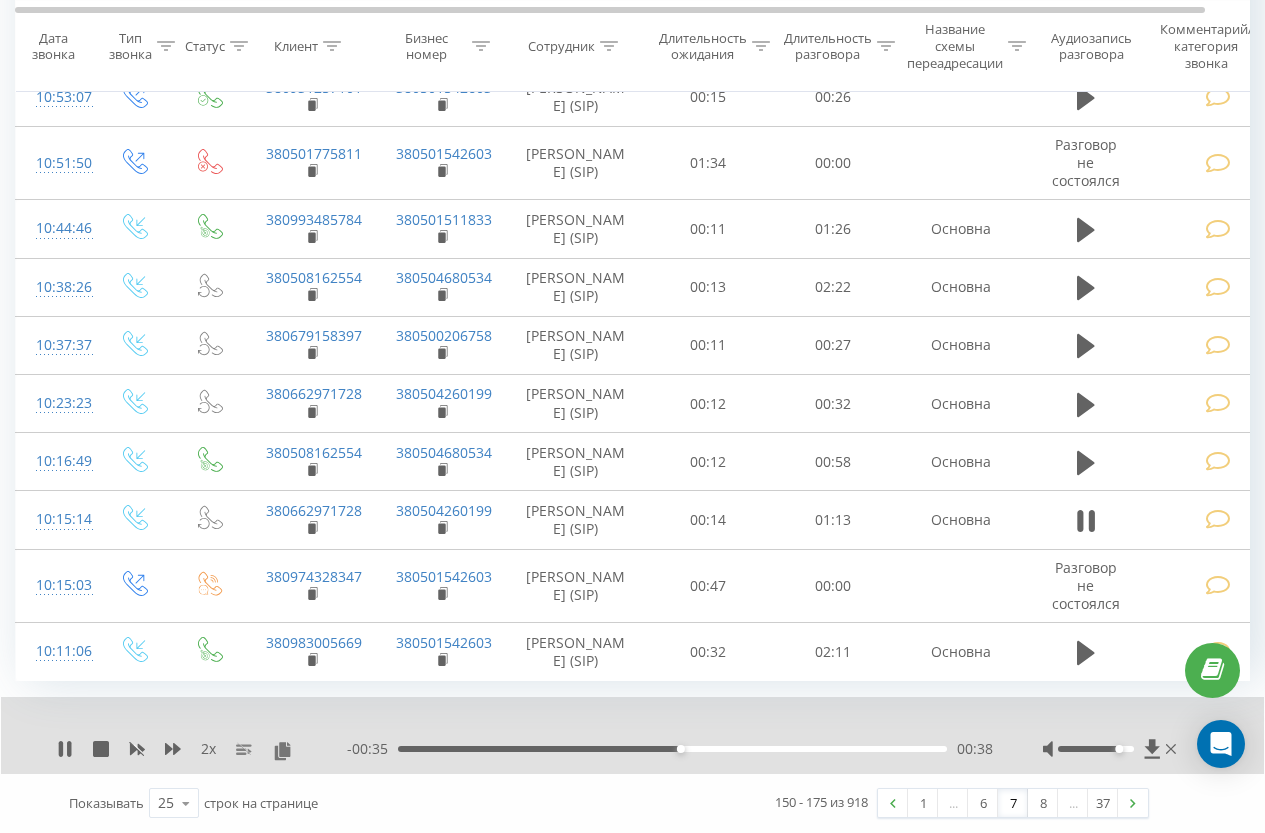 scroll, scrollTop: 2140, scrollLeft: 0, axis: vertical 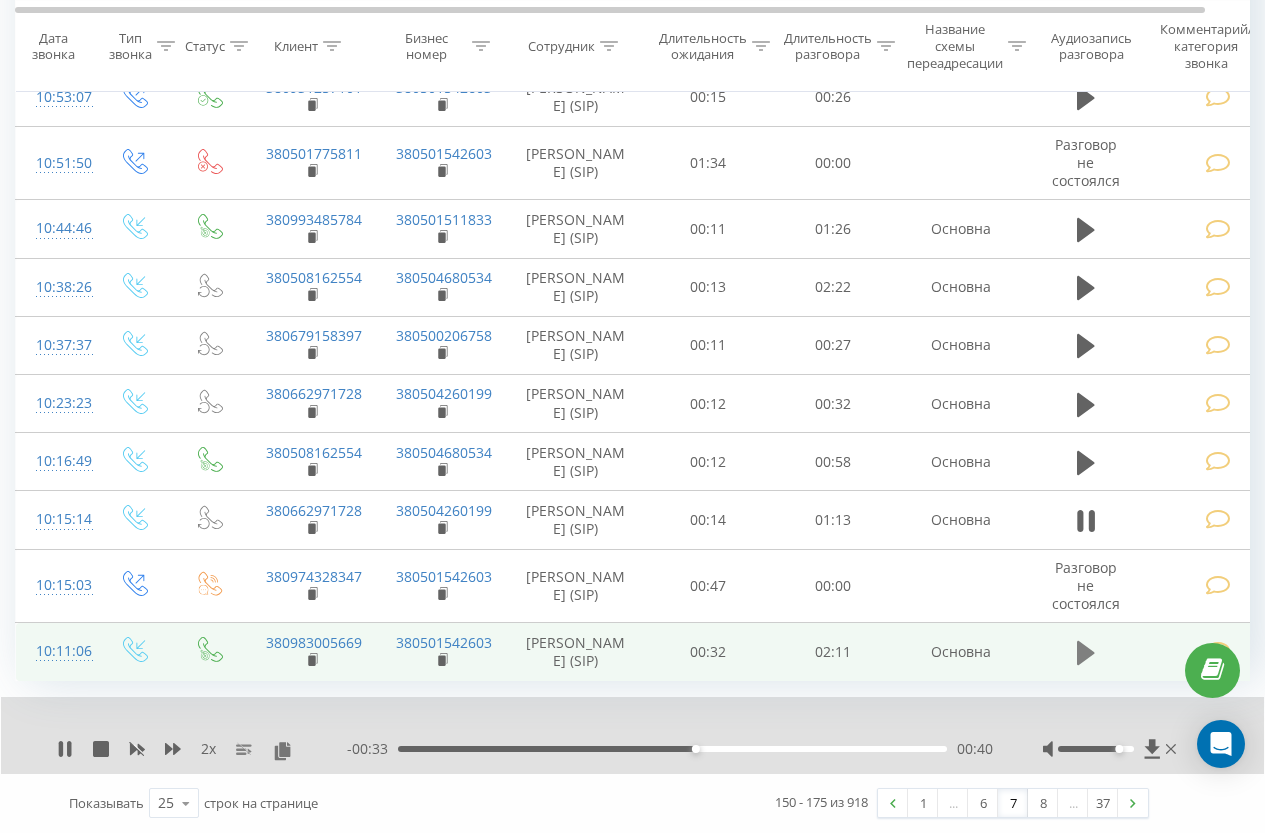 click 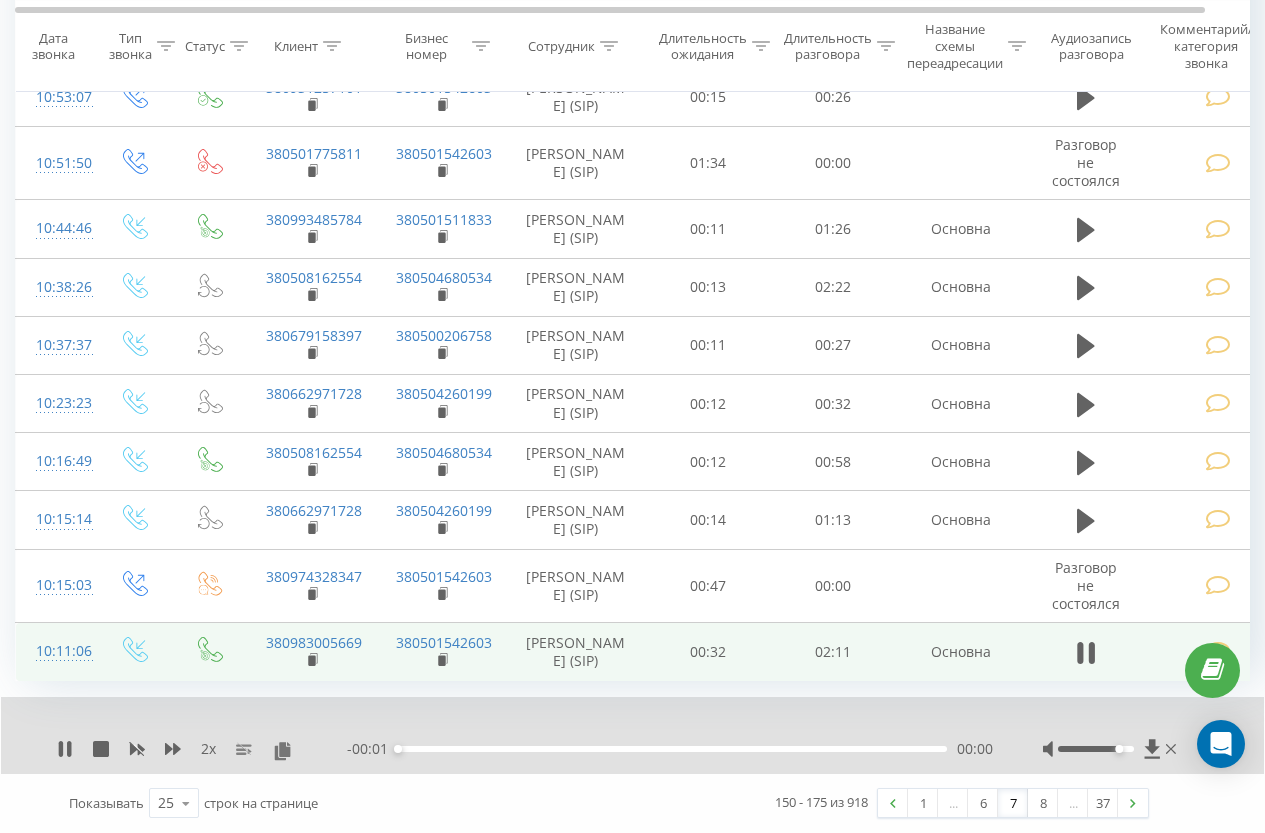 click at bounding box center (1218, 651) 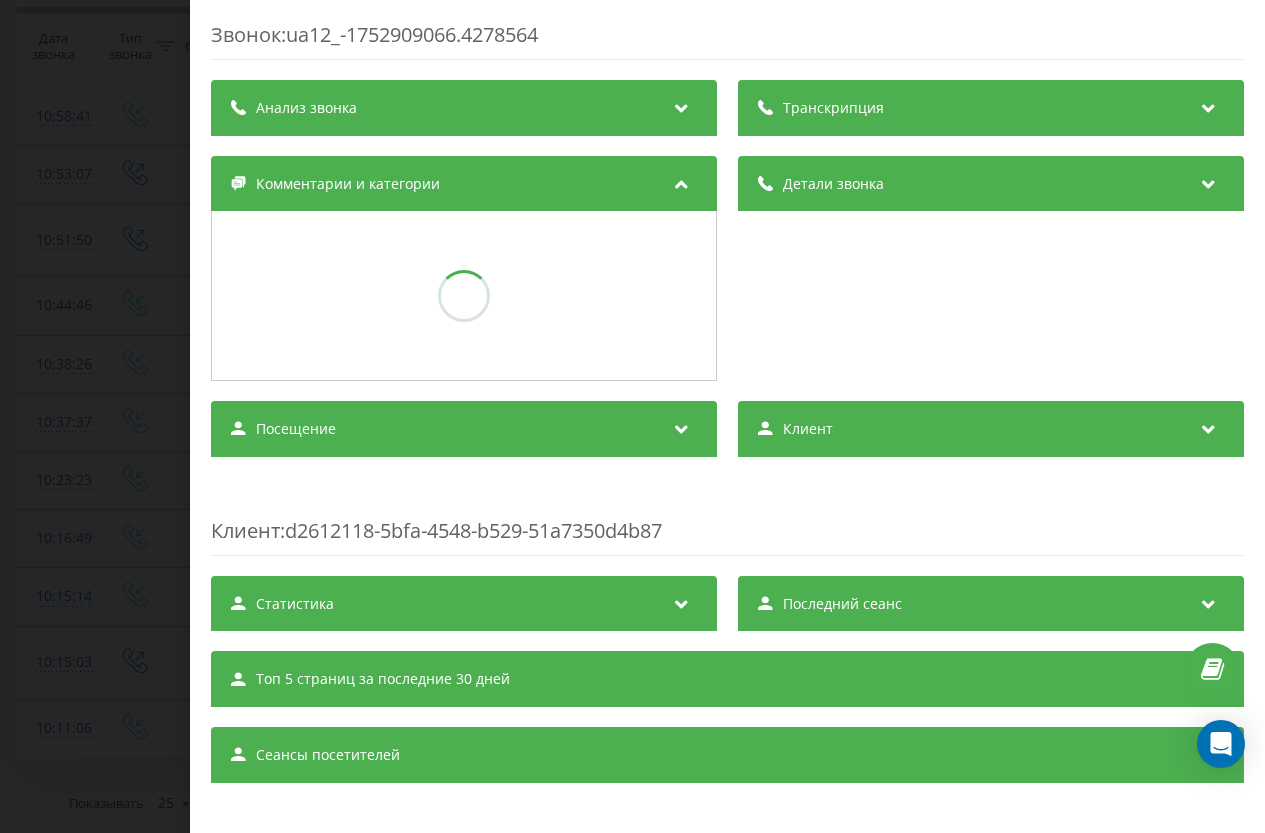 scroll, scrollTop: 2063, scrollLeft: 0, axis: vertical 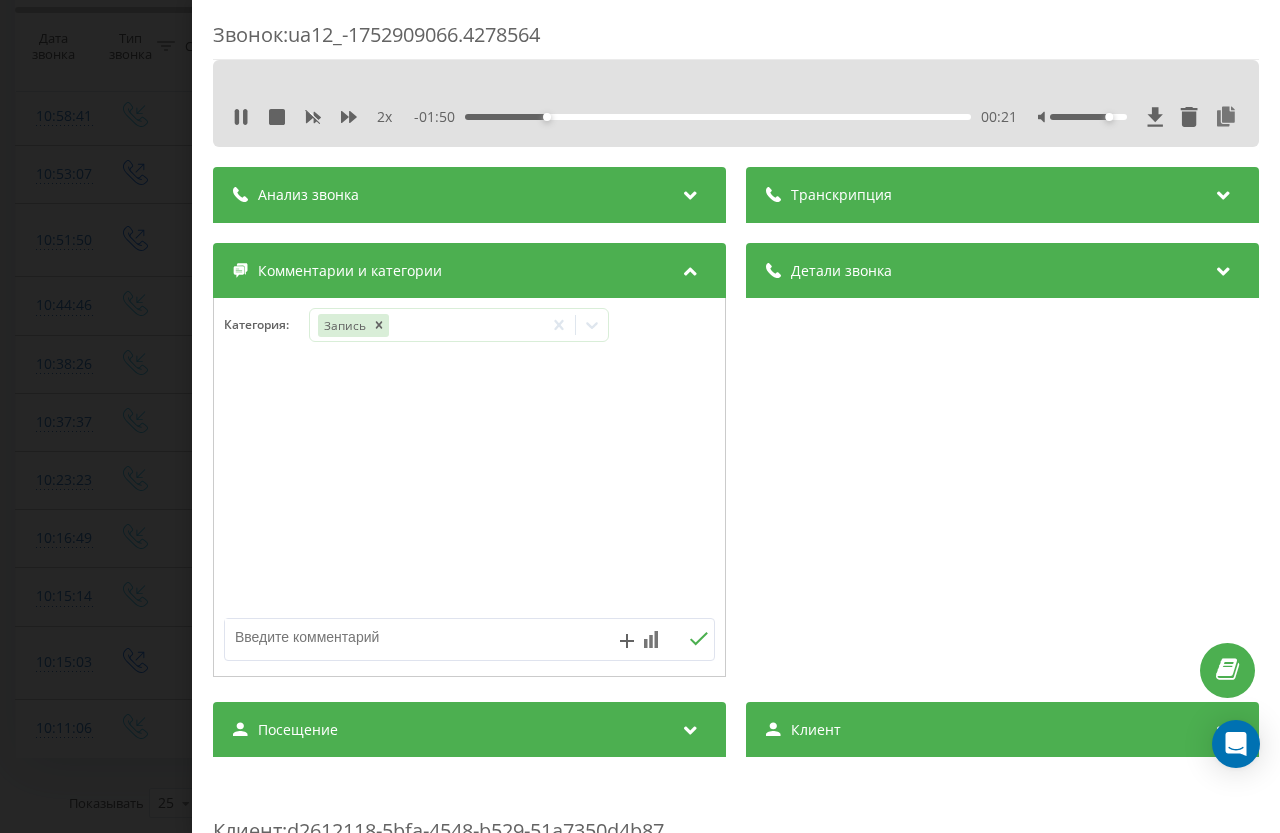click on "Звонок :  ua12_-1752909066.4278564   2 x  - 01:50 00:21   00:21   Транскрипция Для анализа AI будущих звонков  настройте и активируйте профиль на странице . Если профиль уже есть и звонок соответствует его условиям, обновите страницу через 10 минут – AI анализирует текущий звонок. Анализ звонка Для анализа AI будущих звонков  настройте и активируйте профиль на странице . Если профиль уже есть и звонок соответствует его условиям, обновите страницу через 10 минут – AI анализирует текущий звонок. Детали звонка Общее Дата звонка [DATE] 10:11:06 Тип звонка Входящий Статус звонка Целевой 380983005669" at bounding box center (640, 416) 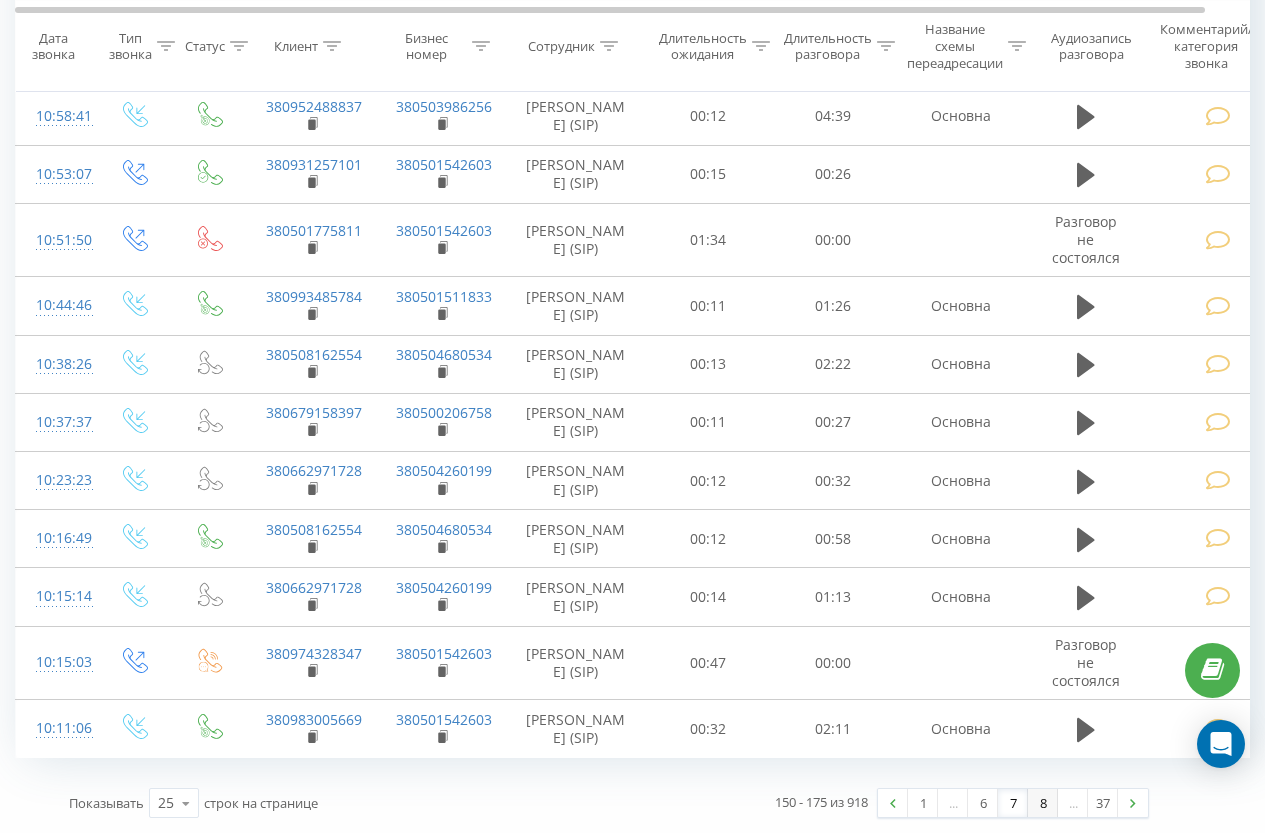 click on "8" at bounding box center (1043, 803) 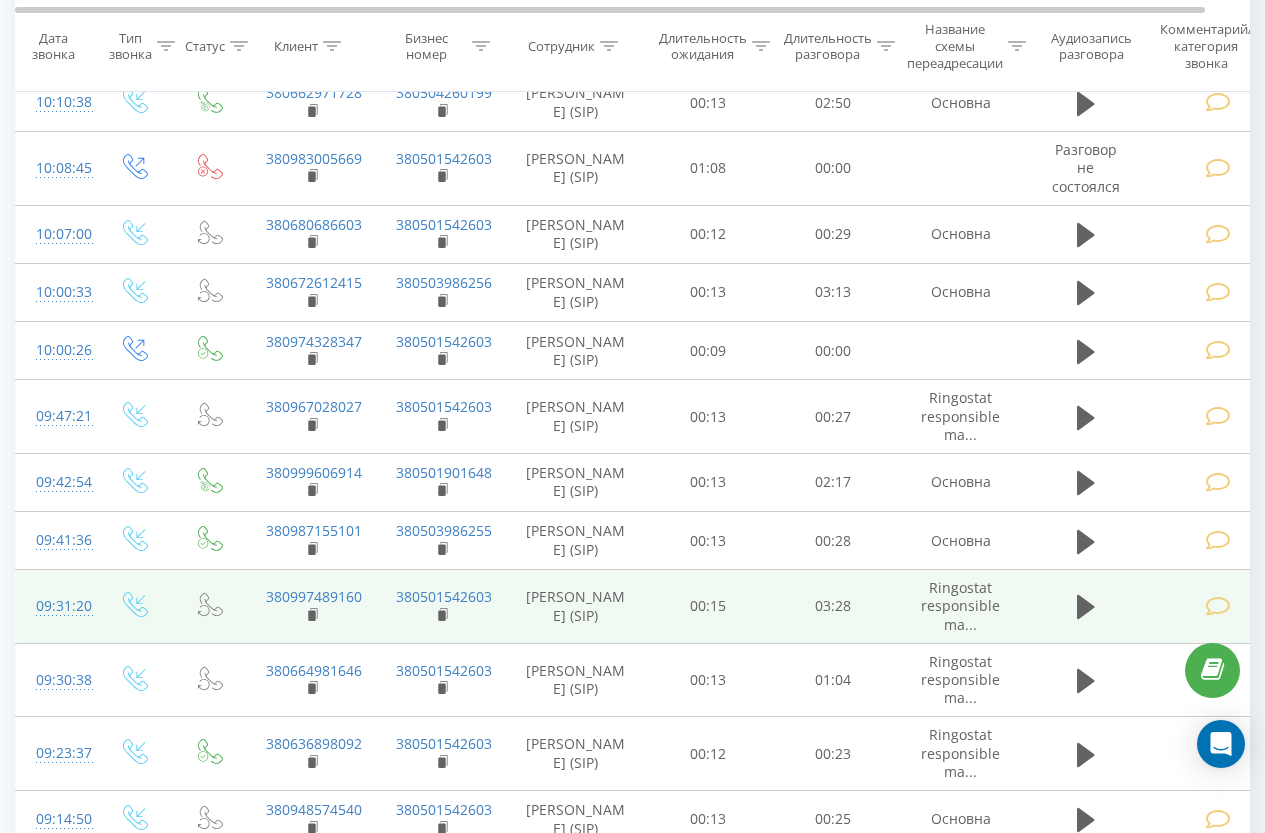 scroll, scrollTop: 813, scrollLeft: 0, axis: vertical 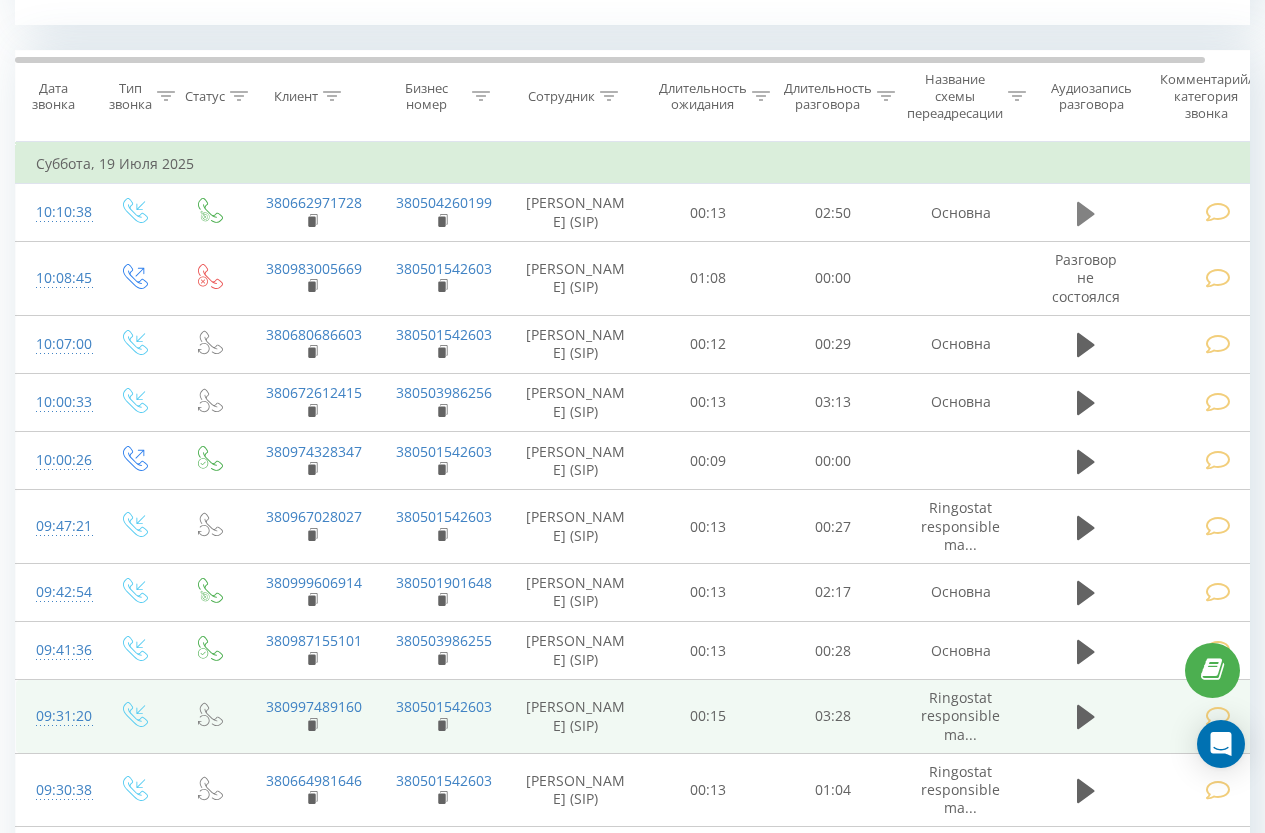 click 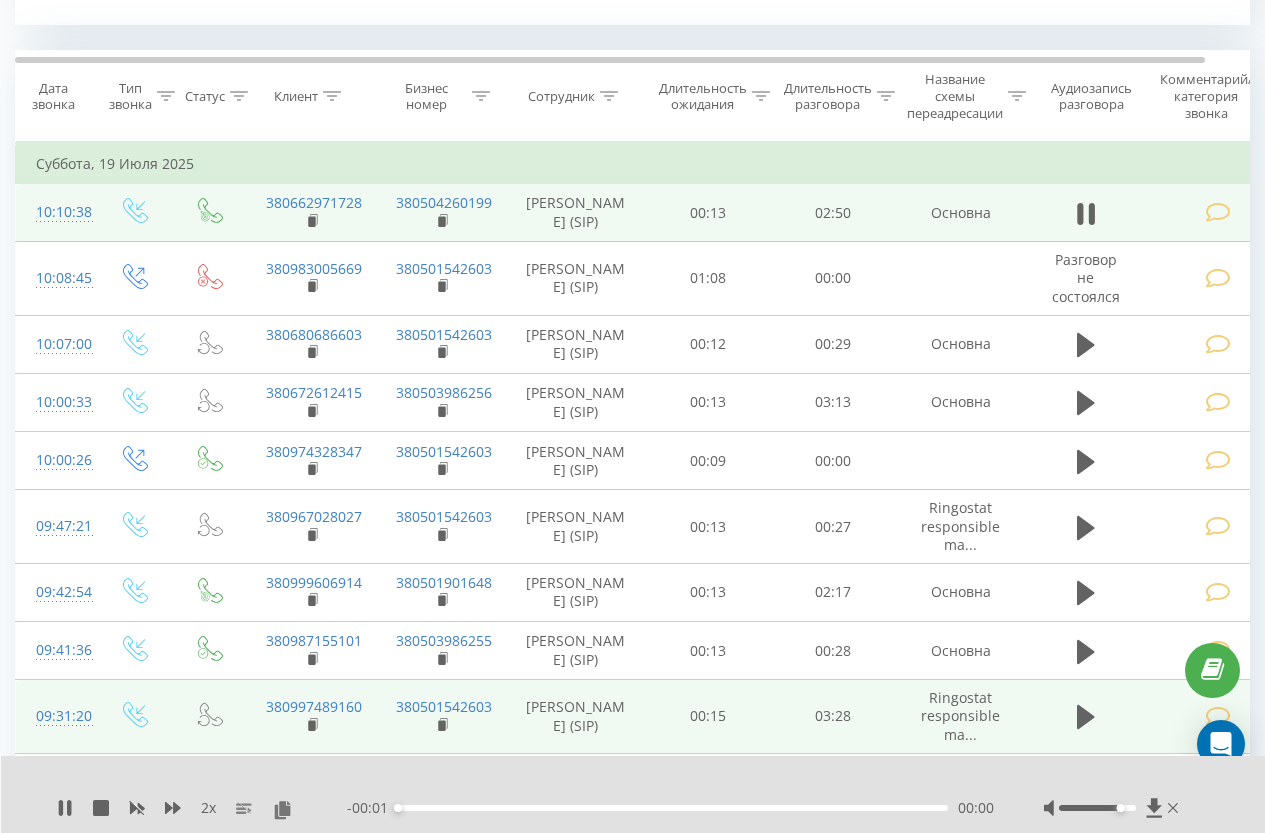 click at bounding box center (1218, 212) 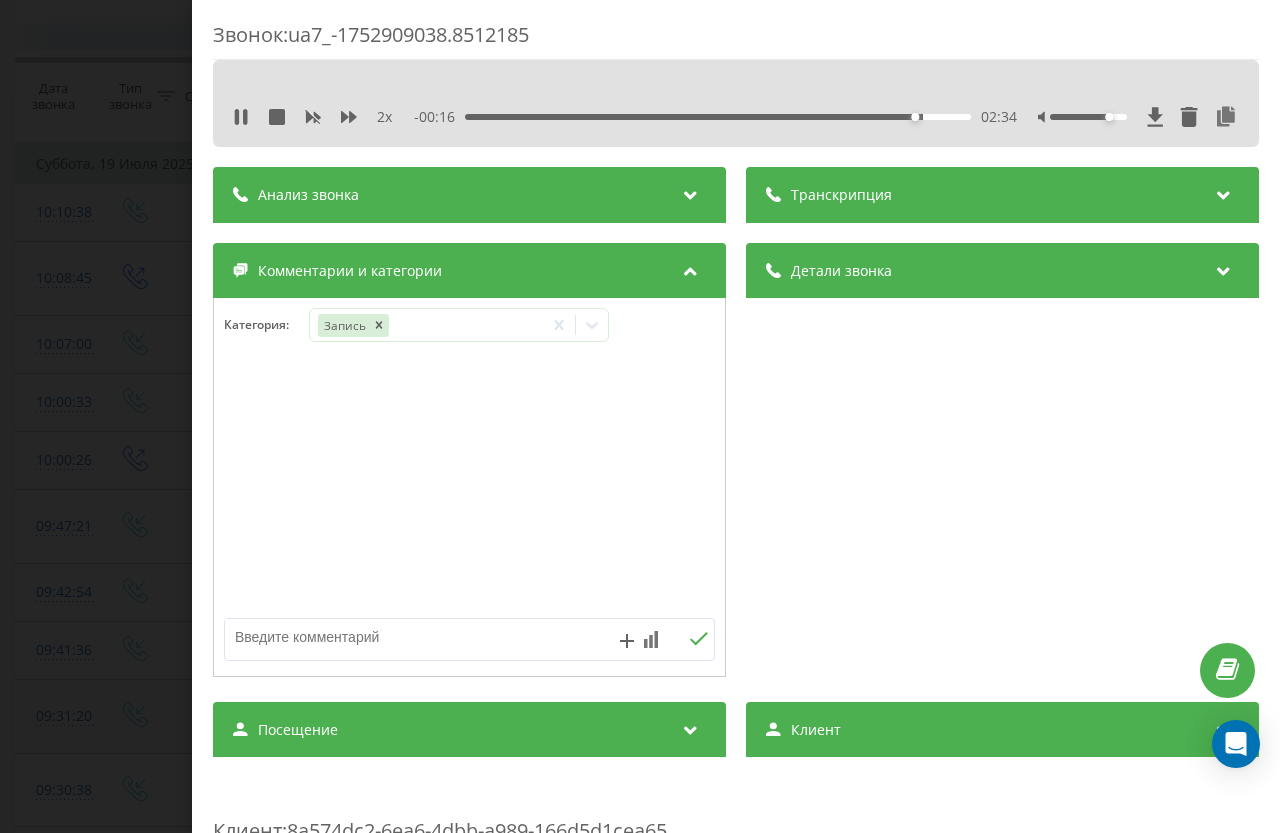 click on "Звонок :  ua7_-1752909038.8512185   2 x  - 00:16 02:34   02:34   Транскрипция Для анализа AI будущих звонков  настройте и активируйте профиль на странице . Если профиль уже есть и звонок соответствует его условиям, обновите страницу через 10 минут – AI анализирует текущий звонок. Анализ звонка Для анализа AI будущих звонков  настройте и активируйте профиль на странице . Если профиль уже есть и звонок соответствует его условиям, обновите страницу через 10 минут – AI анализирует текущий звонок. Детали звонка Общее Дата звонка [DATE] 10:10:38 Тип звонка Входящий Статус звонка Целевой 380662971728" at bounding box center [640, 416] 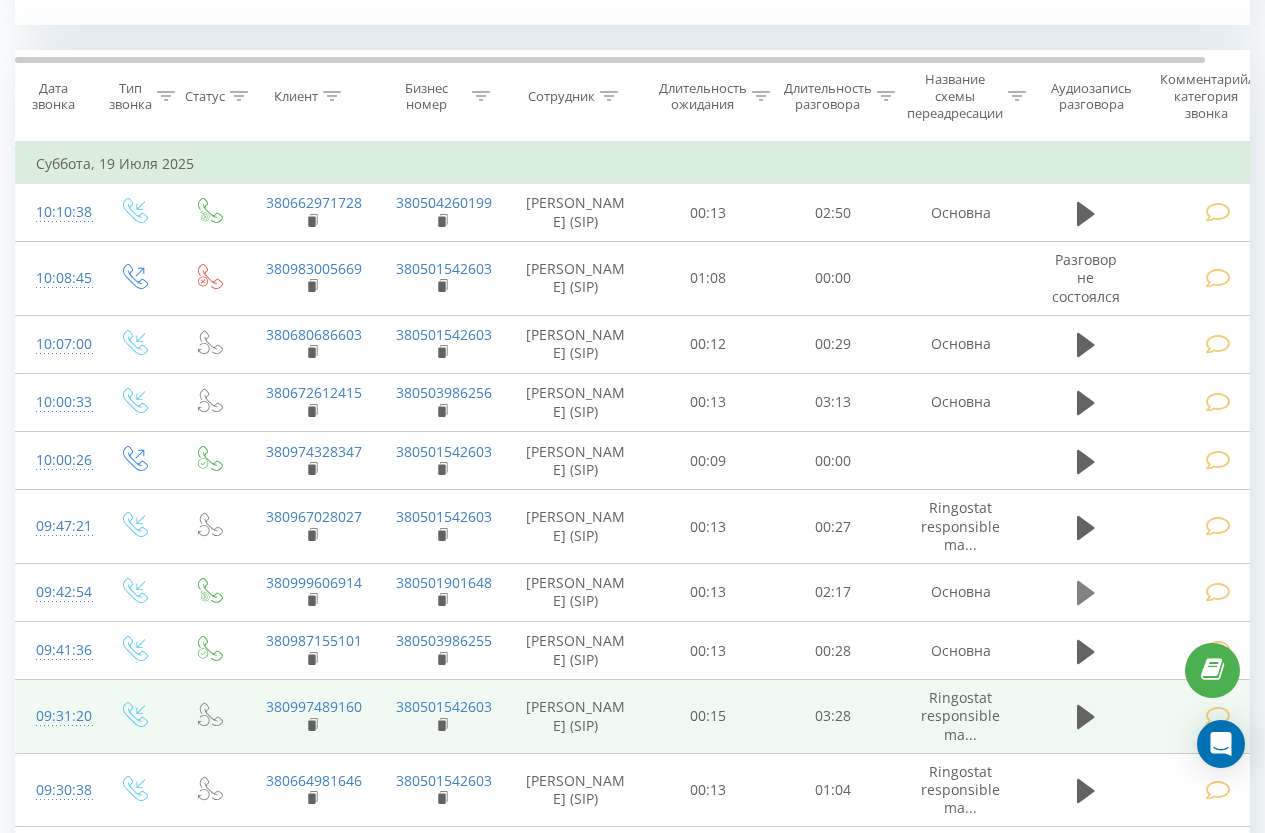 click 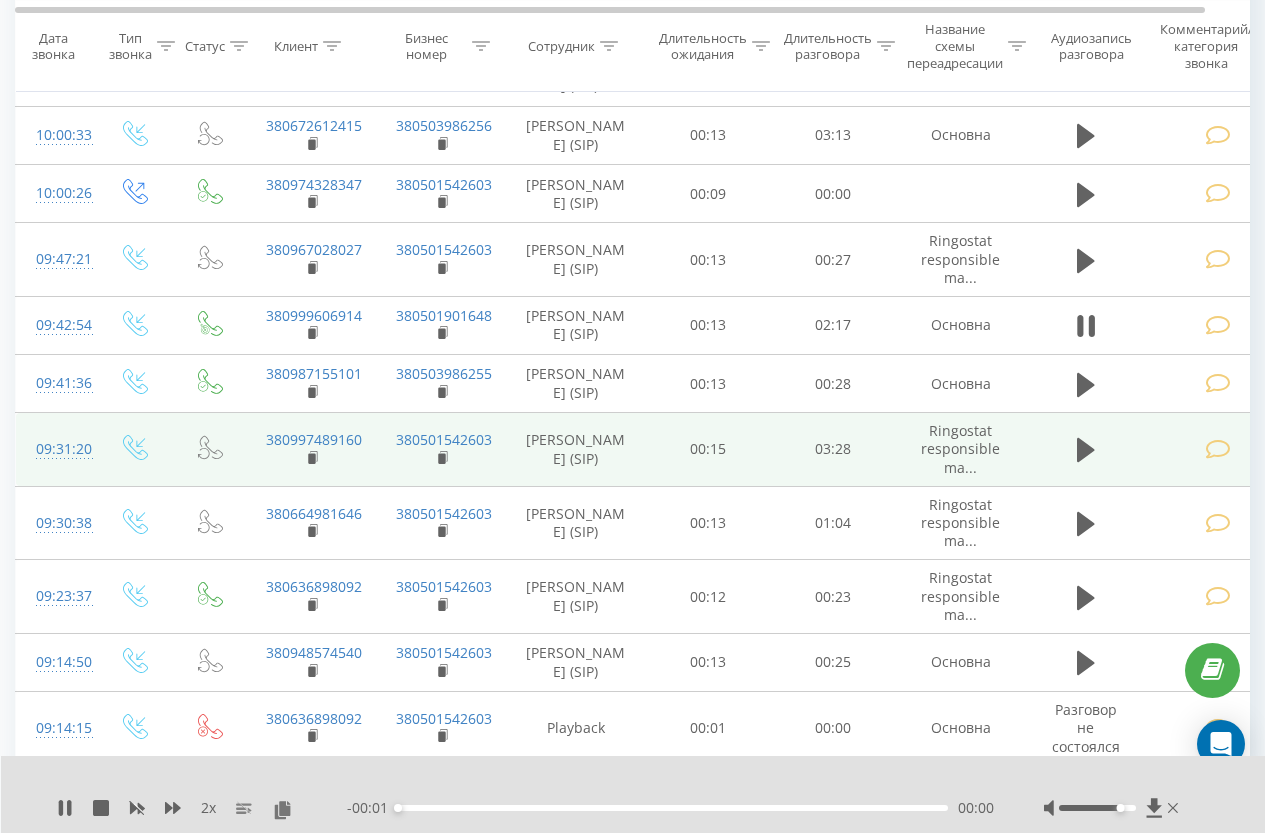 scroll, scrollTop: 1094, scrollLeft: 0, axis: vertical 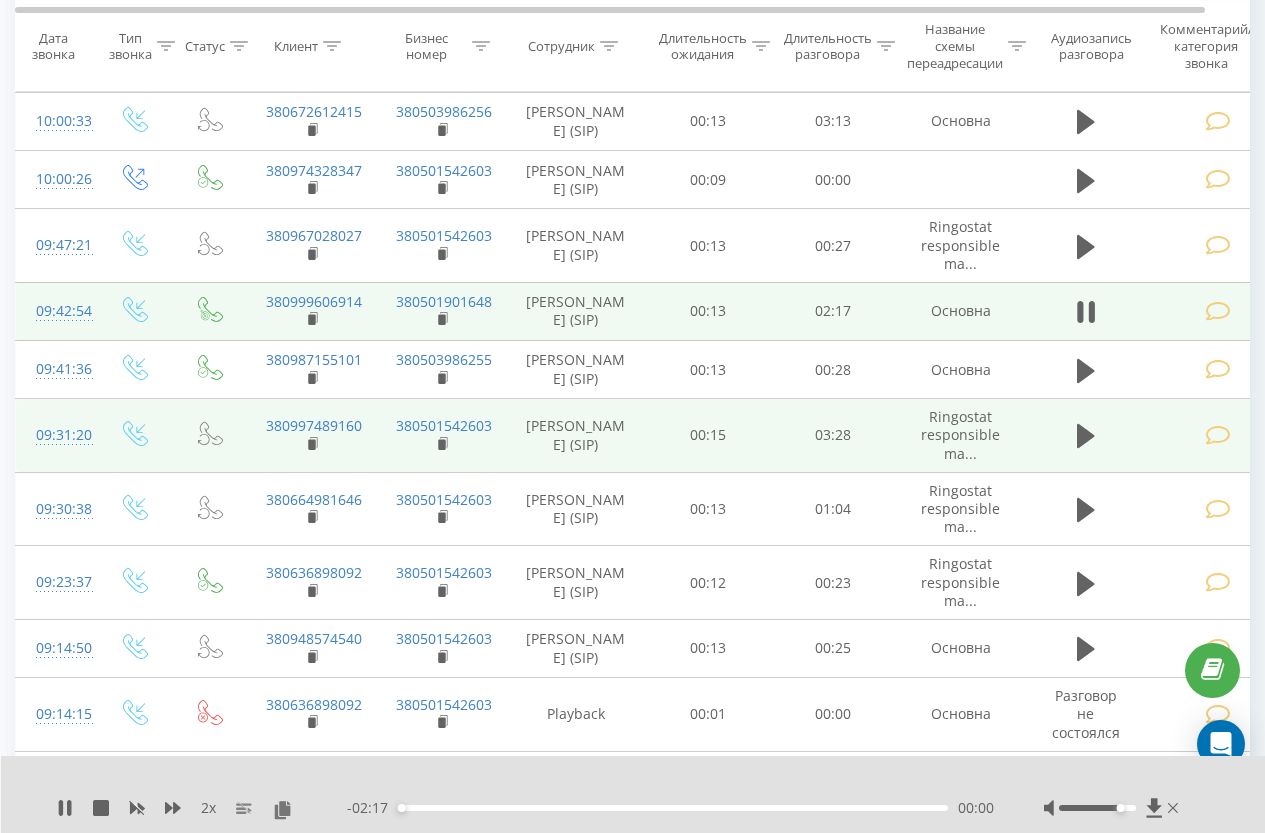 click at bounding box center [1218, 311] 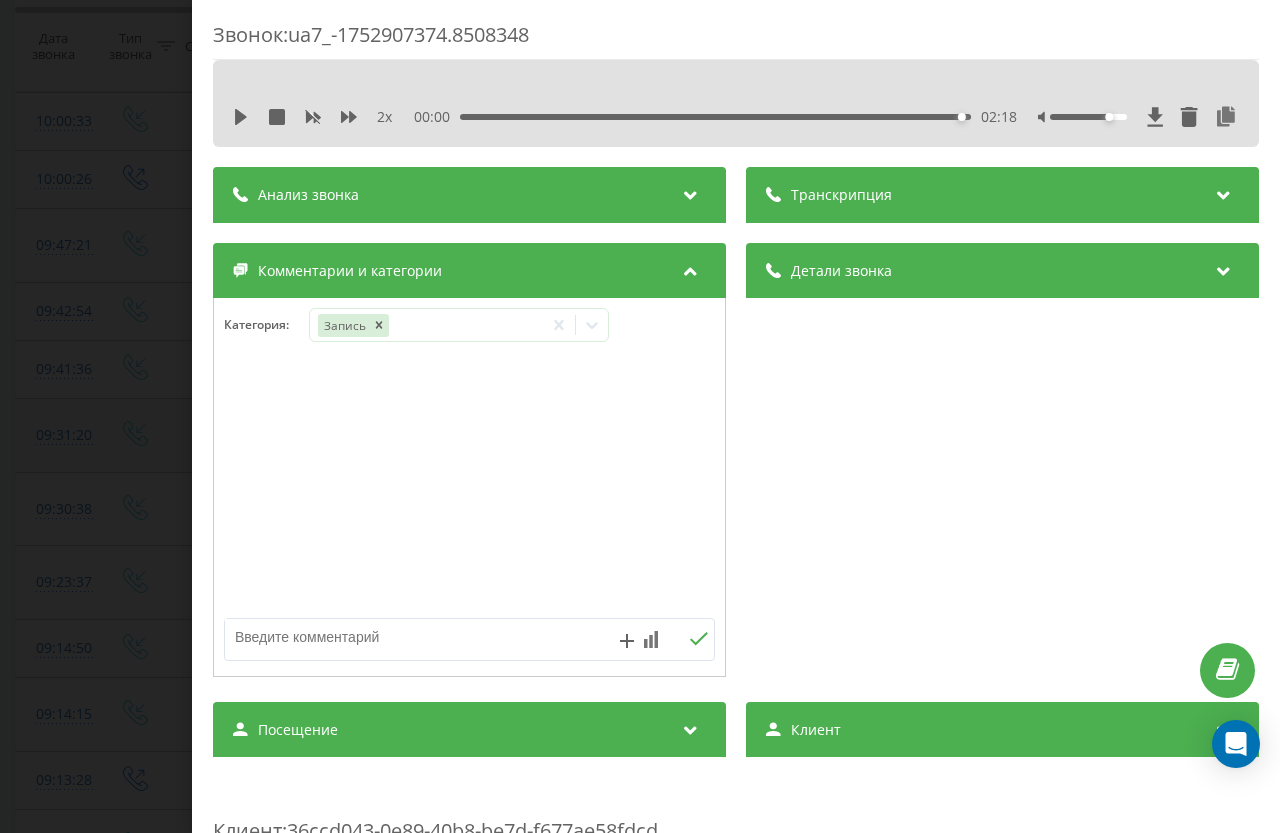 drag, startPoint x: 148, startPoint y: 666, endPoint x: 4, endPoint y: 684, distance: 145.12064 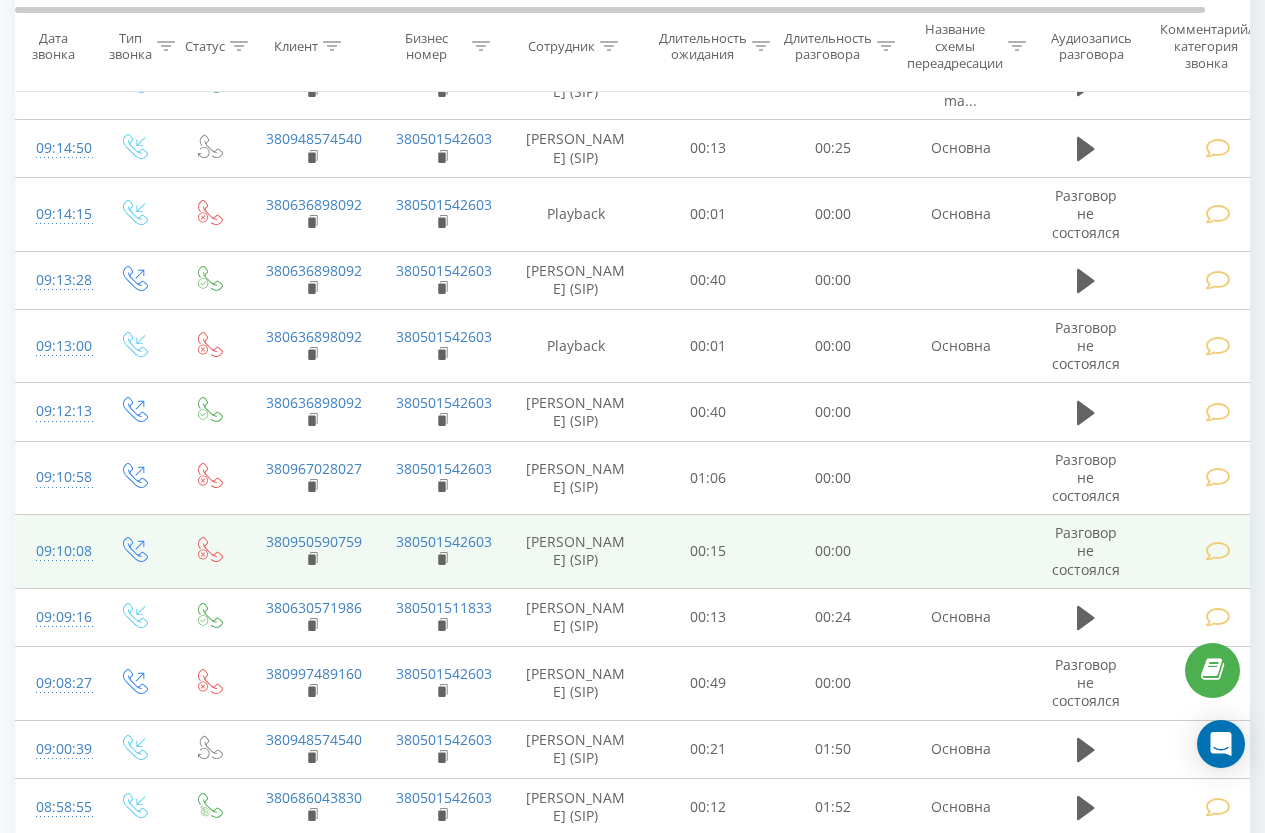 scroll, scrollTop: 1894, scrollLeft: 0, axis: vertical 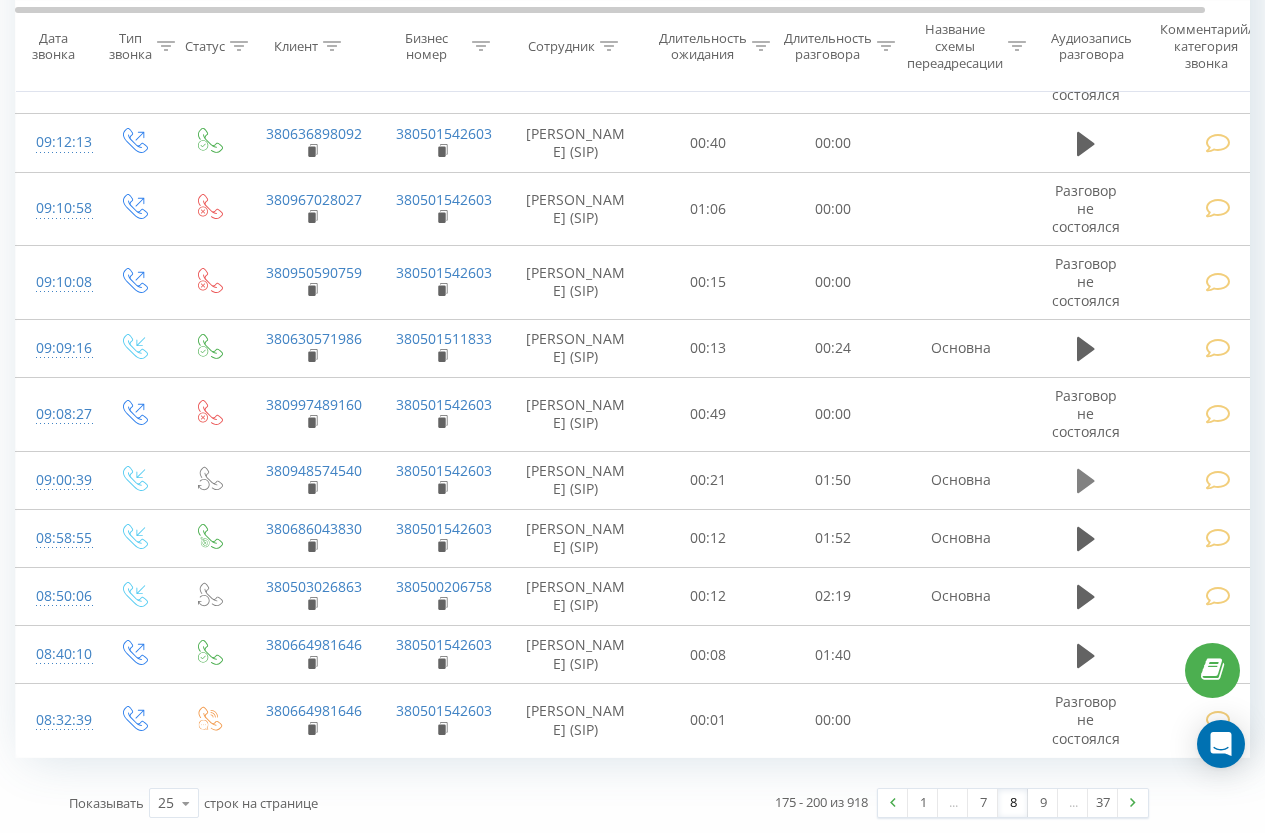 click 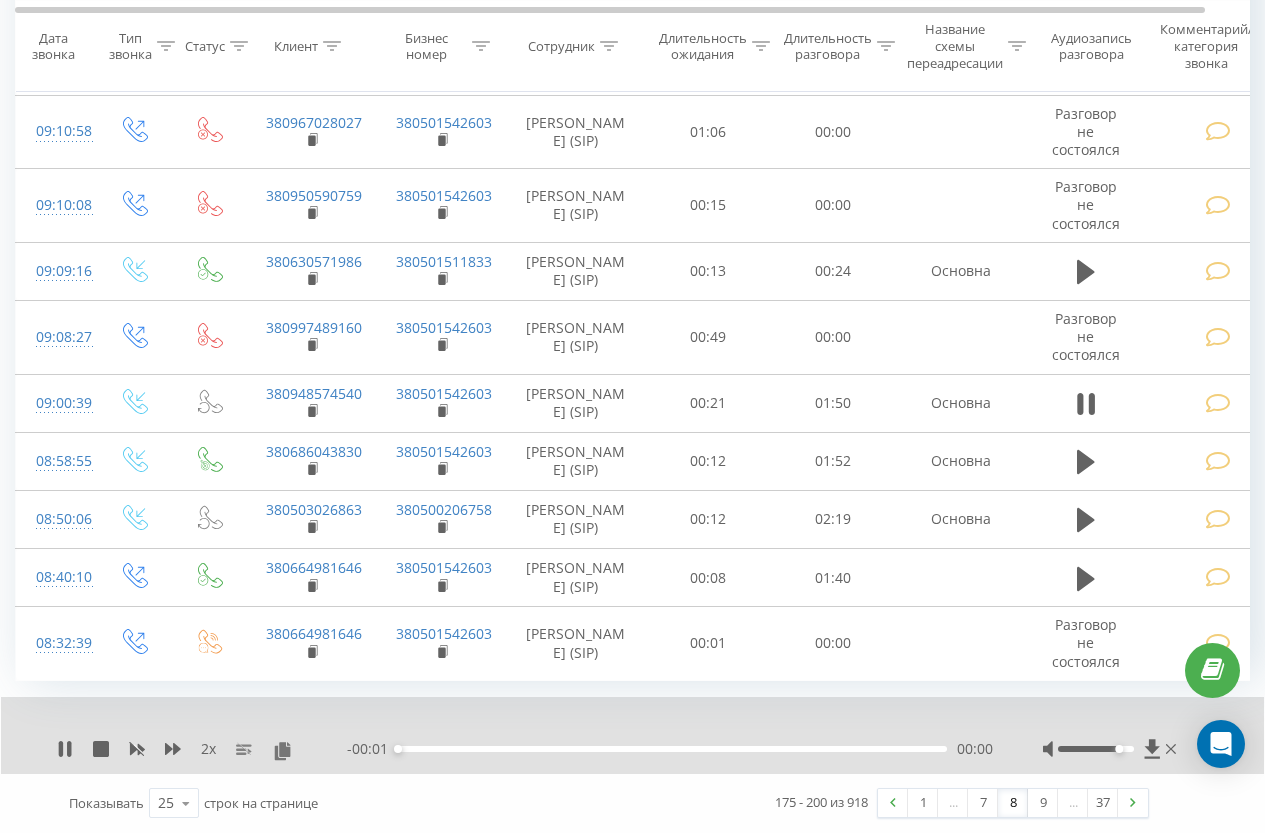 scroll, scrollTop: 2078, scrollLeft: 0, axis: vertical 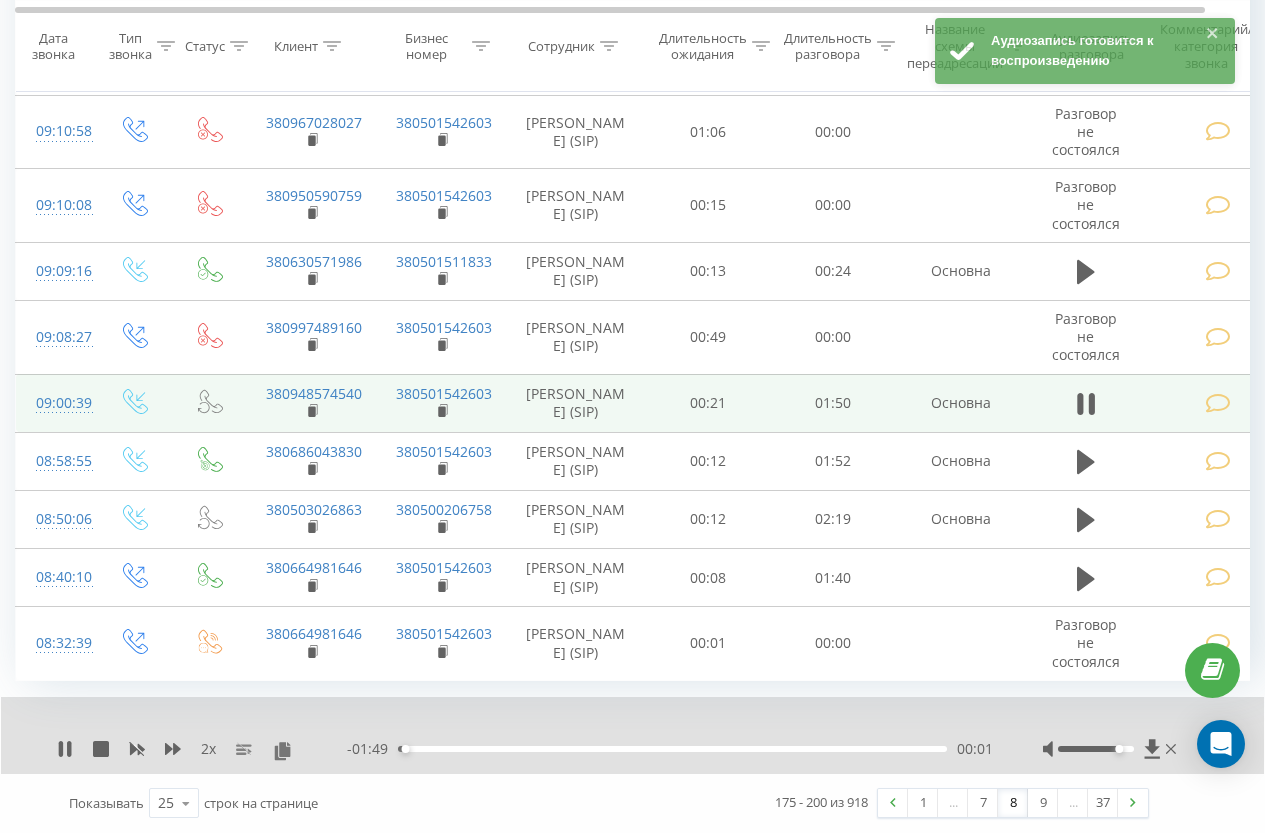 click at bounding box center (1221, 403) 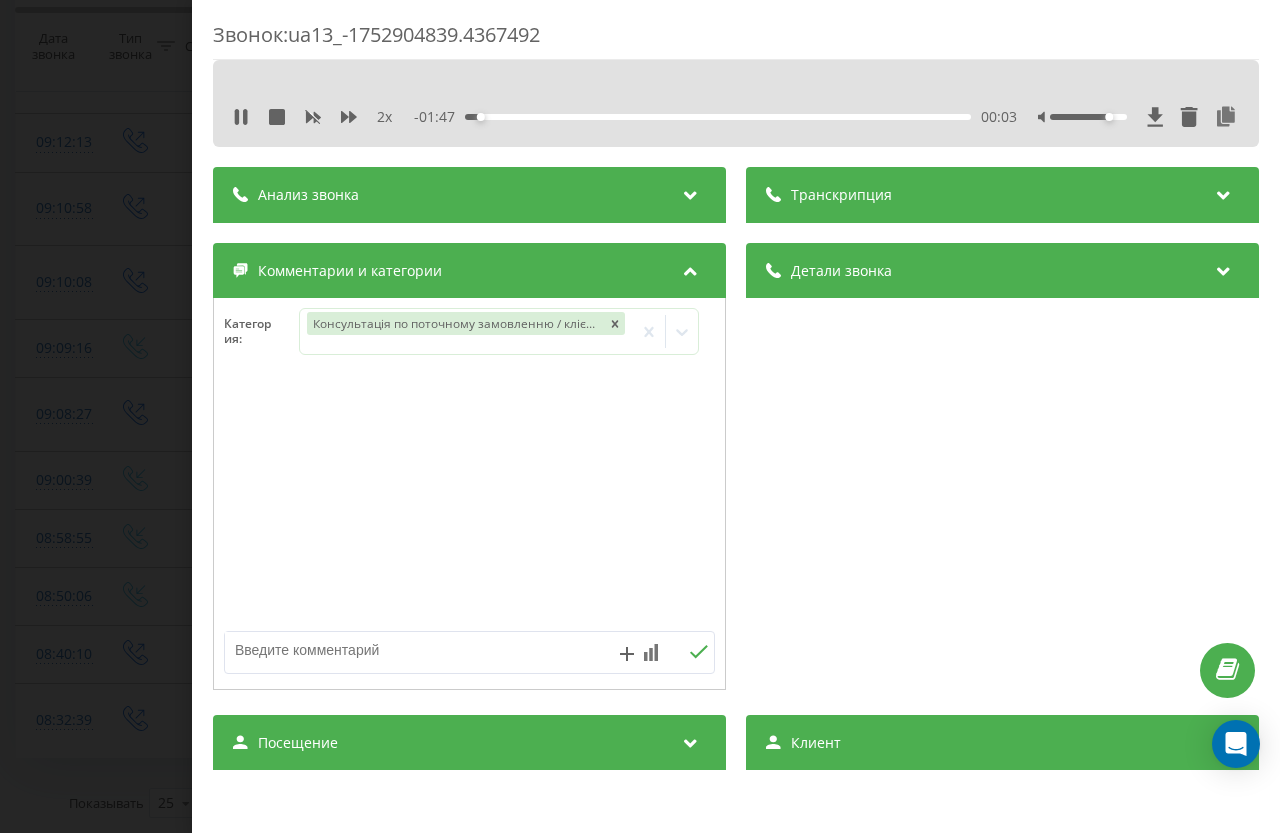 click on "Звонок :  ua13_-1752904839.4367492   2 x  - 01:47 00:03   00:03   Транскрипция Для анализа AI будущих звонков  настройте и активируйте профиль на странице . Если профиль уже есть и звонок соответствует его условиям, обновите страницу через 10 минут – AI анализирует текущий звонок. Анализ звонка Для анализа AI будущих звонков  настройте и активируйте профиль на странице . Если профиль уже есть и звонок соответствует его условиям, обновите страницу через 10 минут – AI анализирует текущий звонок. Детали звонка Общее Дата звонка [DATE] 09:00:39 Тип звонка Входящий Статус звонка Повторный / : n/a" at bounding box center (640, 416) 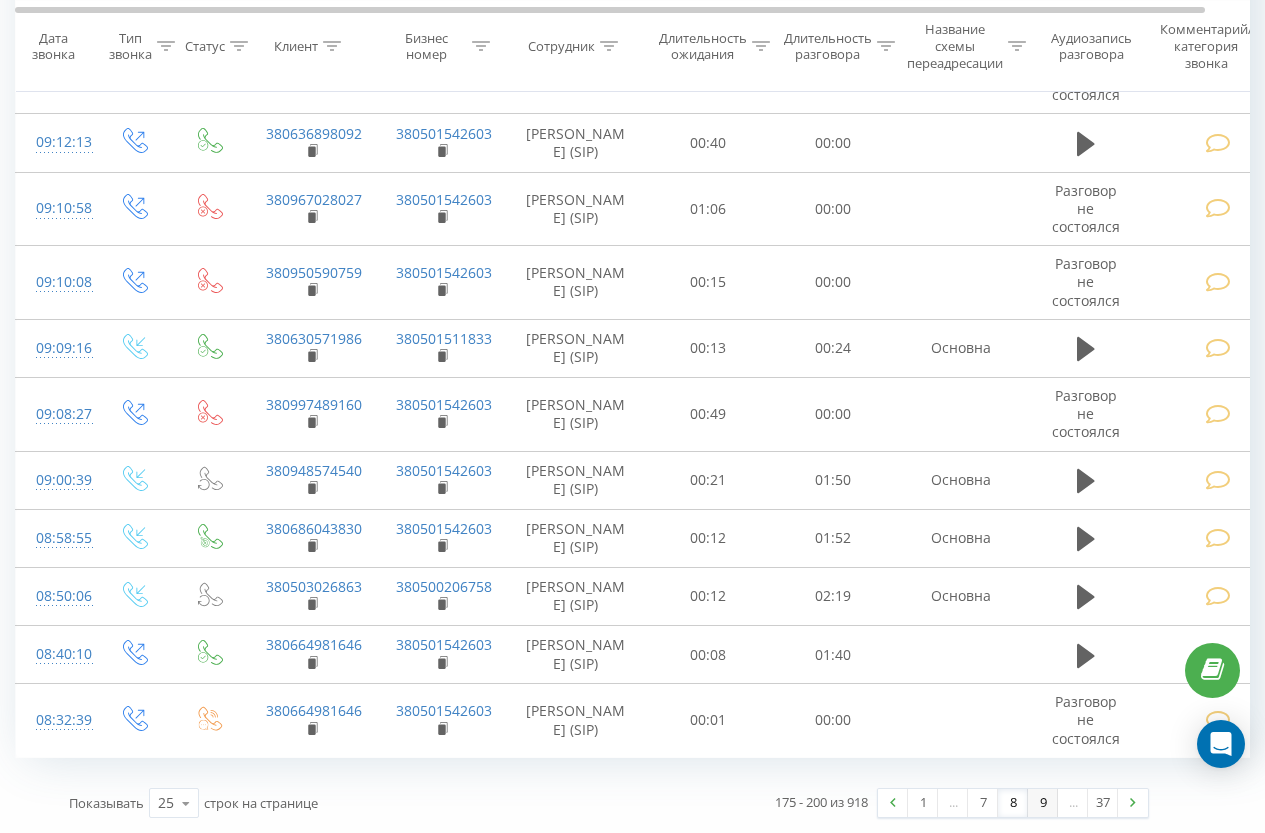 click on "9" at bounding box center [1043, 803] 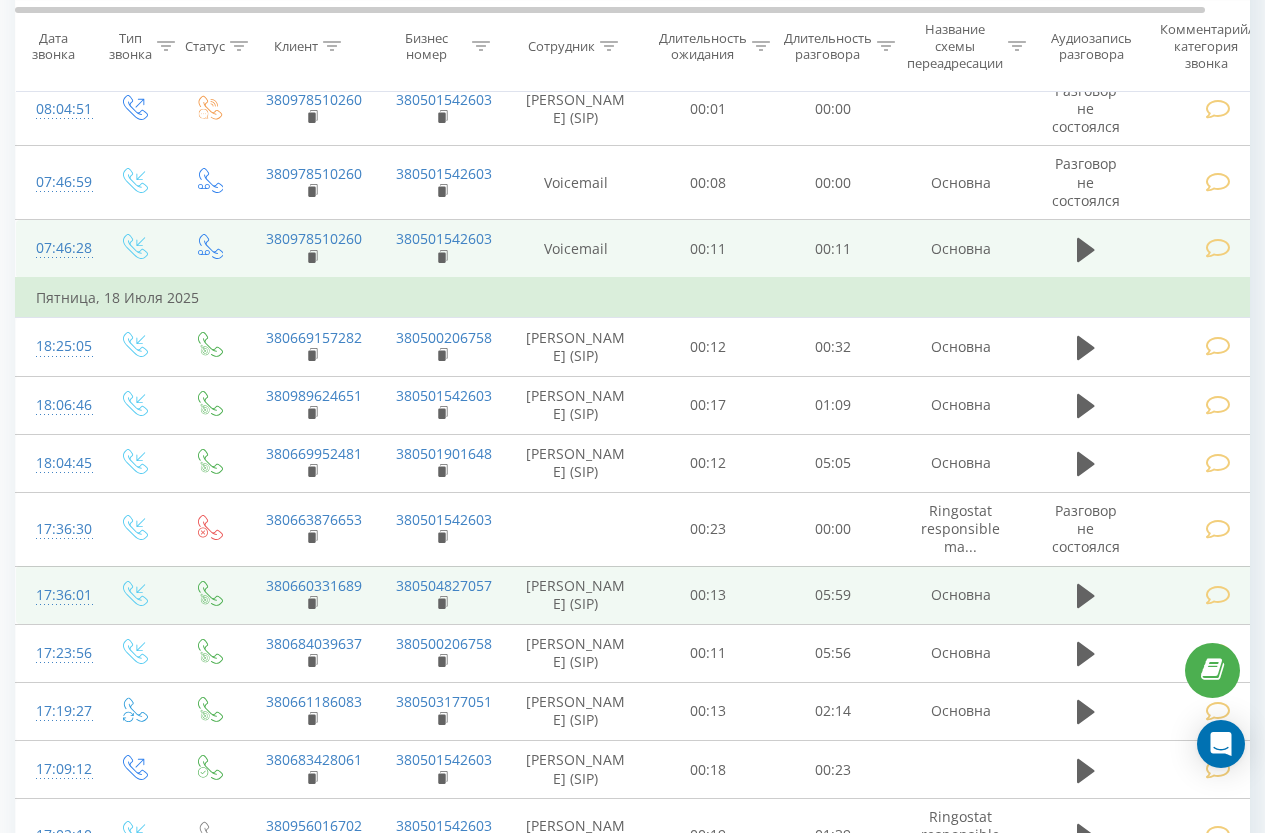 scroll, scrollTop: 1413, scrollLeft: 0, axis: vertical 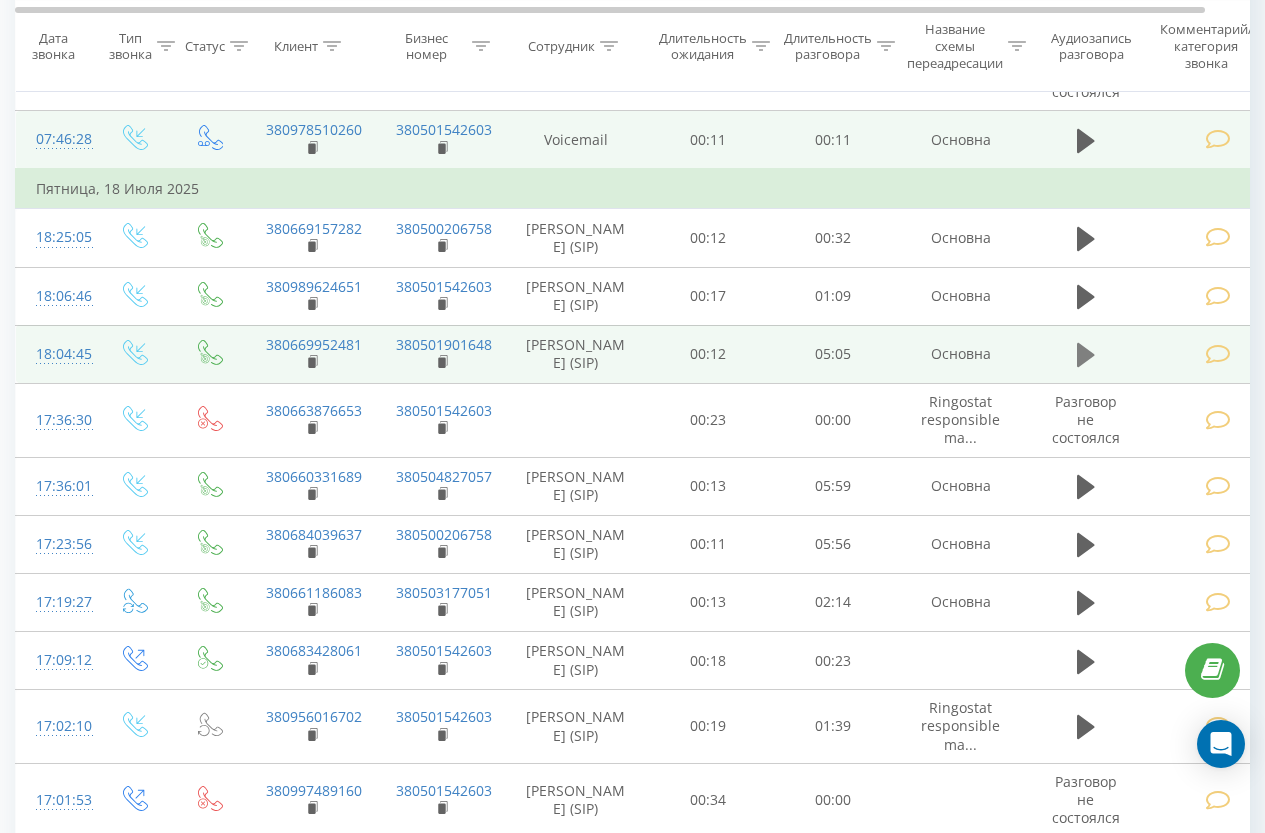 click 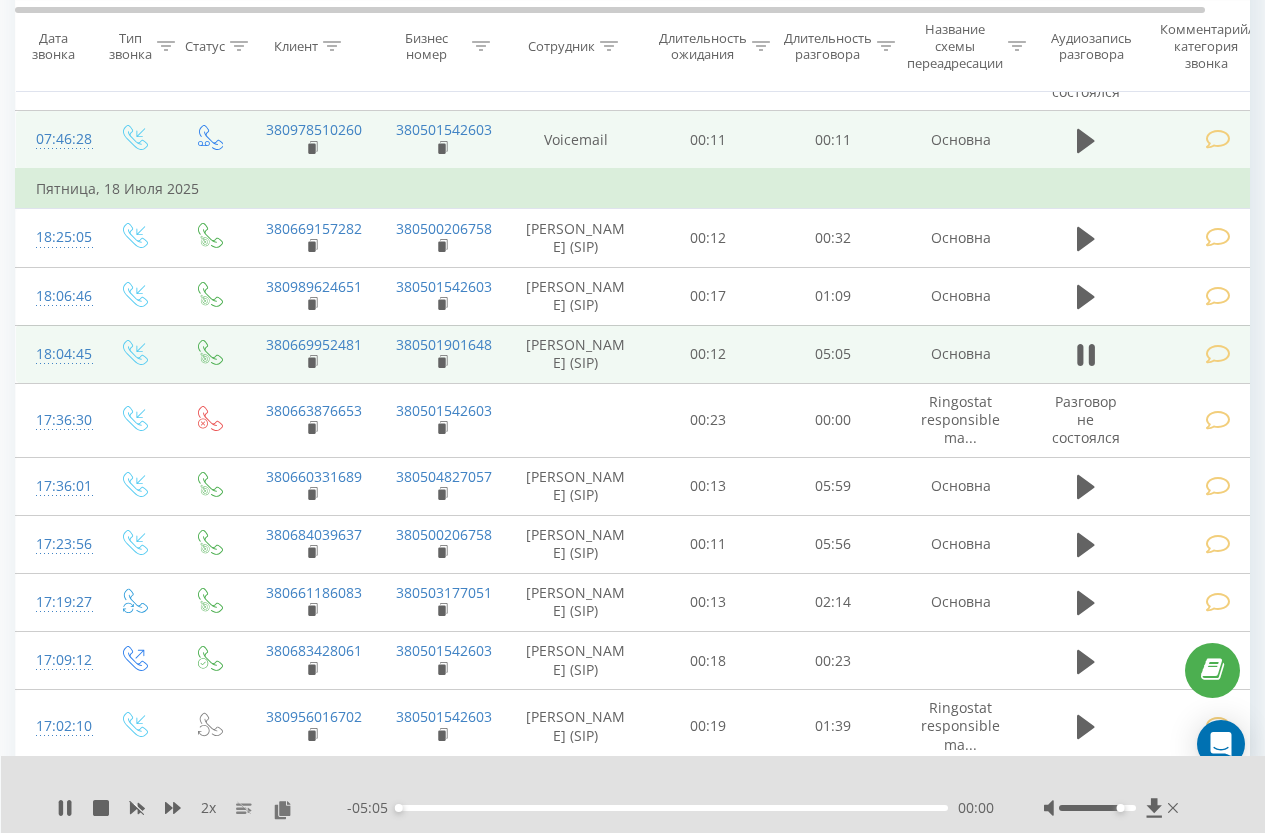 click at bounding box center [1218, 354] 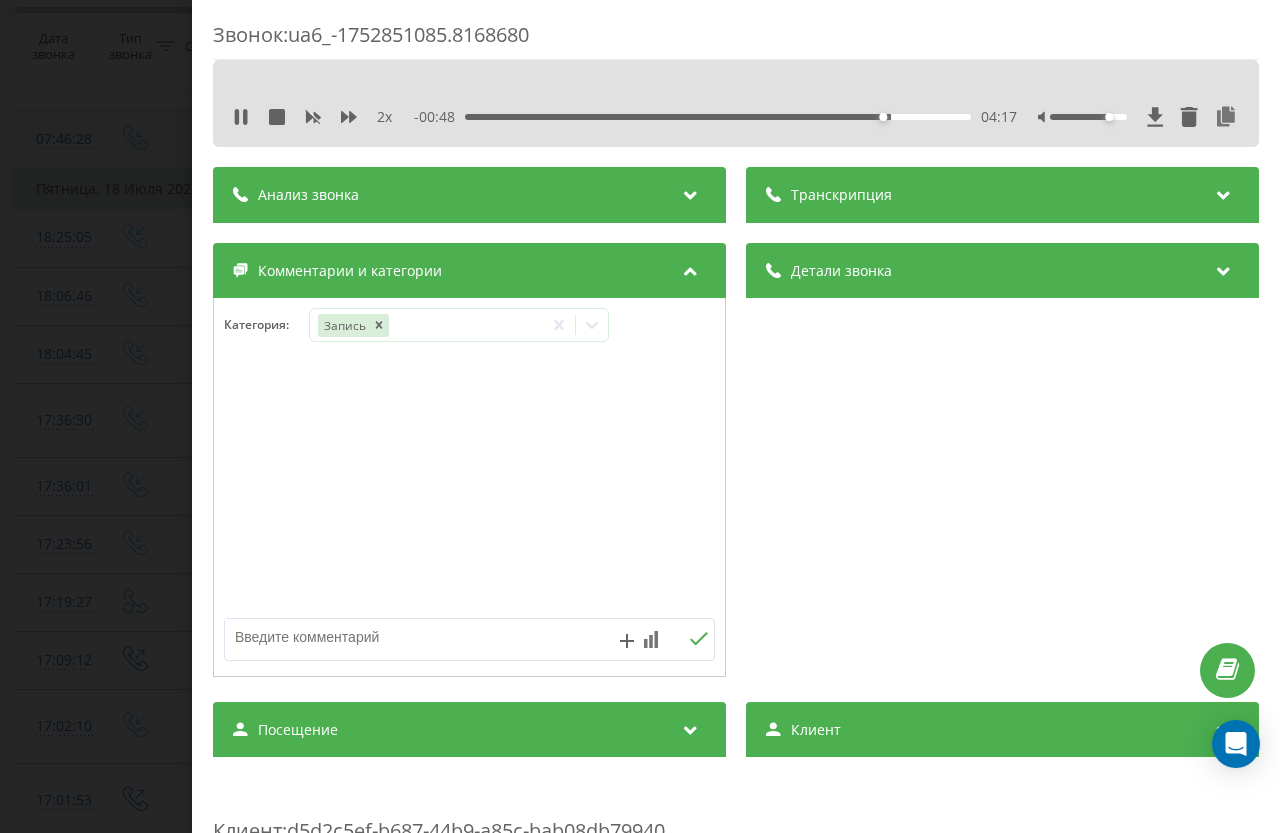 click on "Звонок :  ua6_-1752851085.8168680   2 x  - 00:48 04:17   04:17   Транскрипция Для анализа AI будущих звонков  настройте и активируйте профиль на странице . Если профиль уже есть и звонок соответствует его условиям, обновите страницу через 10 минут – AI анализирует текущий звонок. Анализ звонка Для анализа AI будущих звонков  настройте и активируйте профиль на странице . Если профиль уже есть и звонок соответствует его условиям, обновите страницу через 10 минут – AI анализирует текущий звонок. Детали звонка Общее Дата звонка [DATE] 18:04:45 Тип звонка Входящий Статус звонка Целевой 380669952481" at bounding box center (640, 416) 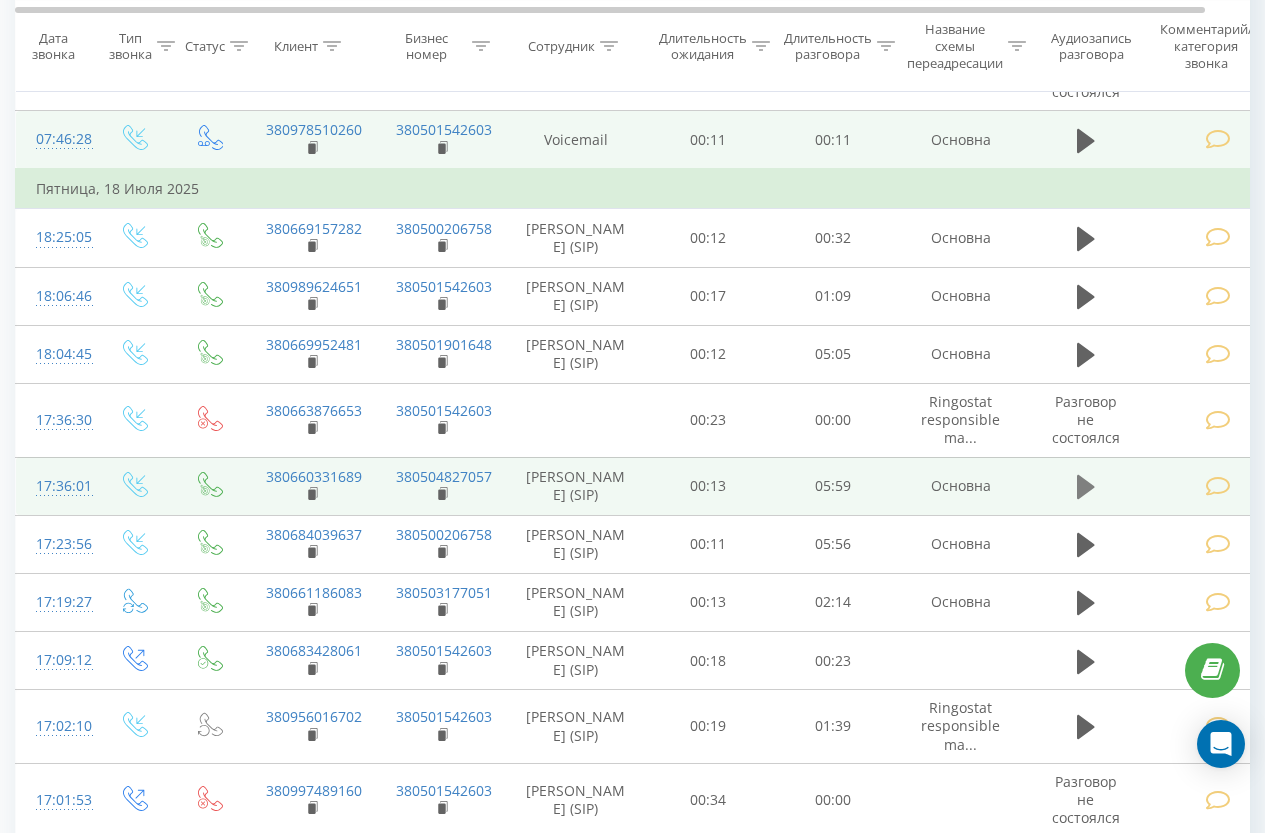 click at bounding box center (1086, 487) 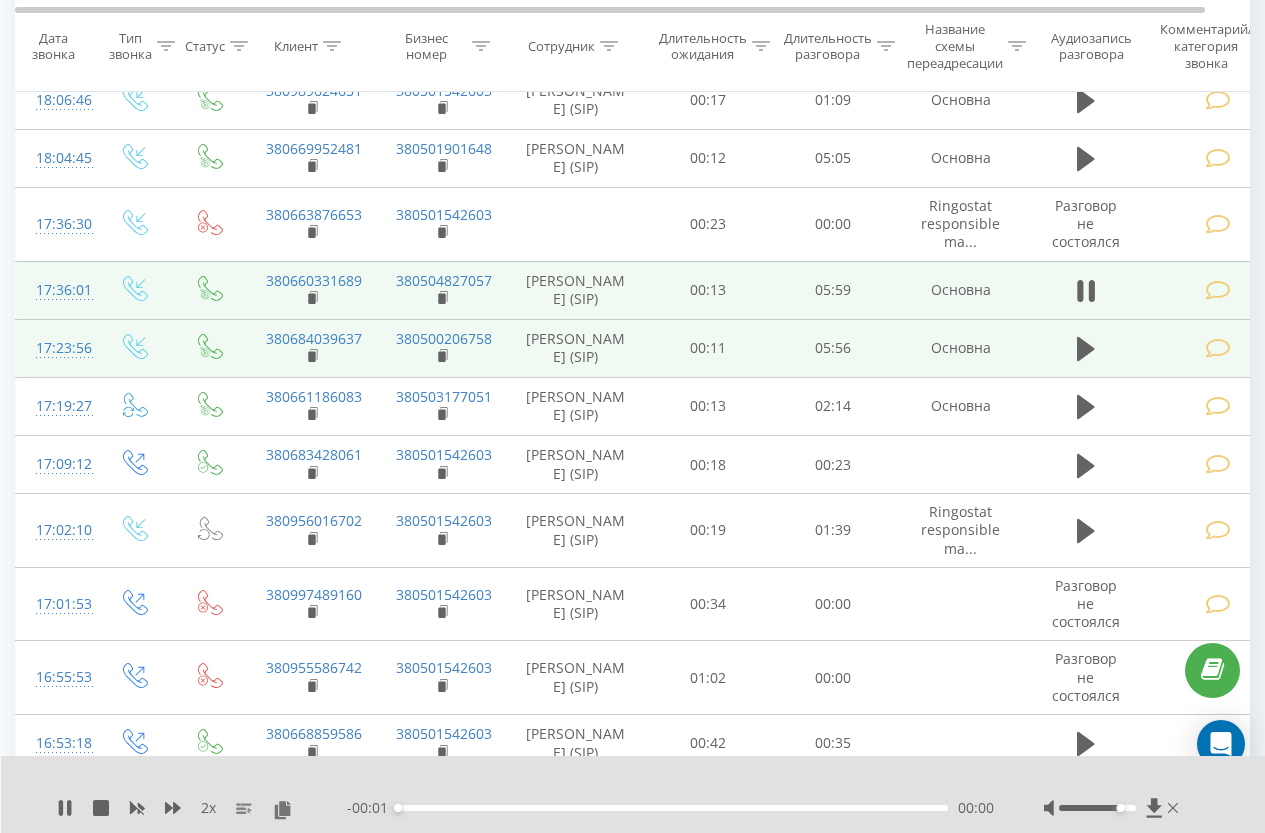 scroll, scrollTop: 1613, scrollLeft: 0, axis: vertical 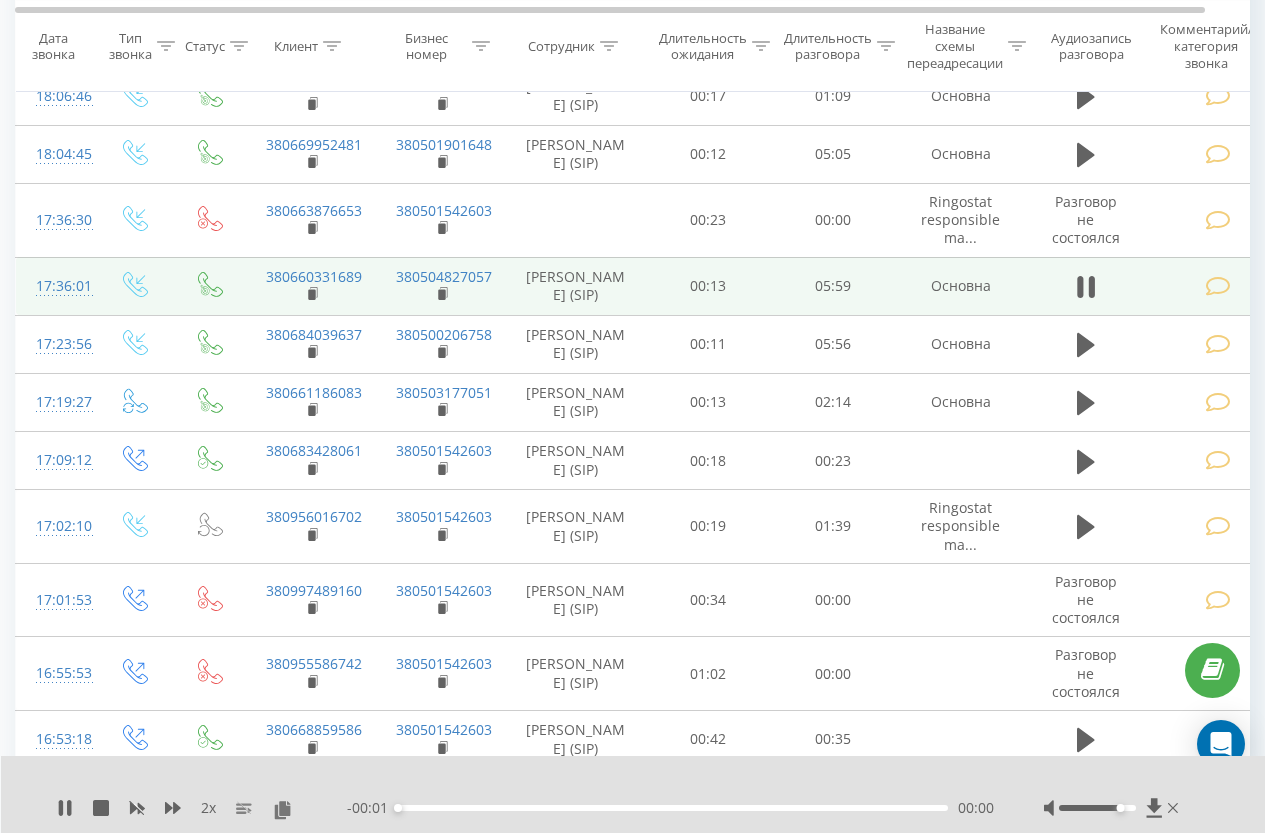 click at bounding box center [1221, 286] 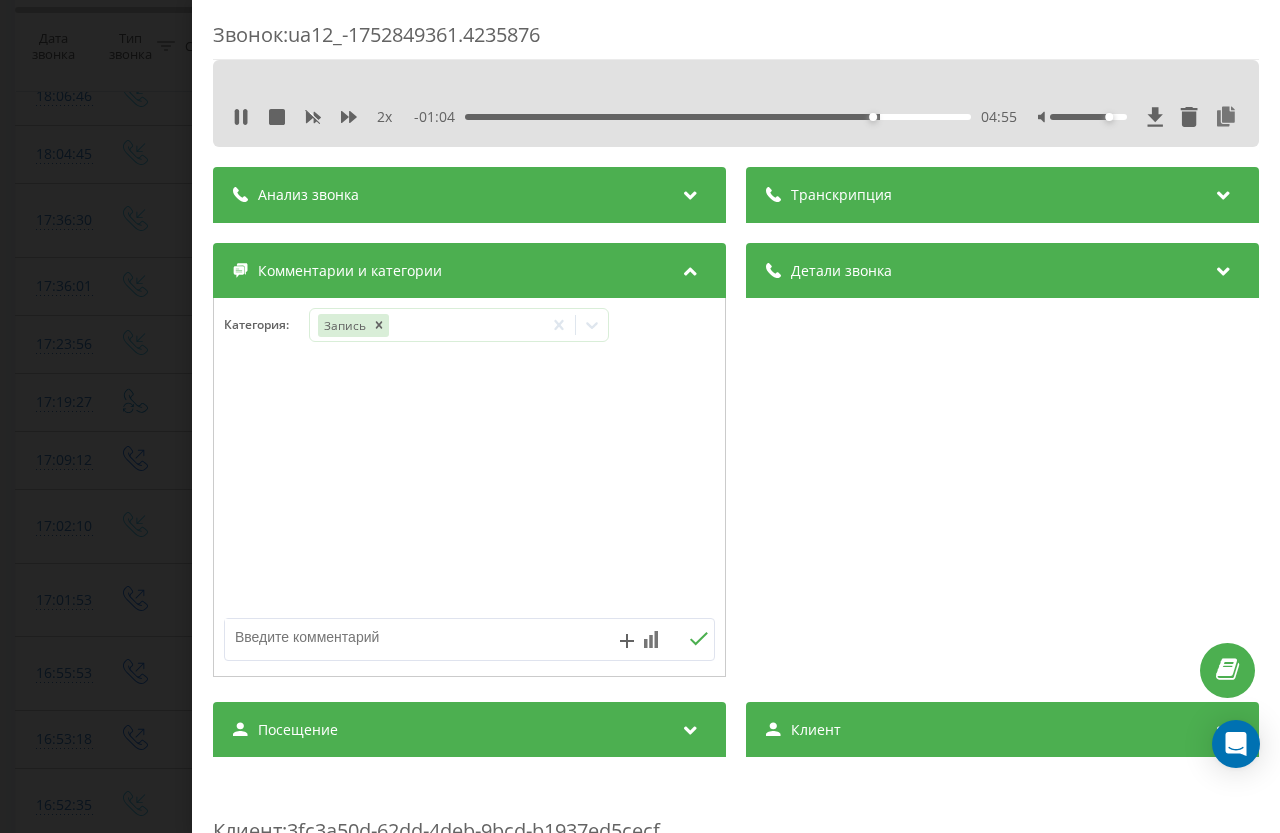 click on "Звонок :  ua12_-1752849361.4235876   2 x  - 01:04 04:55   04:55   Транскрипция Для анализа AI будущих звонков  настройте и активируйте профиль на странице . Если профиль уже есть и звонок соответствует его условиям, обновите страницу через 10 минут – AI анализирует текущий звонок. Анализ звонка Для анализа AI будущих звонков  настройте и активируйте профиль на странице . Если профиль уже есть и звонок соответствует его условиям, обновите страницу через 10 минут – AI анализирует текущий звонок. Детали звонка Общее Дата звонка 20[DATE]:36:01 Тип звонка Входящий Статус звонка Целевой 380660331689" at bounding box center [640, 416] 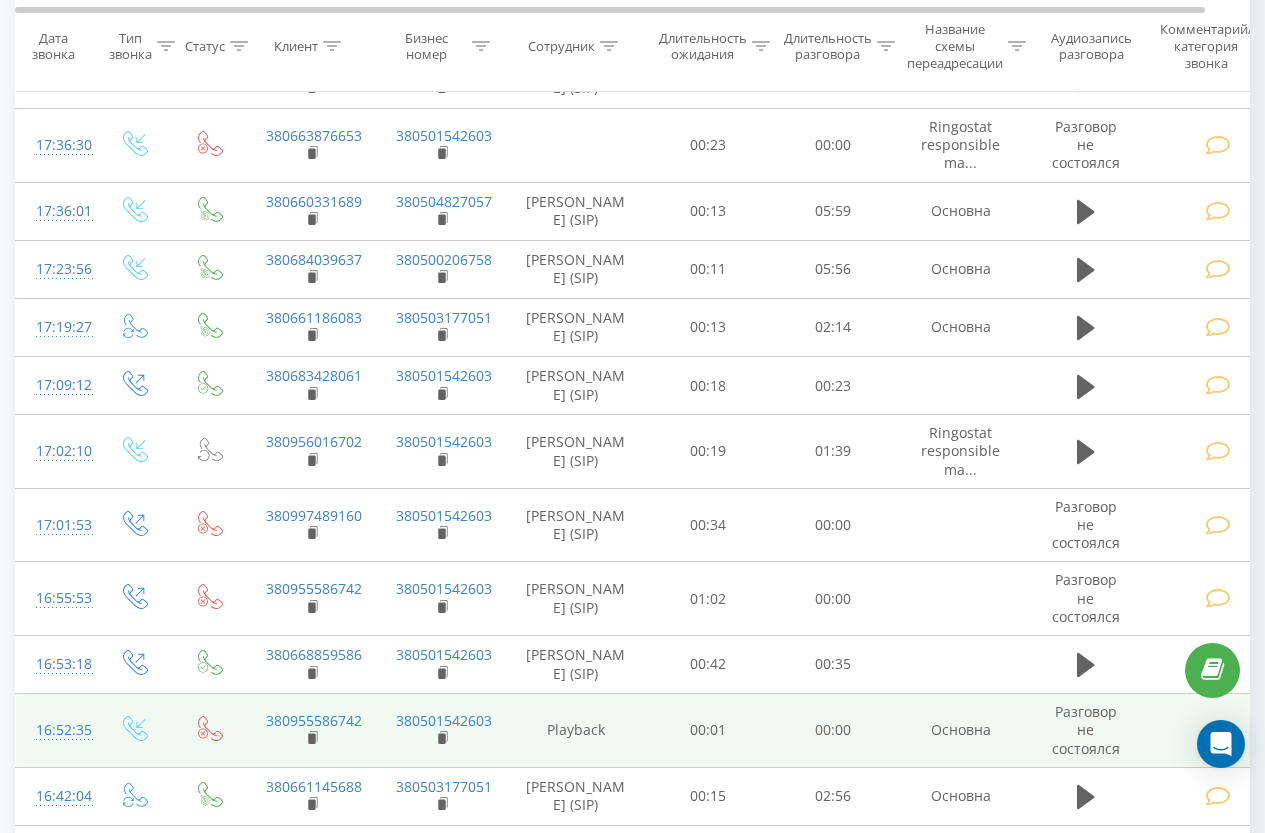 scroll, scrollTop: 2013, scrollLeft: 0, axis: vertical 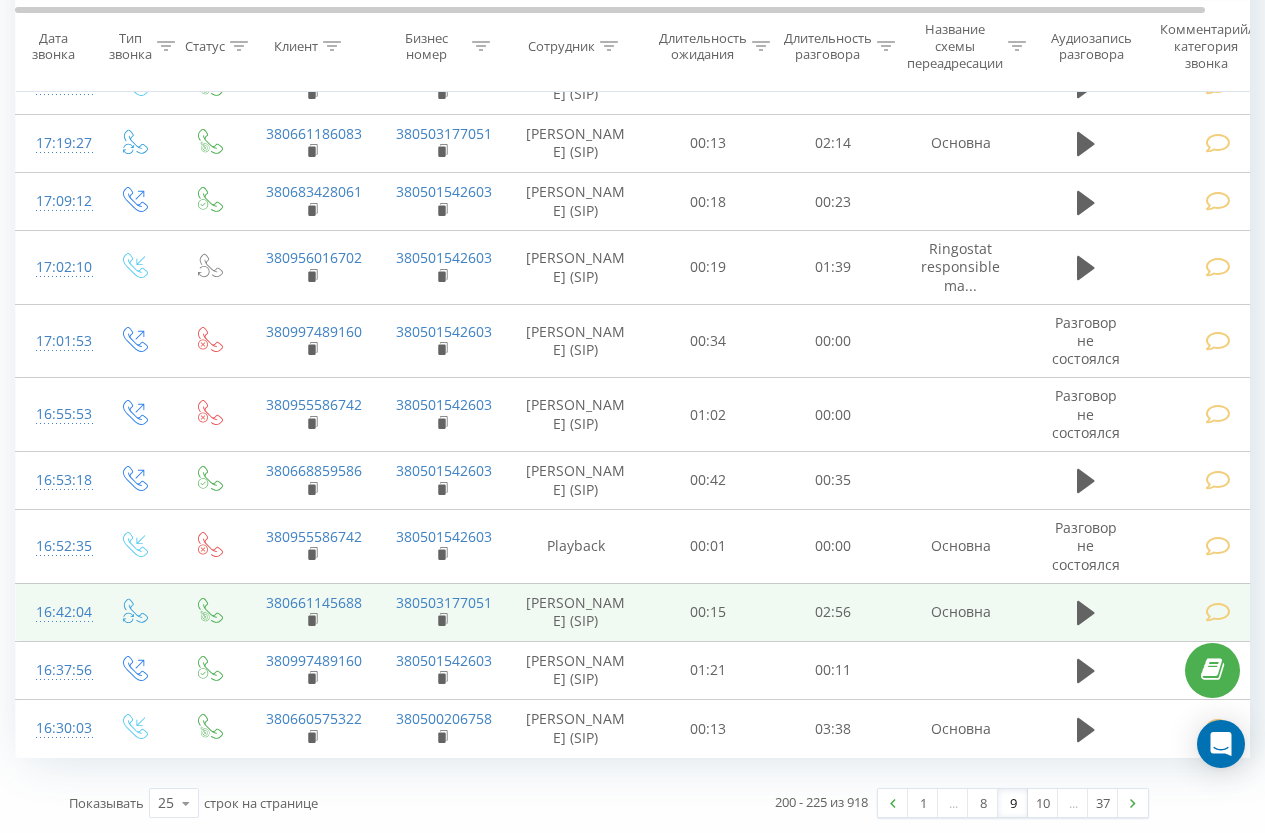 click at bounding box center (1086, 612) 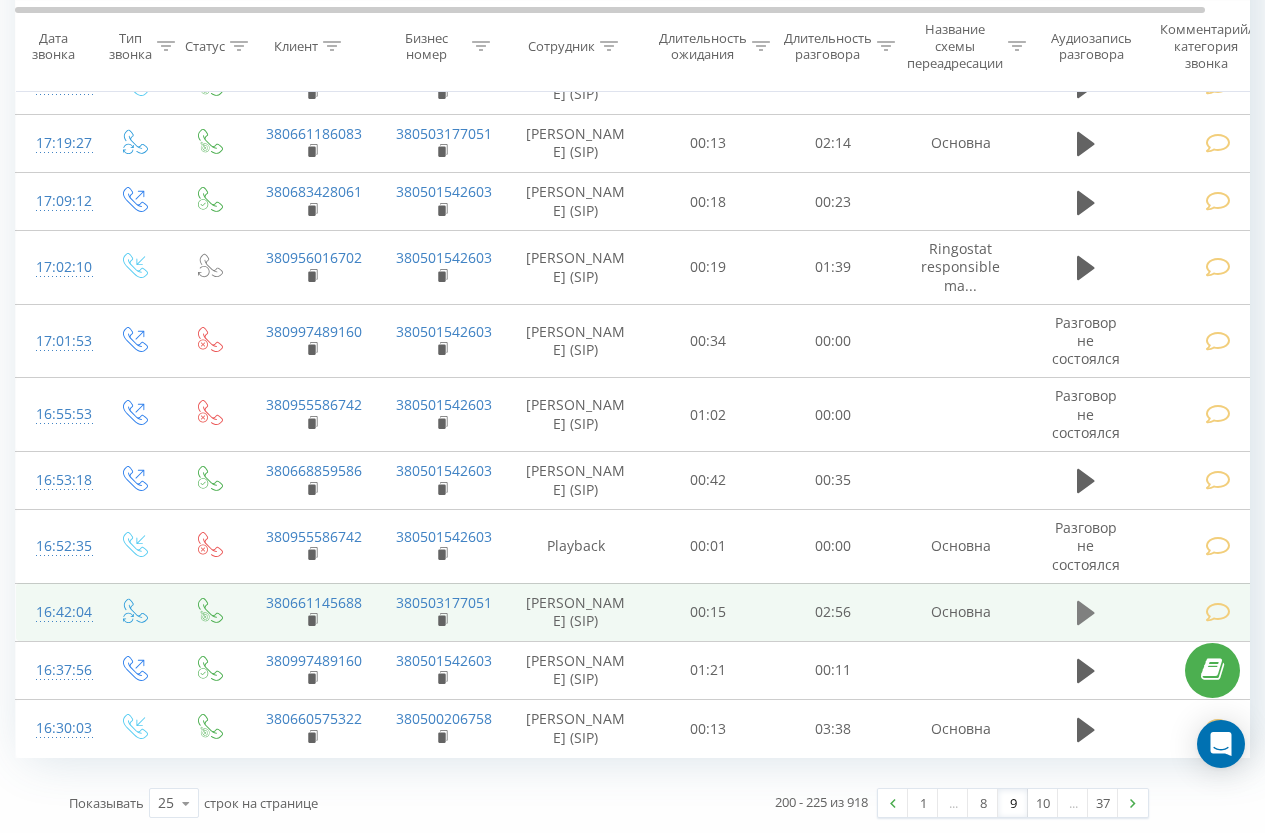 click 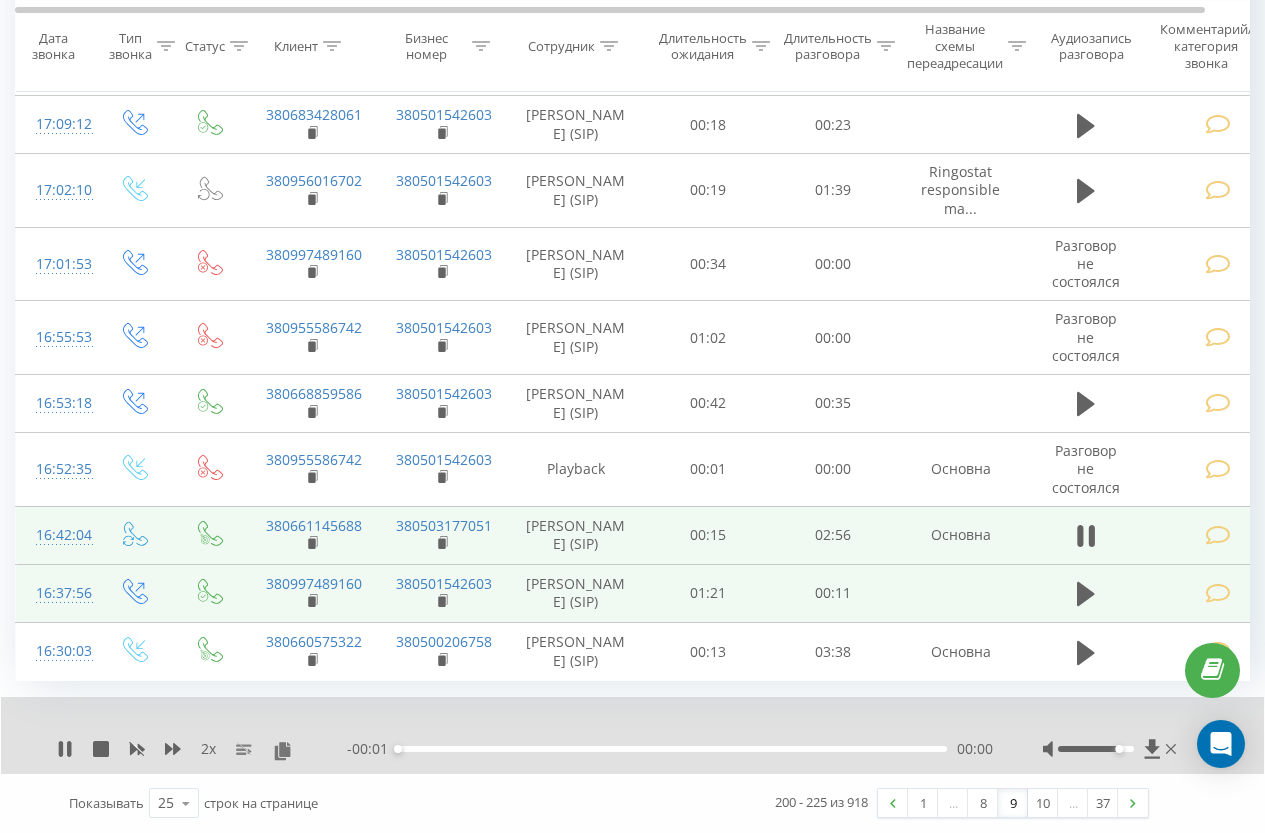 scroll, scrollTop: 2165, scrollLeft: 0, axis: vertical 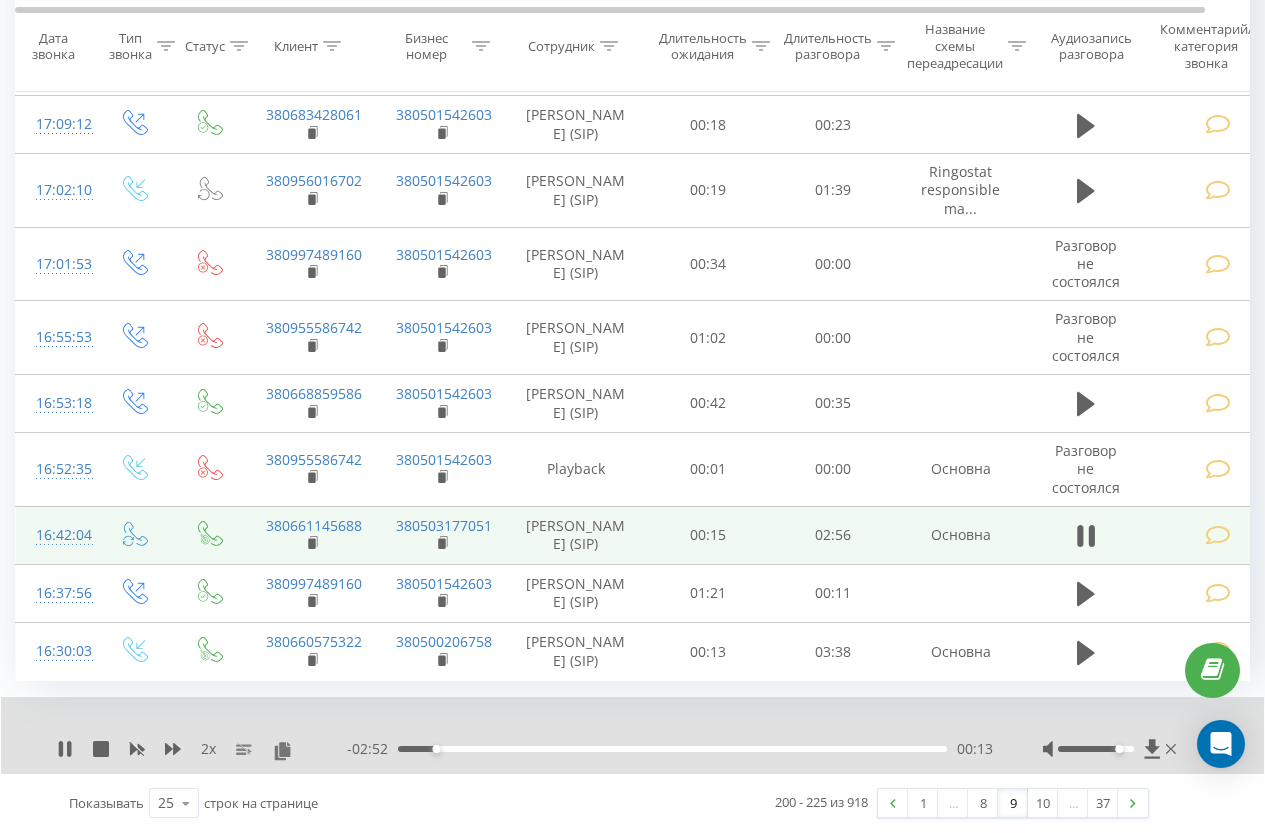 click at bounding box center (618, 723) 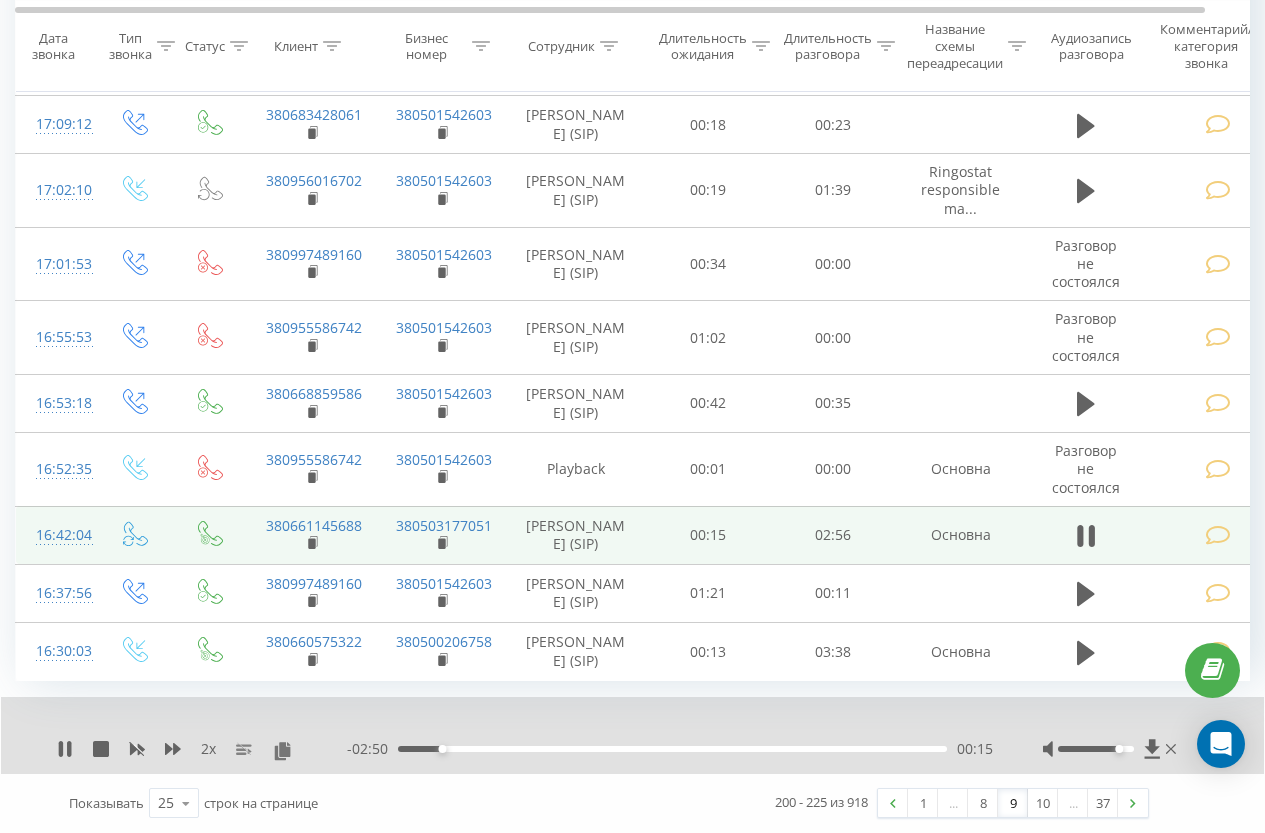 click at bounding box center [618, 723] 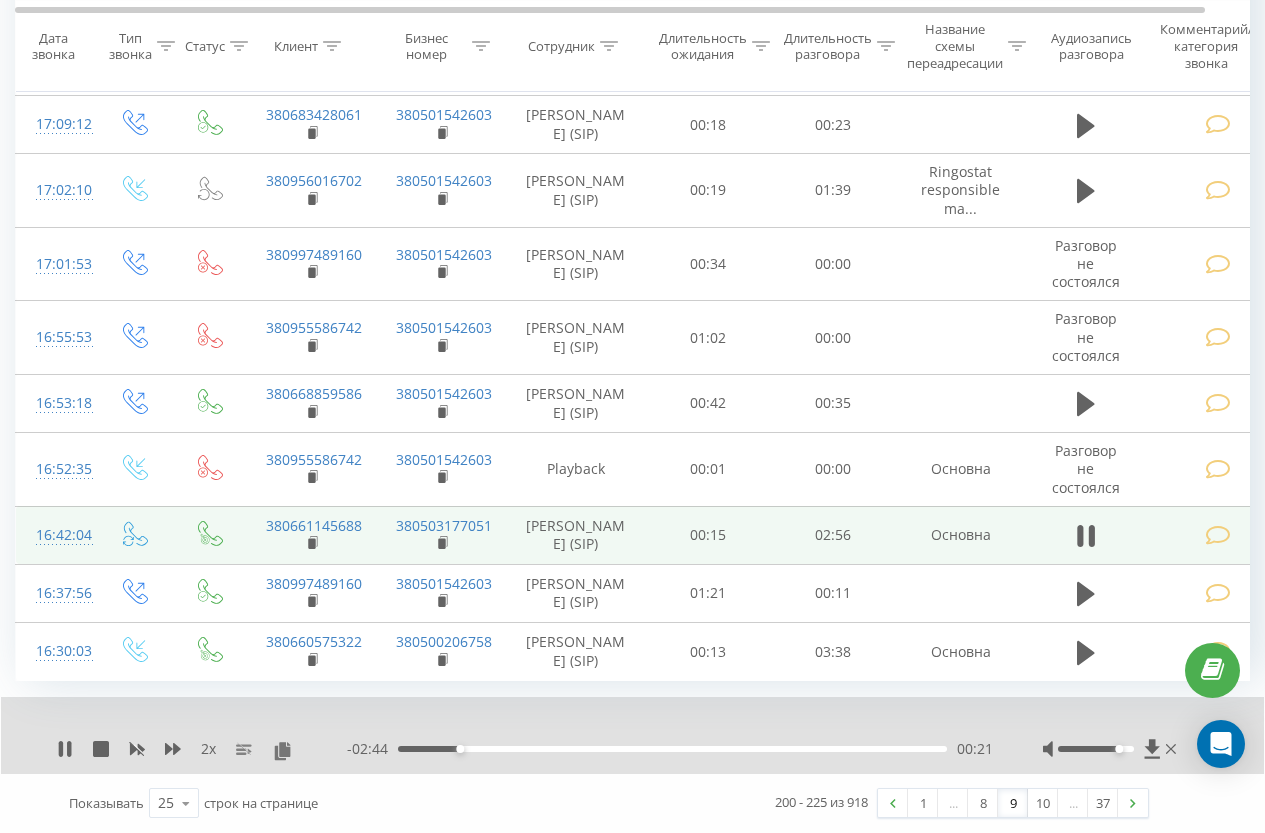 click at bounding box center [1218, 535] 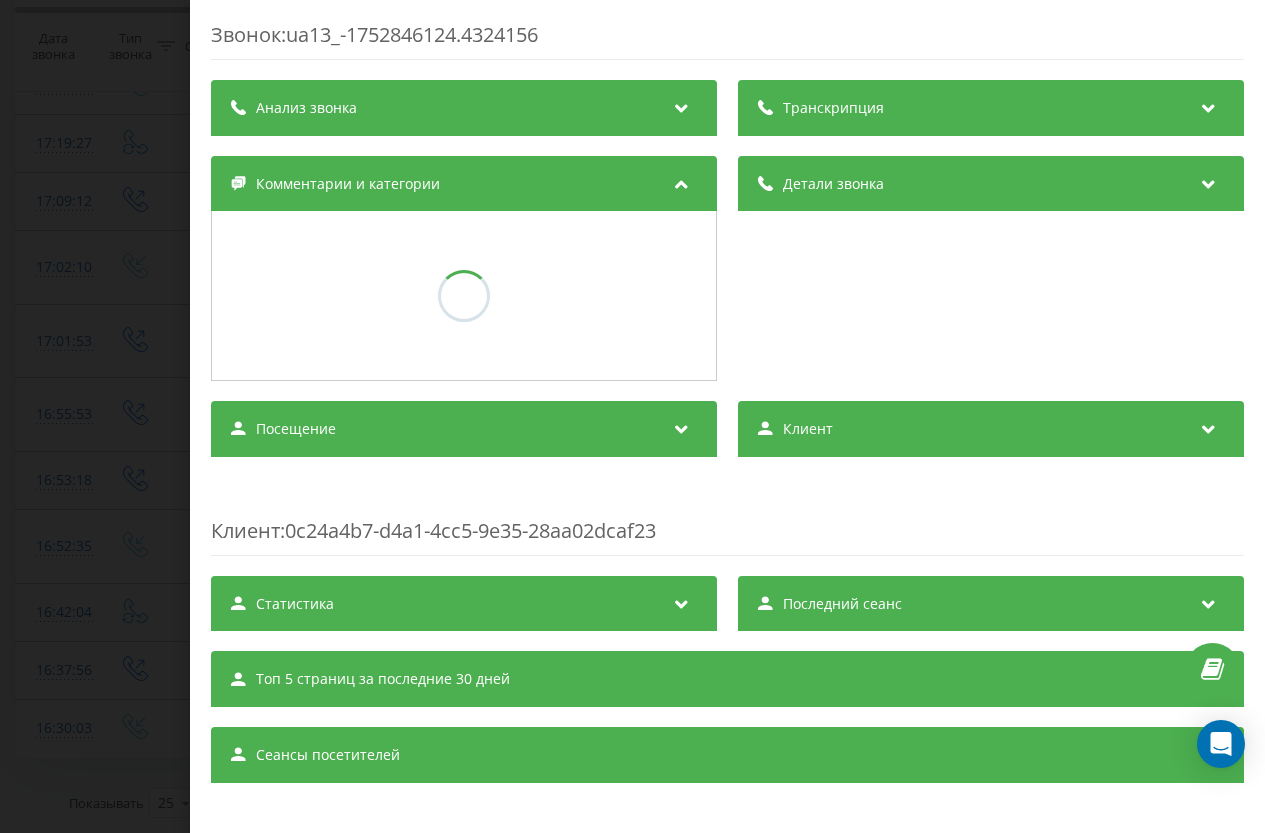 scroll, scrollTop: 2088, scrollLeft: 0, axis: vertical 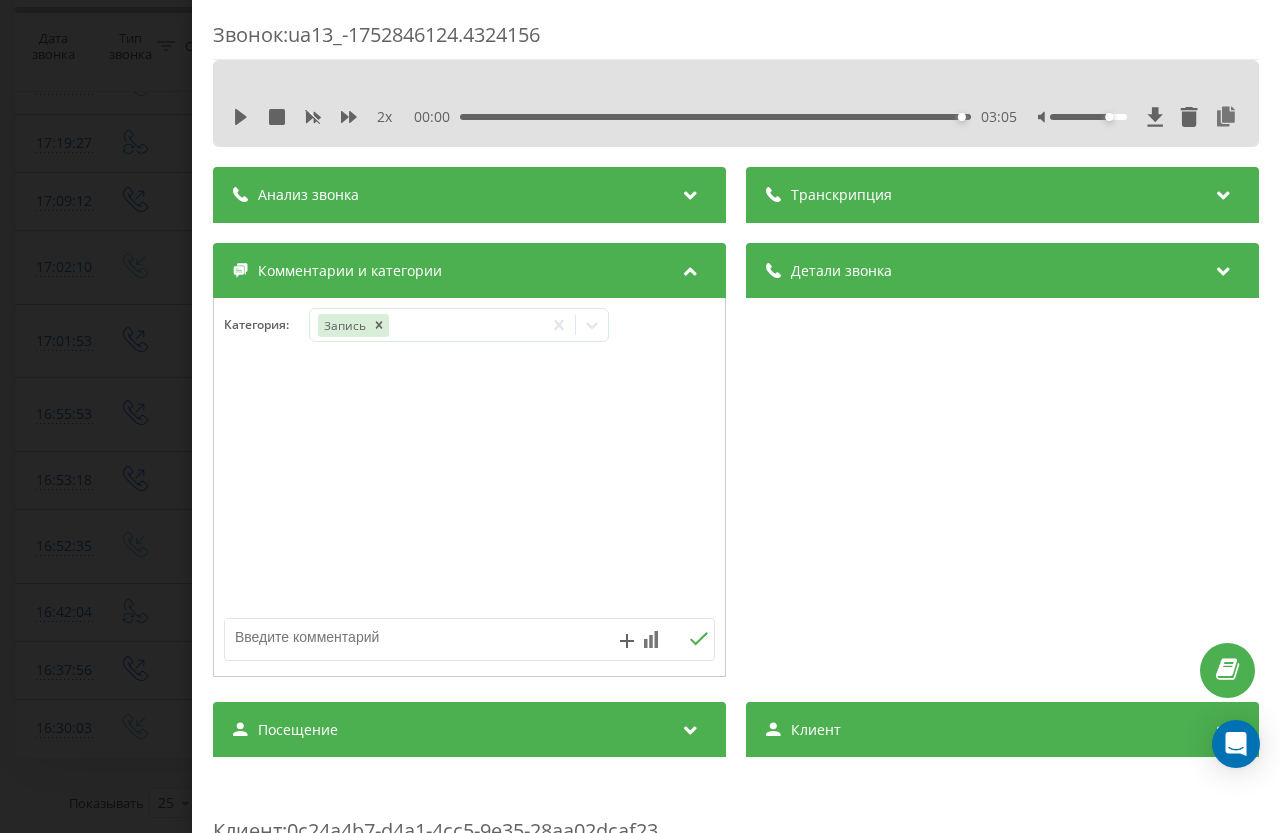 click on "Звонок :  ua13_-1752846124.4324156   2 x  00:00 03:05   03:05   Транскрипция Для анализа AI будущих звонков  настройте и активируйте профиль на странице . Если профиль уже есть и звонок соответствует его условиям, обновите страницу через 10 минут – AI анализирует текущий звонок. Анализ звонка Для анализа AI будущих звонков  настройте и активируйте профиль на странице . Если профиль уже есть и звонок соответствует его условиям, обновите страницу через 10 минут – AI анализирует текущий звонок. Детали звонка Общее Дата звонка [DATE] 16:42:04 Тип звонка Callback Статус звонка Целевой Кто звонил :" at bounding box center [640, 416] 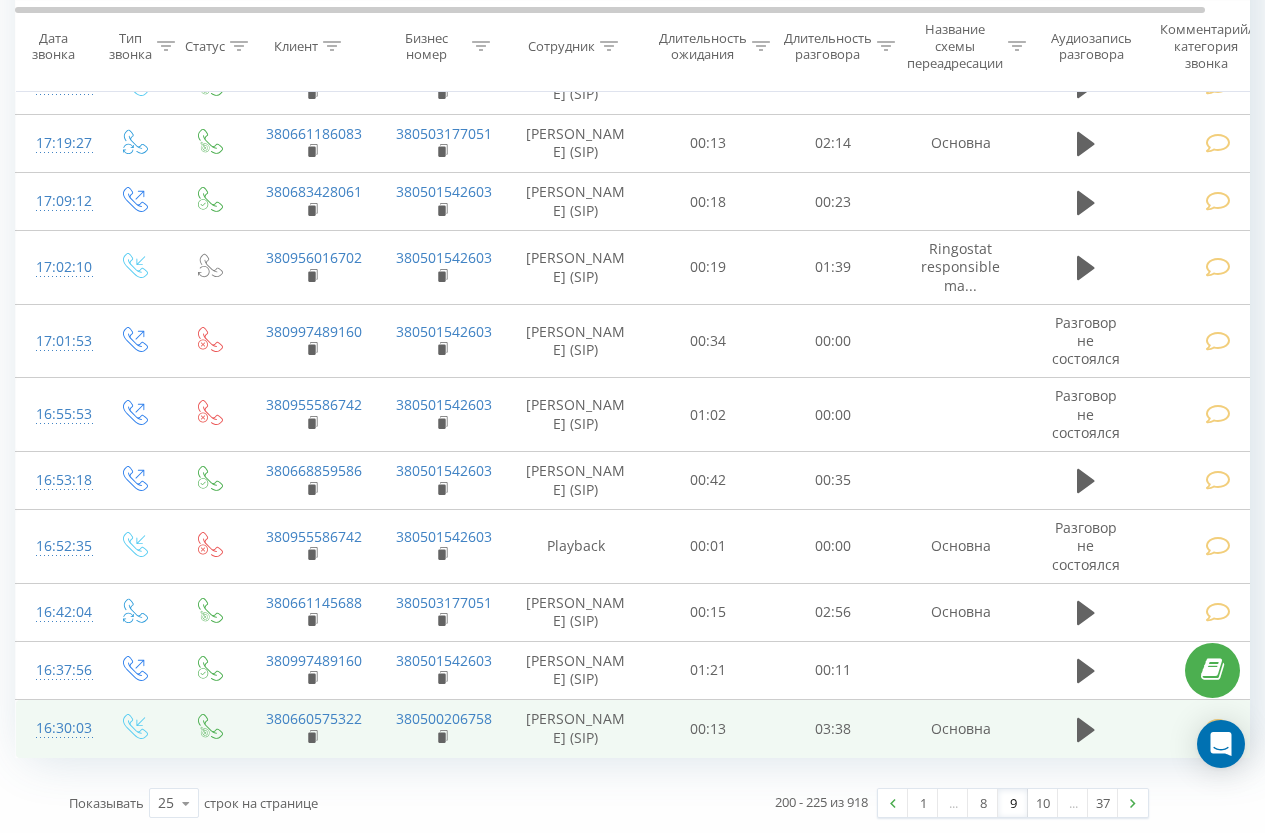 click at bounding box center (1086, 729) 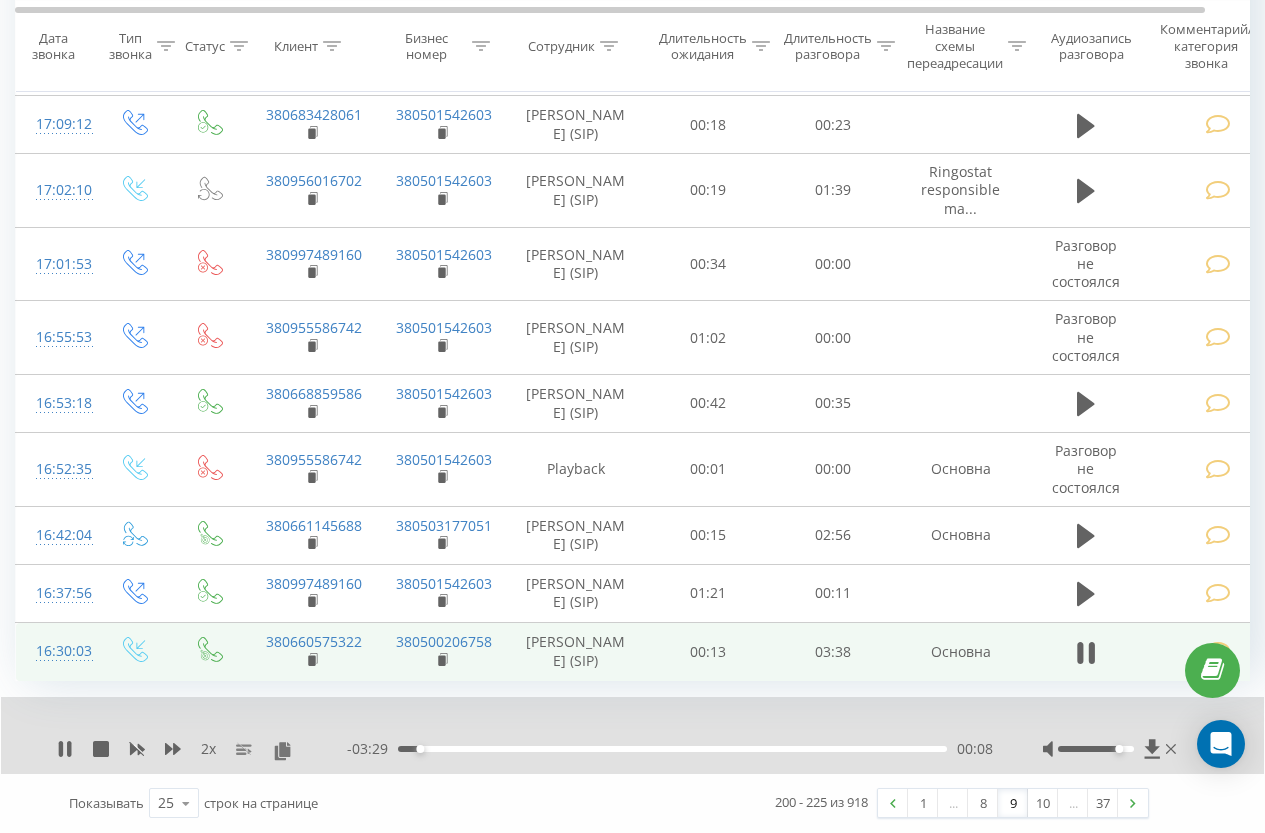 click at bounding box center (1221, 652) 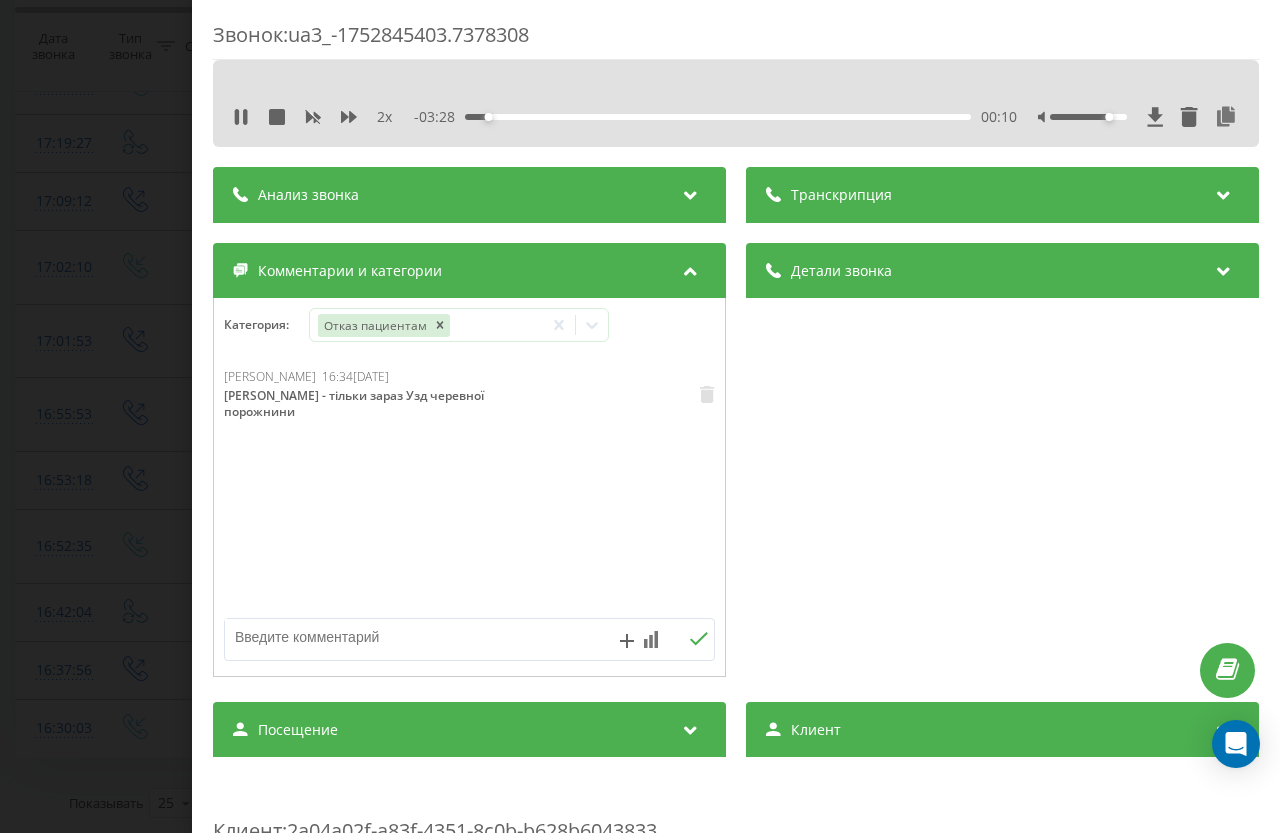 click on "Звонок :  ua3_-1752845403.7378308   2 x  - 03:28 00:10   00:10   Транскрипция Для анализа AI будущих звонков  настройте и активируйте профиль на странице . Если профиль уже есть и звонок соответствует его условиям, обновите страницу через 10 минут – AI анализирует текущий звонок. Анализ звонка Для анализа AI будущих звонков  настройте и активируйте профиль на странице . Если профиль уже есть и звонок соответствует его условиям, обновите страницу через 10 минут – AI анализирует текущий звонок. Детали звонка Общее Дата звонка [DATE] 16:30:03 Тип звонка Входящий Статус звонка Целевой 380660575322" at bounding box center (640, 416) 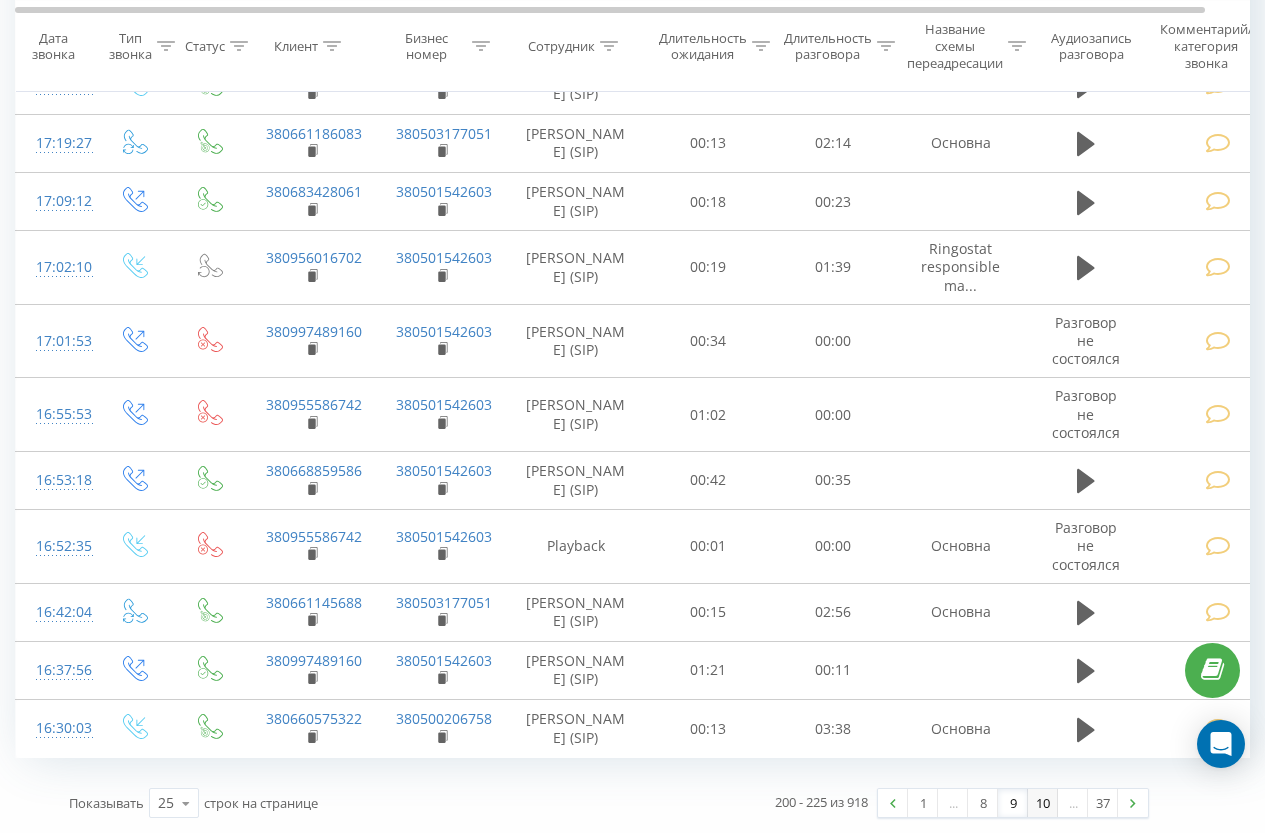 click on "10" at bounding box center (1043, 803) 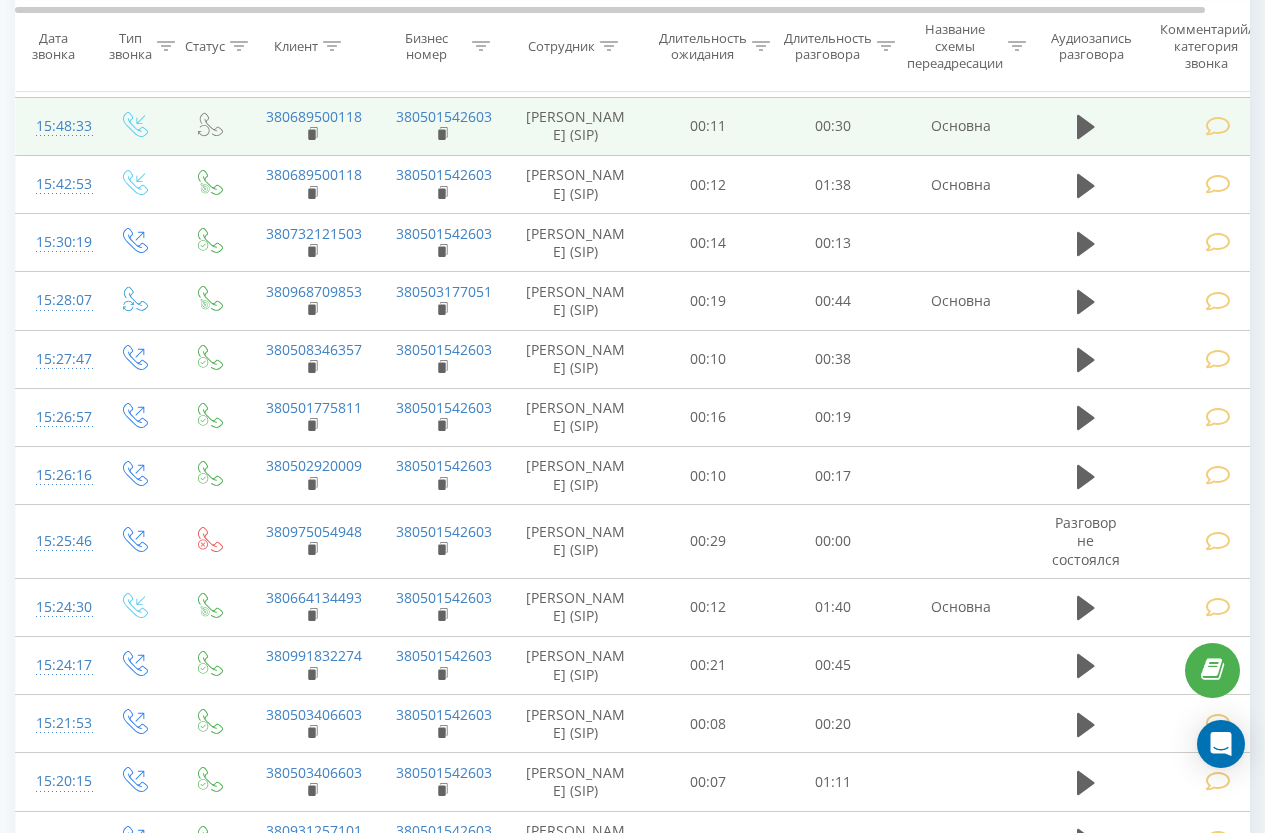 scroll, scrollTop: 813, scrollLeft: 0, axis: vertical 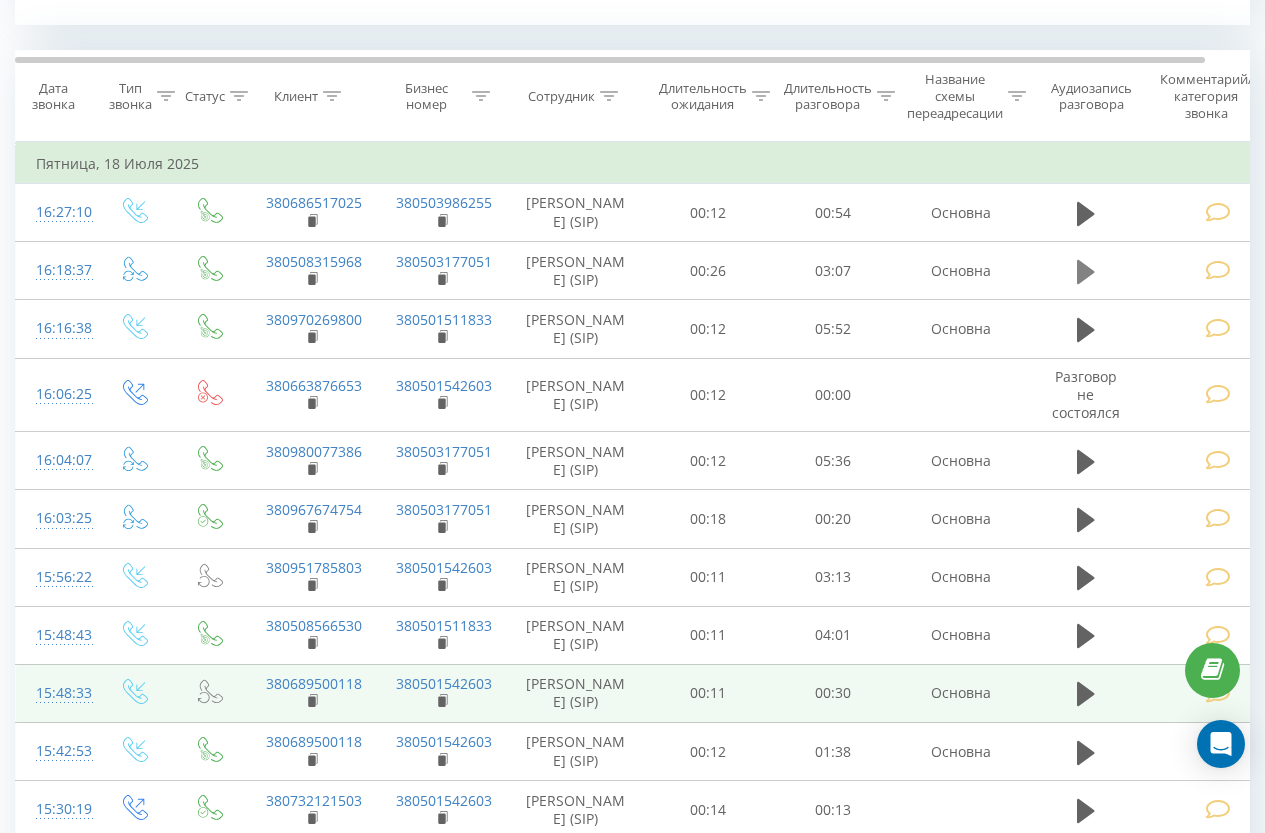 click at bounding box center [1086, 272] 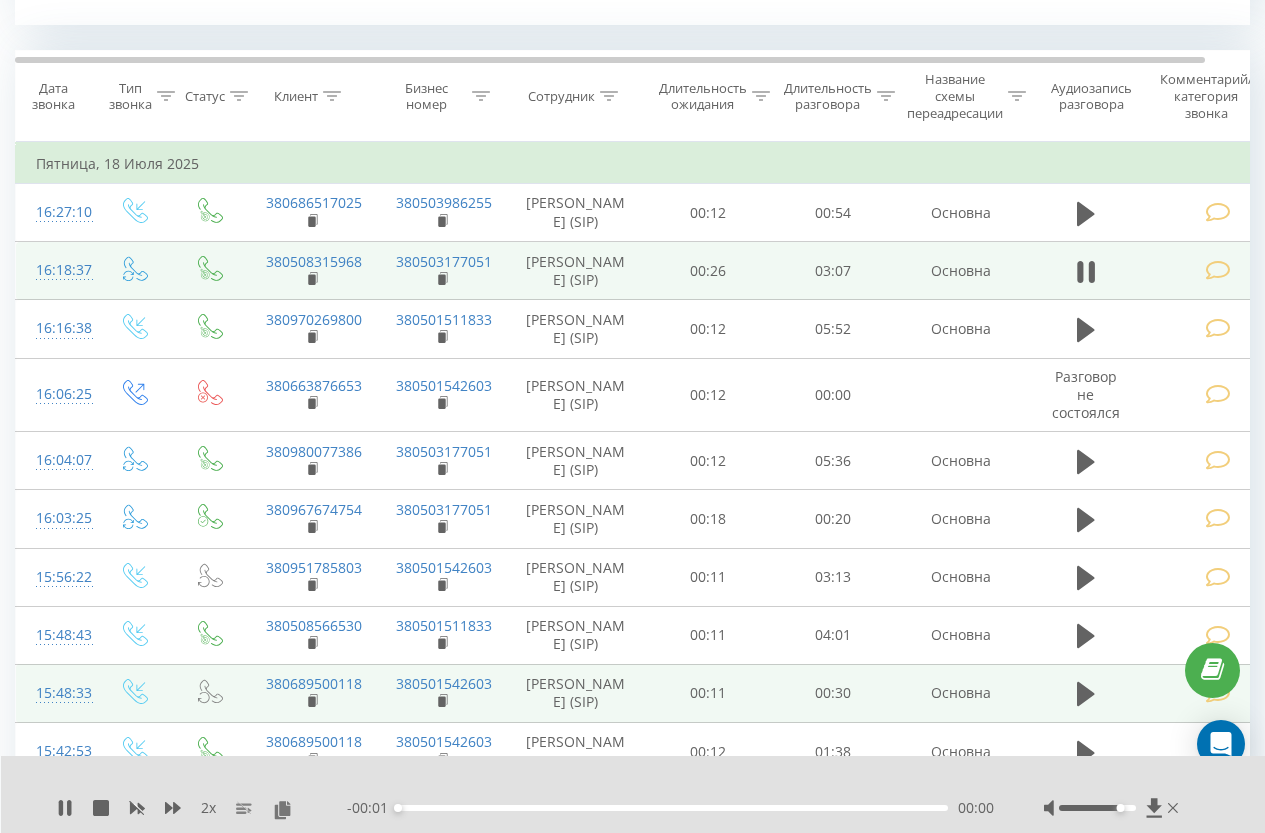 click at bounding box center (1218, 270) 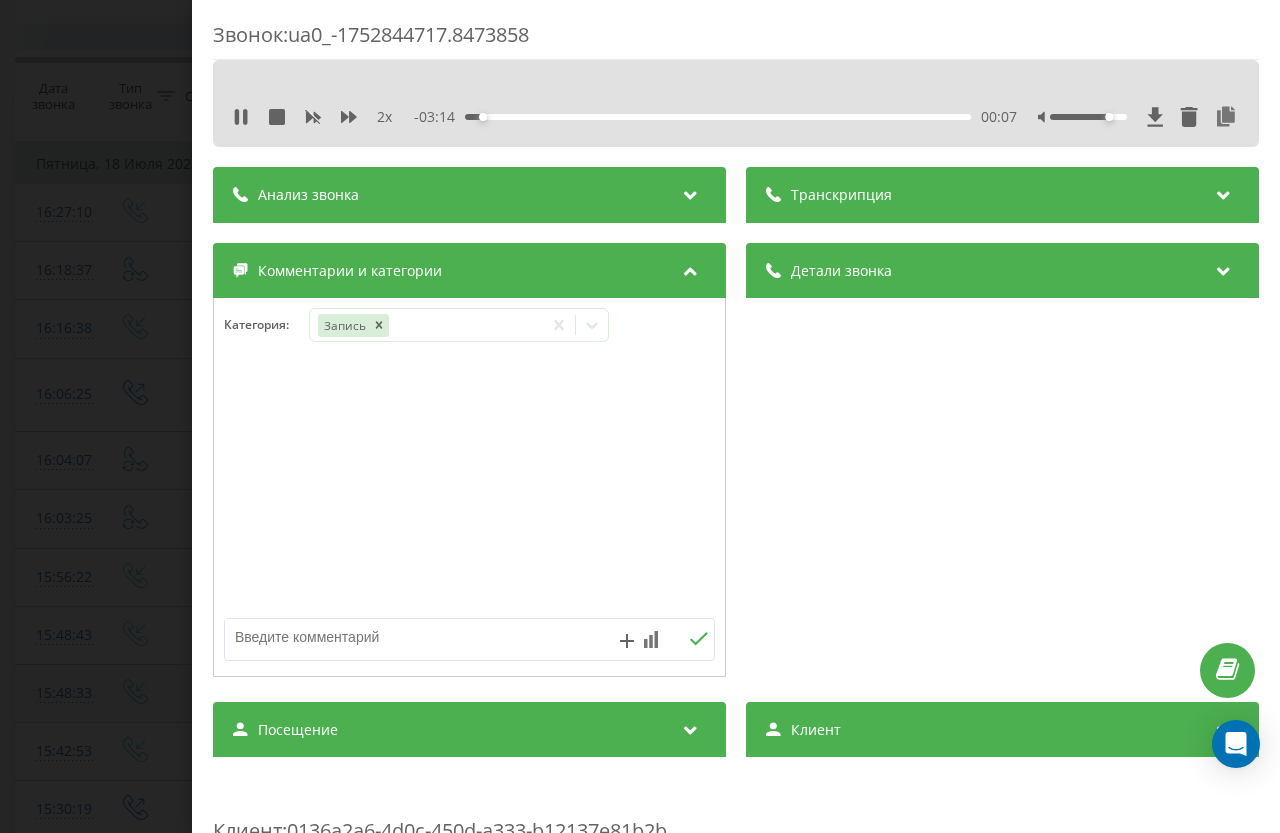 click on "00:07" at bounding box center [718, 117] 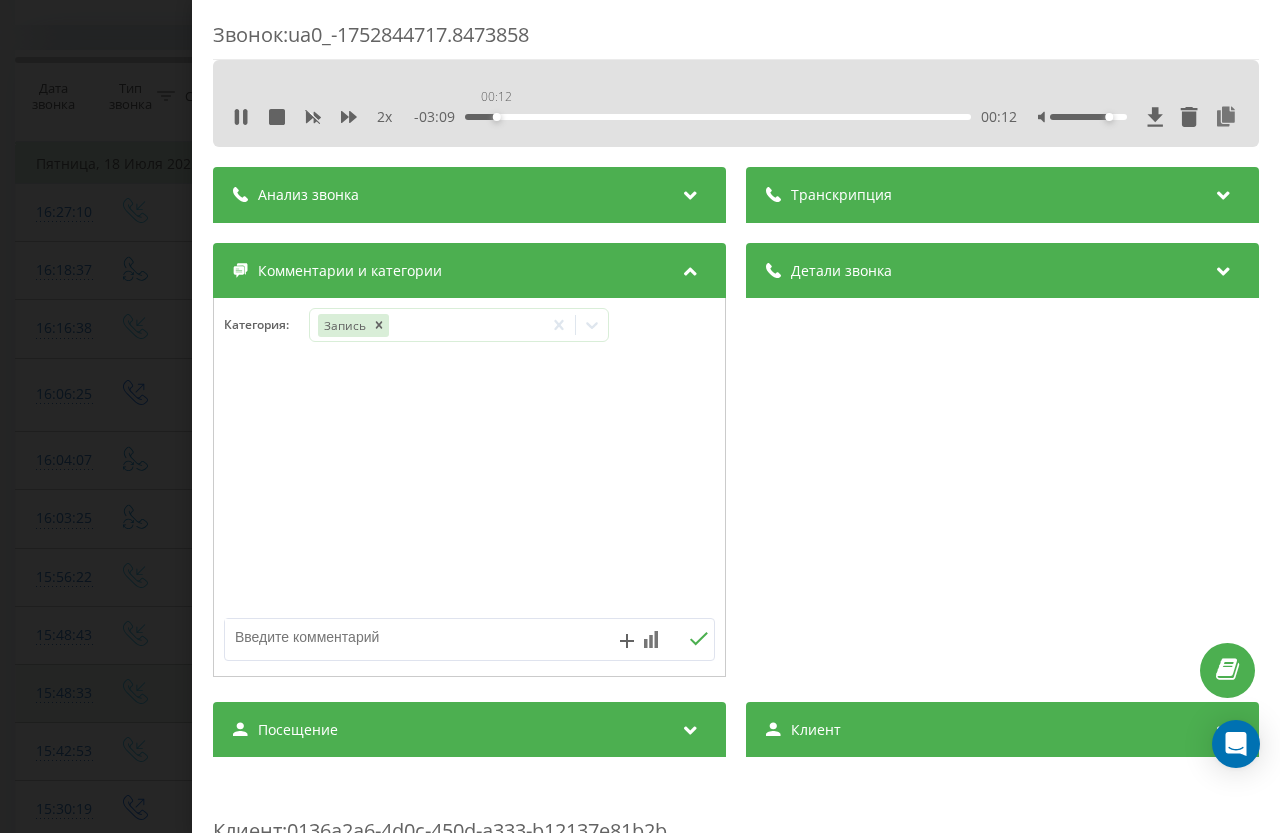 click on "00:12" at bounding box center (718, 117) 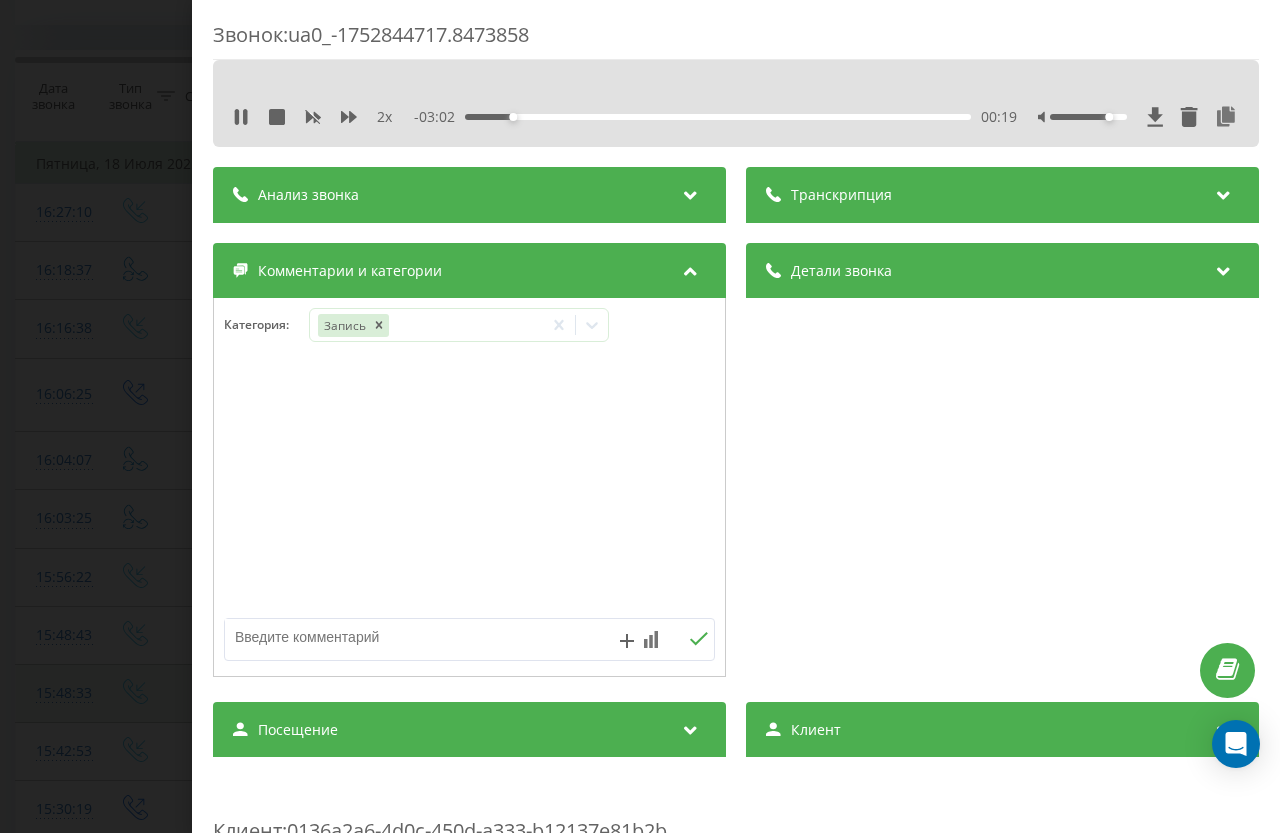 click on "Звонок :  ua0_-1752844717.8473858   2 x  - 03:02 00:19   00:19   Транскрипция Для анализа AI будущих звонков  настройте и активируйте профиль на странице . Если профиль уже есть и звонок соответствует его условиям, обновите страницу через 10 минут – AI анализирует текущий звонок. Анализ звонка Для анализа AI будущих звонков  настройте и активируйте профиль на странице . Если профиль уже есть и звонок соответствует его условиям, обновите страницу через 10 минут – AI анализирует текущий звонок. Детали звонка Общее Дата звонка [DATE] 16:18:37 Тип звонка Callback Статус звонка Целевой Кто звонил :" at bounding box center (640, 416) 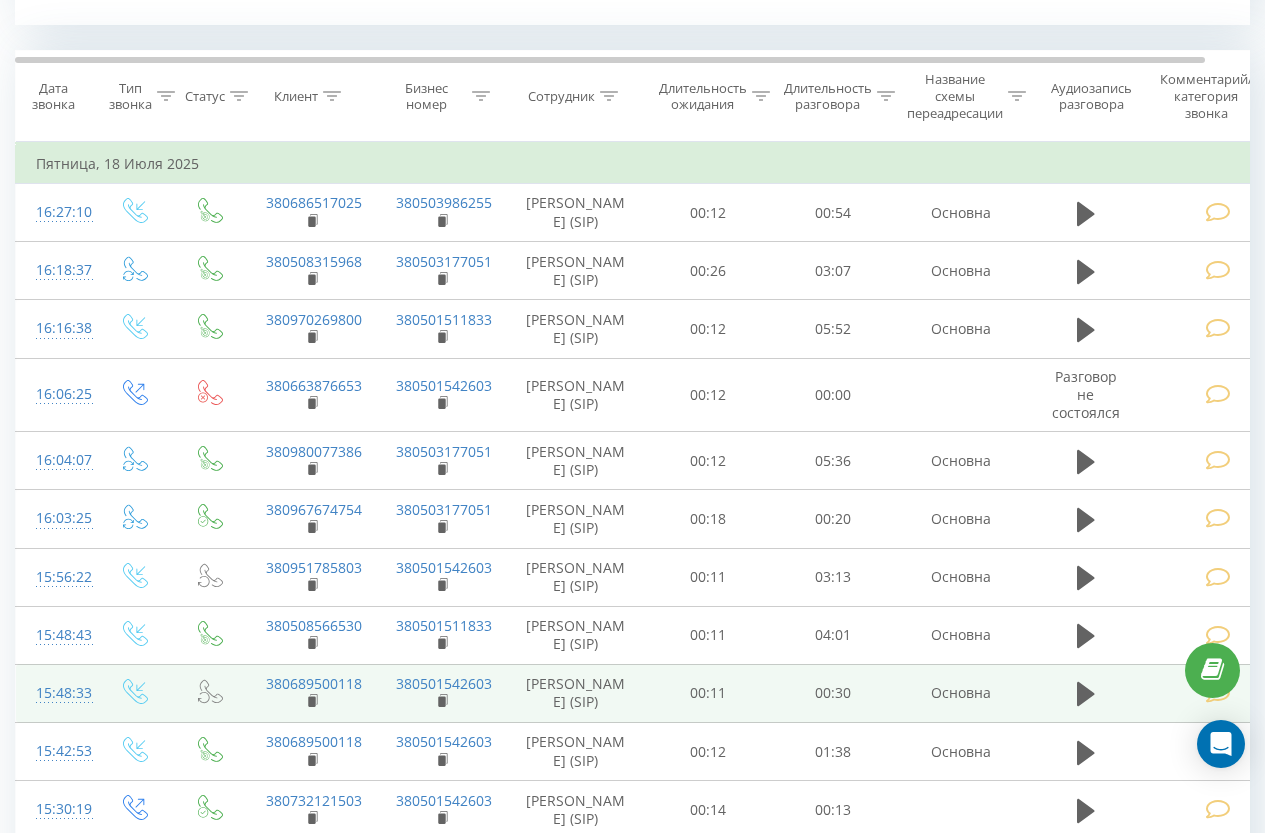 click at bounding box center [1086, 461] 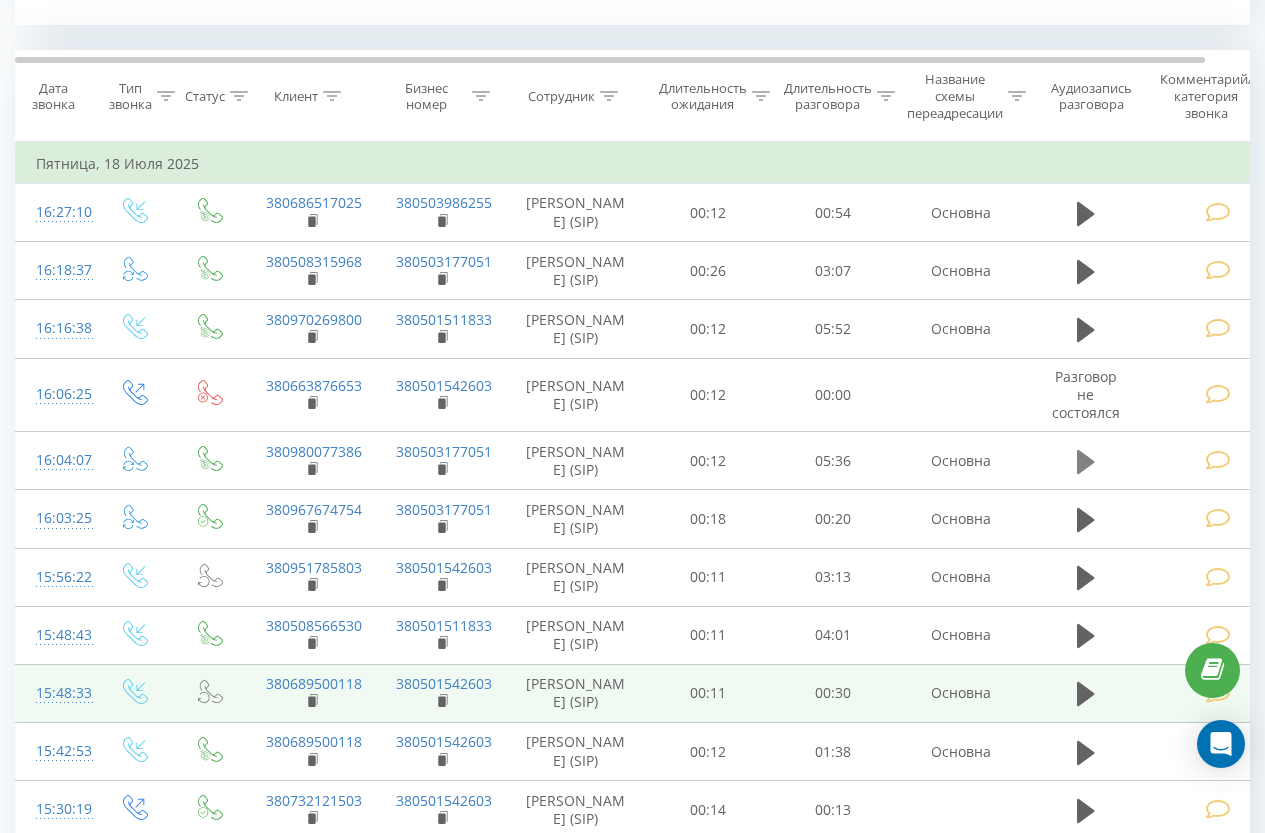 click 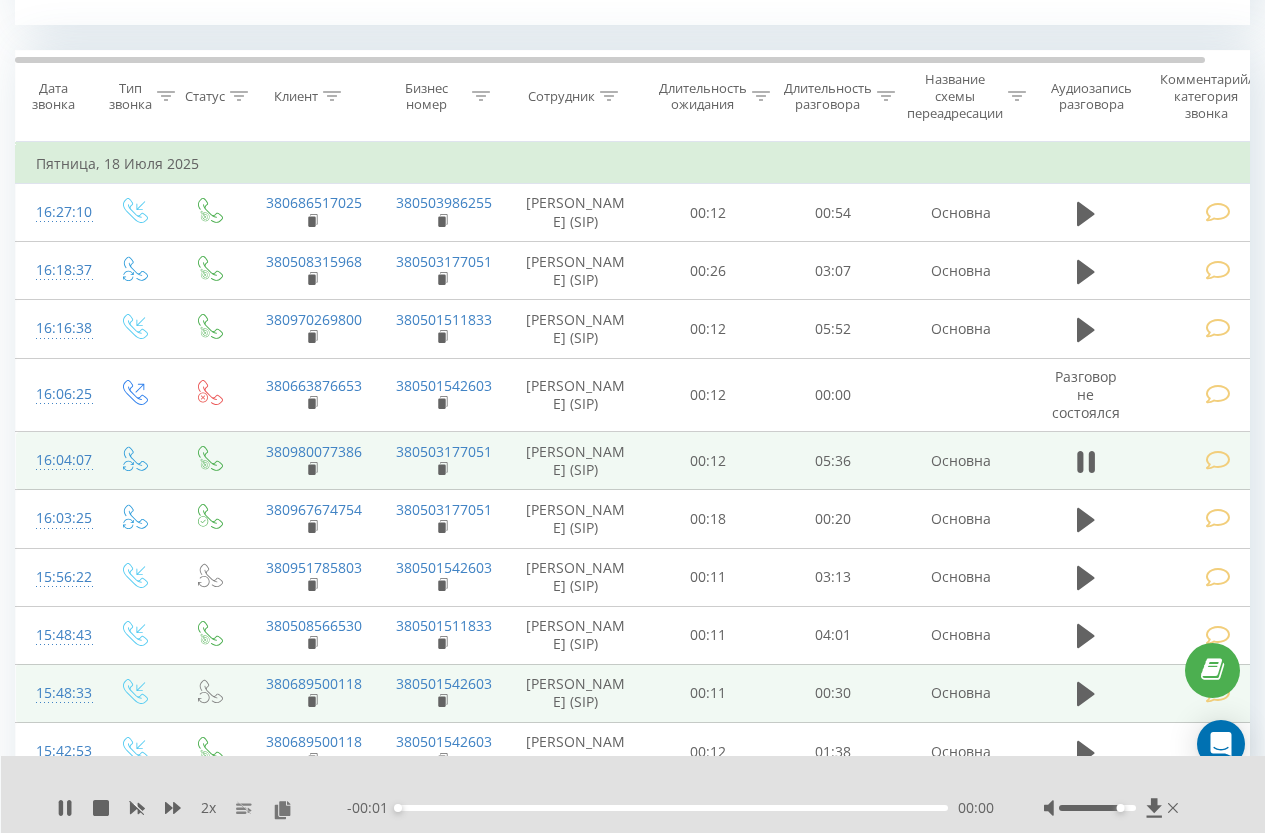 click at bounding box center (1221, 461) 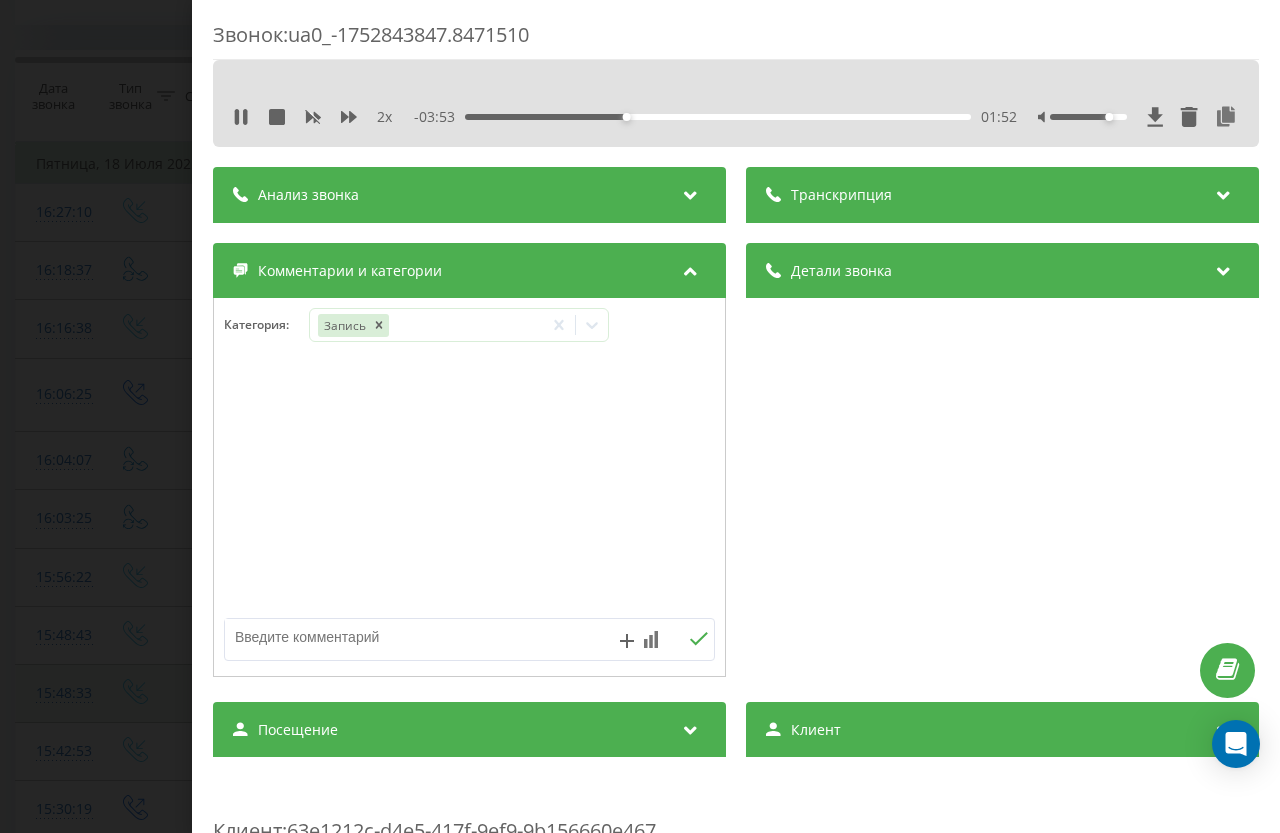 click on "- 03:53 01:52   01:52" at bounding box center (716, 117) 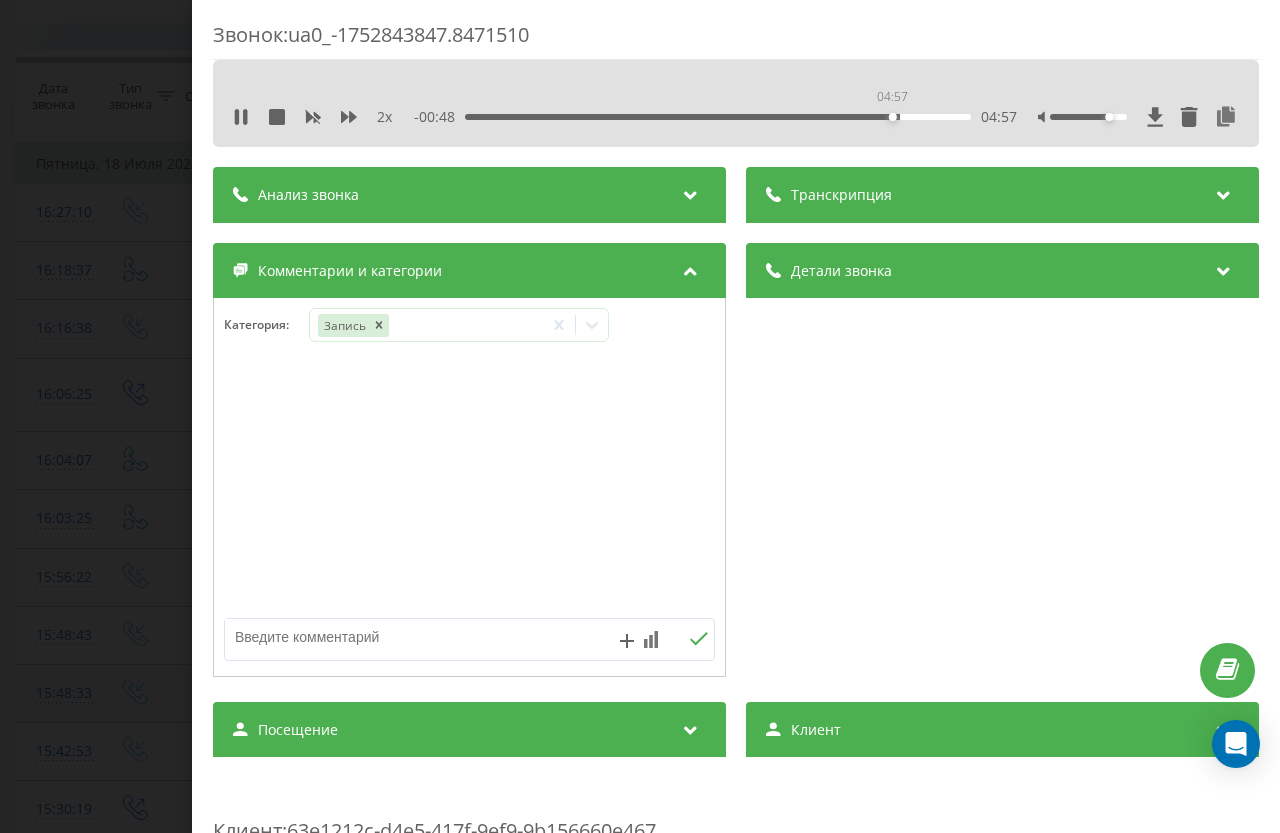 click on "04:57" at bounding box center (718, 117) 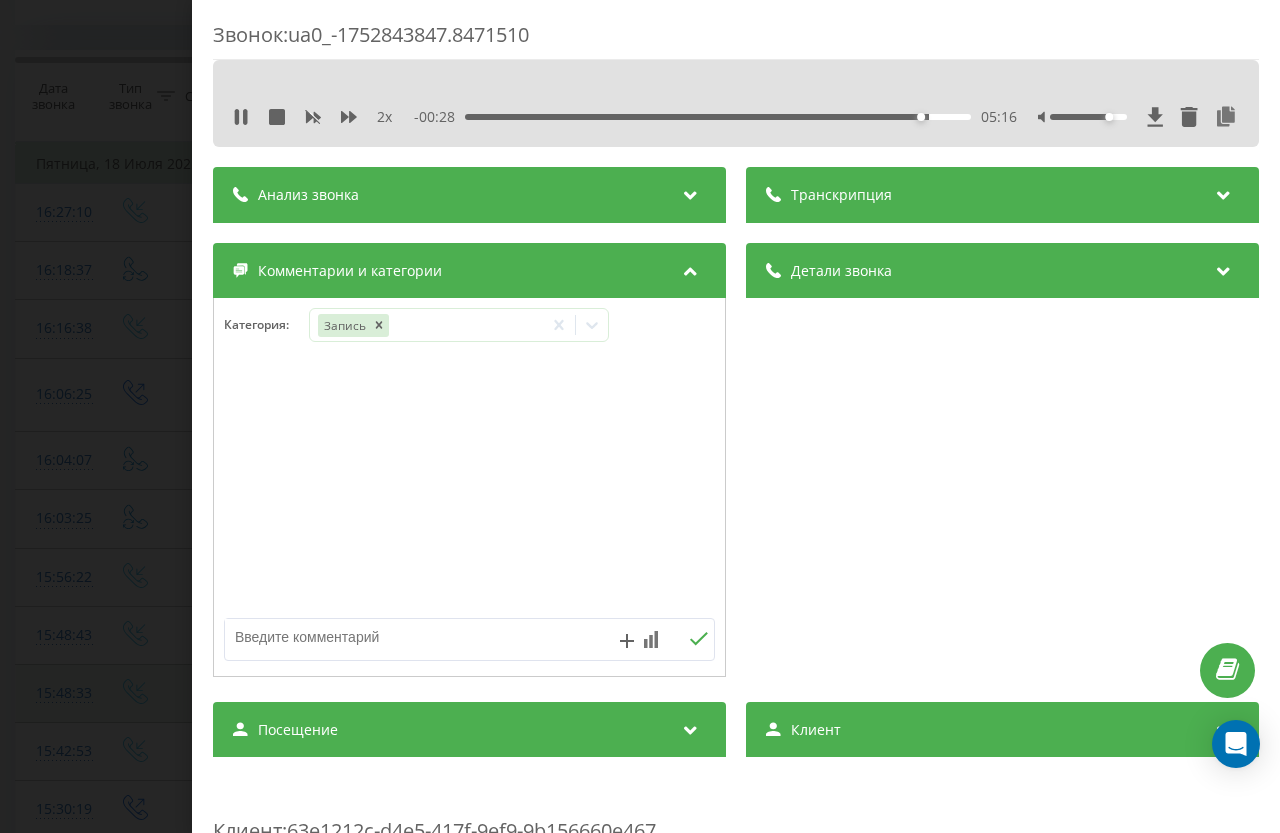 click on "Звонок :  ua0_-1752843847.8471510   2 x  - 00:28 05:16   05:16   Транскрипция Для анализа AI будущих звонков  настройте и активируйте профиль на странице . Если профиль уже есть и звонок соответствует его условиям, обновите страницу через 10 минут – AI анализирует текущий звонок. Анализ звонка Для анализа AI будущих звонков  настройте и активируйте профиль на странице . Если профиль уже есть и звонок соответствует его условиям, обновите страницу через 10 минут – AI анализирует текущий звонок. Детали звонка Общее Дата звонка [DATE] 16:04:07 Тип звонка Callback Статус звонка Целевой Кто звонил :" at bounding box center (640, 416) 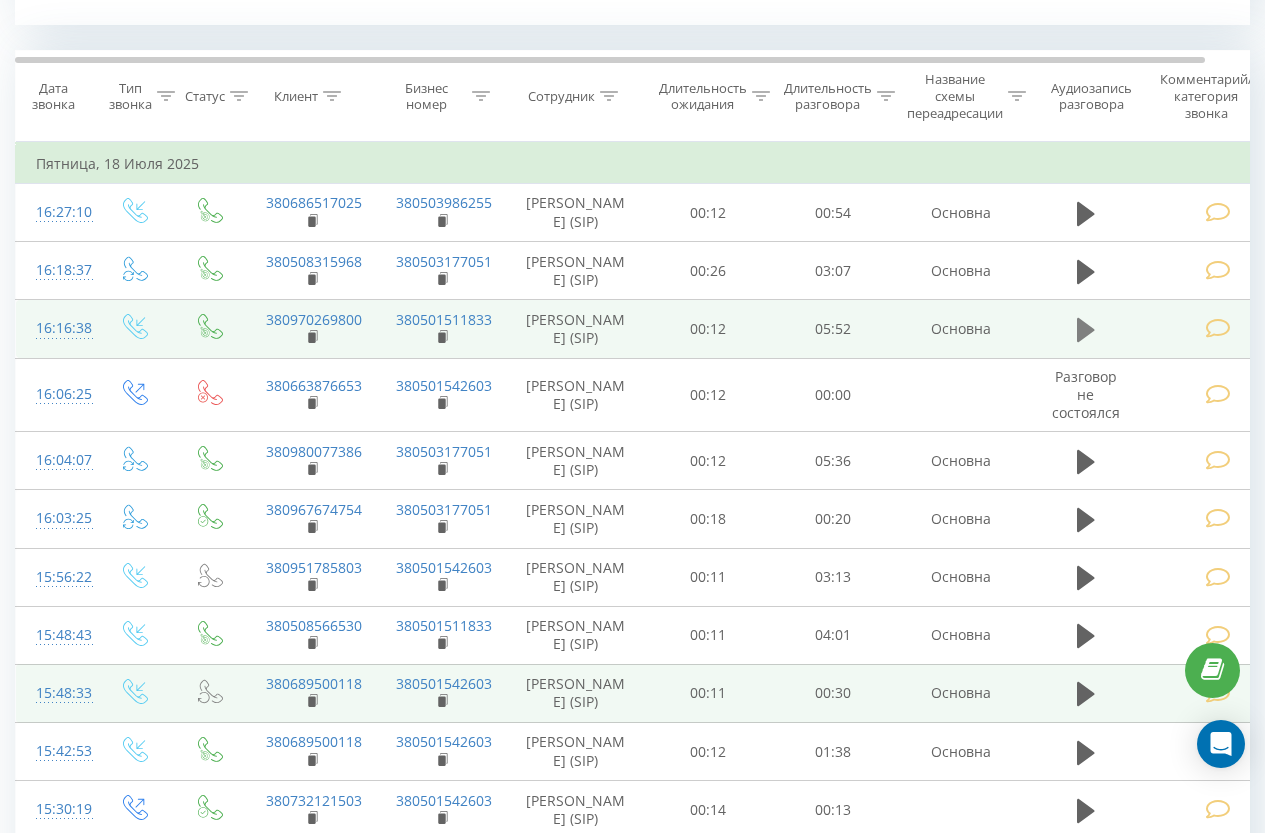 click 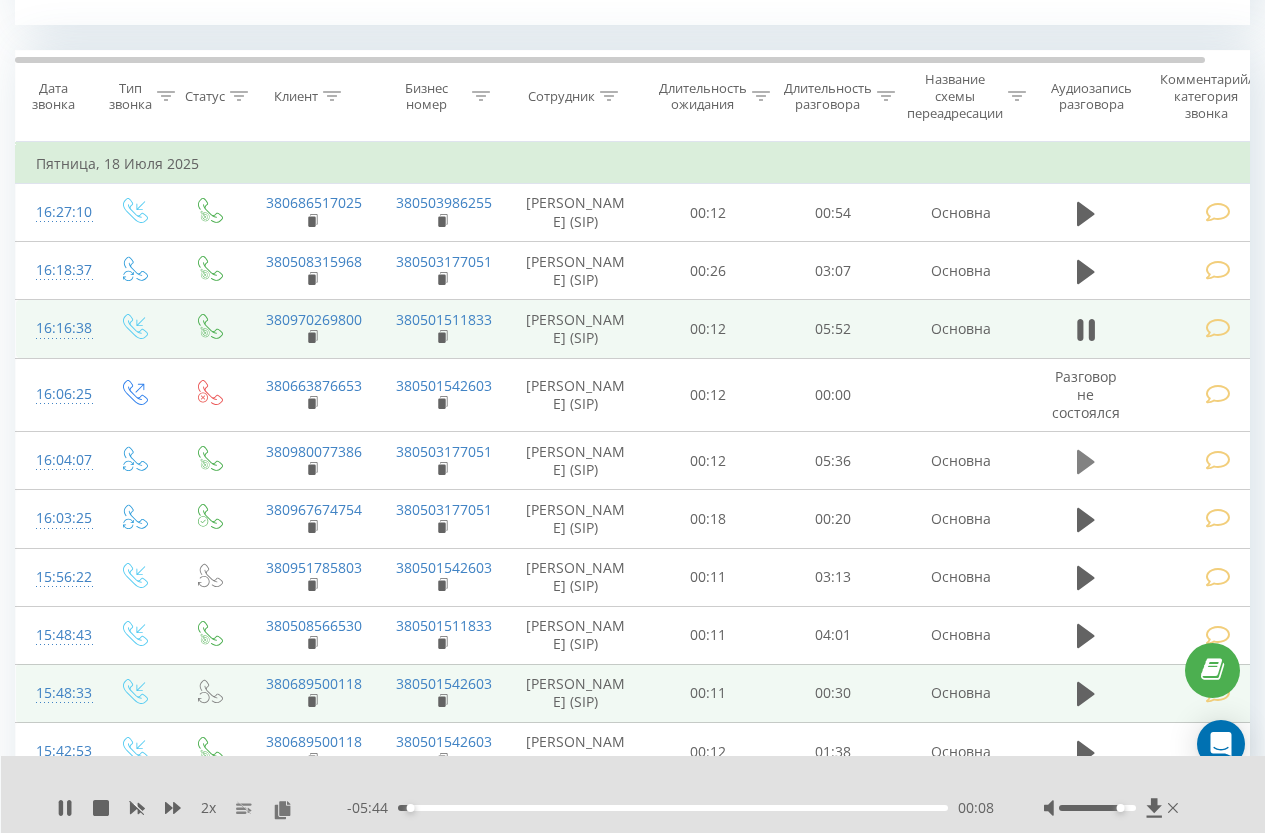 click 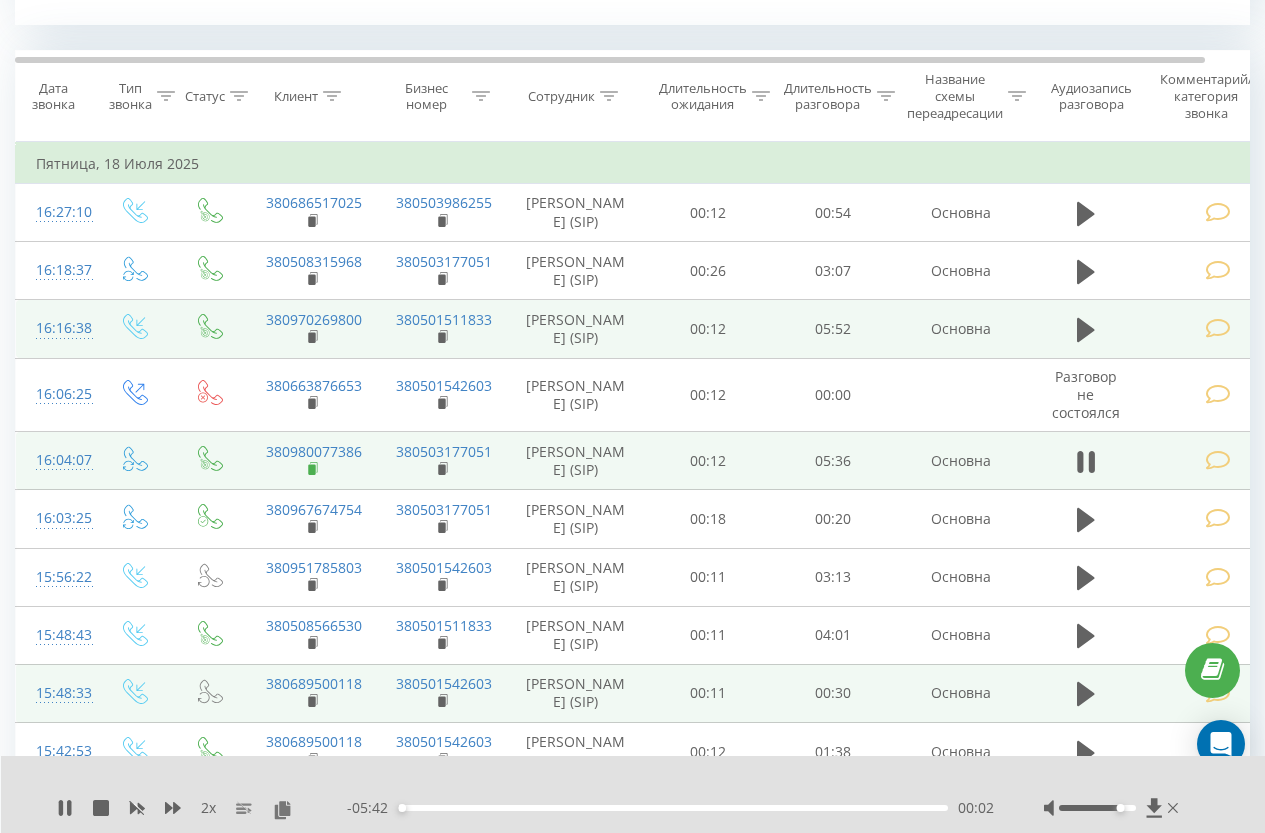 click 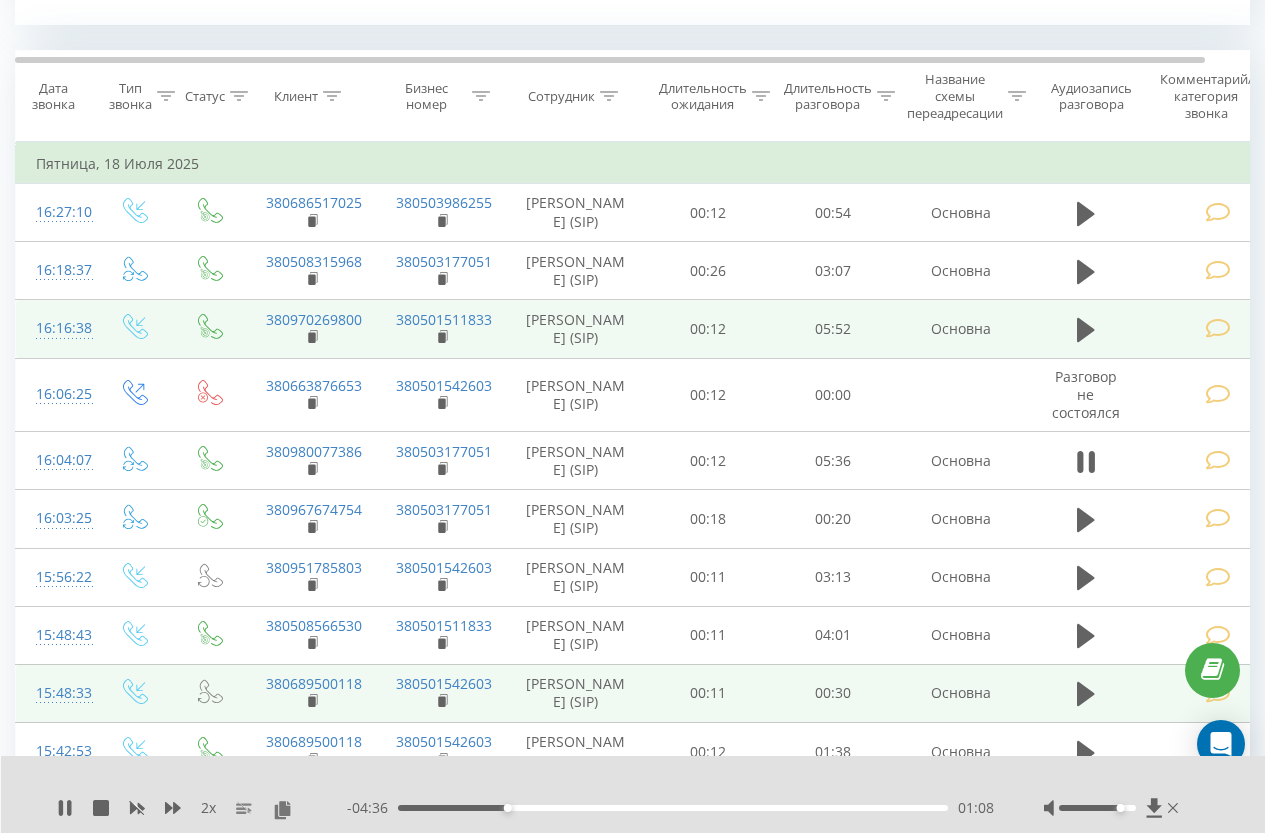 click on "Все звонки Основной График 380686981620 Экспорт .csv .xls .xlsx [DATE]  -  [DATE] Когда данные могут отличаться от других систем Сводная статистика звонков по заданным фильтрам за выбранный период Всего звонков 918 date totalCalls [DATE] [PHONE_NUMBER][DATE] [PHONE_NUMBER][DATE] [PHONE_NUMBER][DATE] [PHONE_NUMBER][DATE] [PHONE_NUMBER][DATE] [PHONE_NUMBER][DATE] 99 date totalCalls [DATE] [PHONE_NUMBER][DATE] [PHONE_NUMBER][DATE] [PHONE_NUMBER][DATE] [PHONE_NUMBER][DATE] [PHONE_NUMBER][DATE] [PHONE_NUMBER][DATE] [PHONE_NUMBER][DATE] Принятых звонков 742 date answeredCalls [DATE] [PHONE_NUMBER][DATE] [PHONE_NUMBER][DATE] [PHONE_NUMBER][DATE] [PHONE_NUMBER][DATE] [PHONE_NUMBER][DATE] [PHONE_NUMBER][DATE] 66 date answeredCalls [DATE] [PHONE_NUMBER][DATE] [PHONE_NUMBER][DATE] [PHONE_NUMBER][DATE] [PHONE_NUMBER][DATE] [PHONE_NUMBER][DATE] [PHONE_NUMBER][DATE] [PHONE_NUMBER][DATE] Целевых звонков 208 date properCalls [DATE] [PHONE_NUMBER][DATE] [PHONE_NUMBER][DATE] [PHONE_NUMBER][DATE] [PHONE_NUMBER][DATE] [PHONE_NUMBER][DATE] [PHONE_NUMBER][DATE] 20 date properCalls [DATE] [PHONE_NUMBER][DATE] 39 27" at bounding box center [632, 503] 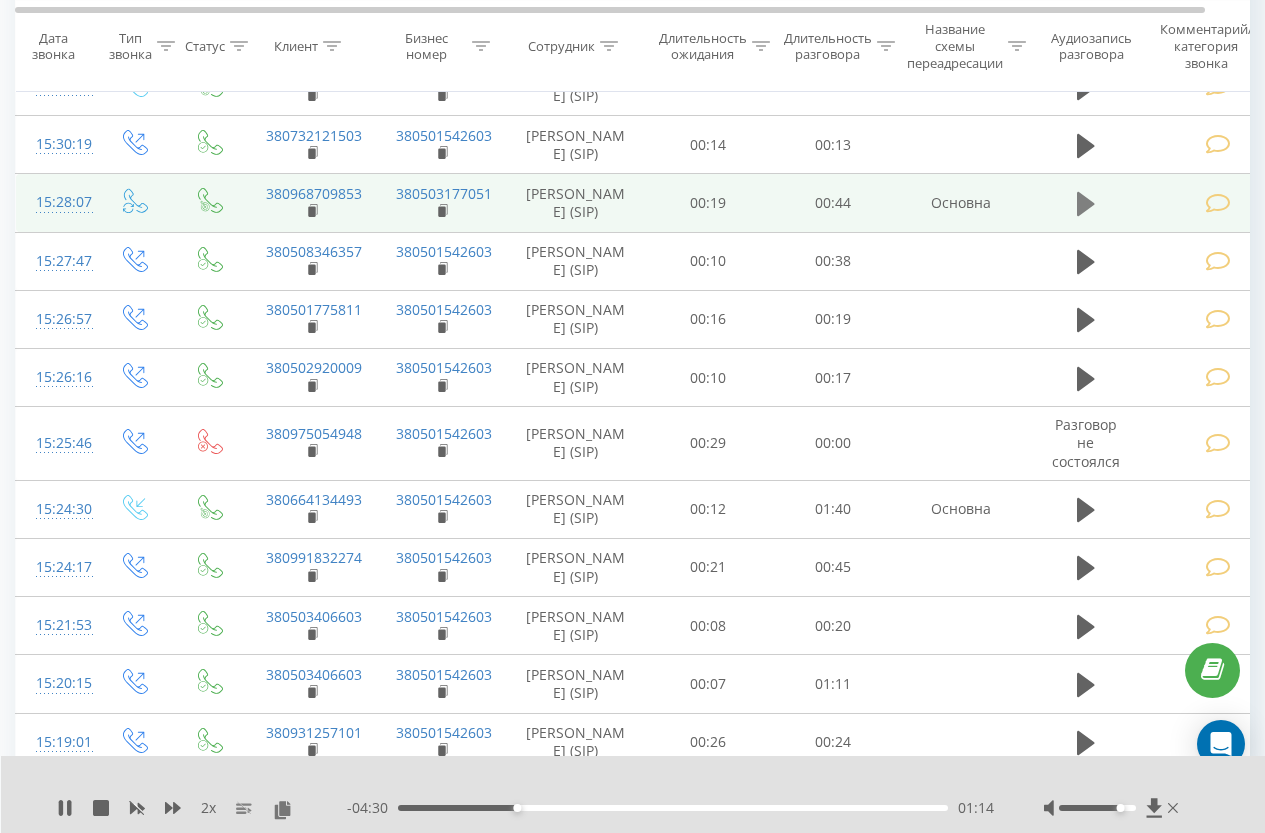 scroll, scrollTop: 1513, scrollLeft: 0, axis: vertical 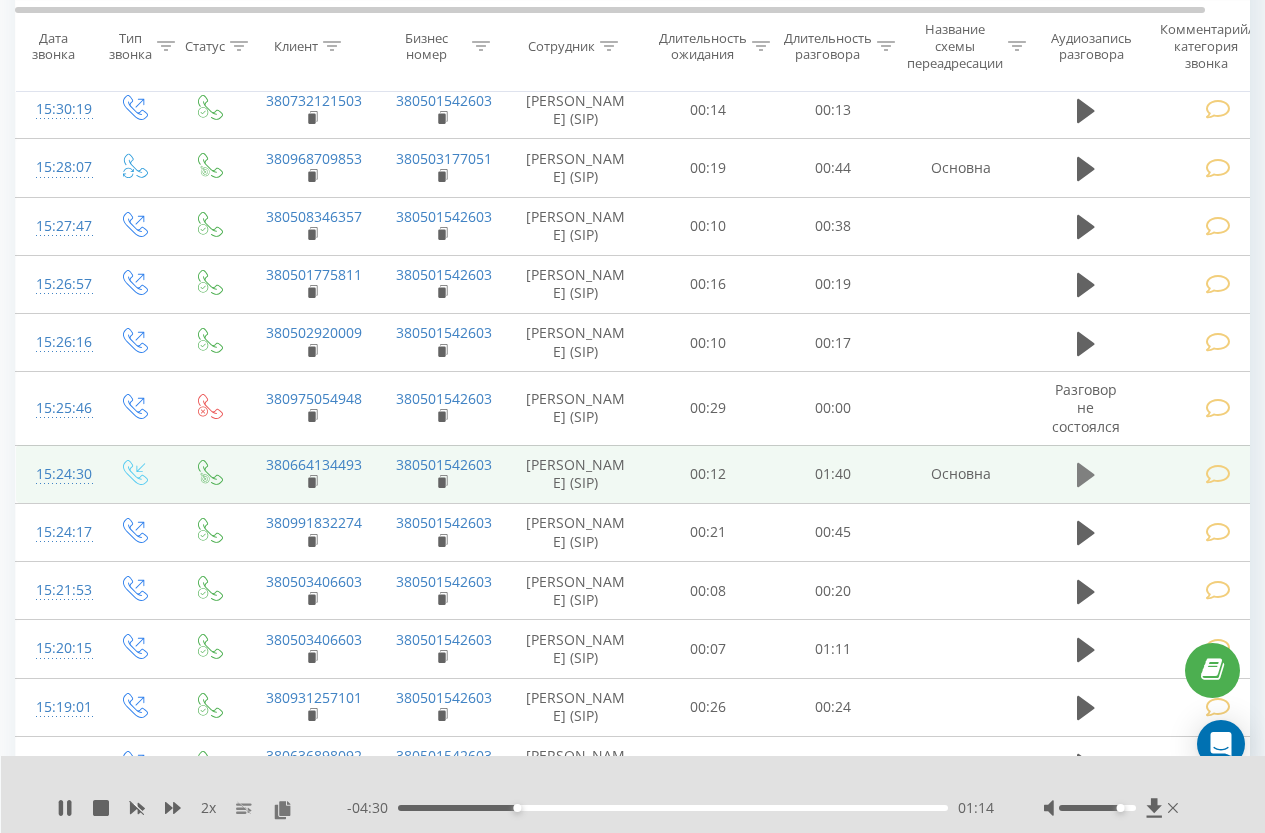 click 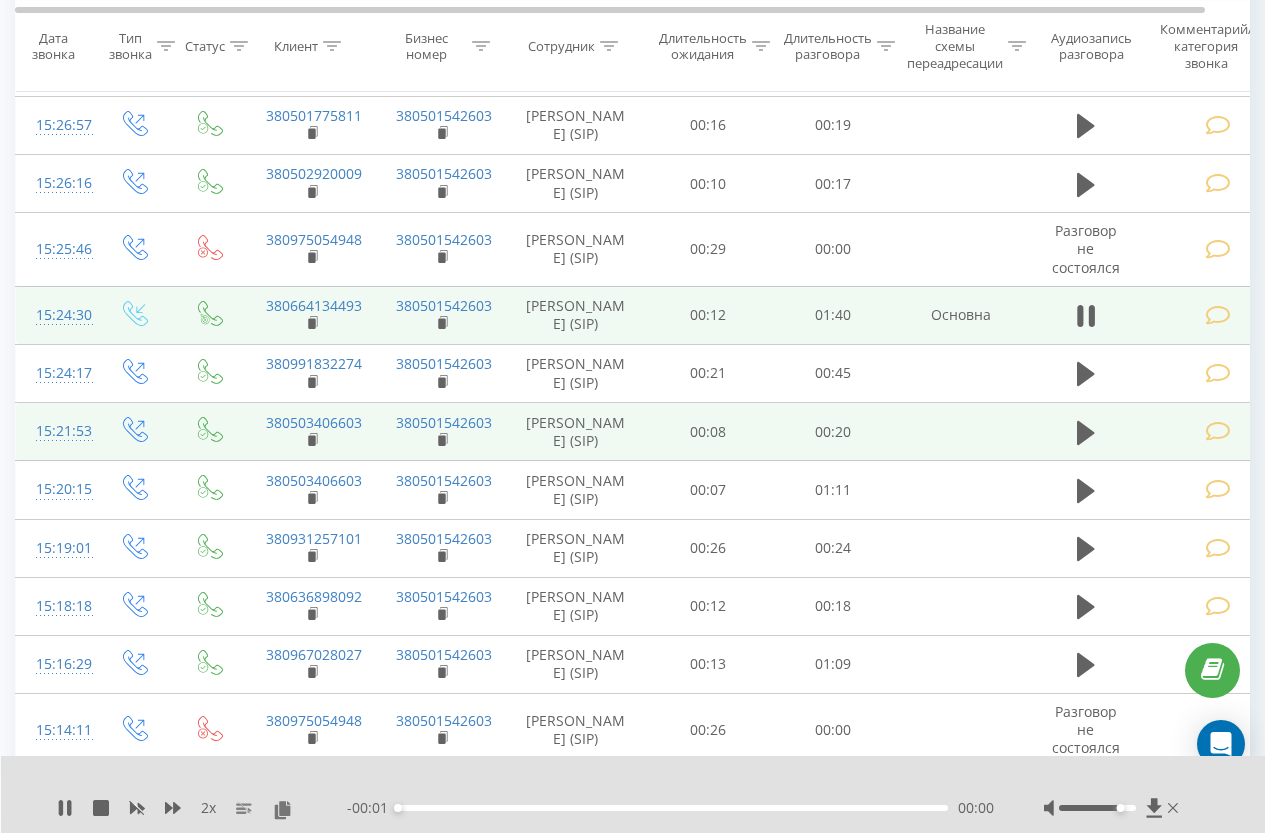 scroll, scrollTop: 1713, scrollLeft: 0, axis: vertical 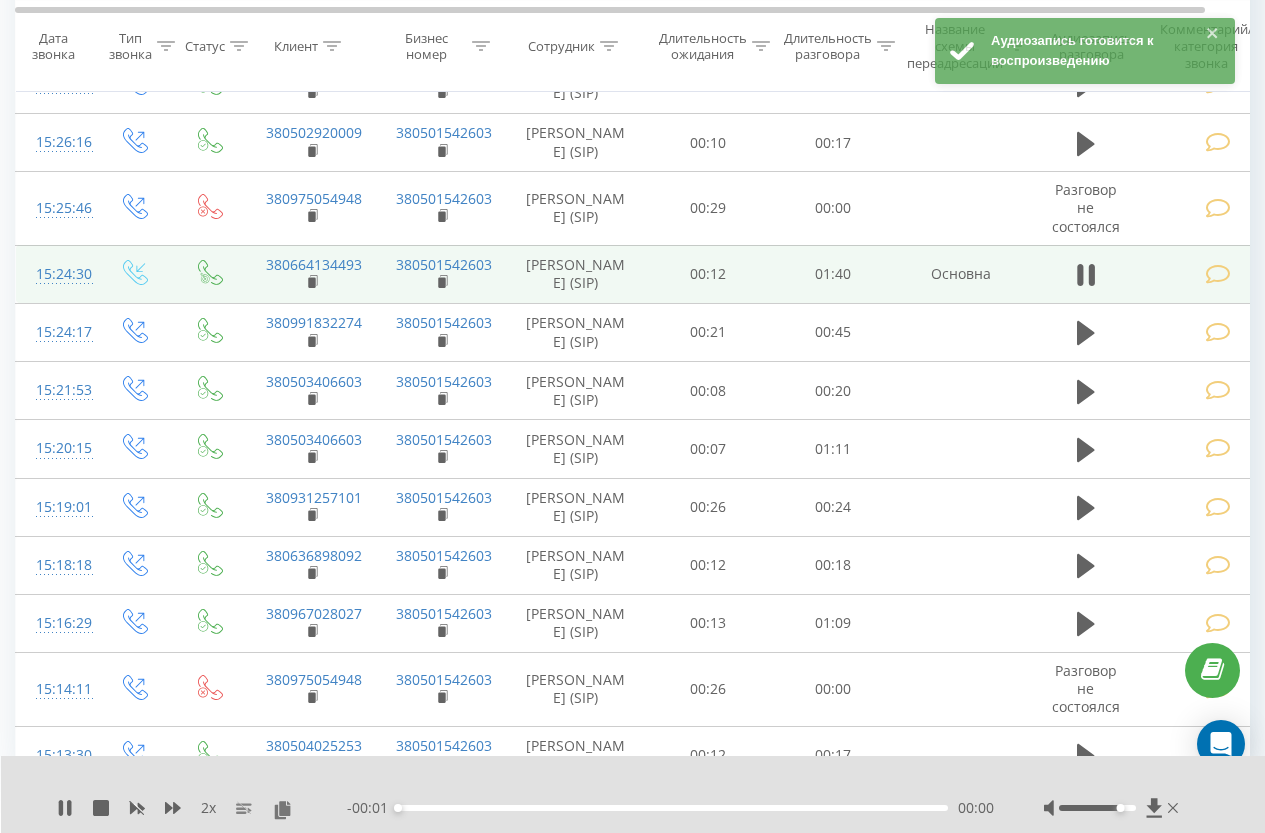 click at bounding box center (1218, 274) 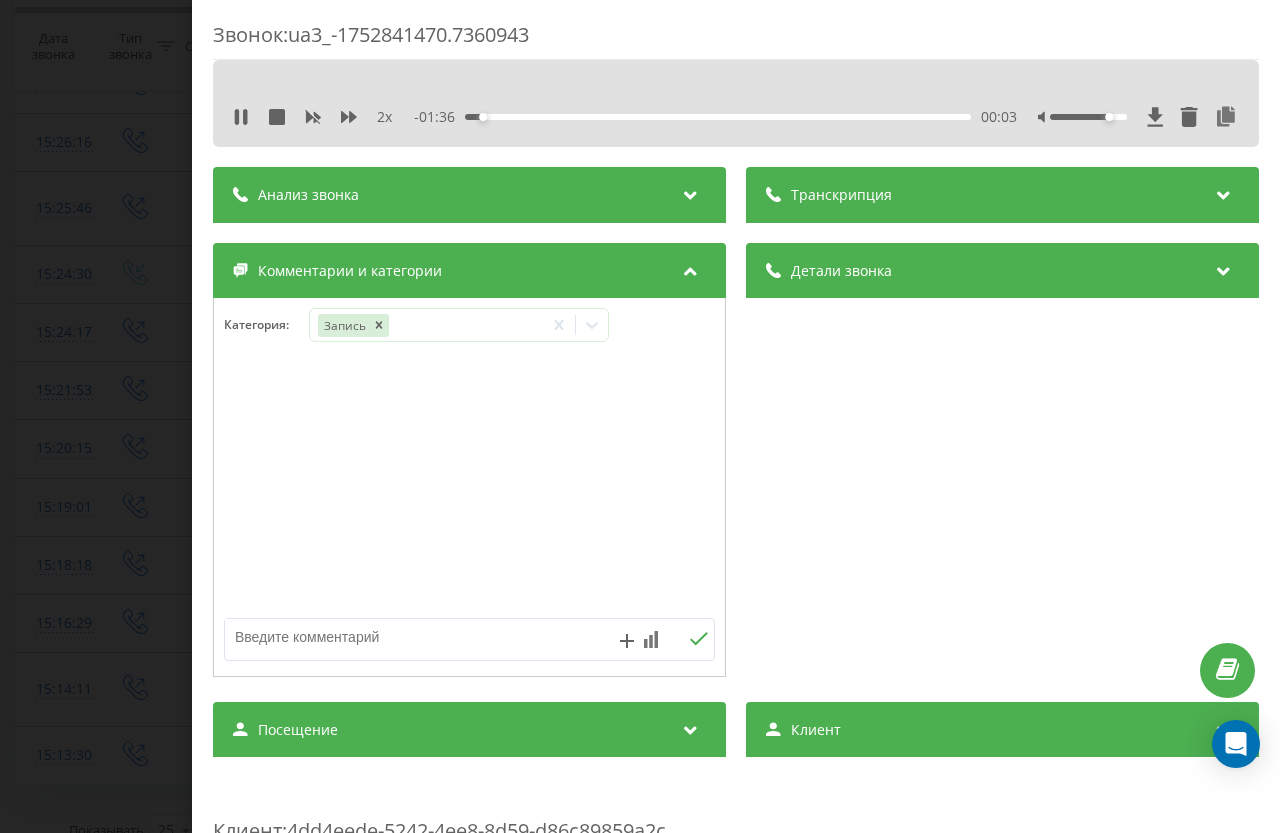 drag, startPoint x: 638, startPoint y: 17, endPoint x: 0, endPoint y: 283, distance: 691.2308 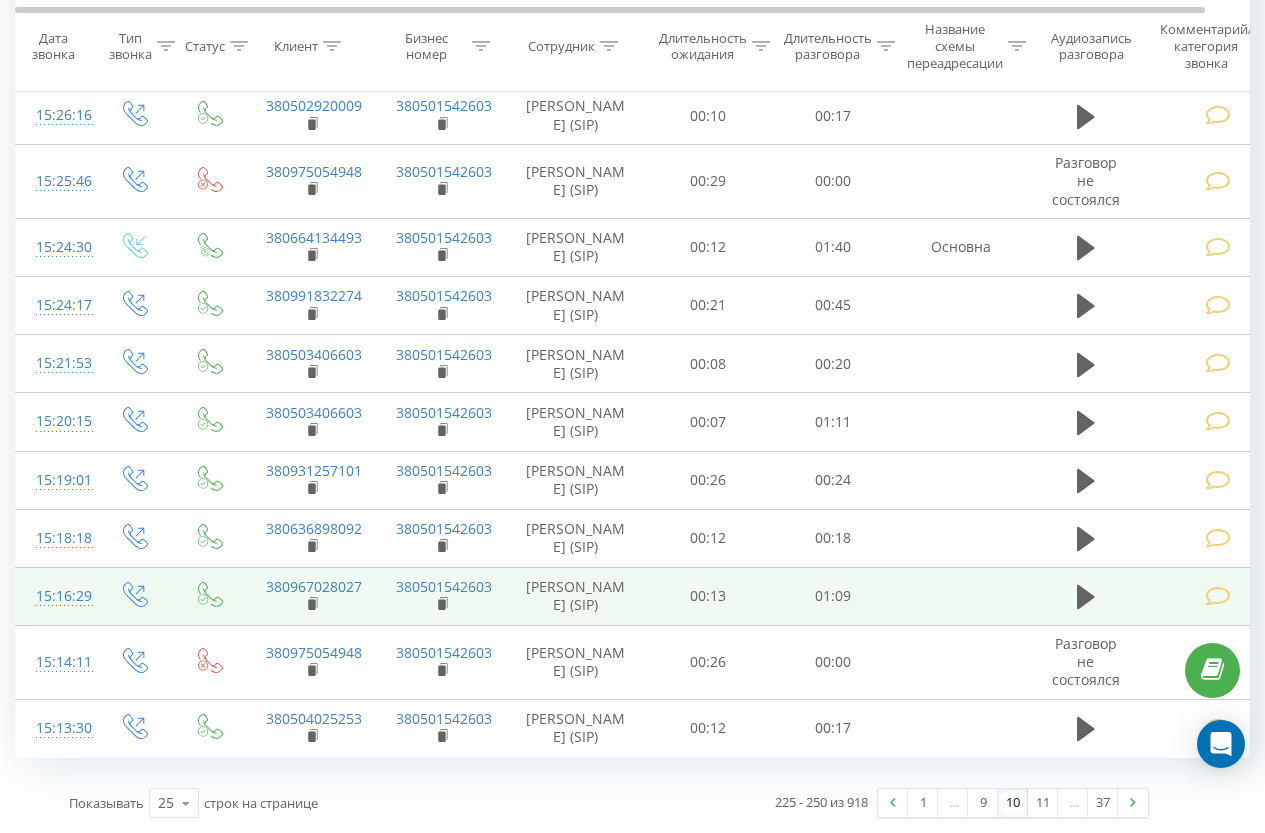 scroll, scrollTop: 2013, scrollLeft: 0, axis: vertical 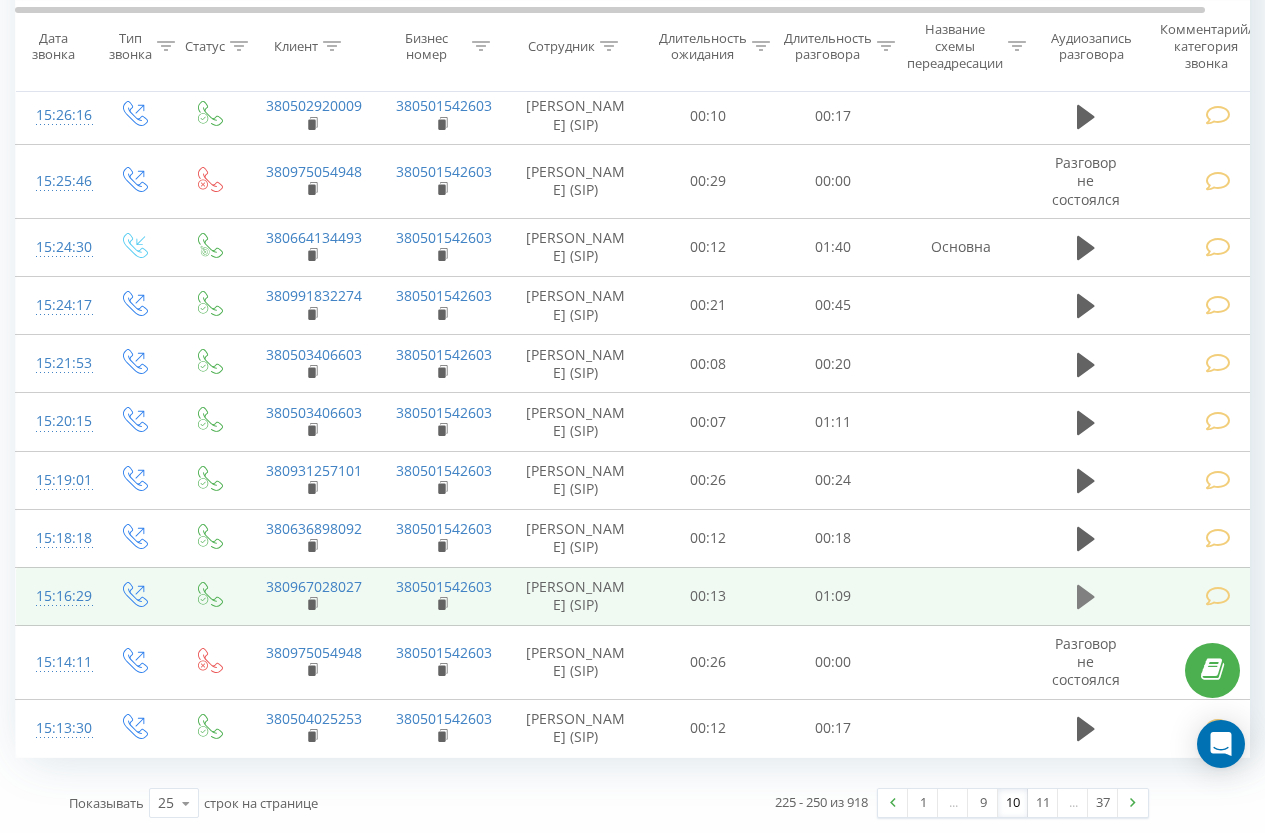click 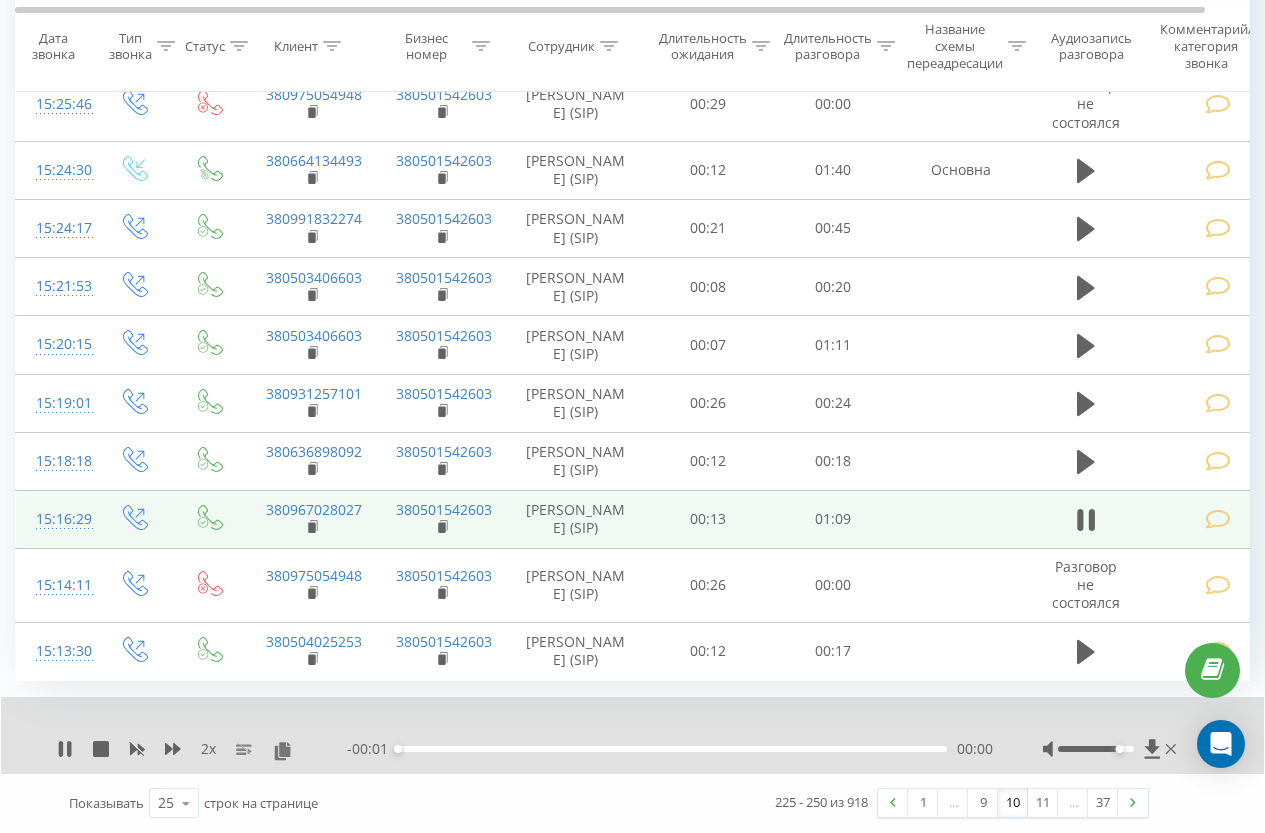 scroll, scrollTop: 2078, scrollLeft: 0, axis: vertical 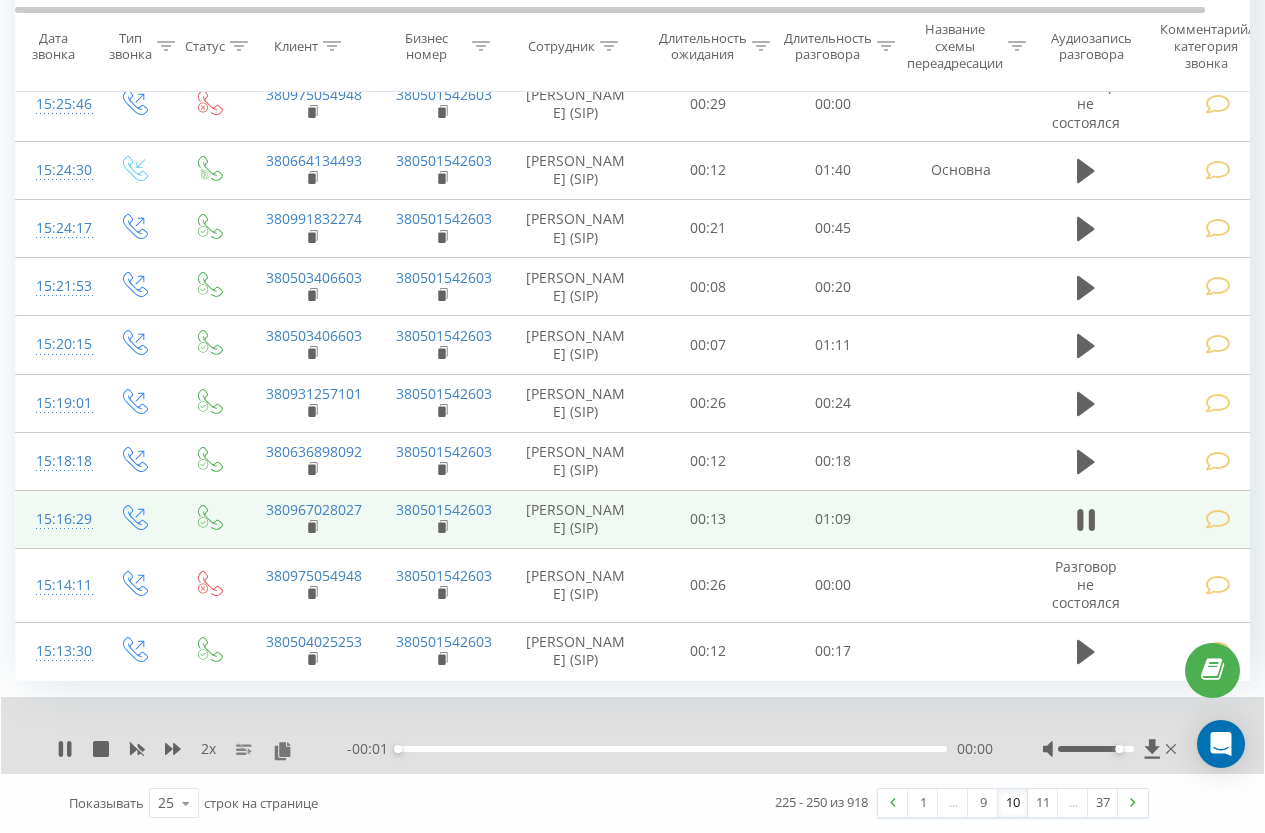 click at bounding box center [1218, 519] 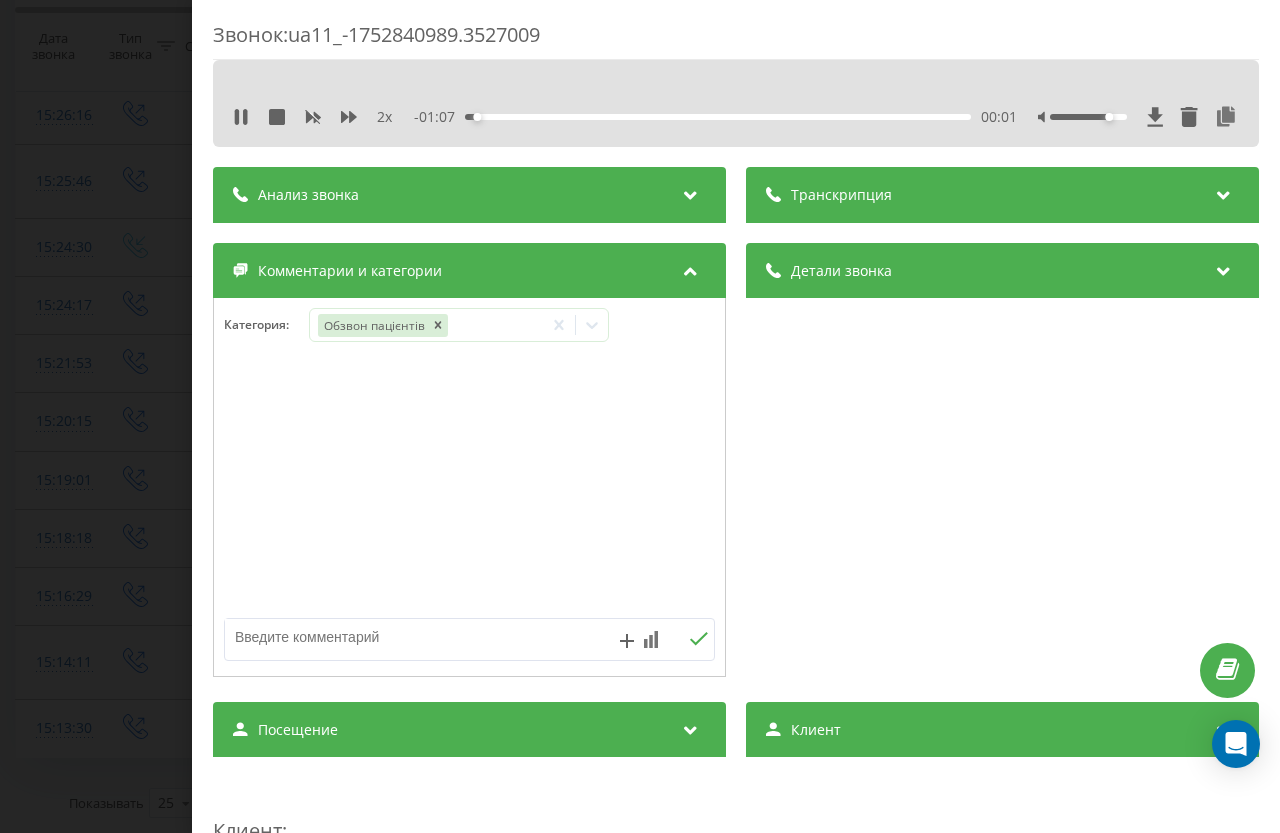 click on "Звонок :  ua11_-1752840989.3527009   2 x  - 01:07 00:01   00:01   Транскрипция Для анализа AI будущих звонков  настройте и активируйте профиль на странице . Если профиль уже есть и звонок соответствует его условиям, обновите страницу через 10 минут – AI анализирует текущий звонок. Анализ звонка Для анализа AI будущих звонков  настройте и активируйте профиль на странице . Если профиль уже есть и звонок соответствует его условиям, обновите страницу через 10 минут – AI анализирует текущий звонок. Детали звонка Общее Дата звонка [DATE] 15:16:29 Тип звонка Исходящий Статус звонка Отвечен n/a : n/a" at bounding box center (640, 416) 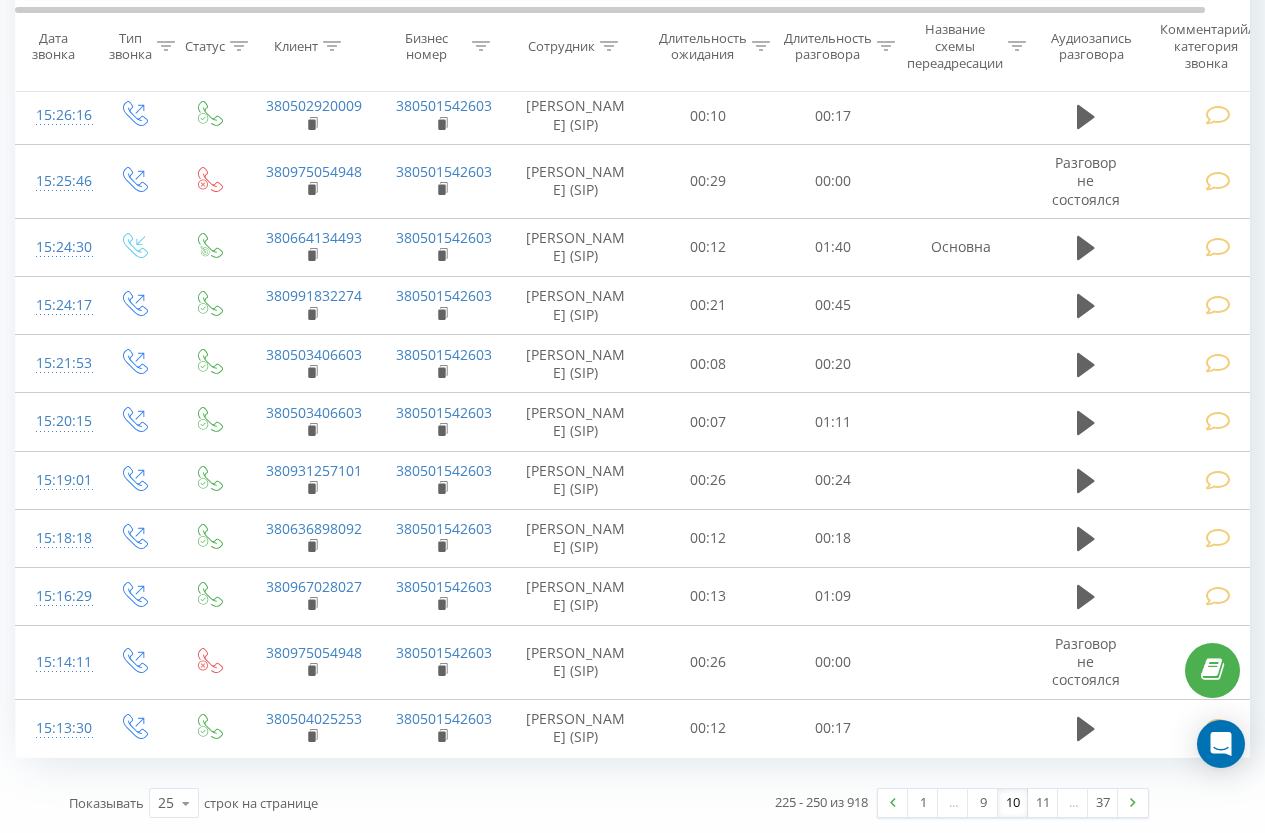 click on "225 - 250 из 918 1 ... 9 10 11 ... 37" at bounding box center (886, 803) 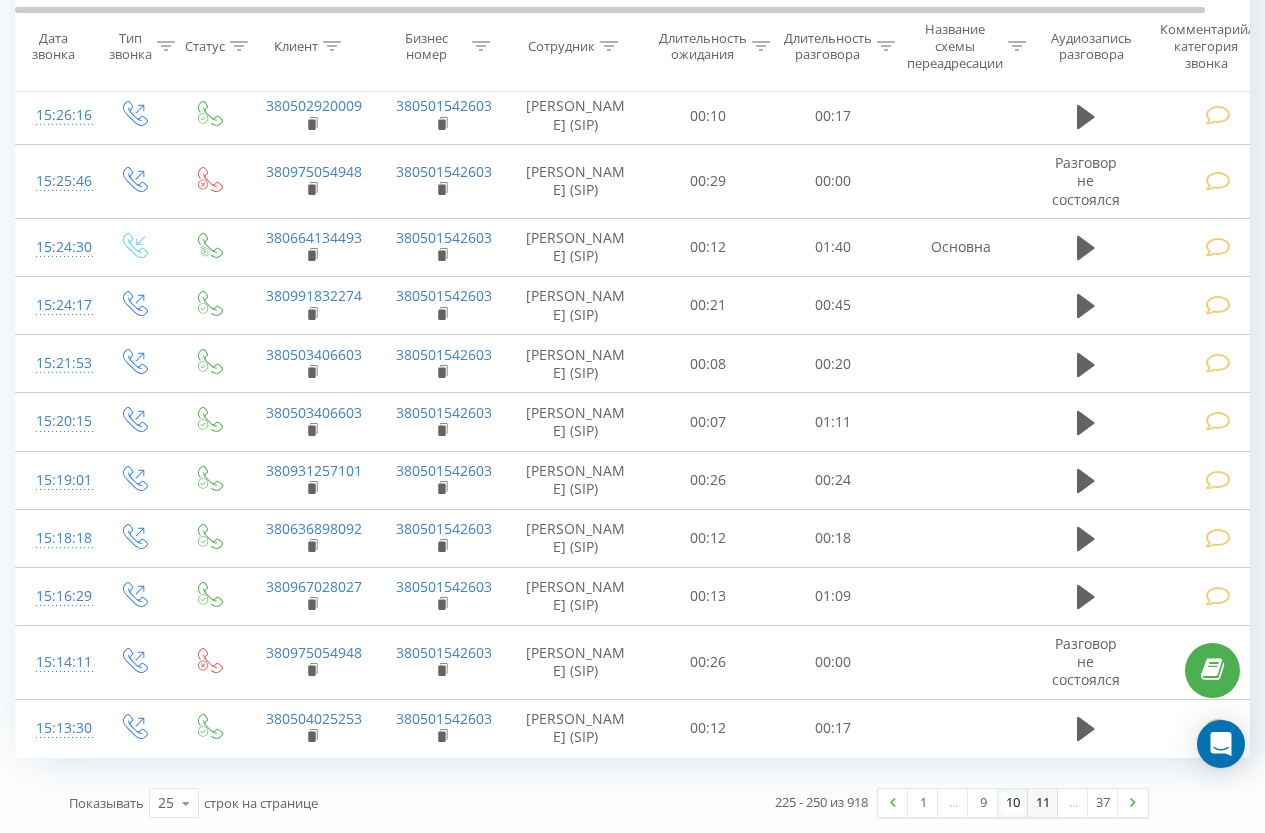 click on "11" at bounding box center (1043, 803) 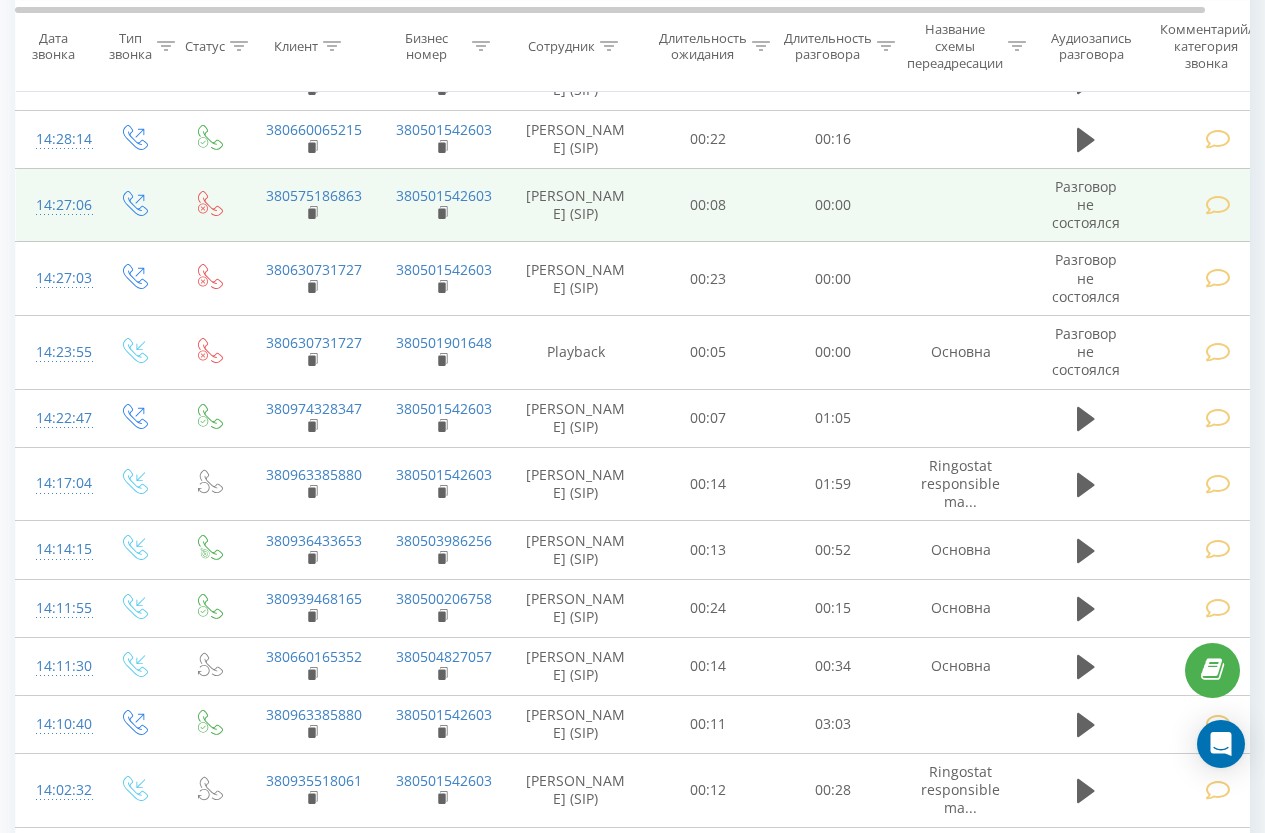 scroll, scrollTop: 813, scrollLeft: 0, axis: vertical 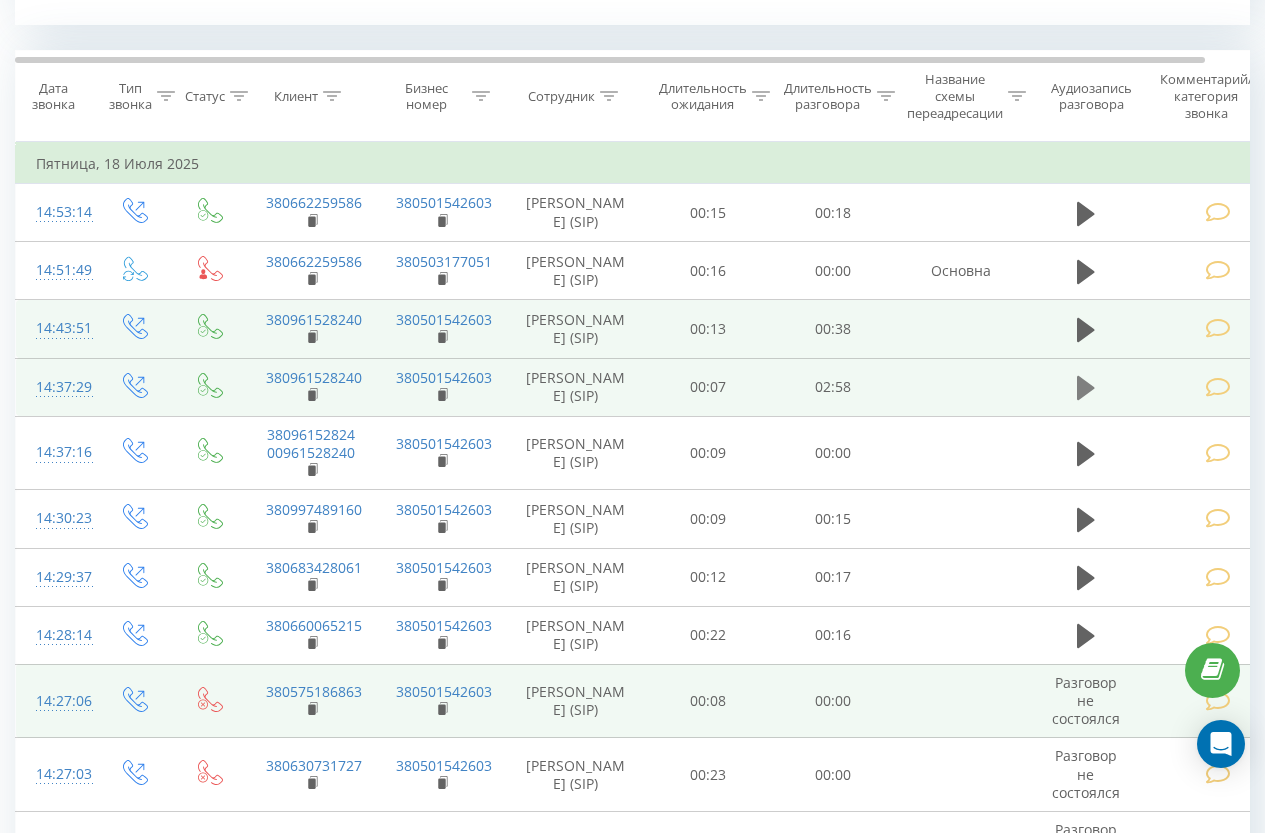 click 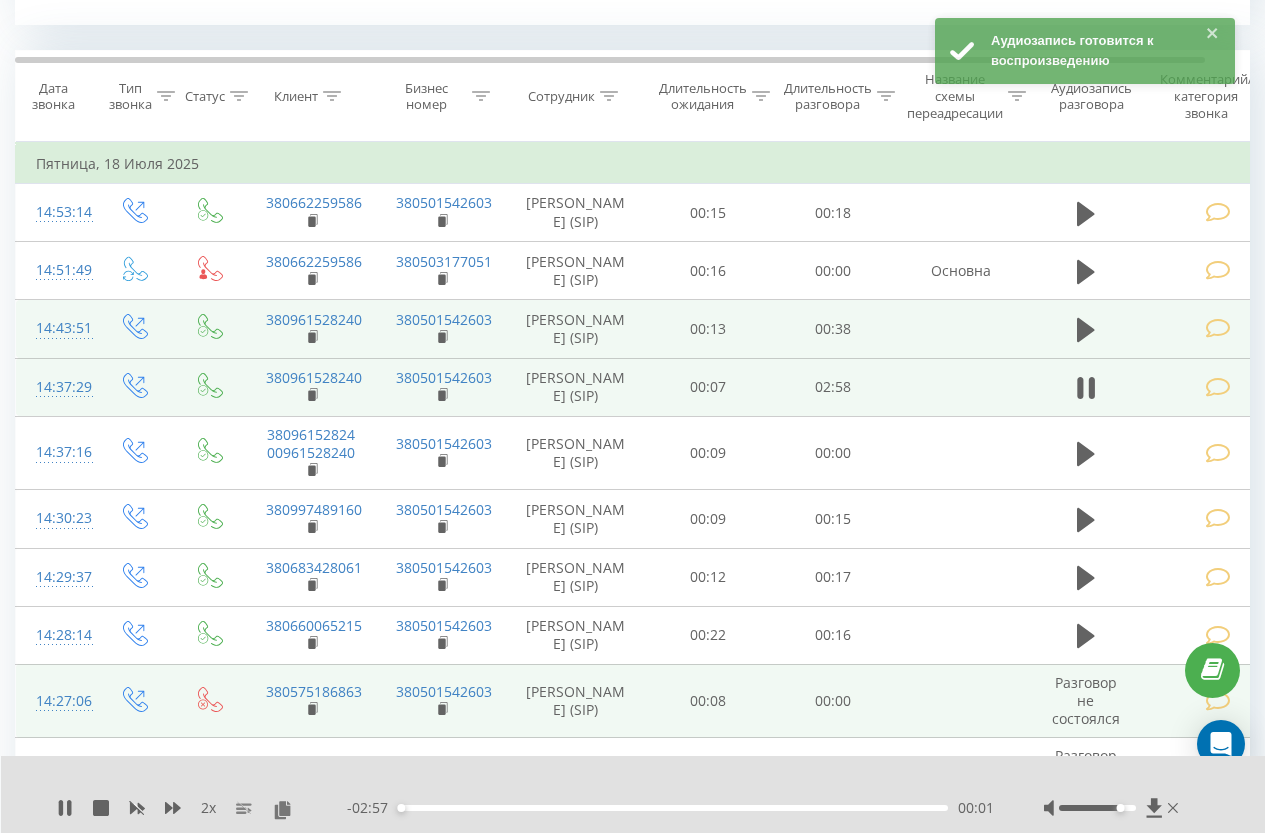 click at bounding box center [1221, 387] 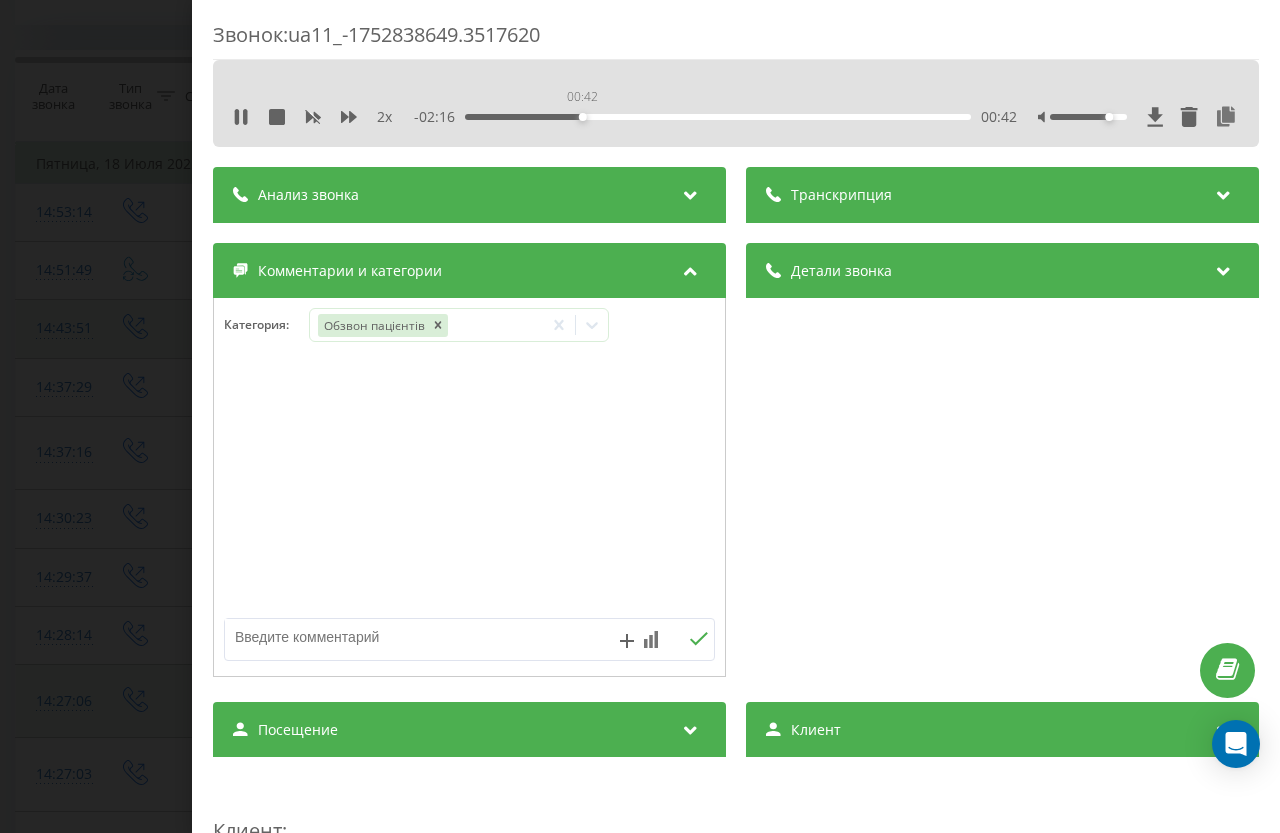 click on "00:42" at bounding box center (718, 117) 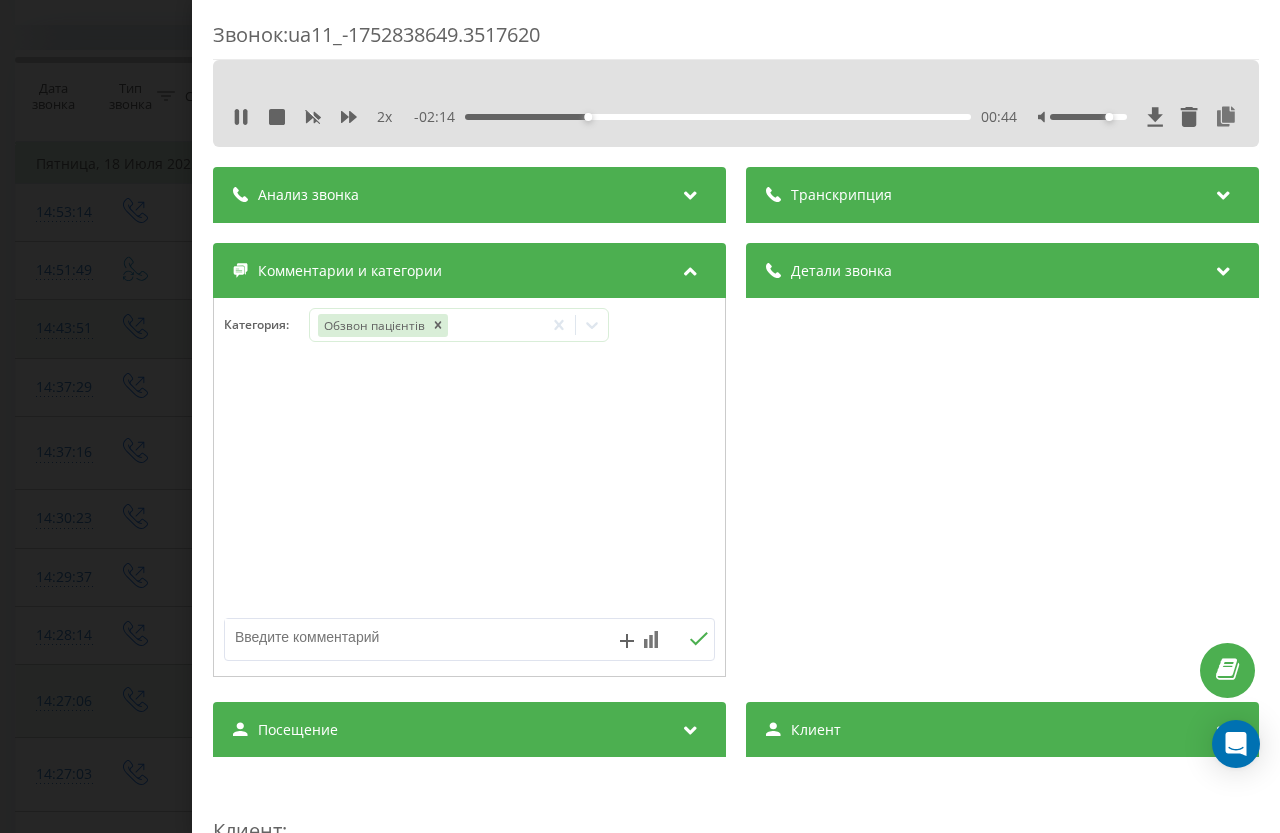 click on "- 02:14 00:44   00:44" at bounding box center (716, 117) 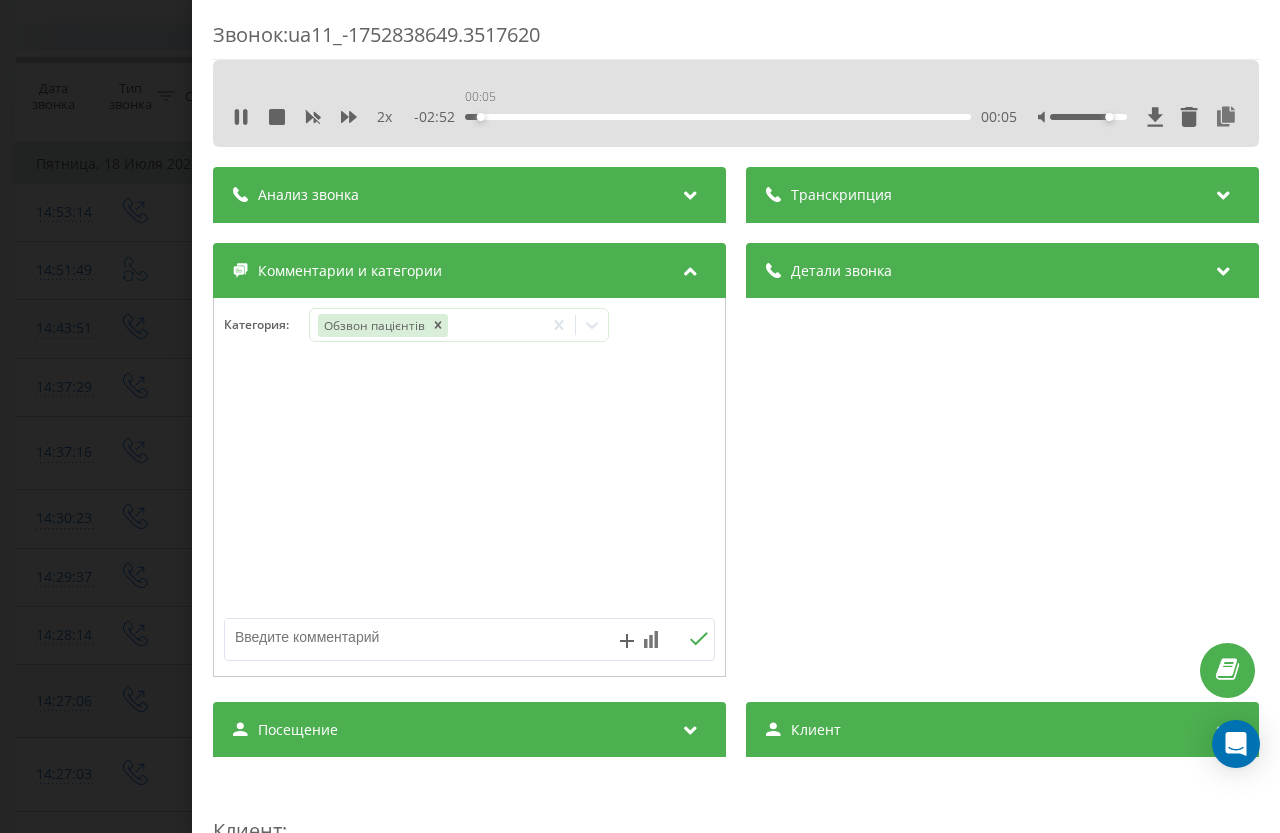 click on "00:05" at bounding box center [718, 117] 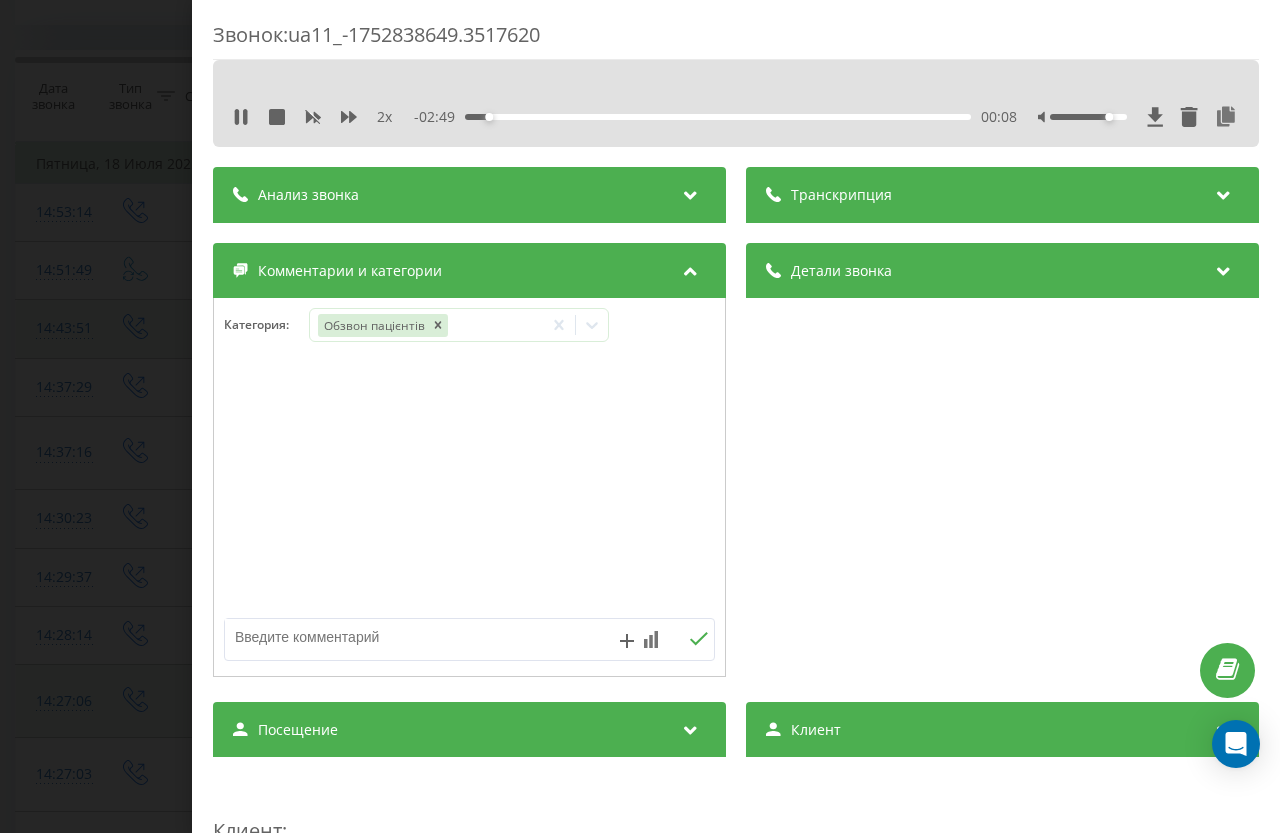 click on "Звонок :  ua11_-1752838649.3517620   2 x  - 02:49 00:08   00:08   Транскрипция Для анализа AI будущих звонков  настройте и активируйте профиль на странице . Если профиль уже есть и звонок соответствует его условиям, обновите страницу через 10 минут – AI анализирует текущий звонок. Анализ звонка Для анализа AI будущих звонков  настройте и активируйте профиль на странице . Если профиль уже есть и звонок соответствует его условиям, обновите страницу через 10 минут – AI анализирует текущий звонок. Детали звонка Общее Дата звонка [DATE] 14:37:29 Тип звонка Исходящий Статус звонка Отвечен n/a : n/a" at bounding box center (640, 416) 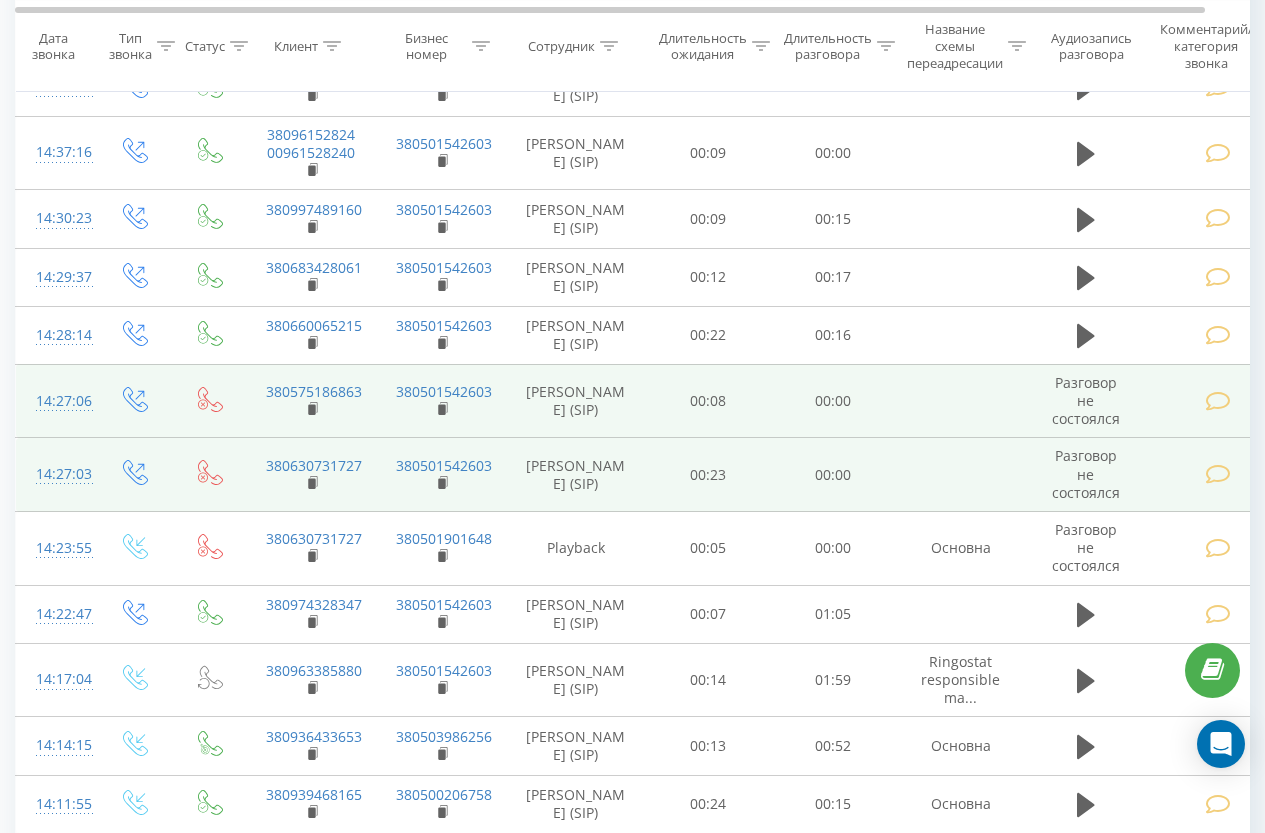scroll, scrollTop: 1313, scrollLeft: 0, axis: vertical 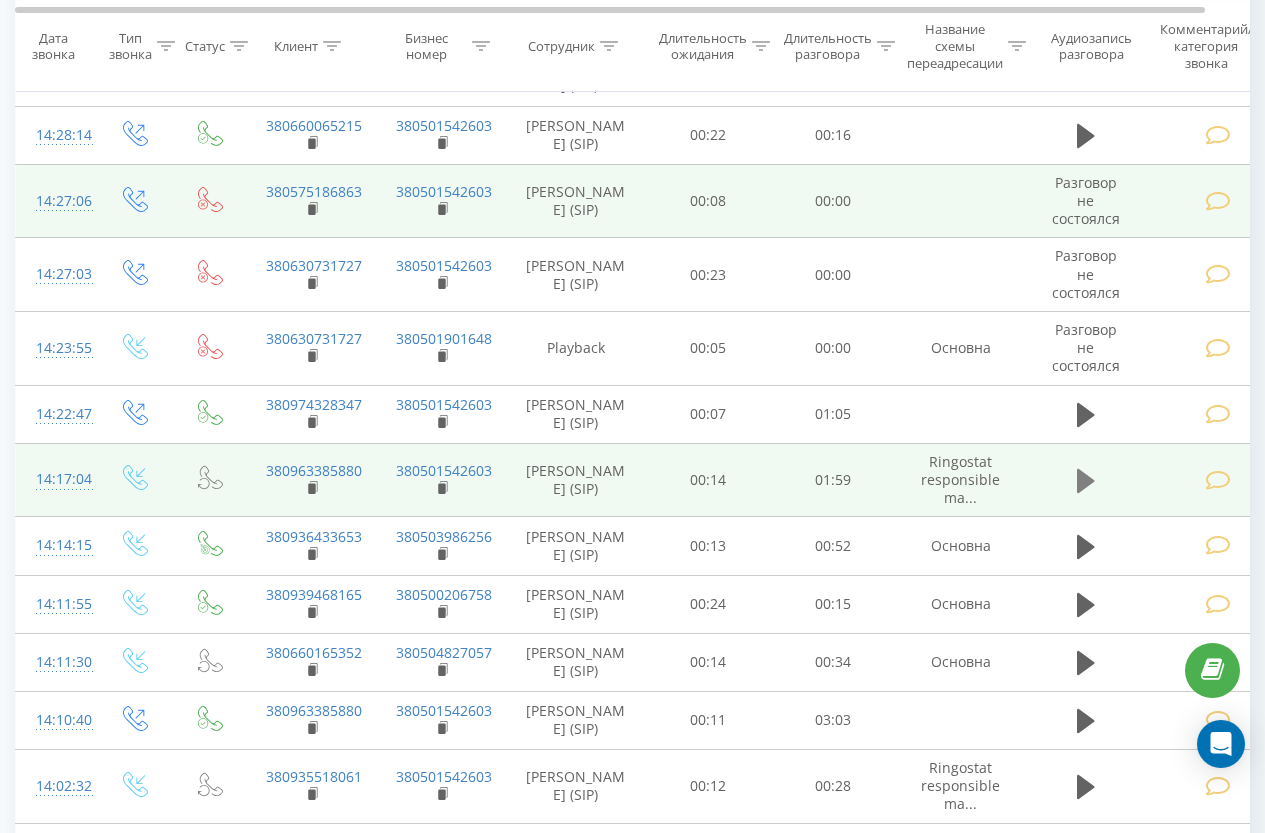 click at bounding box center (1086, 481) 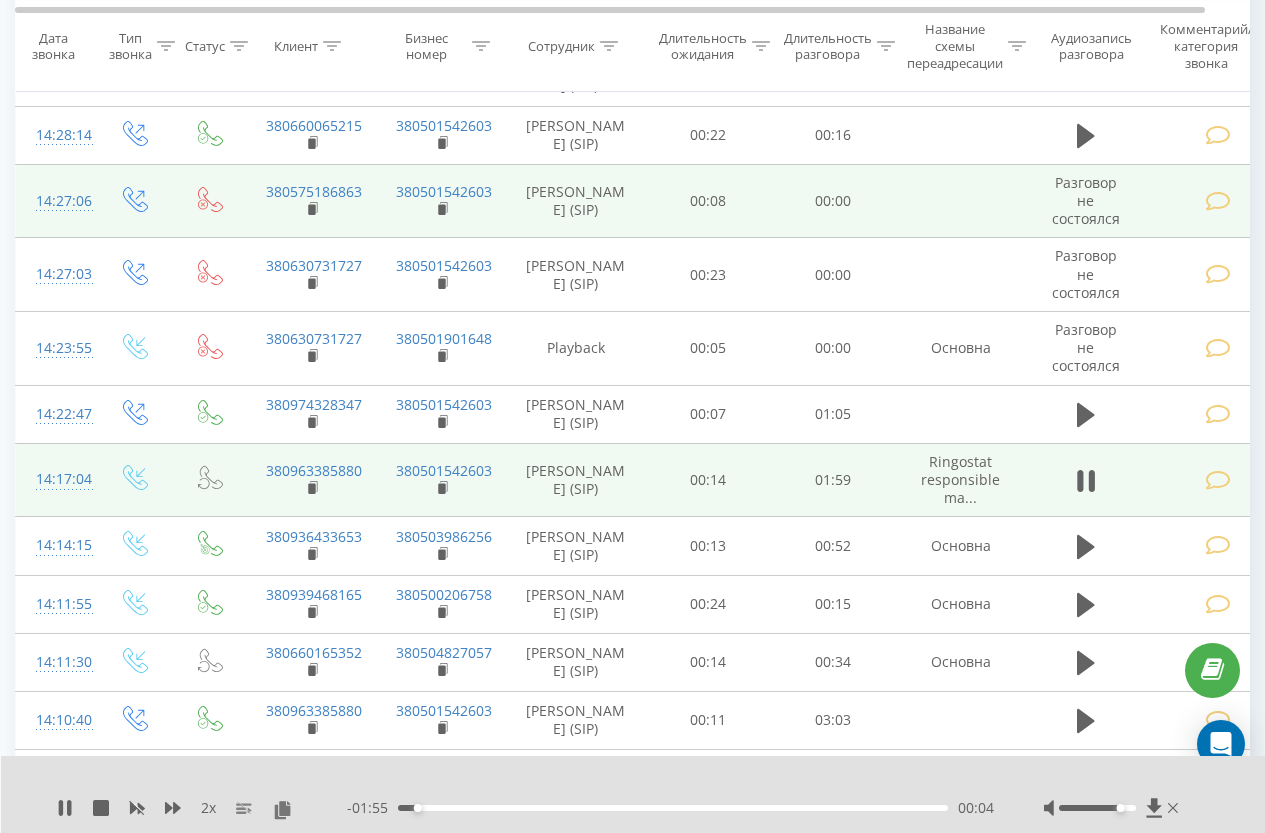 click at bounding box center (1218, 480) 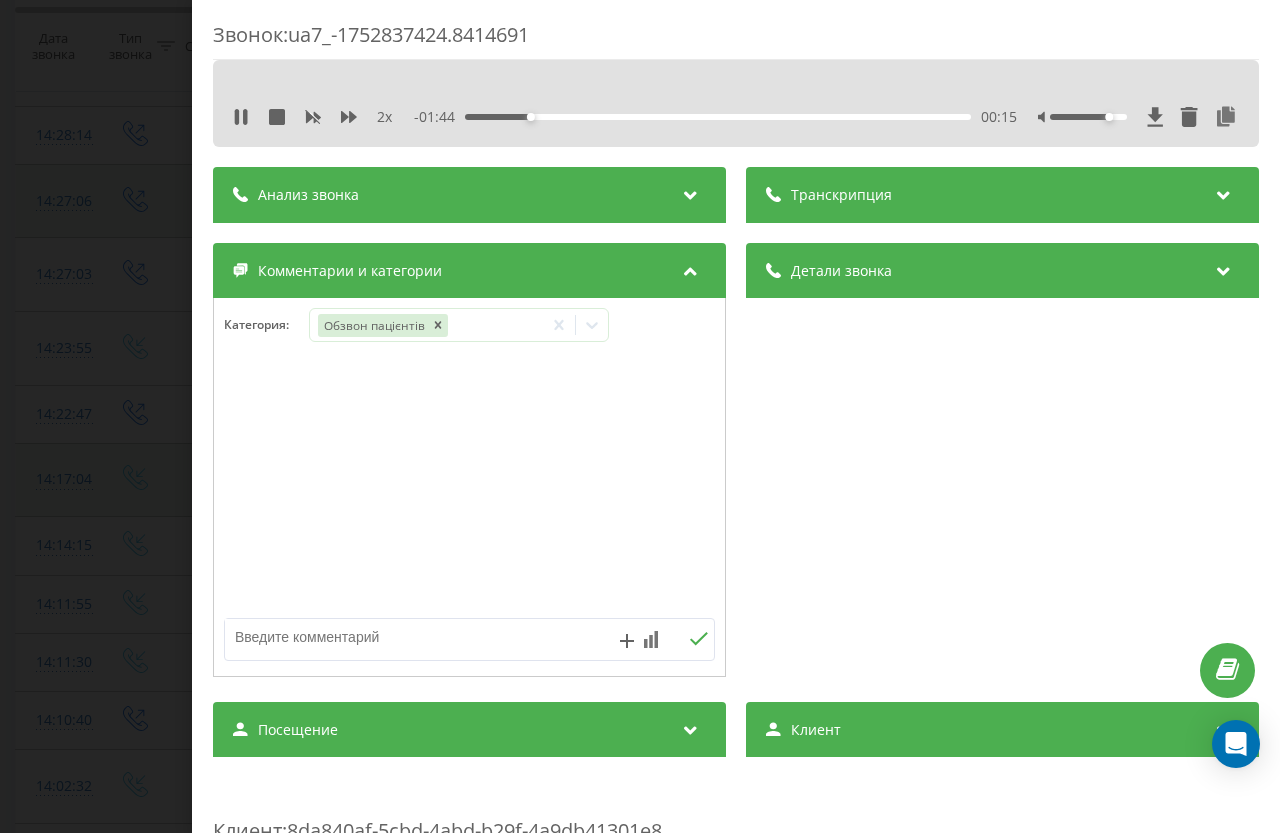 click on "Звонок :  ua7_-1752837424.8414691   2 x  - 01:44 00:15   00:15   Транскрипция Для анализа AI будущих звонков  настройте и активируйте профиль на странице . Если профиль уже есть и звонок соответствует его условиям, обновите страницу через 10 минут – AI анализирует текущий звонок. Анализ звонка Для анализа AI будущих звонков  настройте и активируйте профиль на странице . Если профиль уже есть и звонок соответствует его условиям, обновите страницу через 10 минут – AI анализирует текущий звонок. Детали звонка Общее Дата звонка [DATE] 14:17:04 Тип звонка Входящий Статус звонка Повторный n/a : n/a" at bounding box center [640, 416] 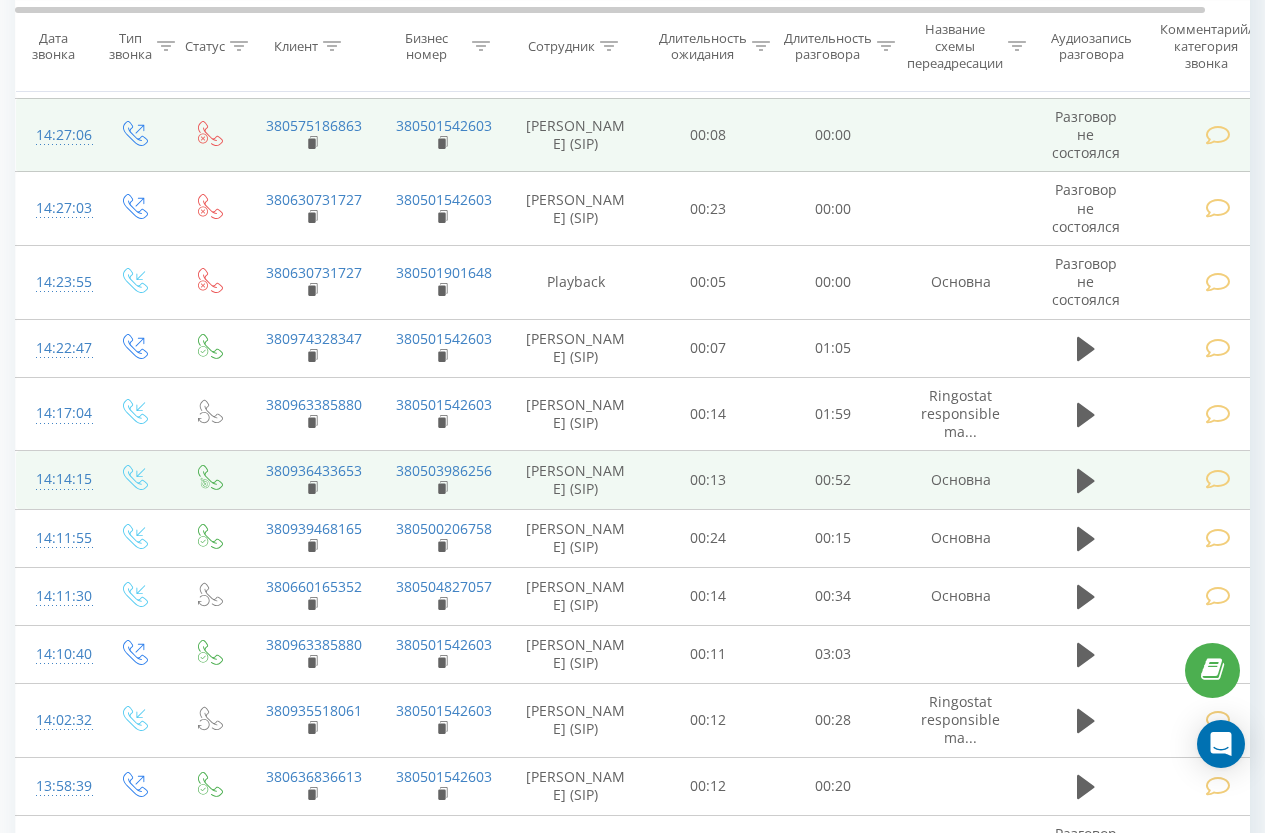 scroll, scrollTop: 1413, scrollLeft: 0, axis: vertical 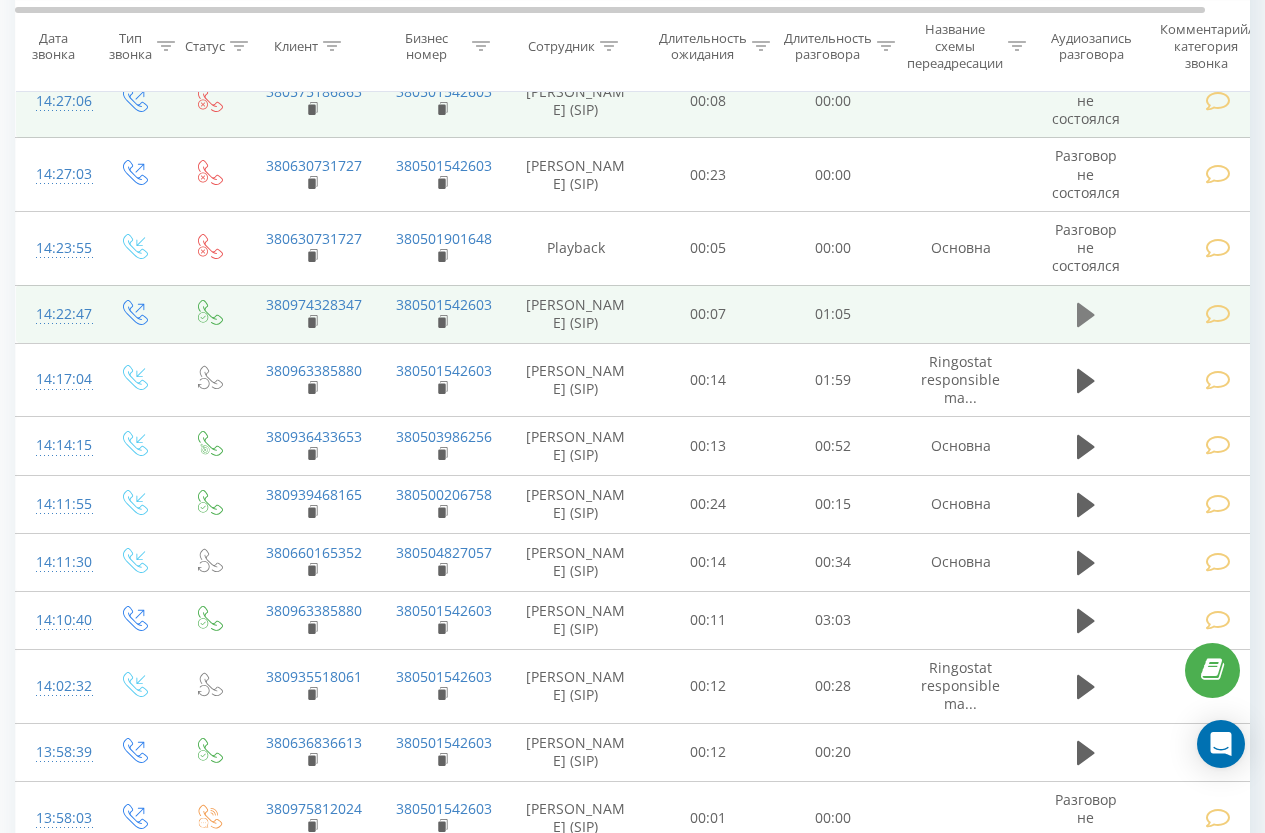 click 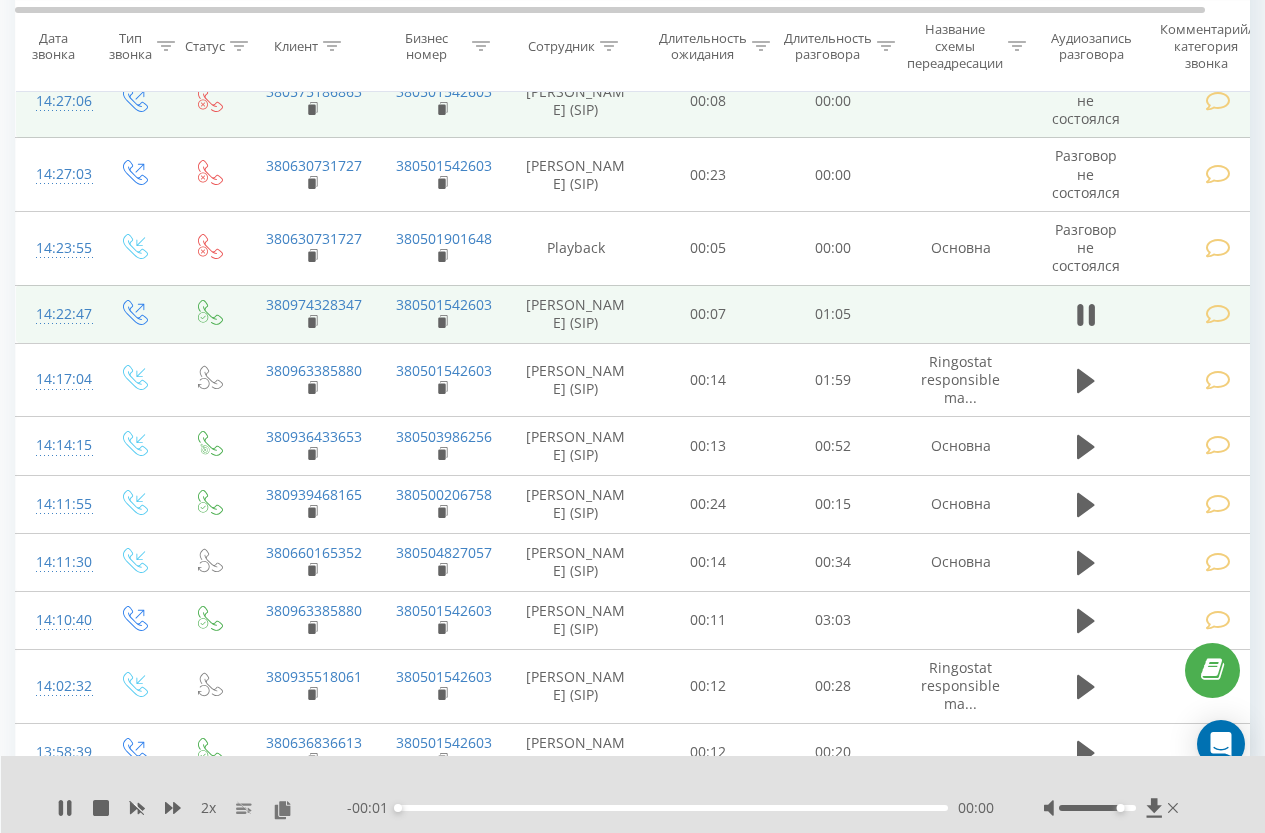 click at bounding box center (1218, 314) 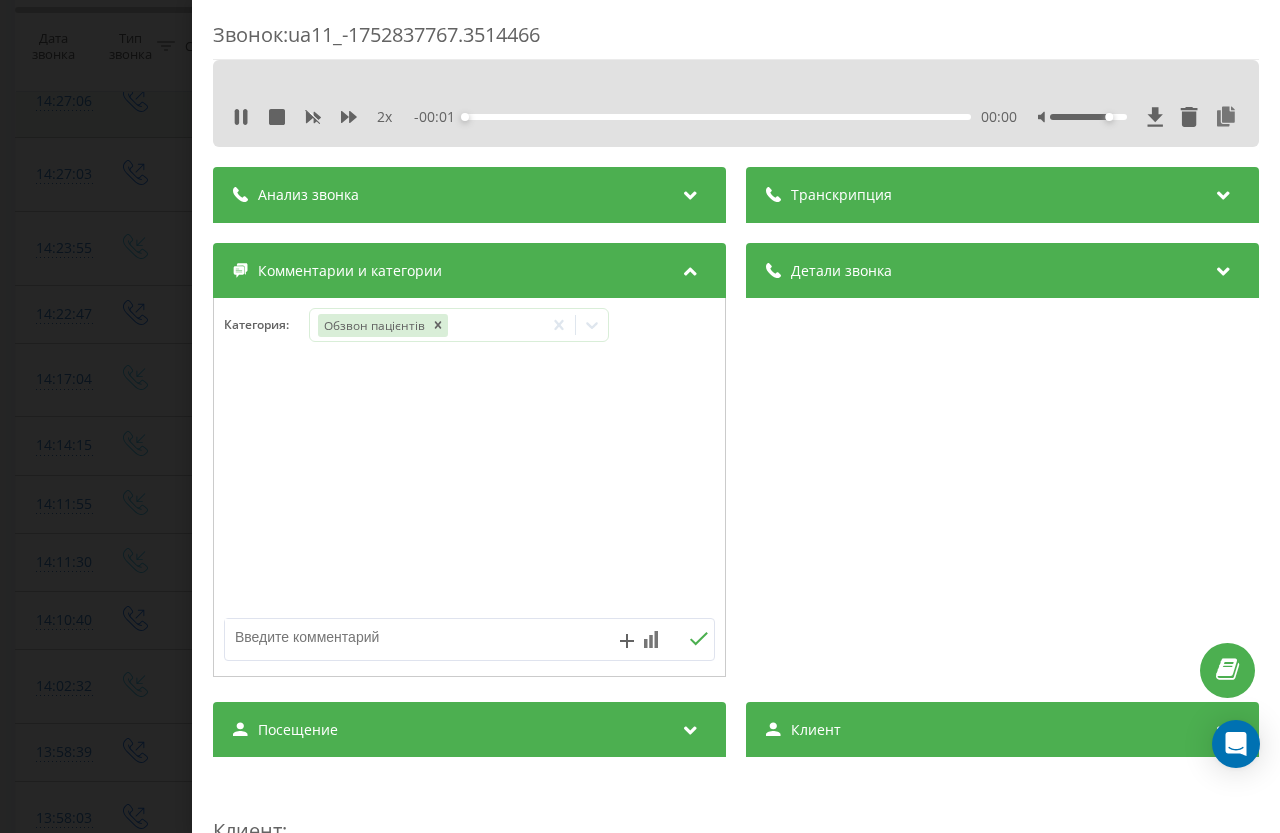 click on "Звонок :  ua11_-1752837767.3514466   2 x  - 00:01 00:00   00:00   Транскрипция Для анализа AI будущих звонков  настройте и активируйте профиль на странице . Если профиль уже есть и звонок соответствует его условиям, обновите страницу через 10 минут – AI анализирует текущий звонок. Анализ звонка Для анализа AI будущих звонков  настройте и активируйте профиль на странице . Если профиль уже есть и звонок соответствует его условиям, обновите страницу через 10 минут – AI анализирует текущий звонок. Детали звонка Общее Дата звонка [DATE] 14:22:47 Тип звонка Исходящий Статус звонка Отвечен n/a : n/a" at bounding box center [640, 416] 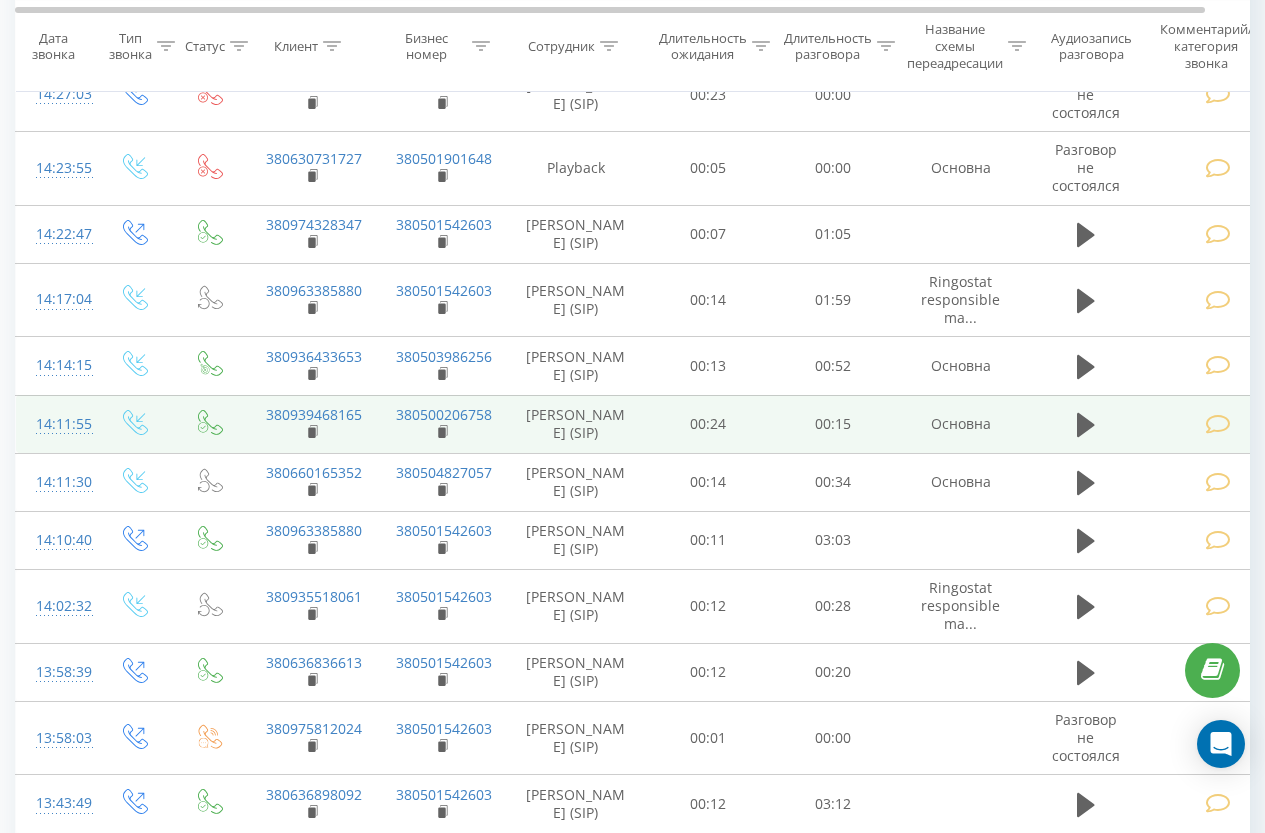 scroll, scrollTop: 1513, scrollLeft: 0, axis: vertical 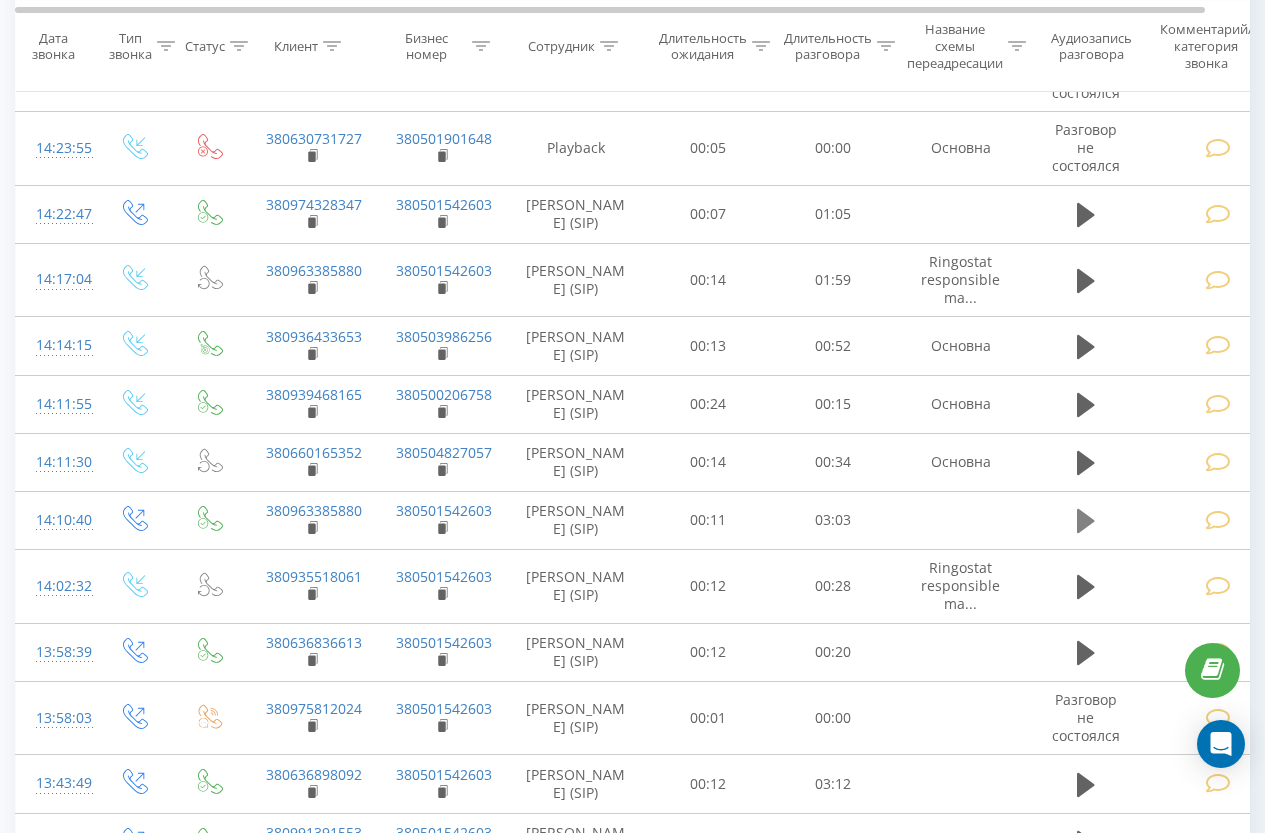 click 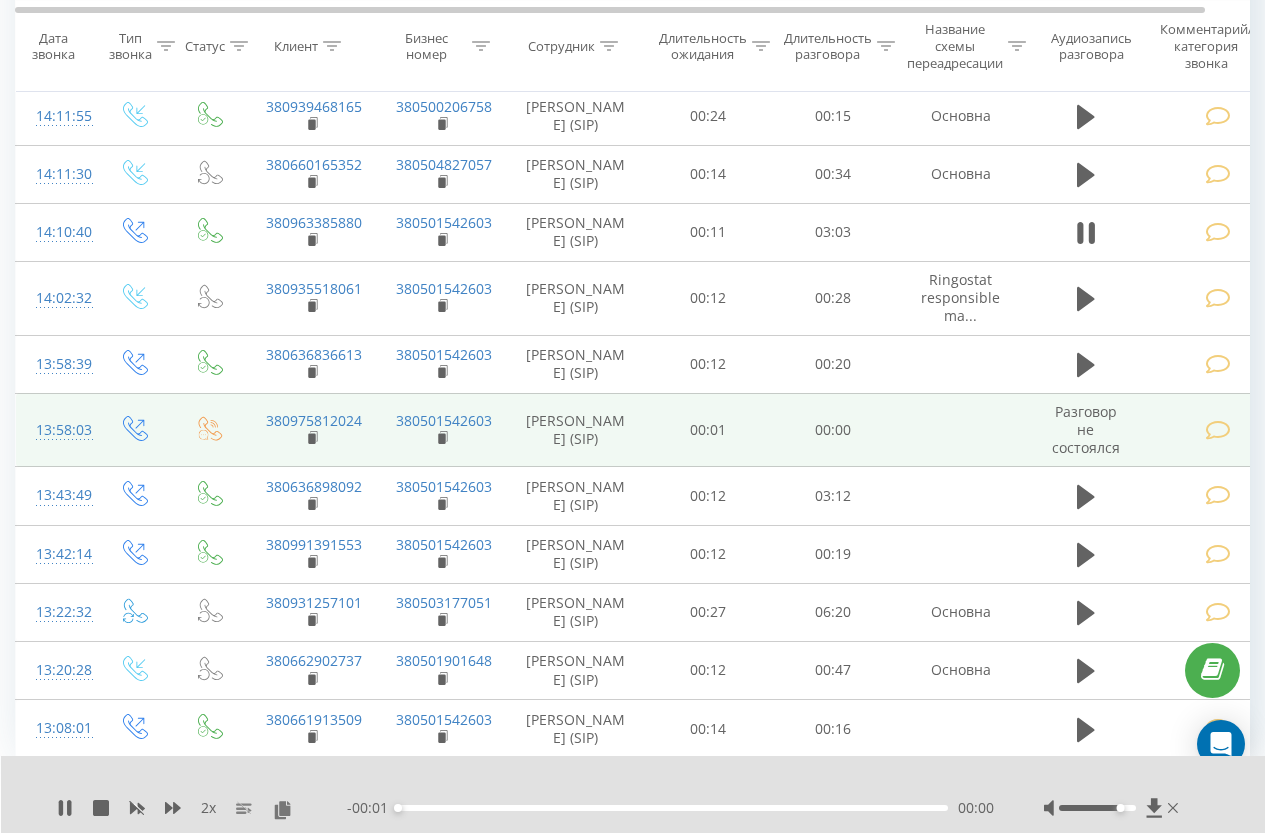 scroll, scrollTop: 1913, scrollLeft: 0, axis: vertical 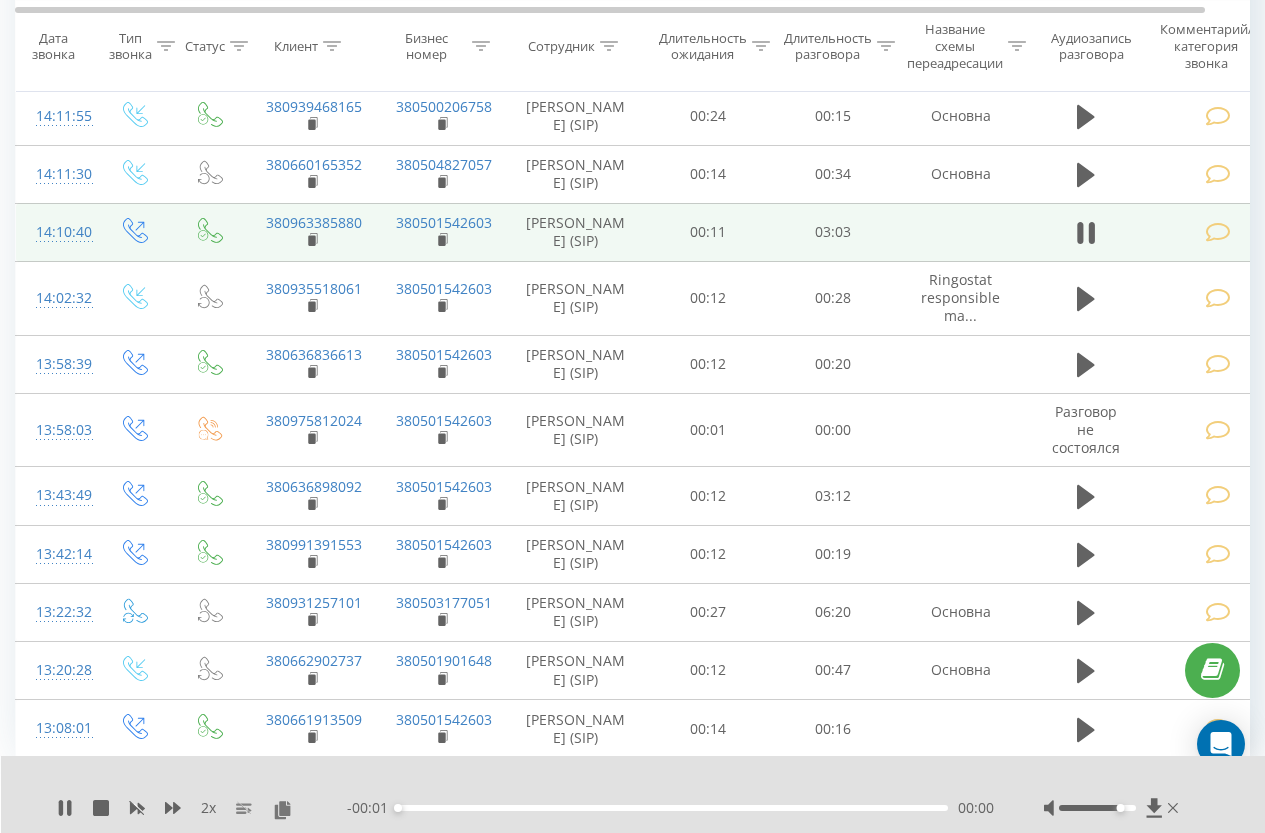 click at bounding box center [1221, 232] 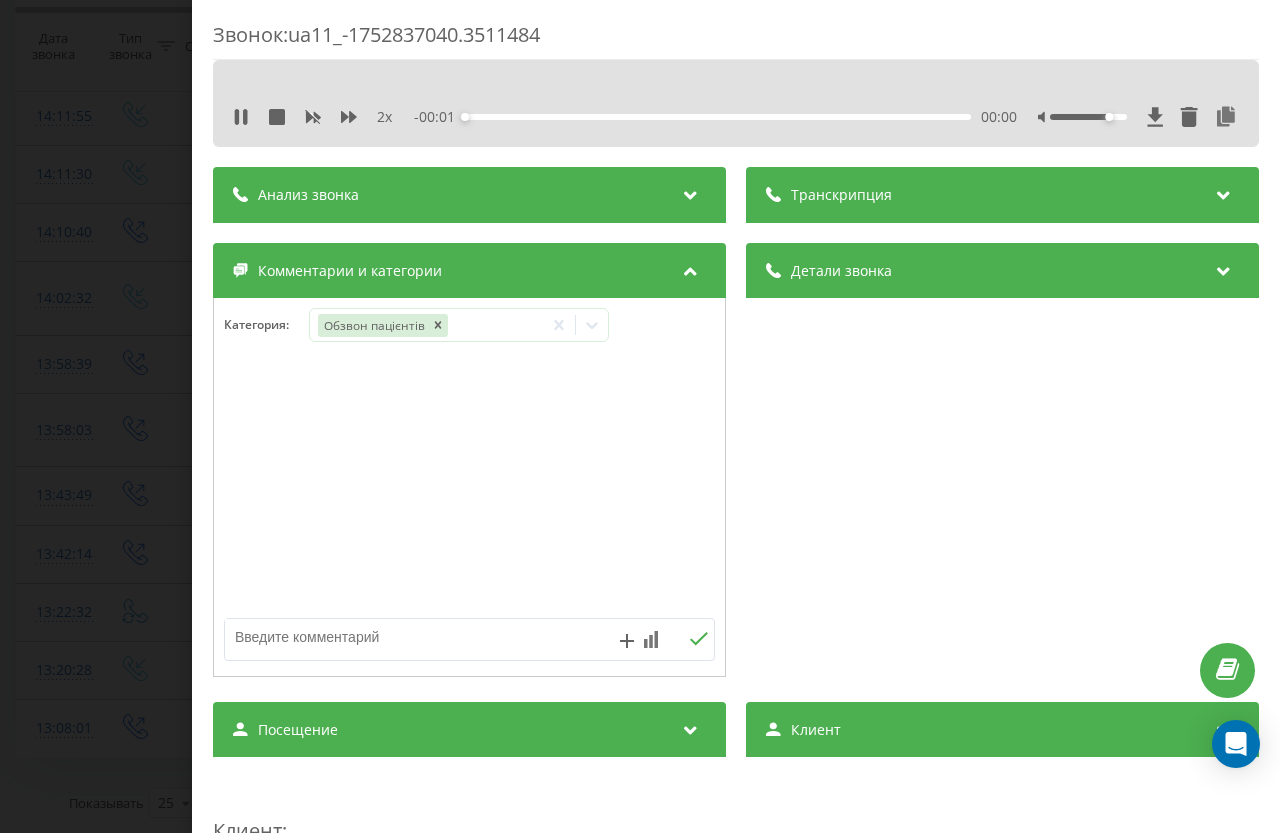 click on "Звонок :  ua11_-1752837040.3511484   2 x  - 00:01 00:00   00:00   Транскрипция Для анализа AI будущих звонков  настройте и активируйте профиль на странице . Если профиль уже есть и звонок соответствует его условиям, обновите страницу через 10 минут – AI анализирует текущий звонок. Анализ звонка Для анализа AI будущих звонков  настройте и активируйте профиль на странице . Если профиль уже есть и звонок соответствует его условиям, обновите страницу через 10 минут – AI анализирует текущий звонок. Детали звонка Общее Дата звонка 20[DATE]:10:40 Тип звонка Исходящий Статус звонка Отвечен n/a : n/a" at bounding box center [640, 416] 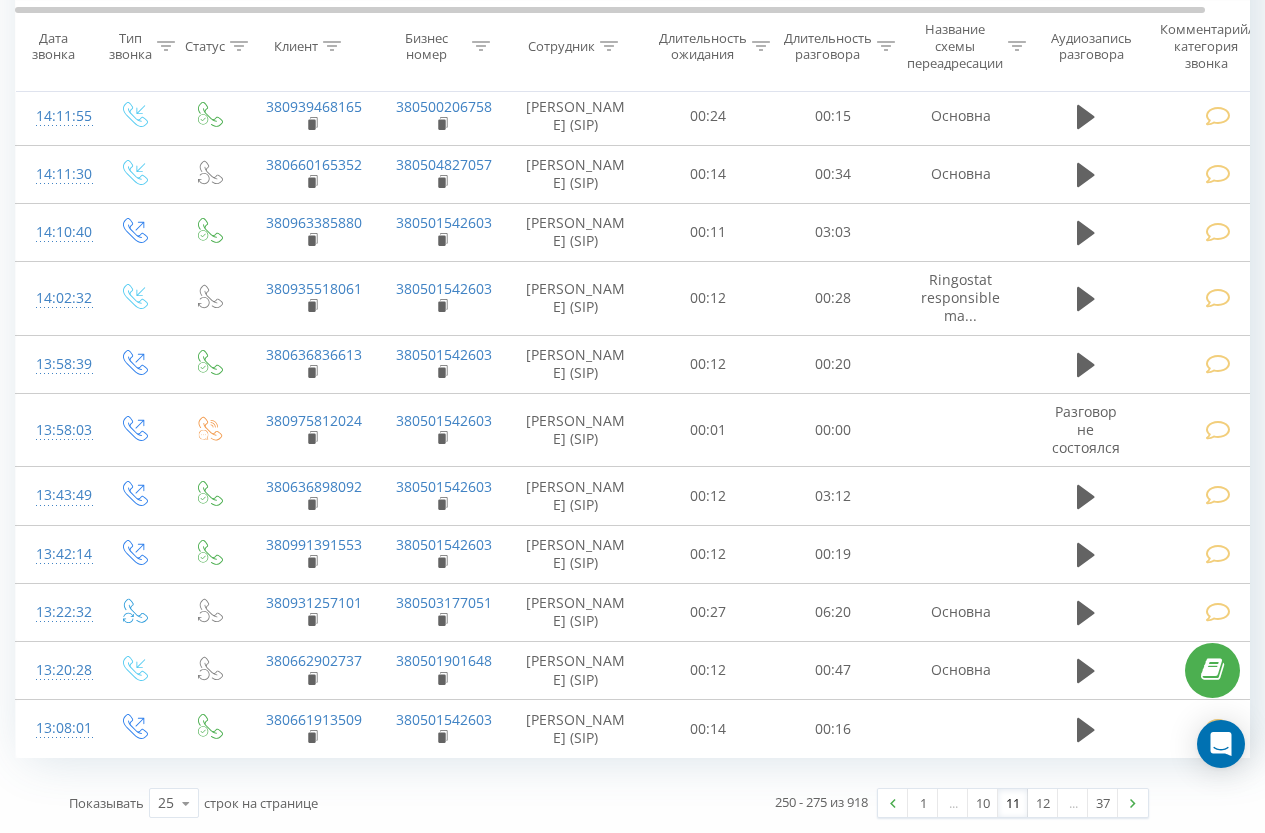 click at bounding box center [1086, 232] 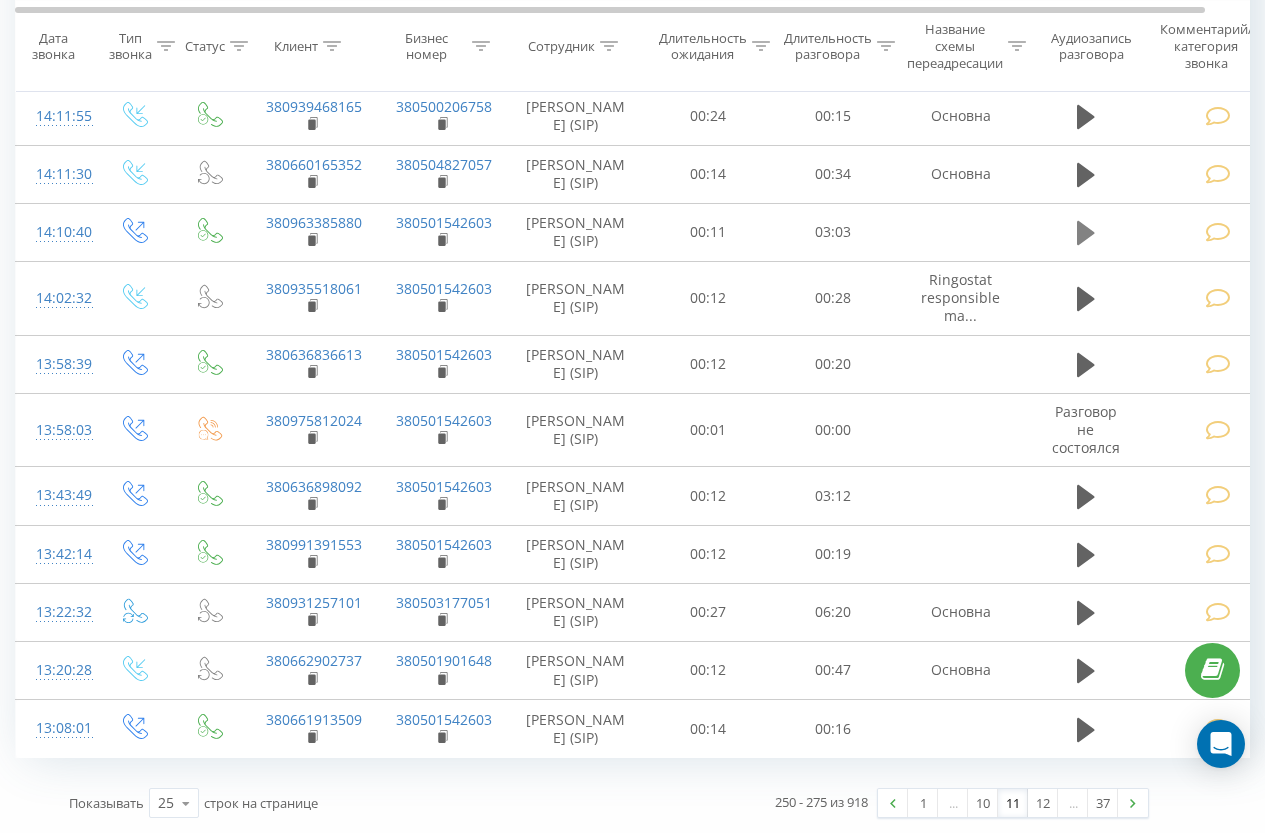 click 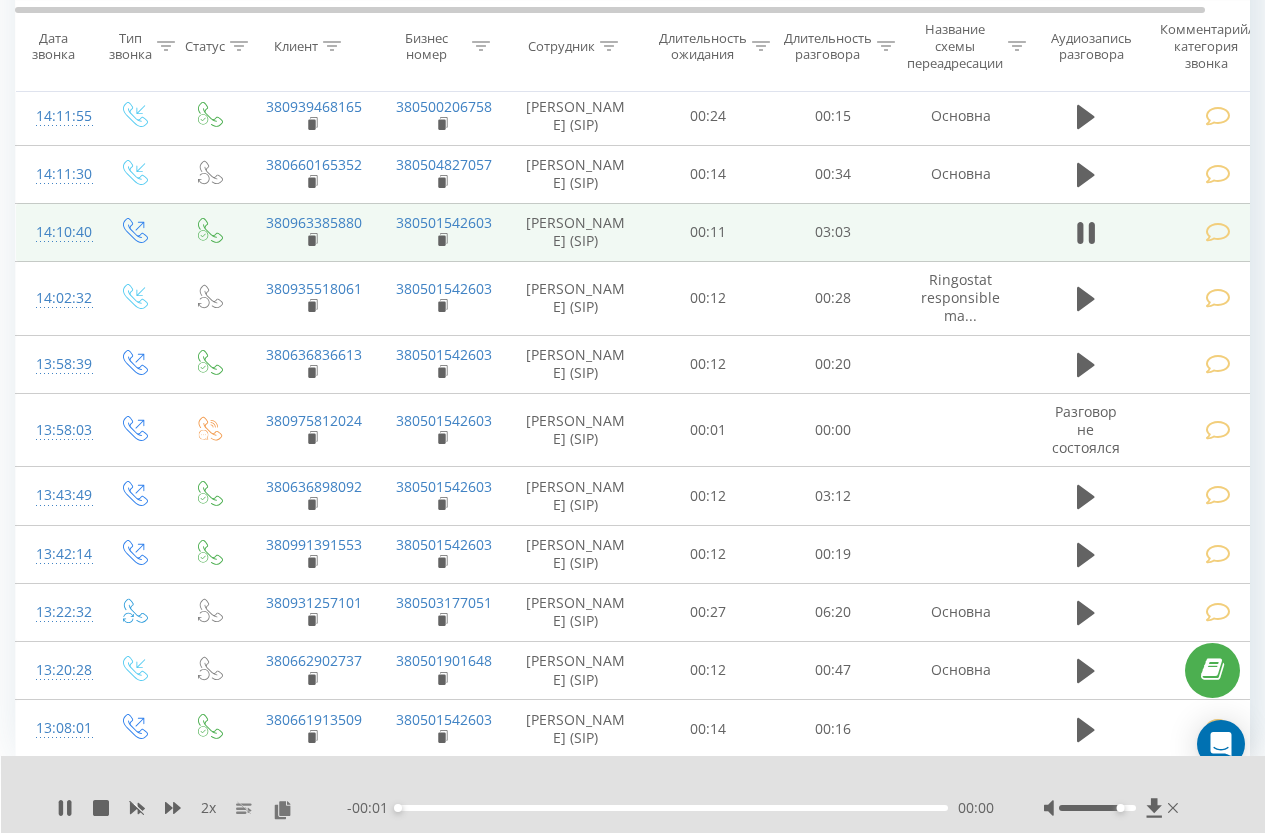 click at bounding box center [1218, 232] 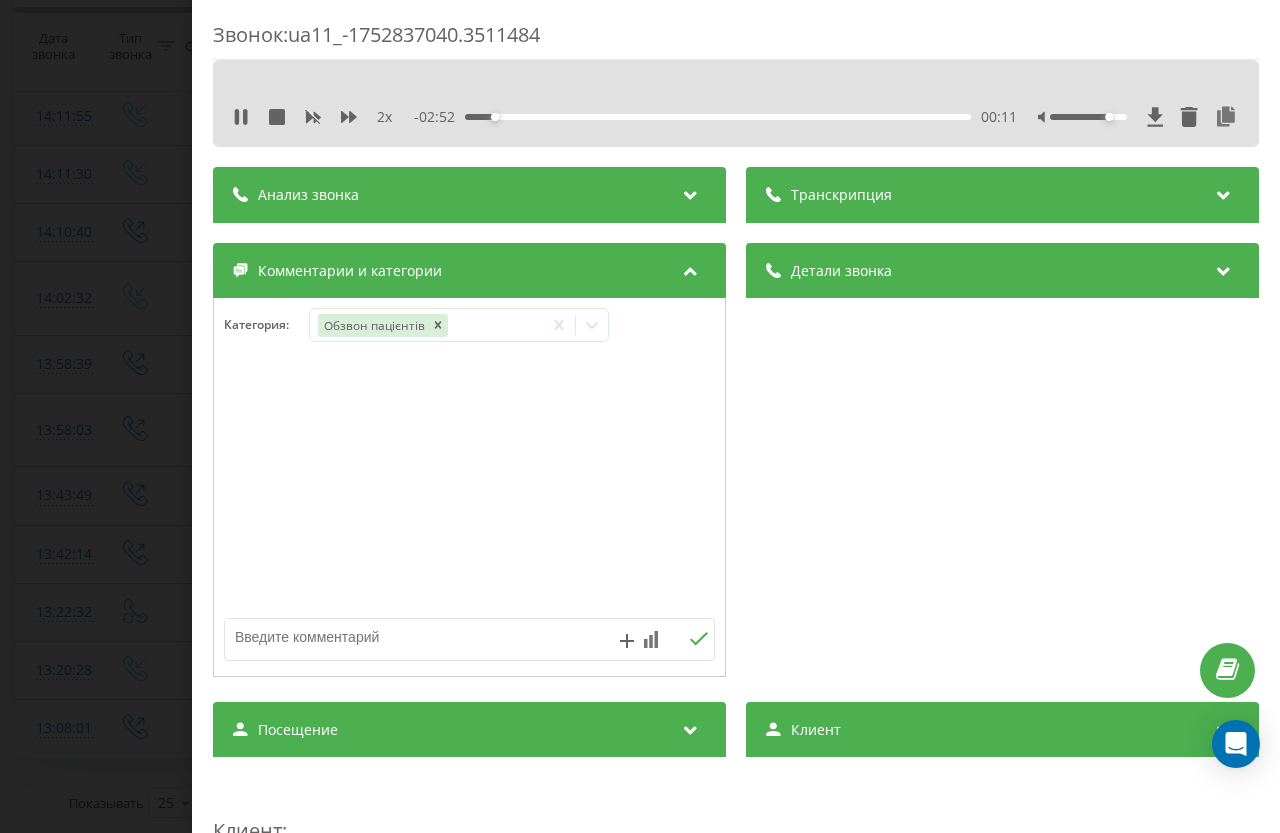 click on "Звонок :  ua11_-1752837040.3511484   2 x  - 02:52 00:11   00:11   Транскрипция Для анализа AI будущих звонков  настройте и активируйте профиль на странице . Если профиль уже есть и звонок соответствует его условиям, обновите страницу через 10 минут – AI анализирует текущий звонок. Анализ звонка Для анализа AI будущих звонков  настройте и активируйте профиль на странице . Если профиль уже есть и звонок соответствует его условиям, обновите страницу через 10 минут – AI анализирует текущий звонок. Детали звонка Общее Дата звонка [DATE] 14:10:40 Тип звонка Исходящий Статус звонка Отвечен n/a : n/a" at bounding box center [640, 416] 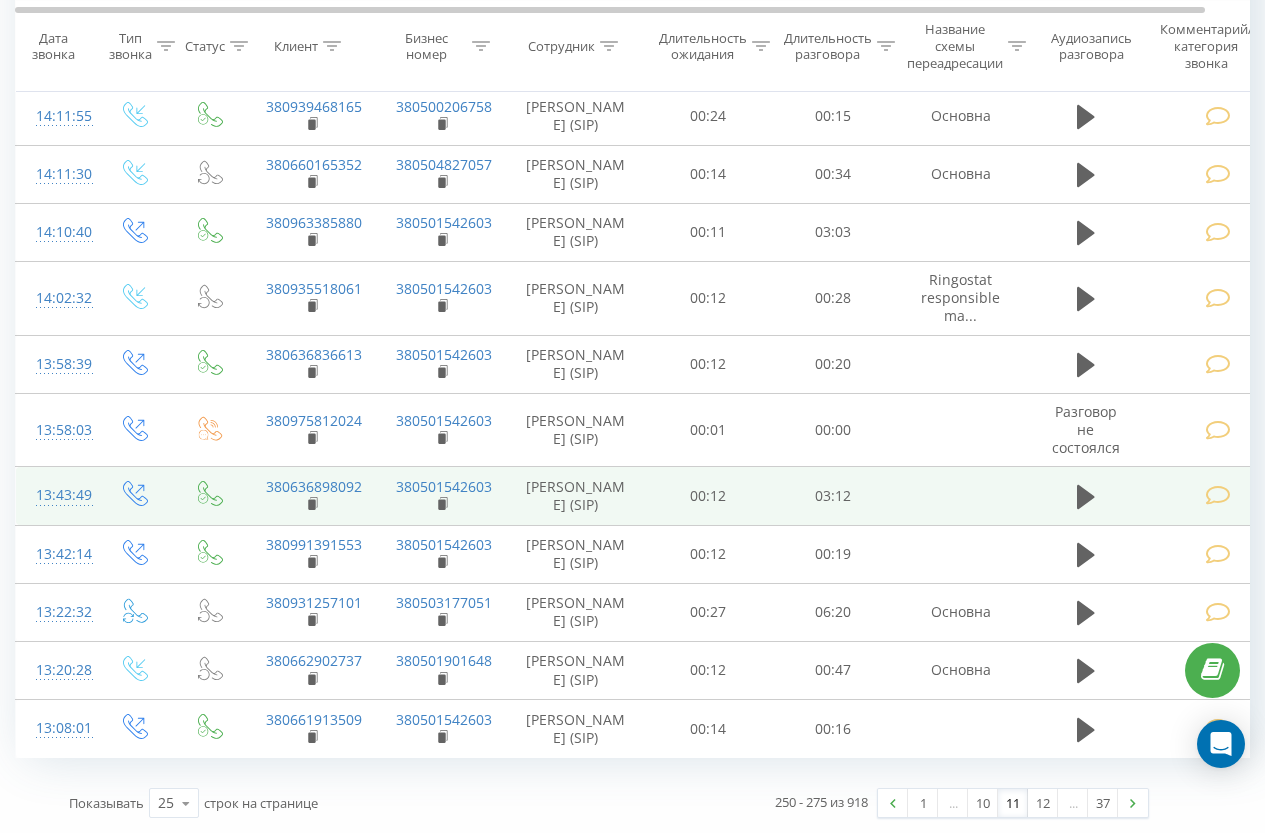 scroll, scrollTop: 2001, scrollLeft: 0, axis: vertical 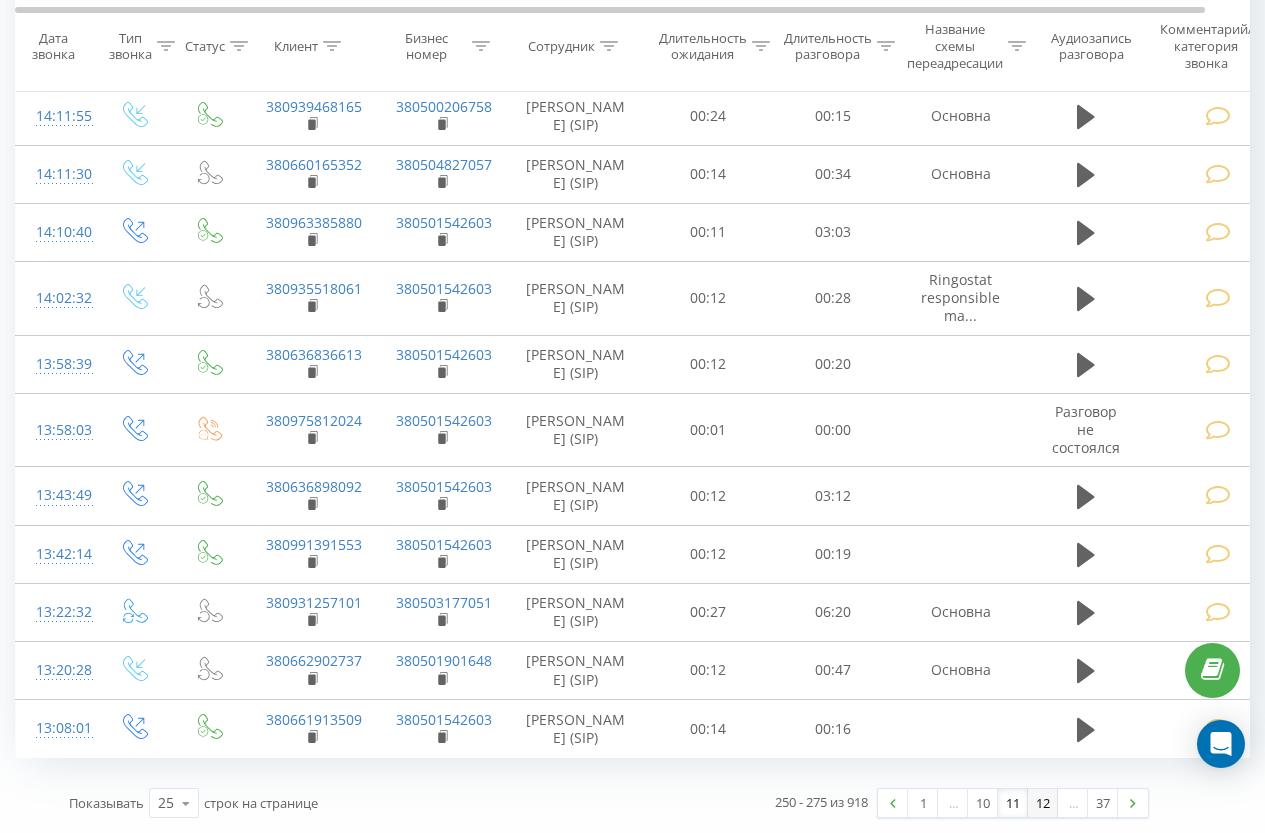 click on "12" at bounding box center (1043, 803) 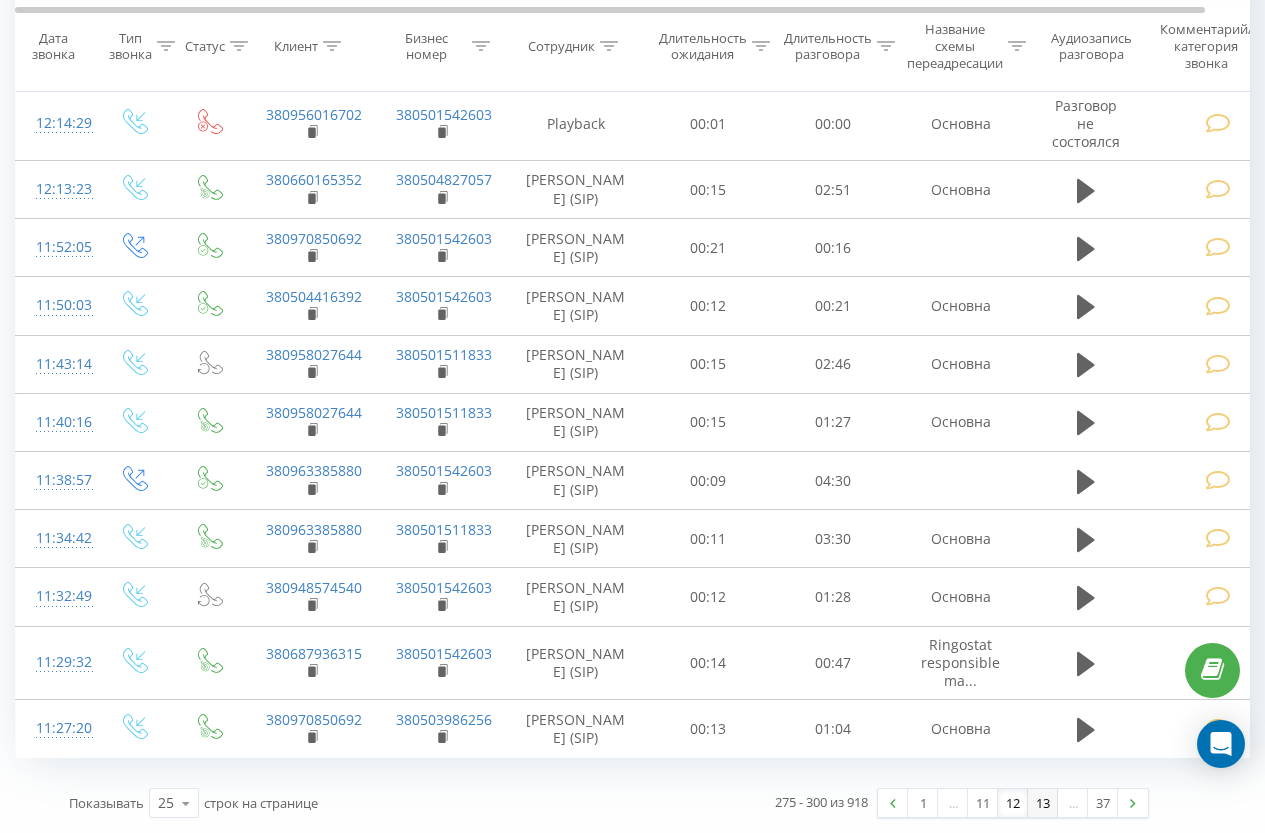 click on "13" at bounding box center (1043, 803) 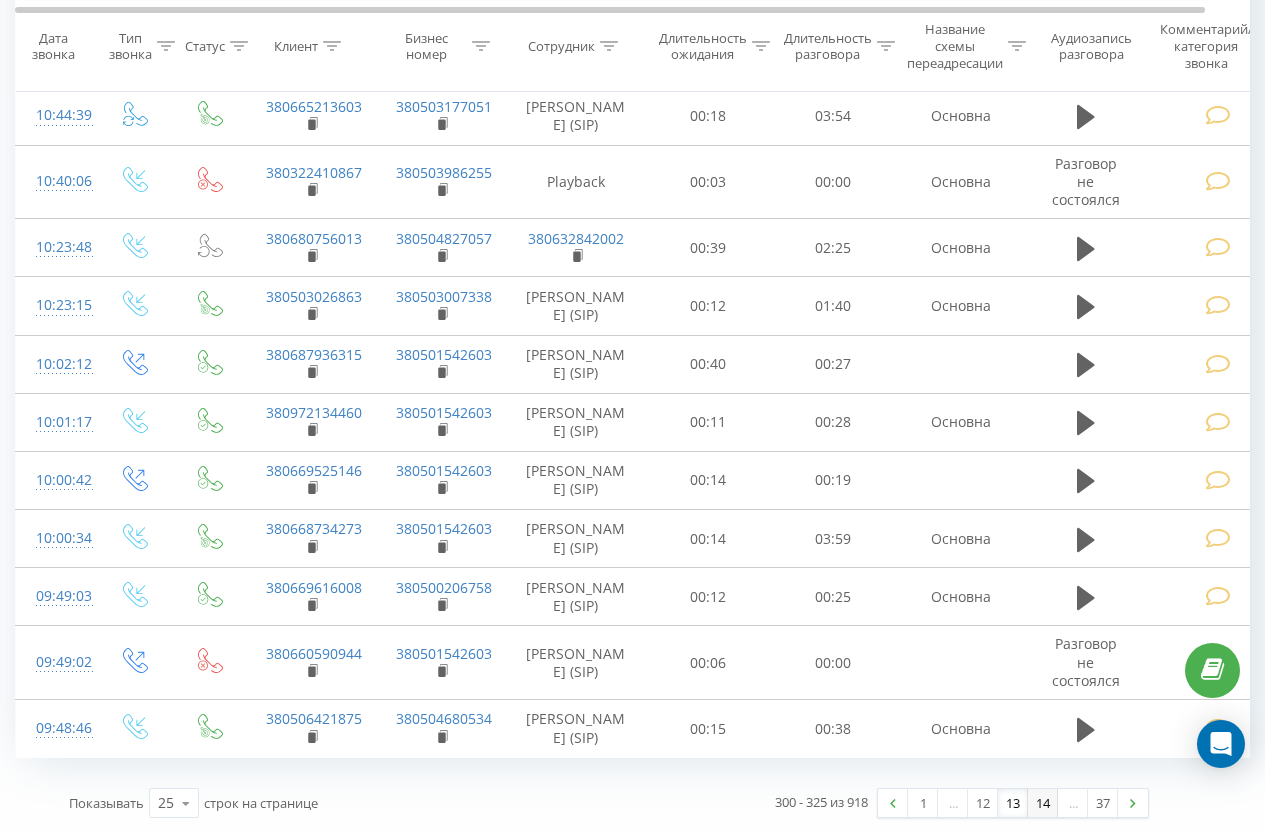 click on "14" at bounding box center [1043, 803] 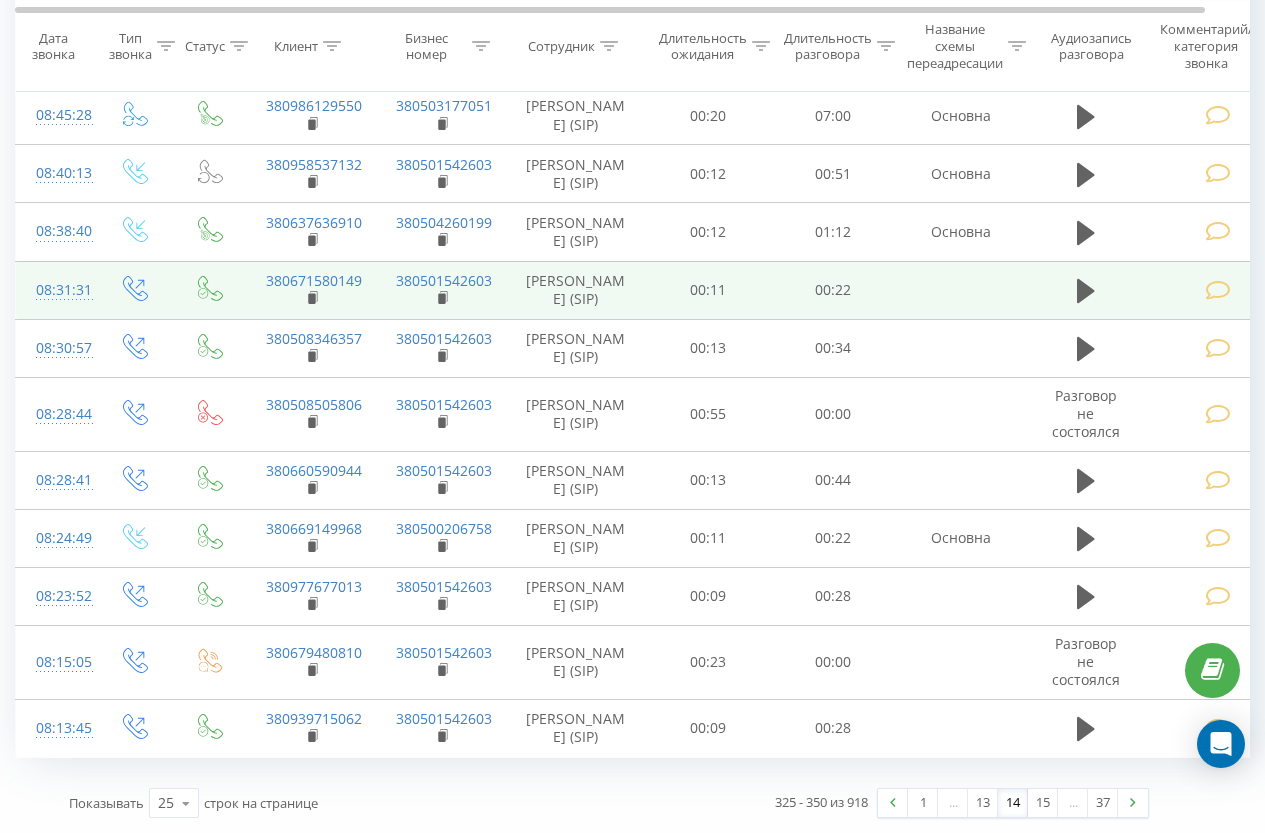 scroll, scrollTop: 1878, scrollLeft: 0, axis: vertical 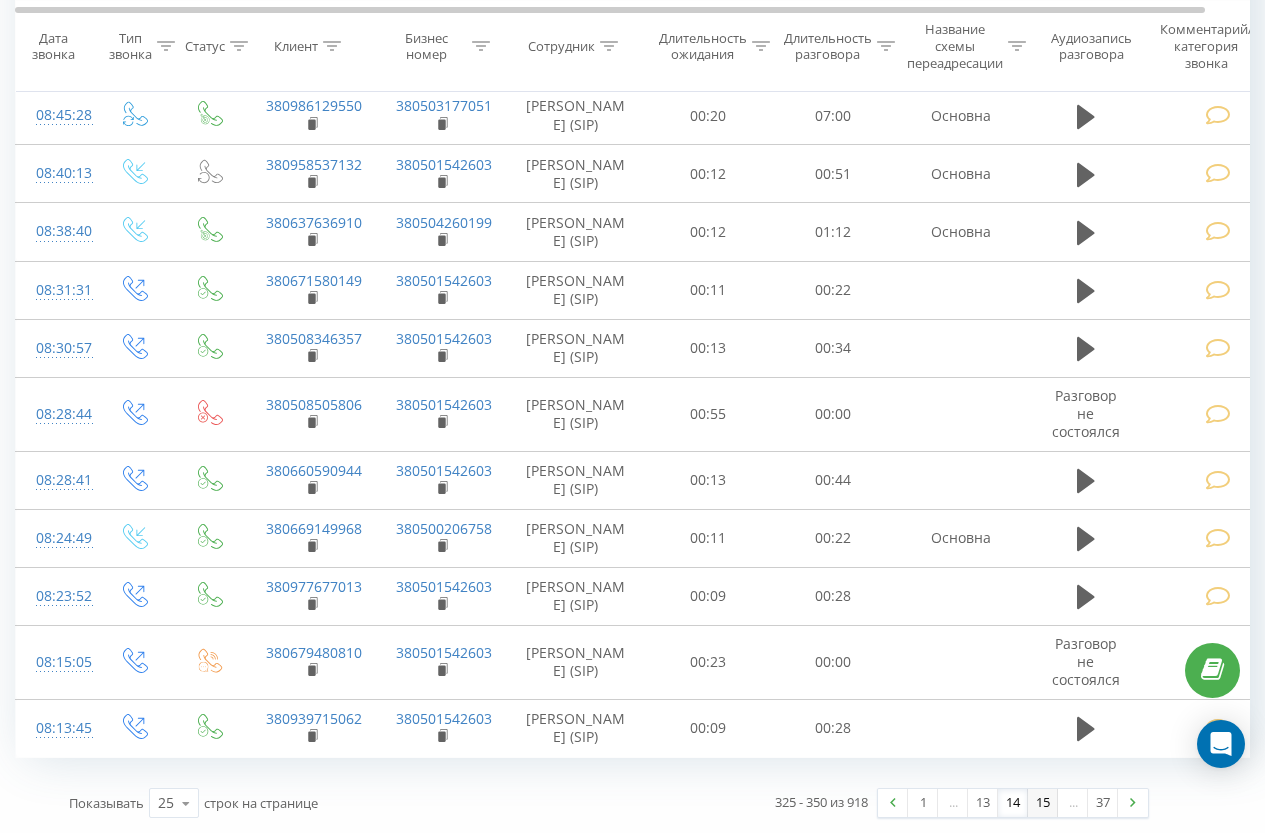 click on "15" at bounding box center [1043, 803] 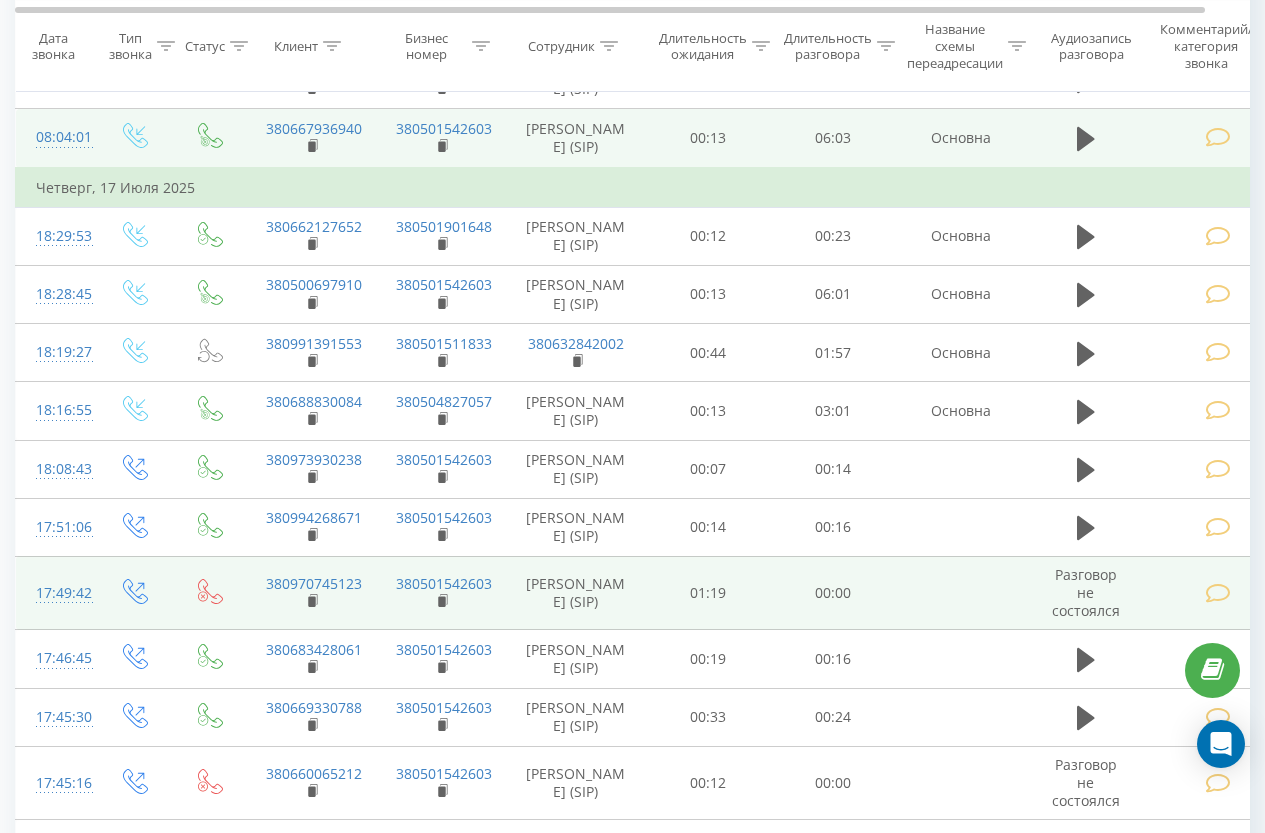scroll, scrollTop: 1213, scrollLeft: 0, axis: vertical 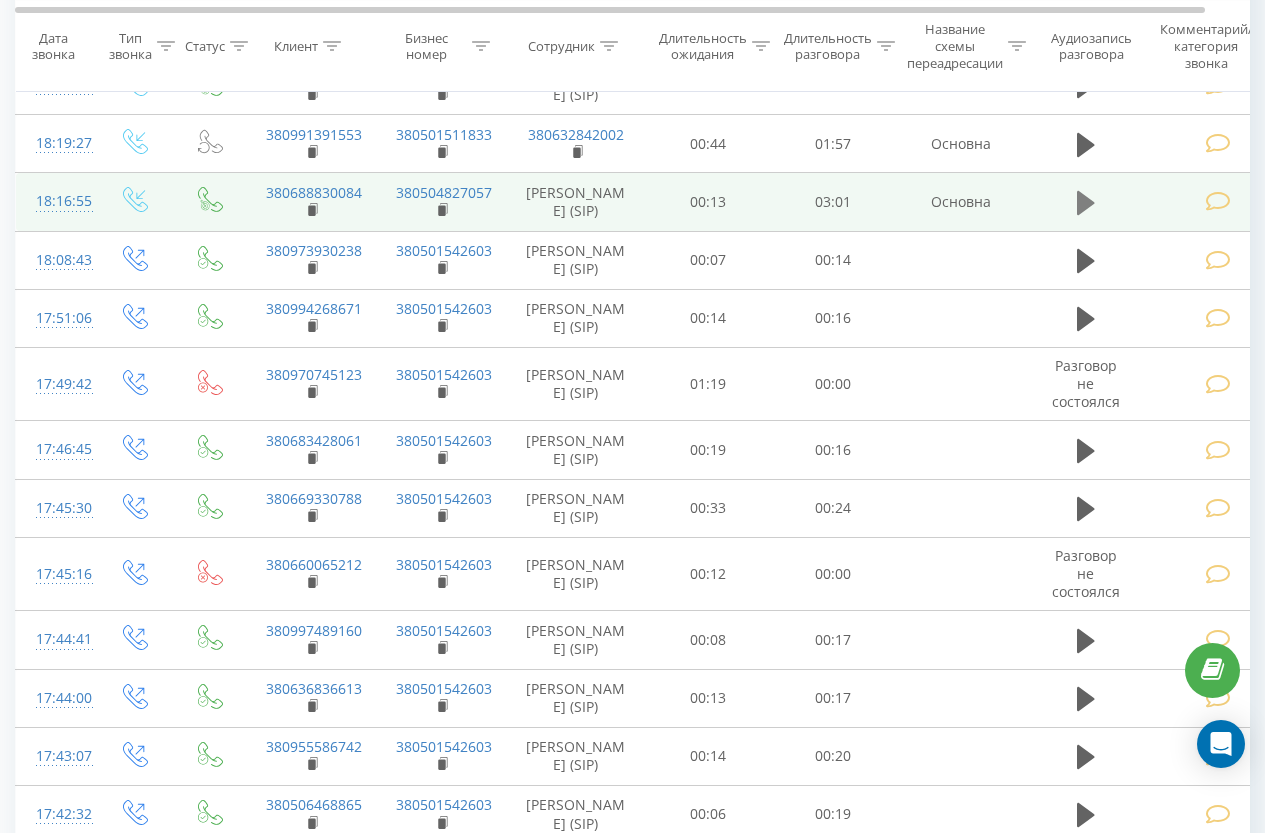 click 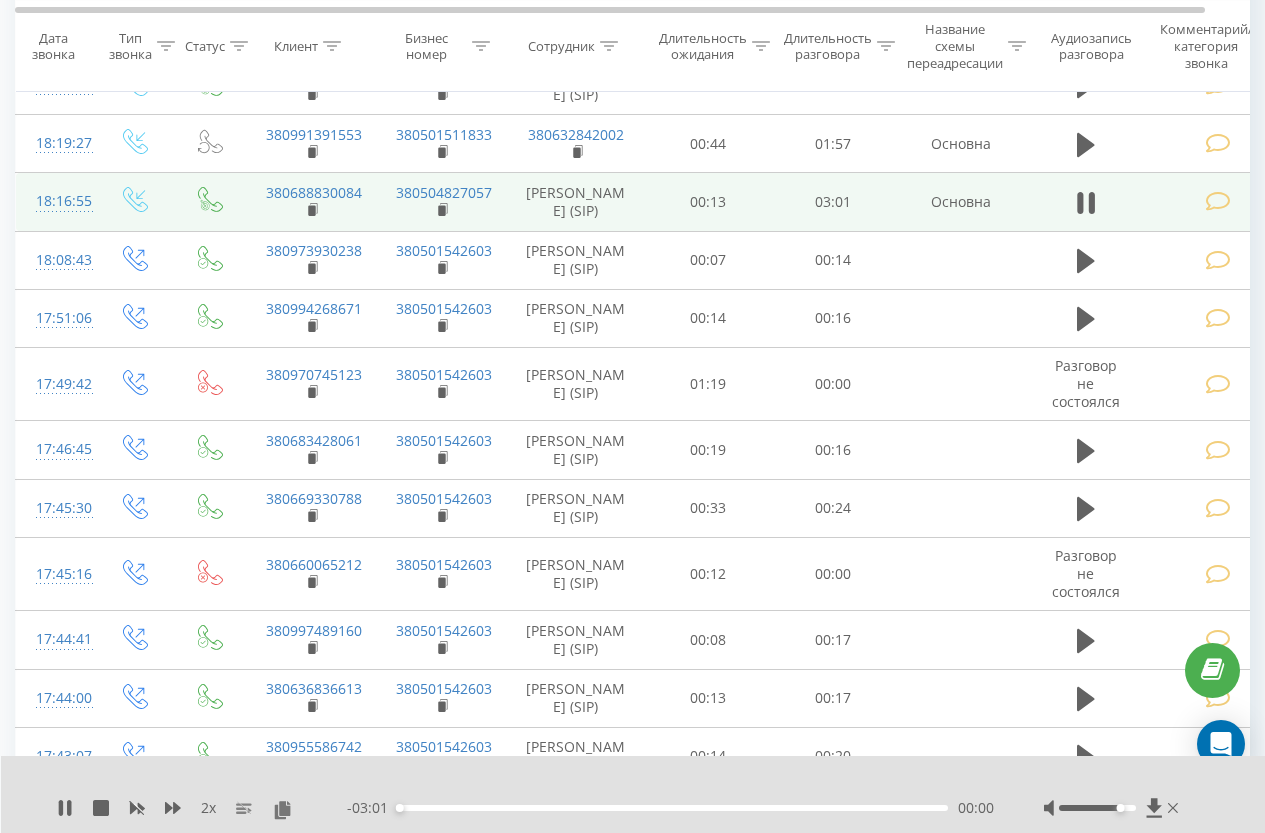 click at bounding box center [1218, 201] 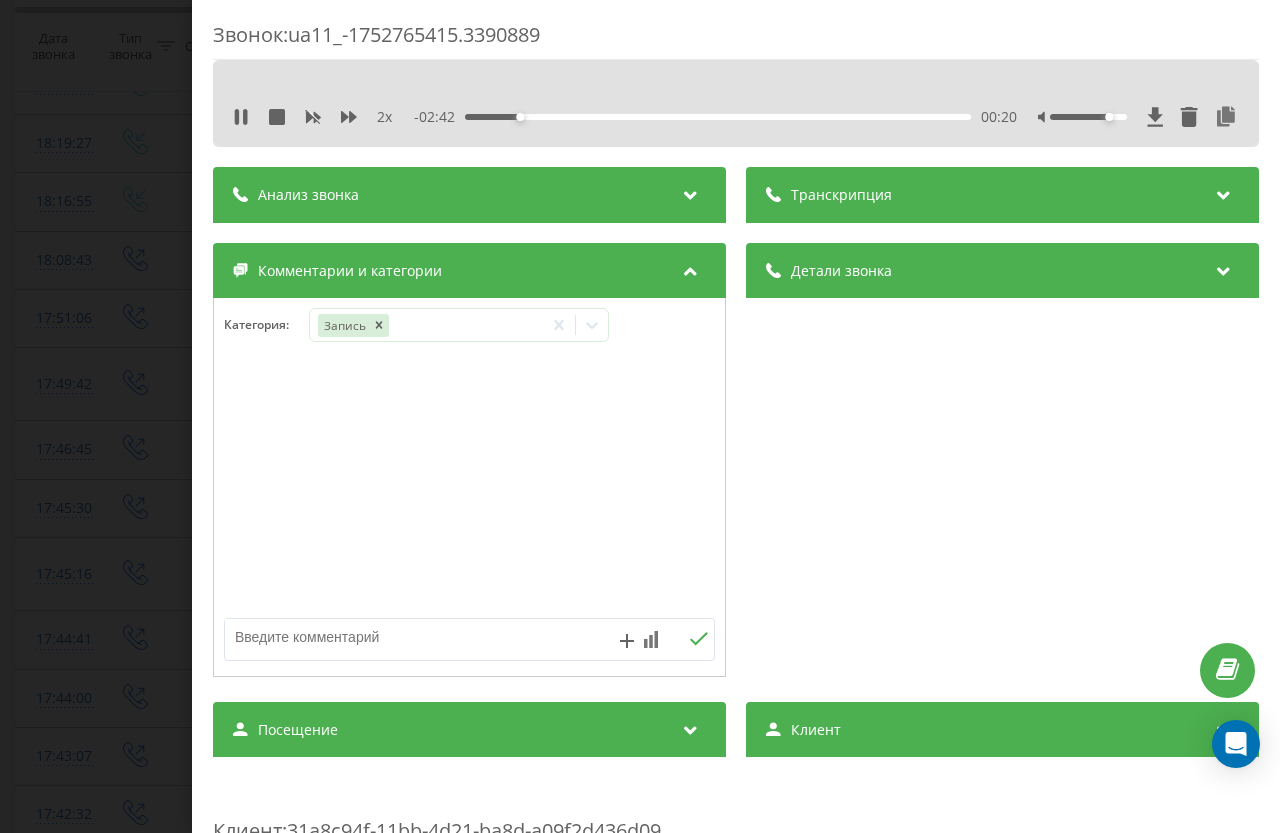 click on "2 x" at bounding box center [323, 117] 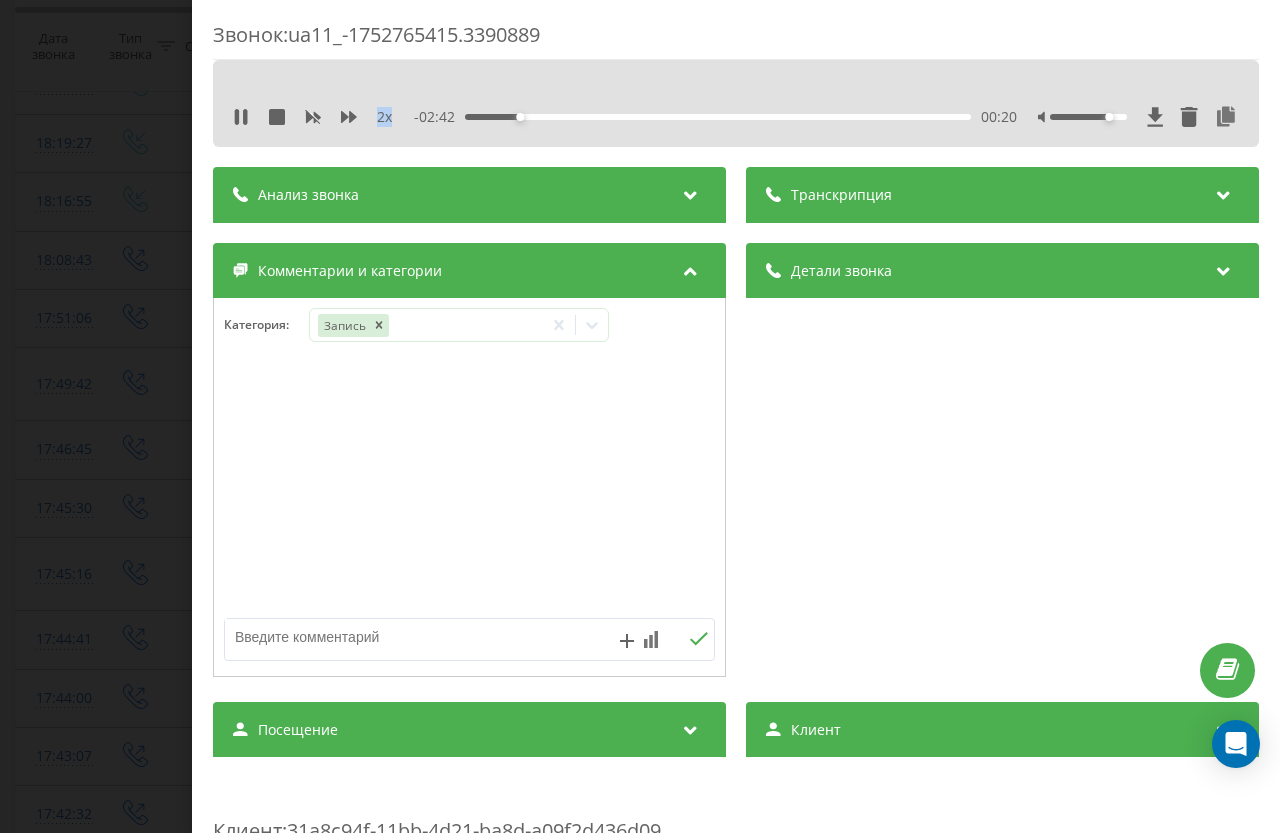 click on "2 x" at bounding box center (323, 117) 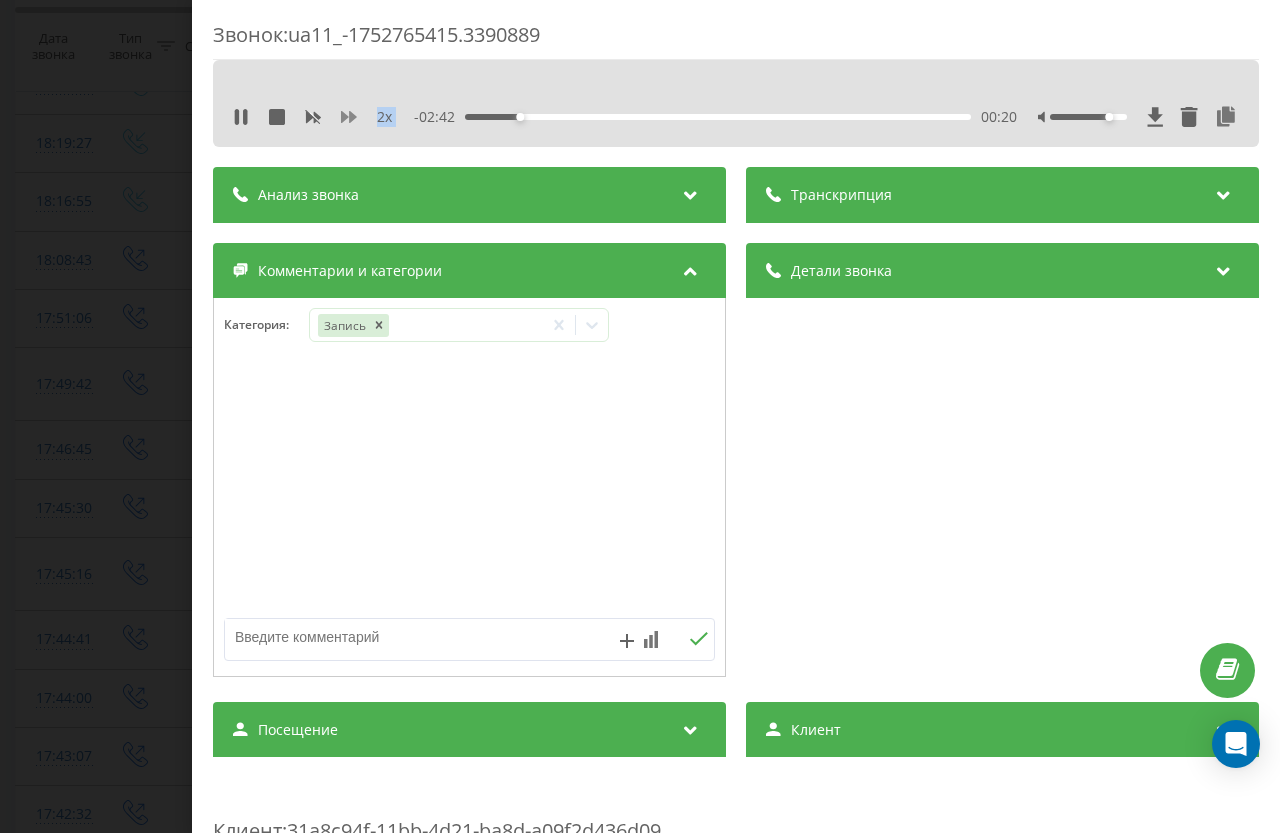 click 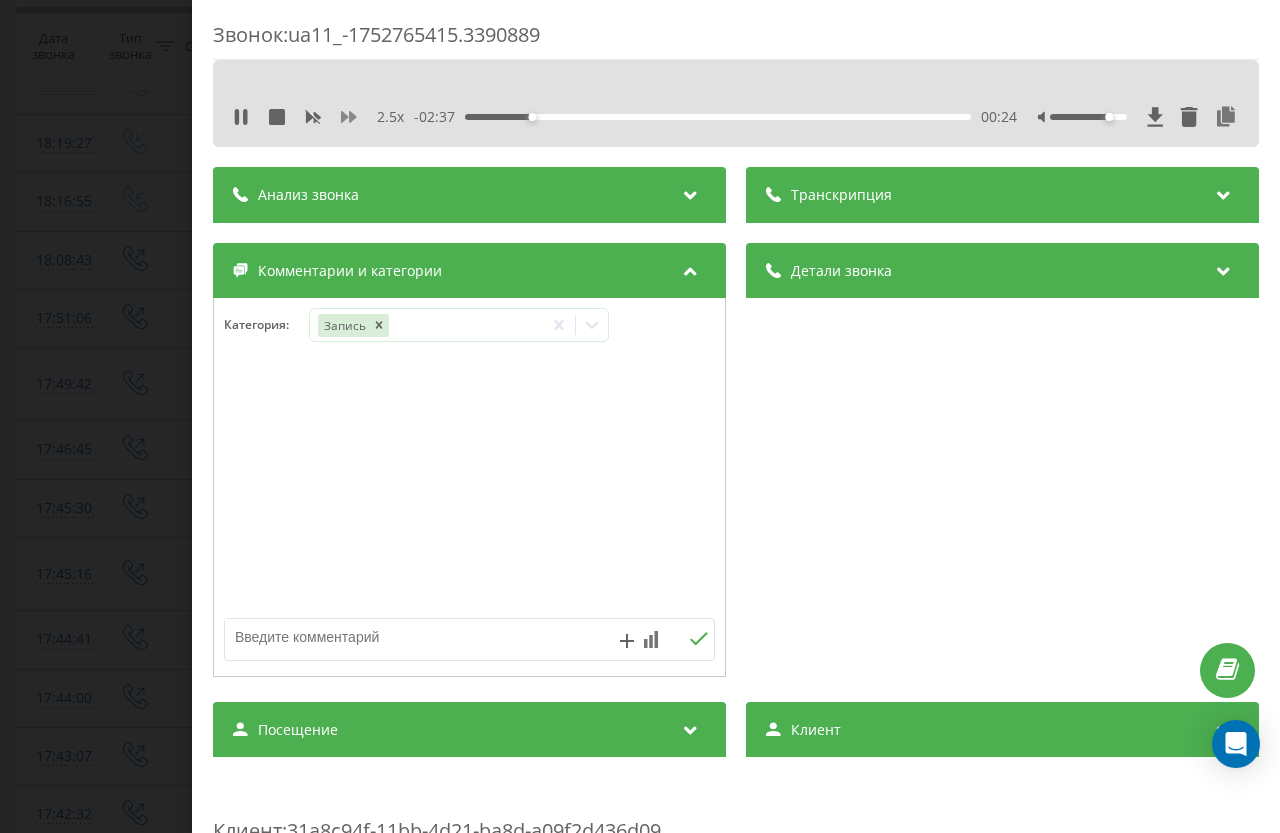 click 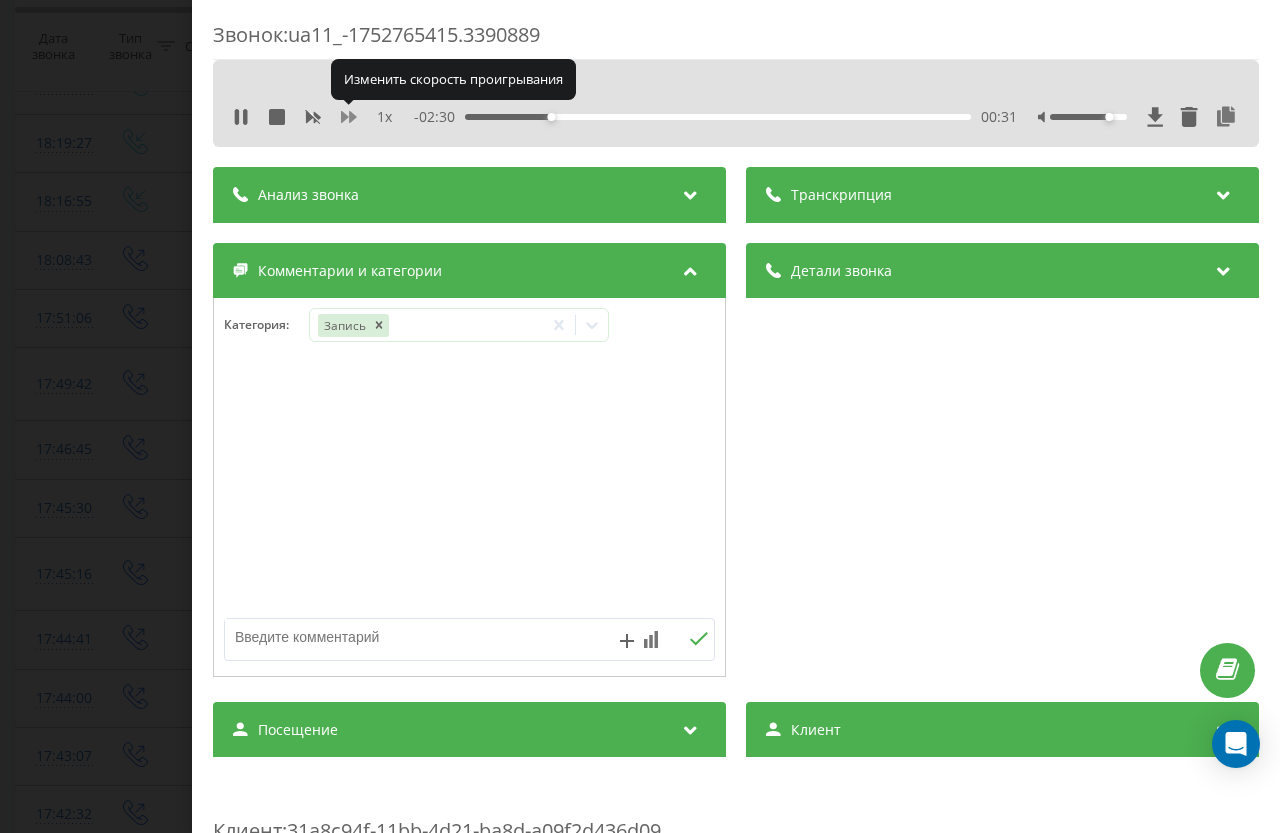 click 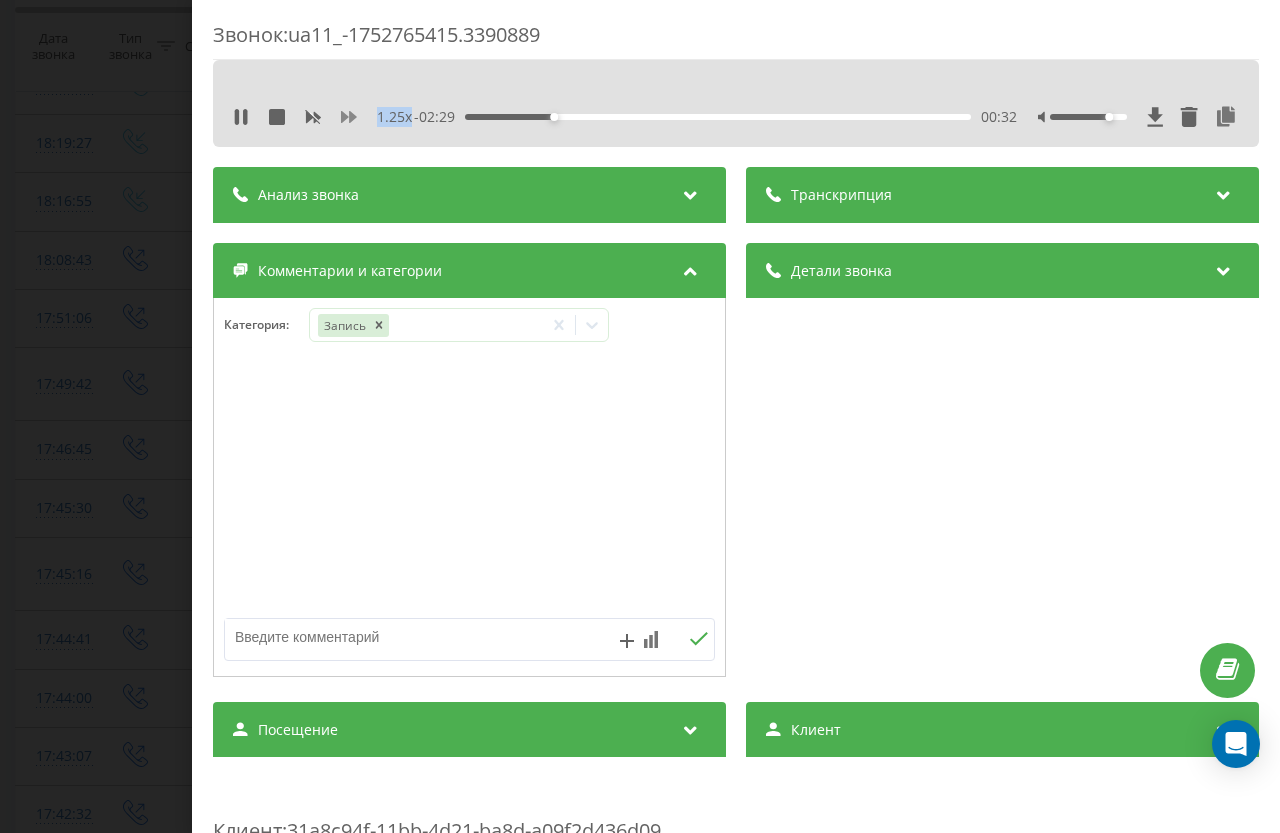 click 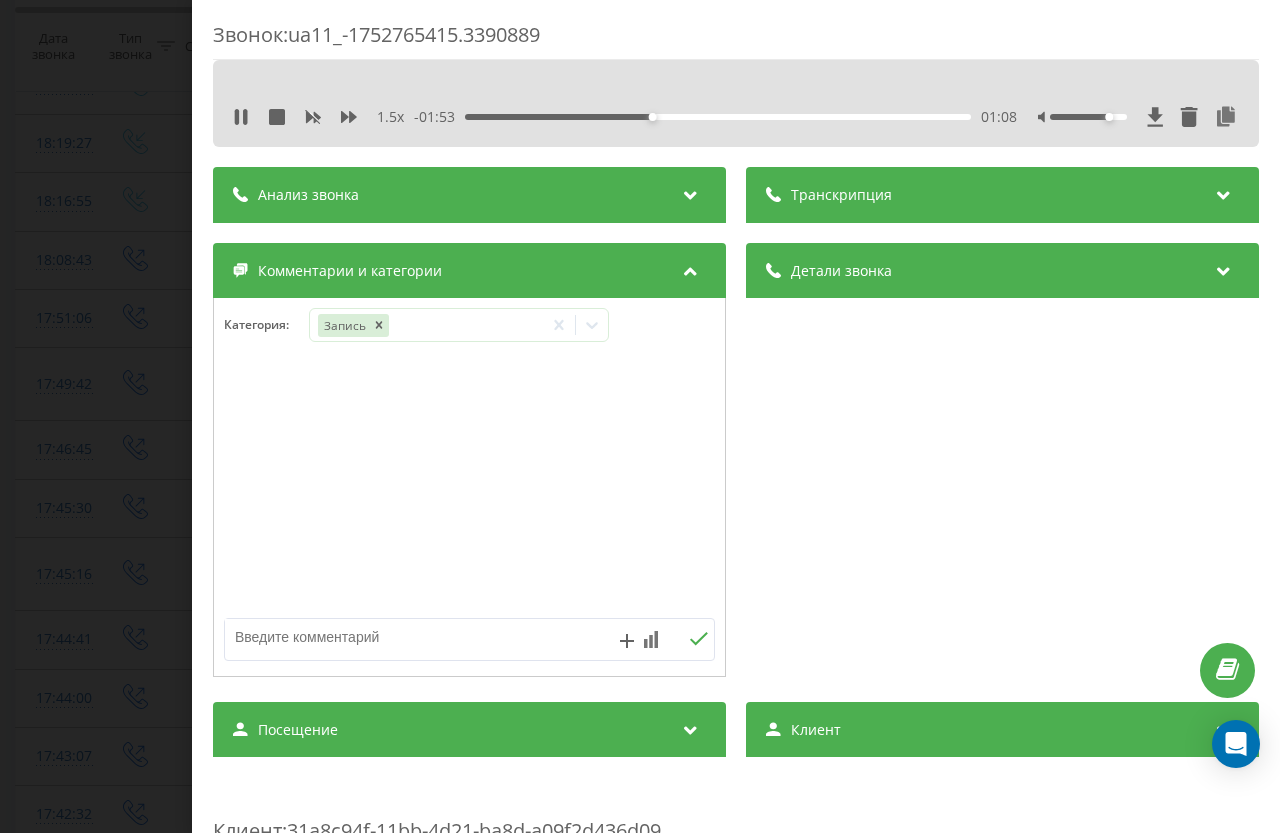 click on "- 01:53 01:08   01:08" at bounding box center [716, 117] 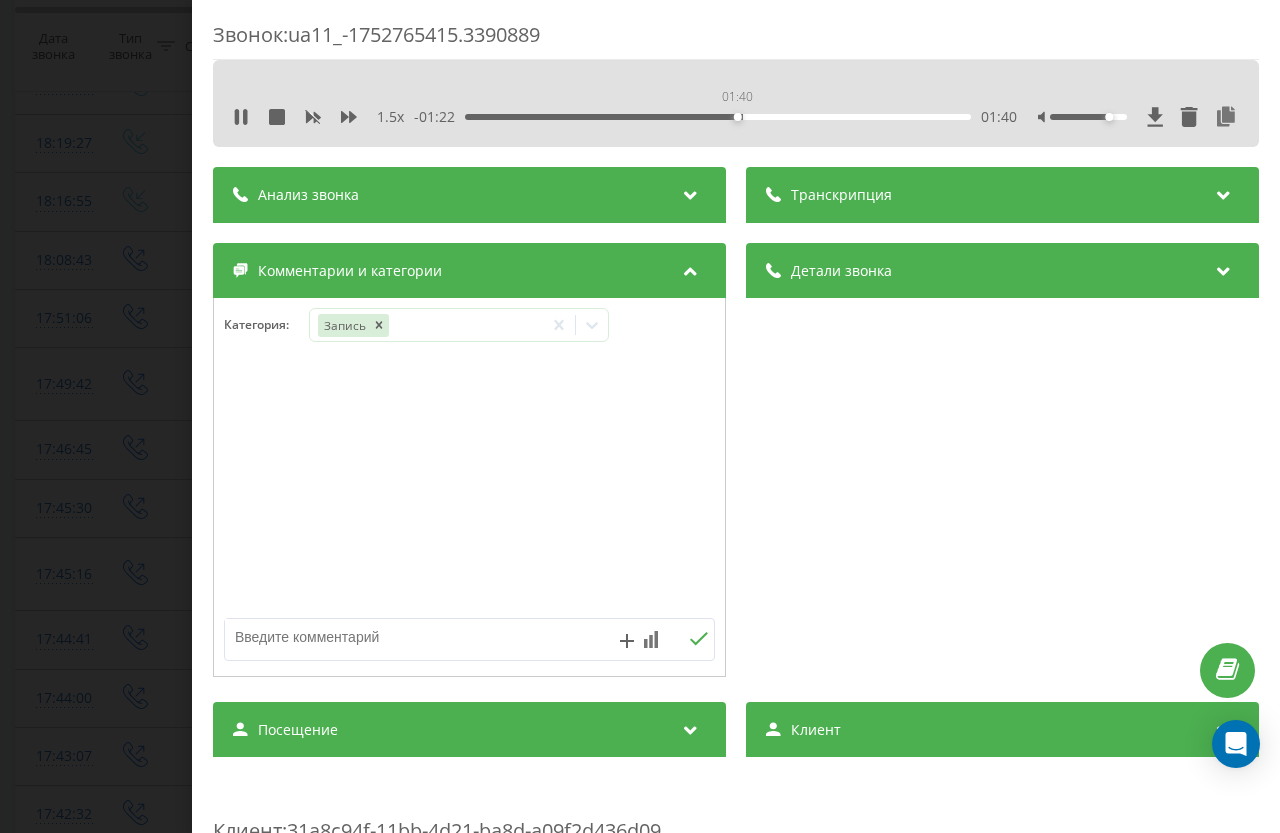 click on "01:40" at bounding box center [718, 117] 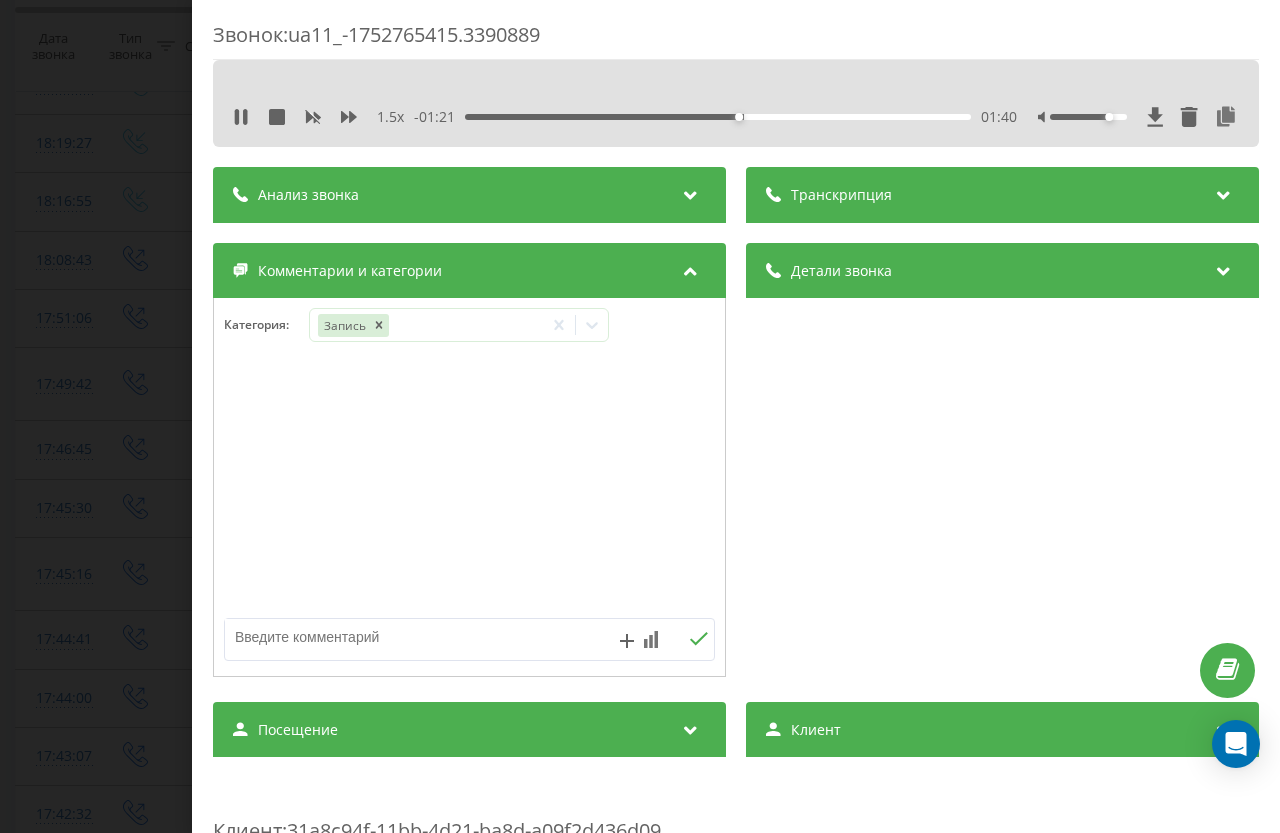 click on "- 01:21 01:40   01:40" at bounding box center [716, 117] 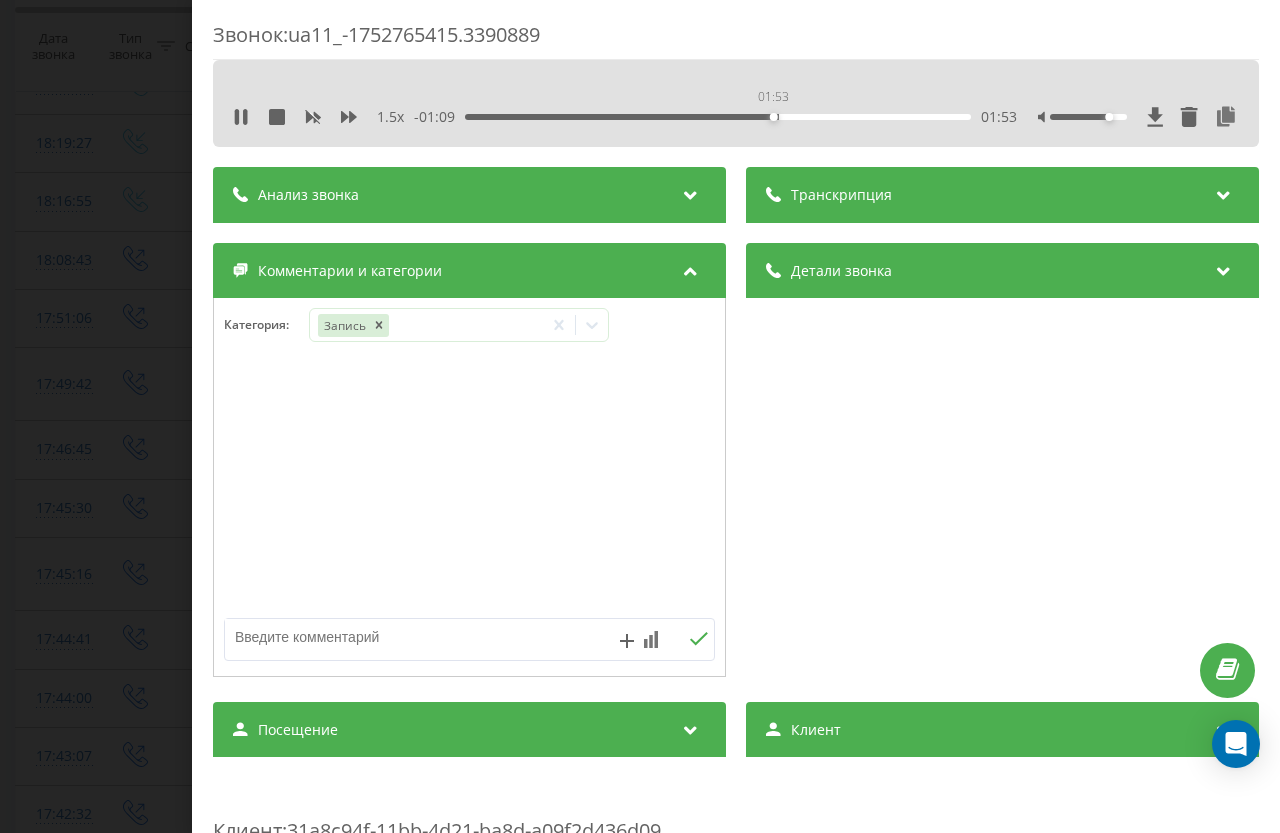 click on "01:53" at bounding box center (718, 117) 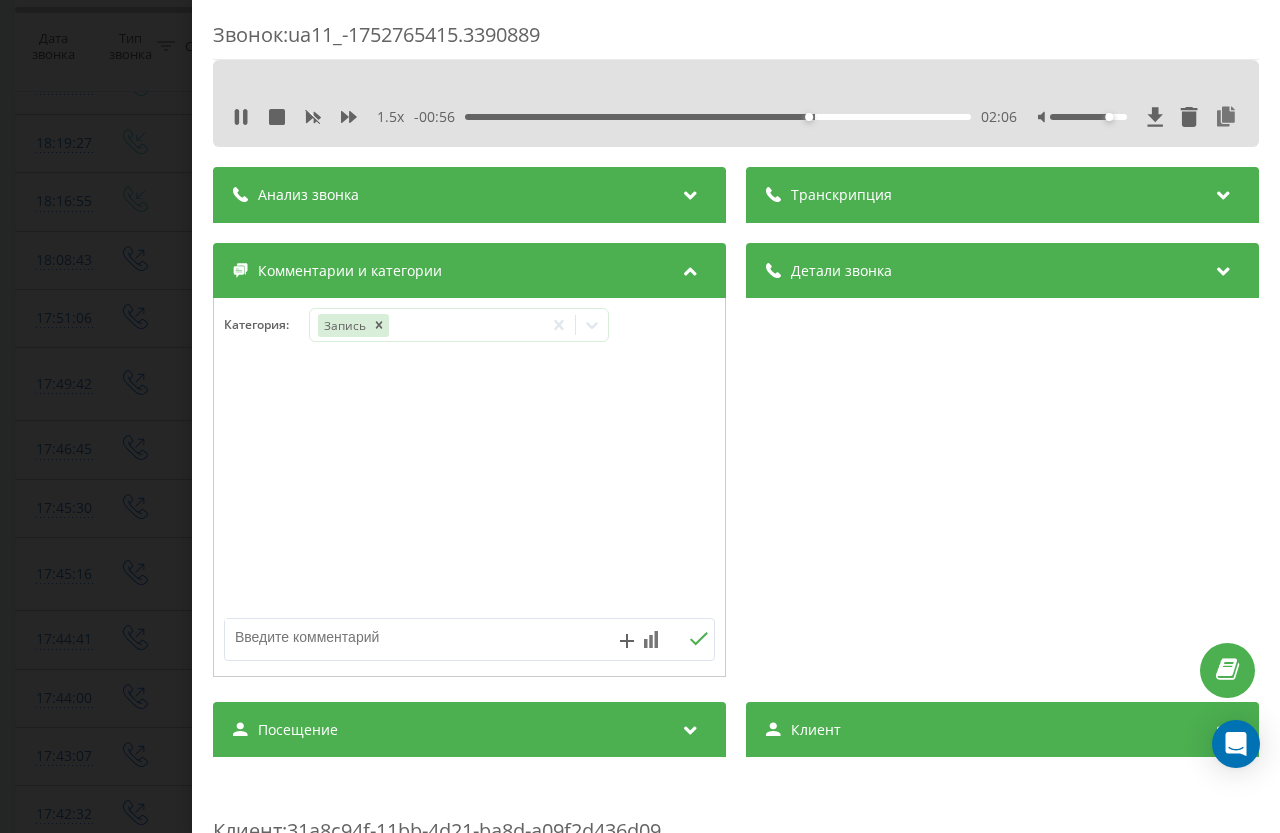 click on "- 00:56 02:06   02:06" at bounding box center (716, 117) 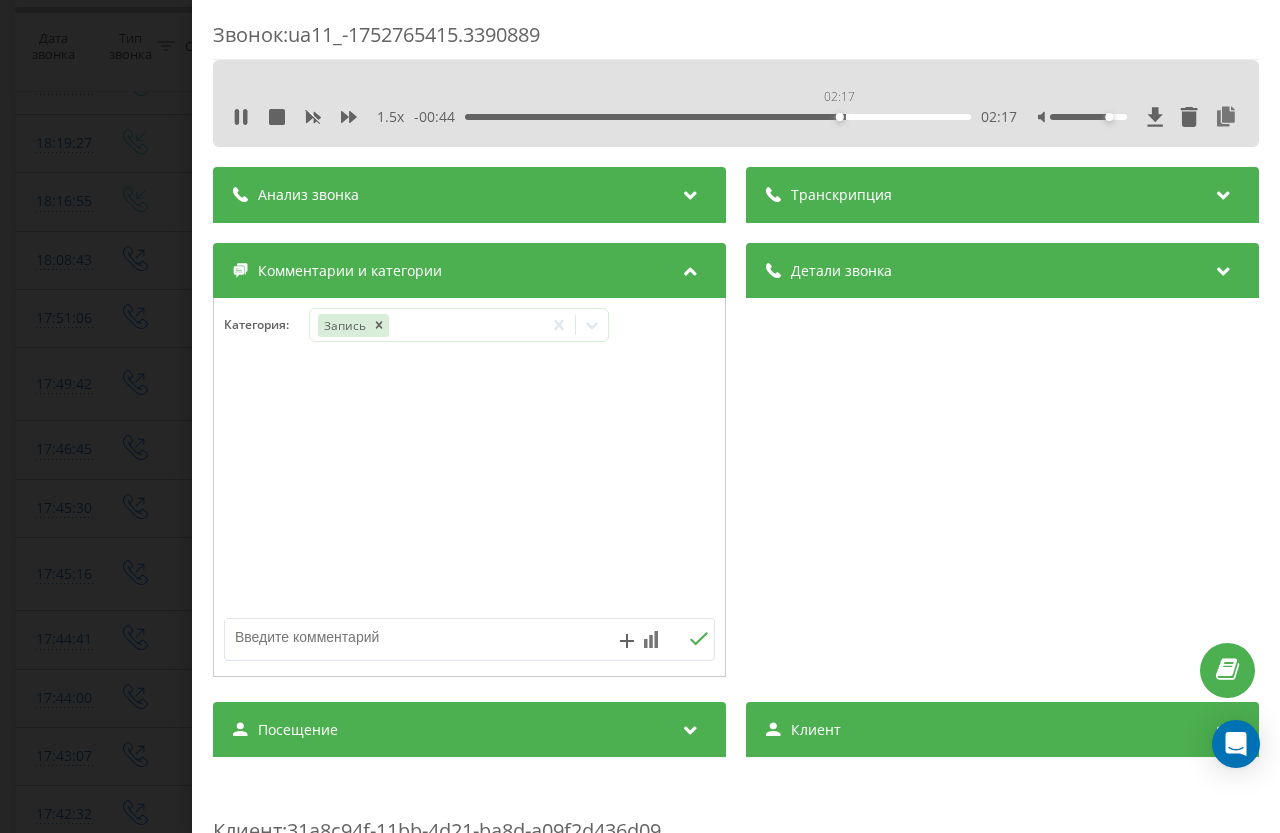 click on "02:17" at bounding box center (718, 117) 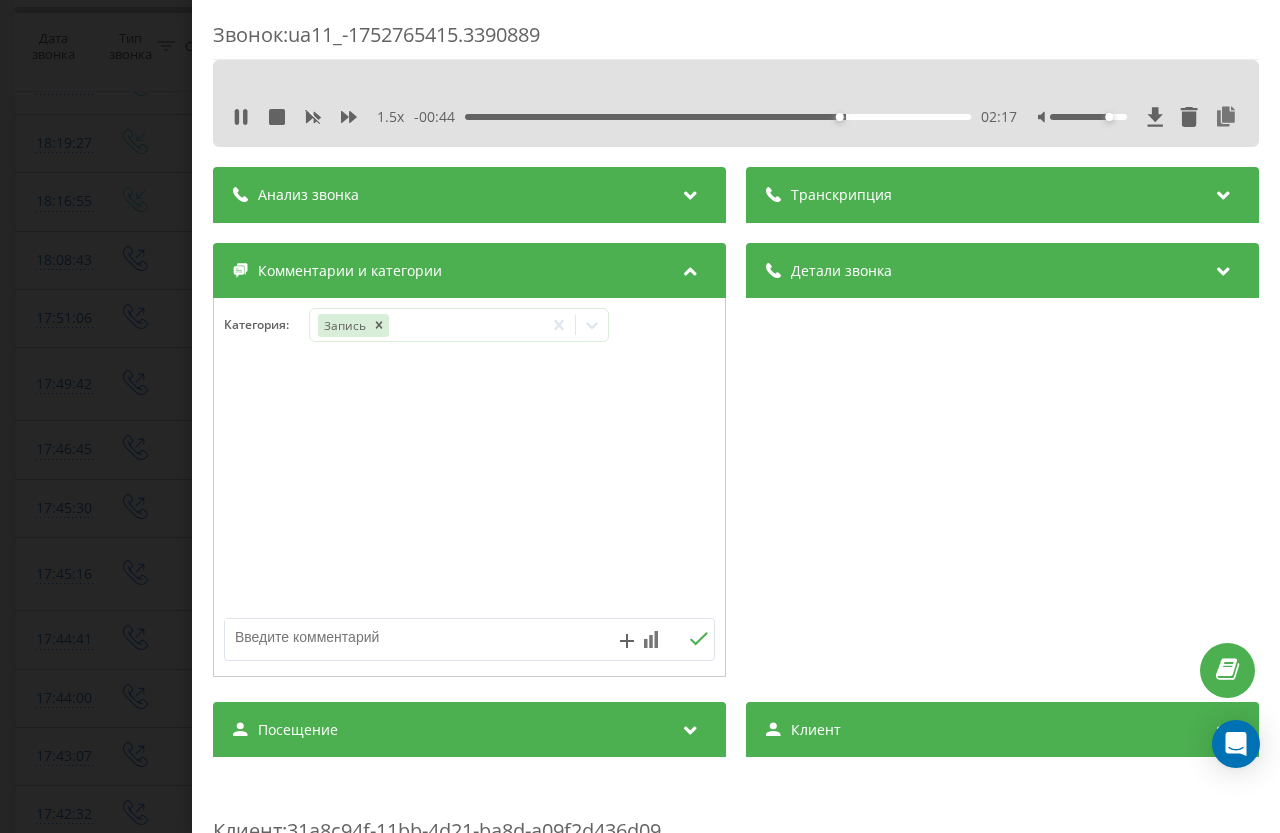 click on "02:17" at bounding box center (718, 117) 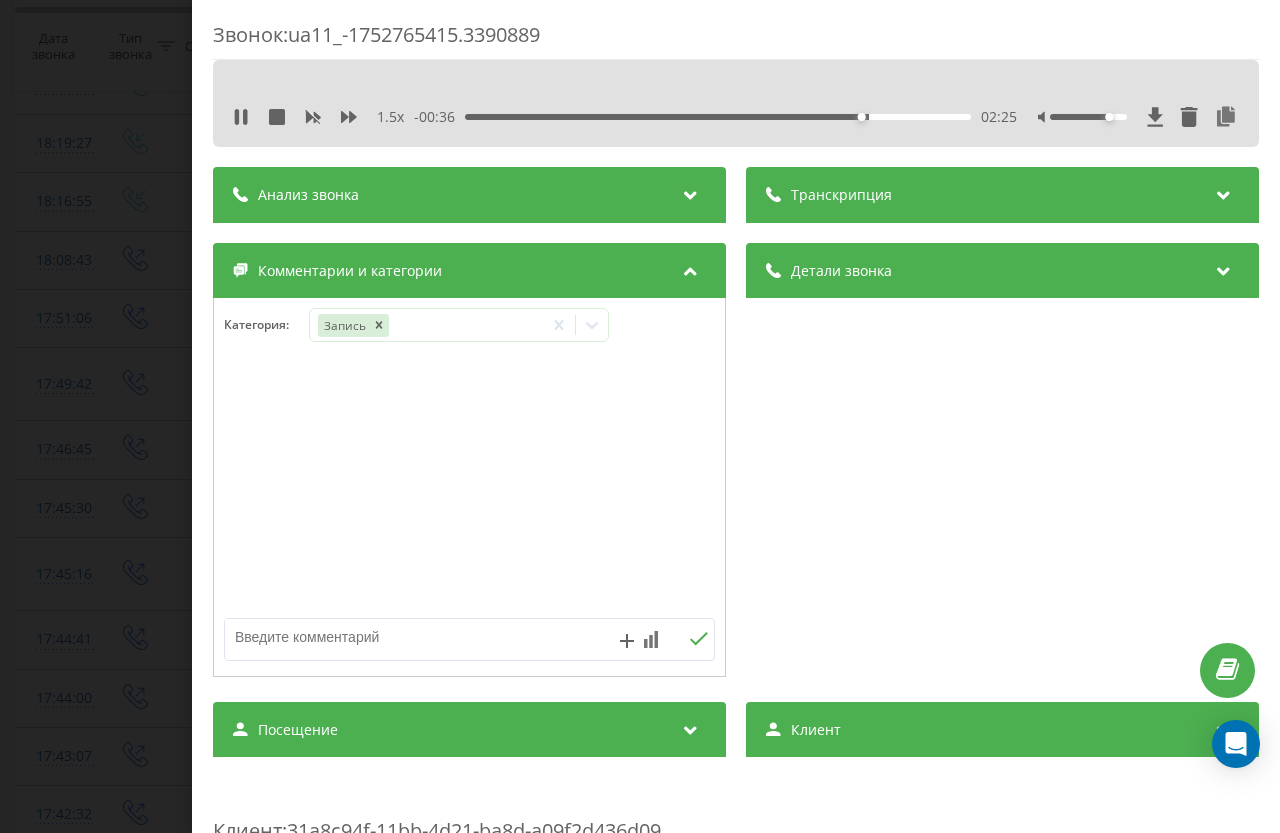click on "02:25" at bounding box center (718, 117) 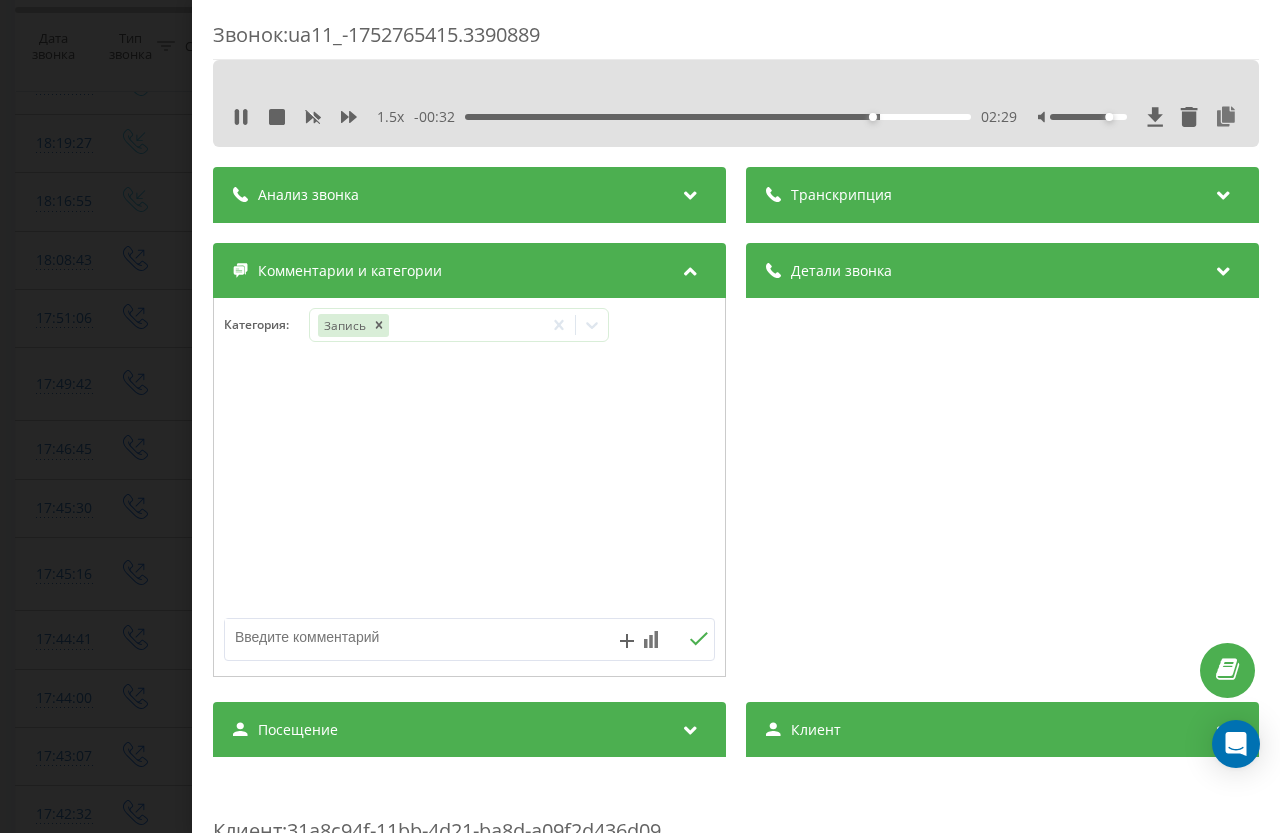 click on "- 00:32 02:29   02:29" at bounding box center (716, 117) 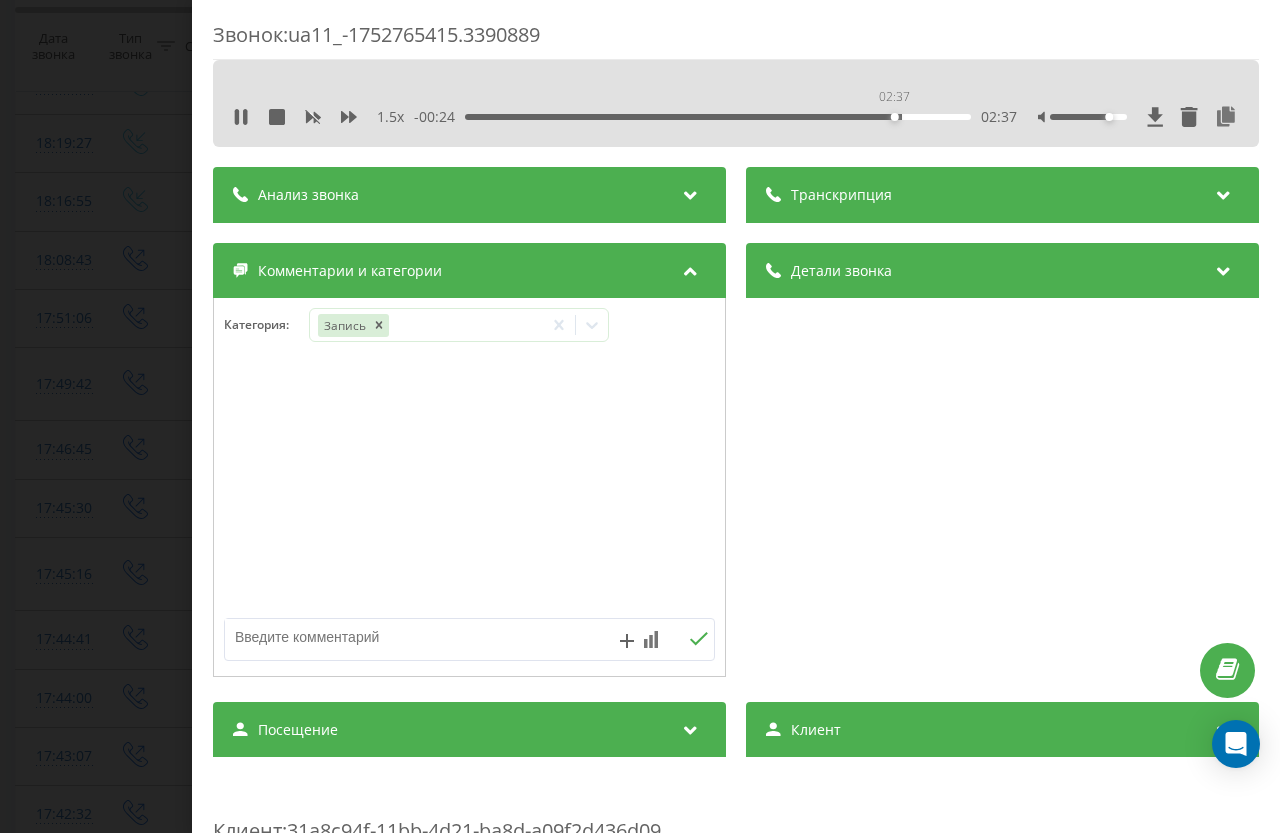 click on "02:37" at bounding box center (718, 117) 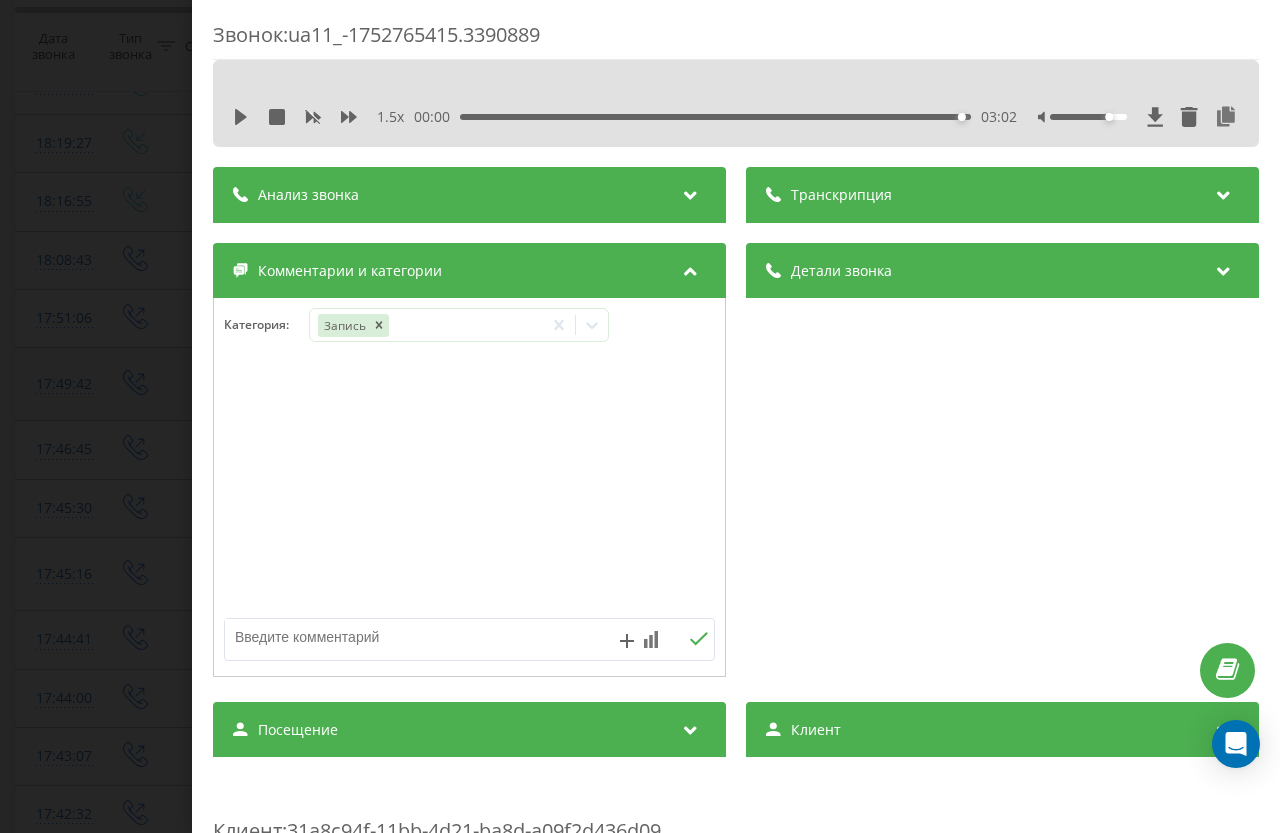 click on "Звонок :  ua11_-1752765415.3390889   1.5 x  00:00 03:02   03:02   Транскрипция Для анализа AI будущих звонков  настройте и активируйте профиль на странице . Если профиль уже есть и звонок соответствует его условиям, обновите страницу через 10 минут – AI анализирует текущий звонок. Анализ звонка Для анализа AI будущих звонков  настройте и активируйте профиль на странице . Если профиль уже есть и звонок соответствует его условиям, обновите страницу через 10 минут – AI анализирует текущий звонок. Детали звонка Общее Дата звонка [DATE] 18:16:55 Тип звонка Входящий Статус звонка Целевой 380688830084" at bounding box center [640, 416] 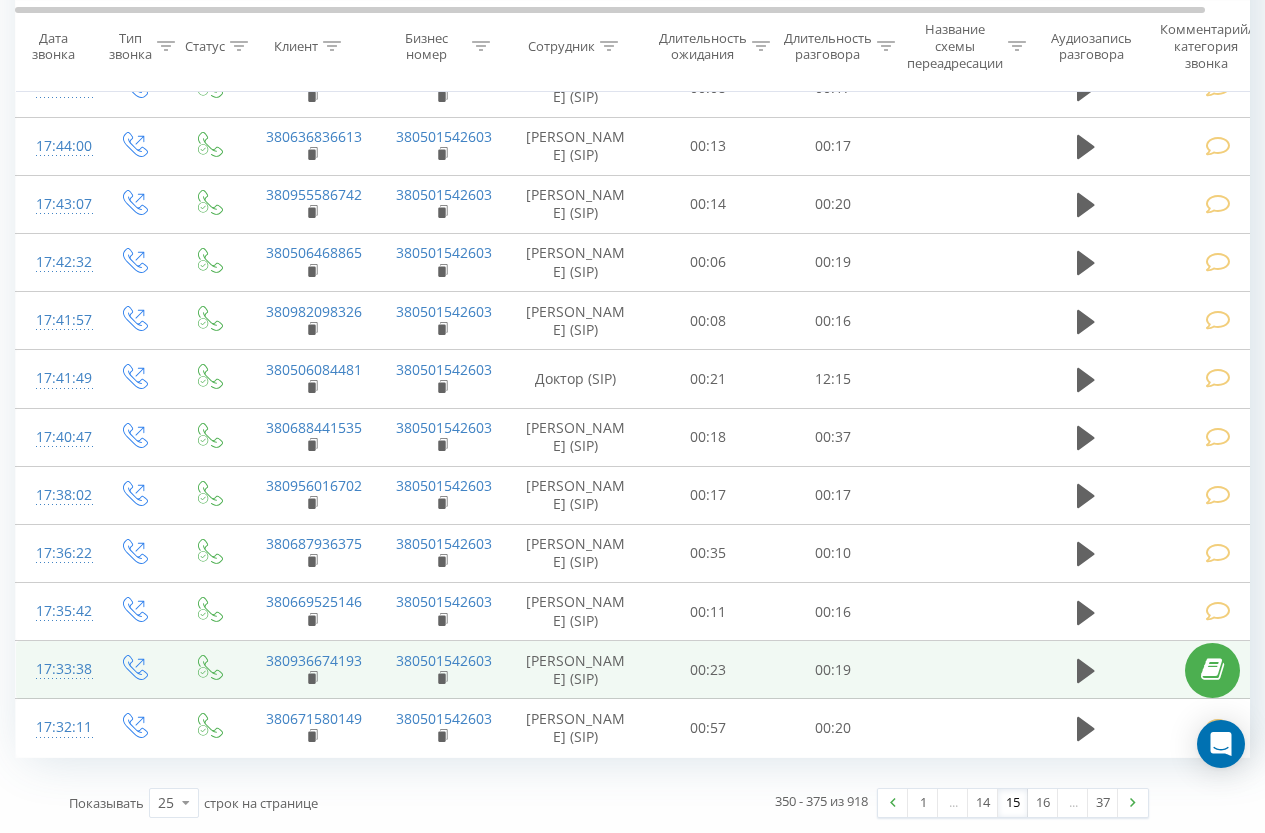 scroll, scrollTop: 2041, scrollLeft: 0, axis: vertical 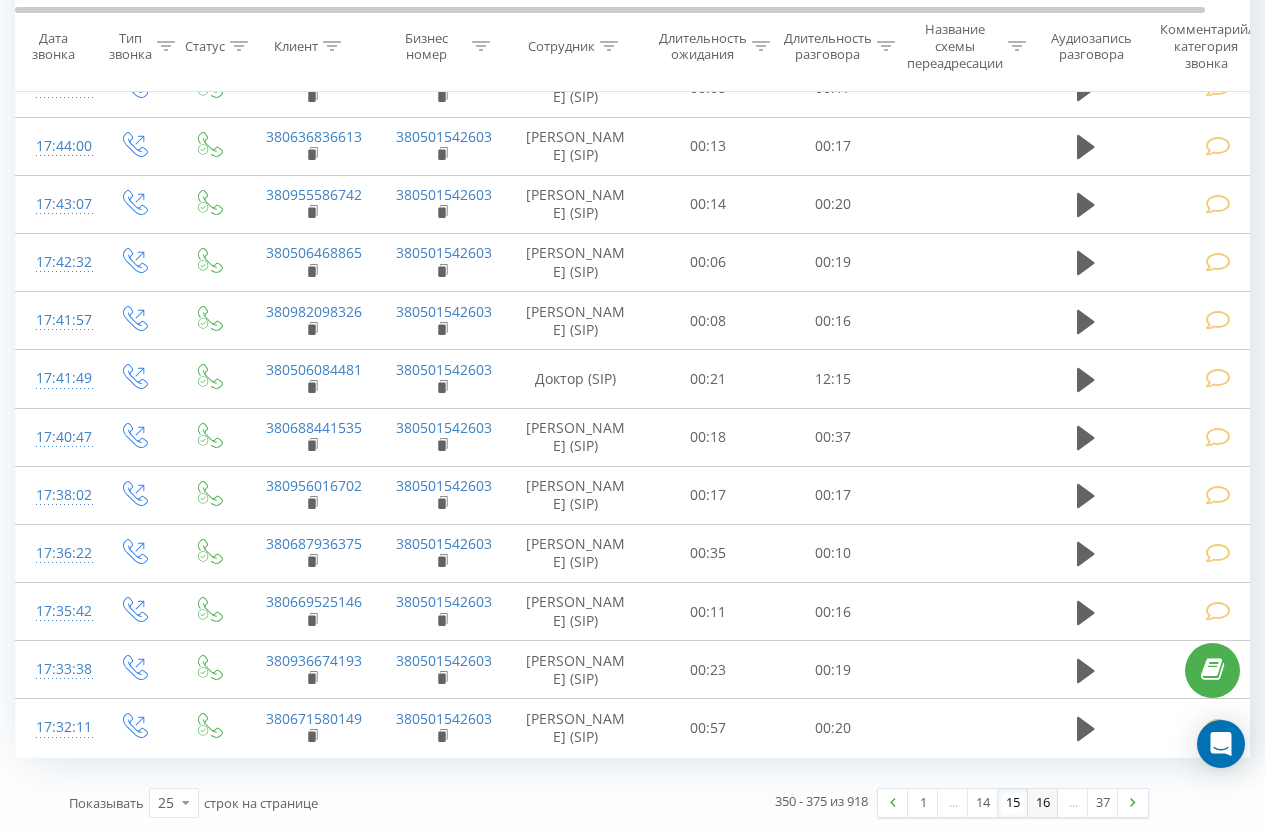 click on "16" at bounding box center (1043, 803) 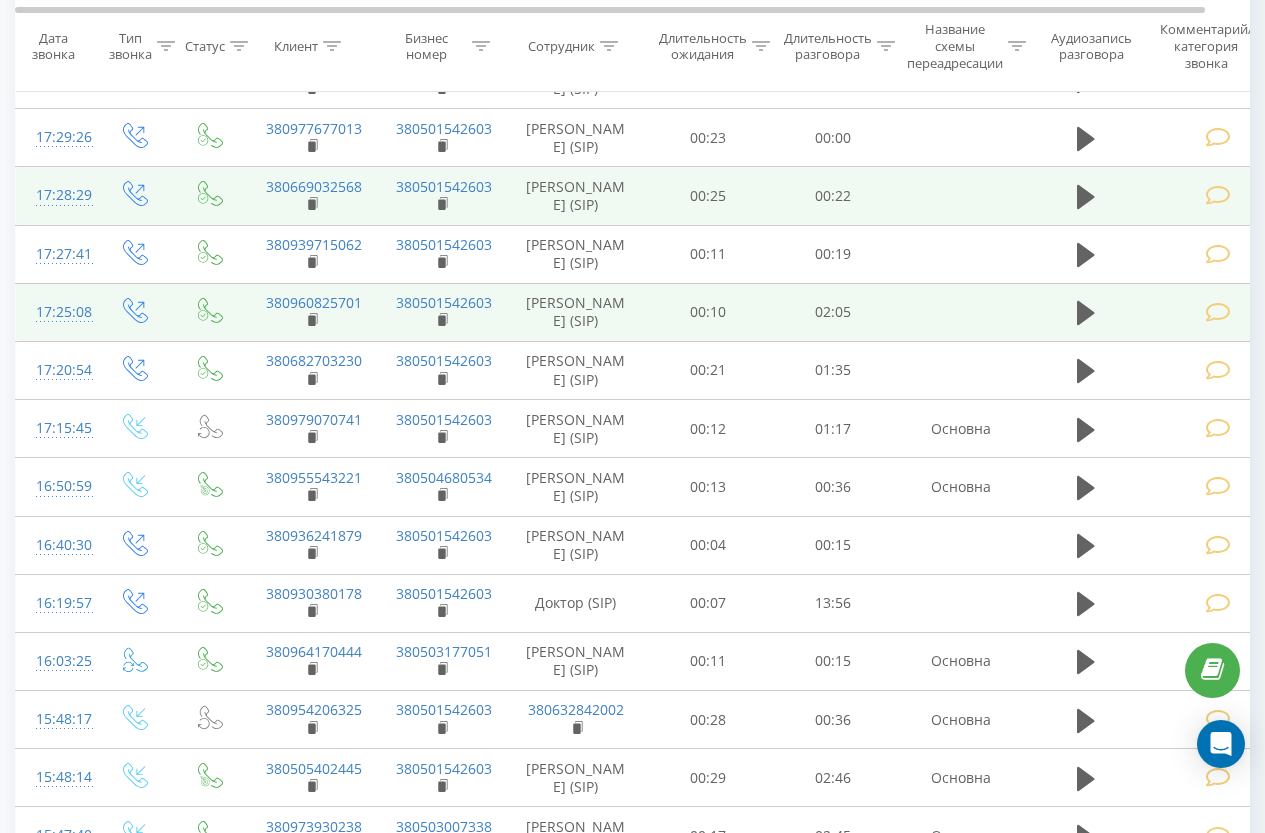 scroll, scrollTop: 813, scrollLeft: 0, axis: vertical 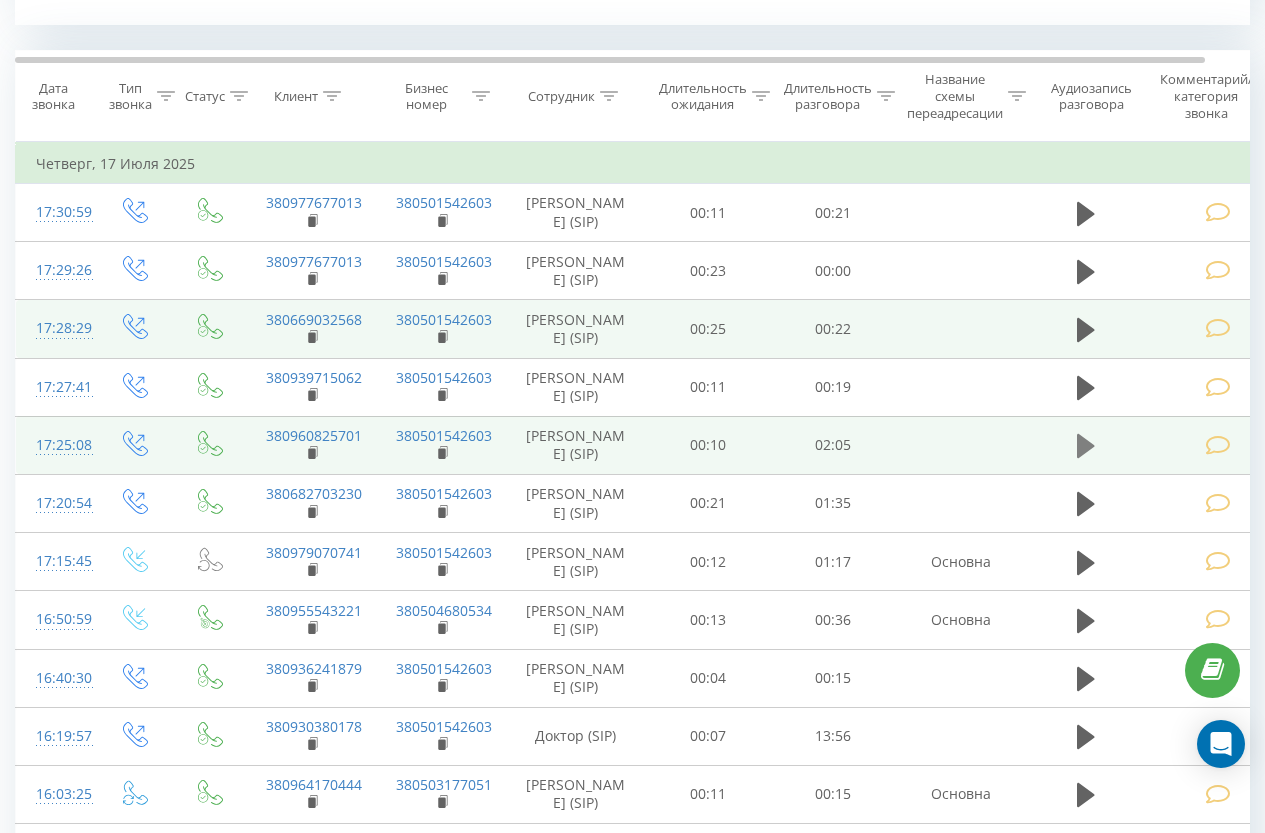 click 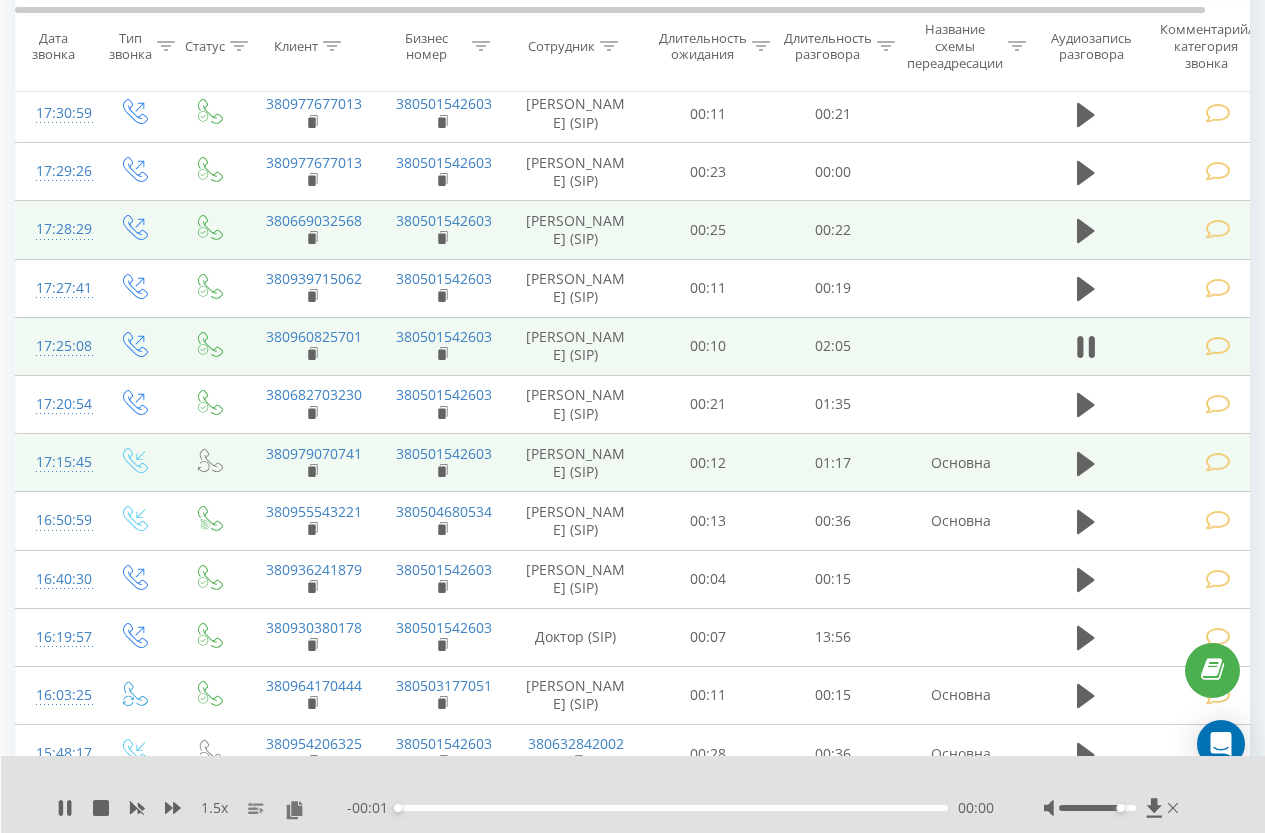 scroll, scrollTop: 1013, scrollLeft: 0, axis: vertical 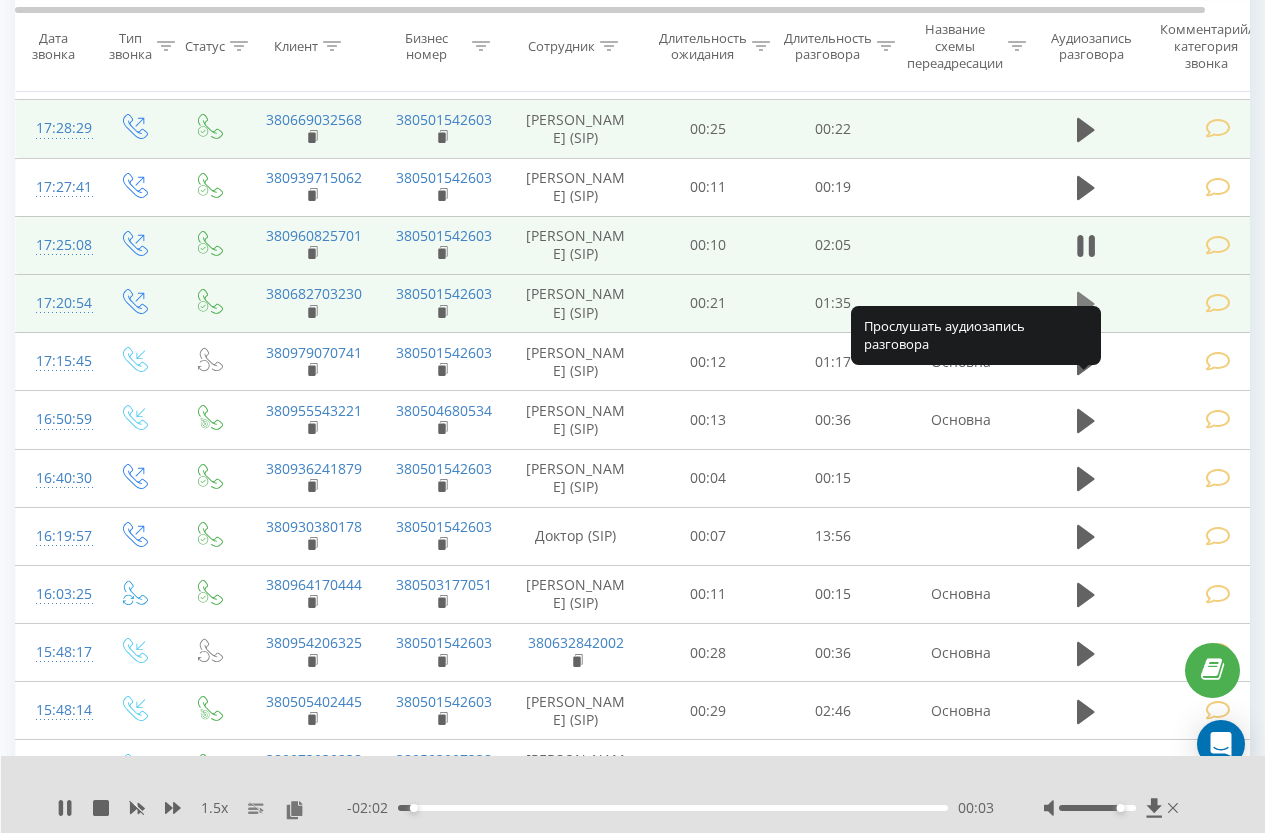 click 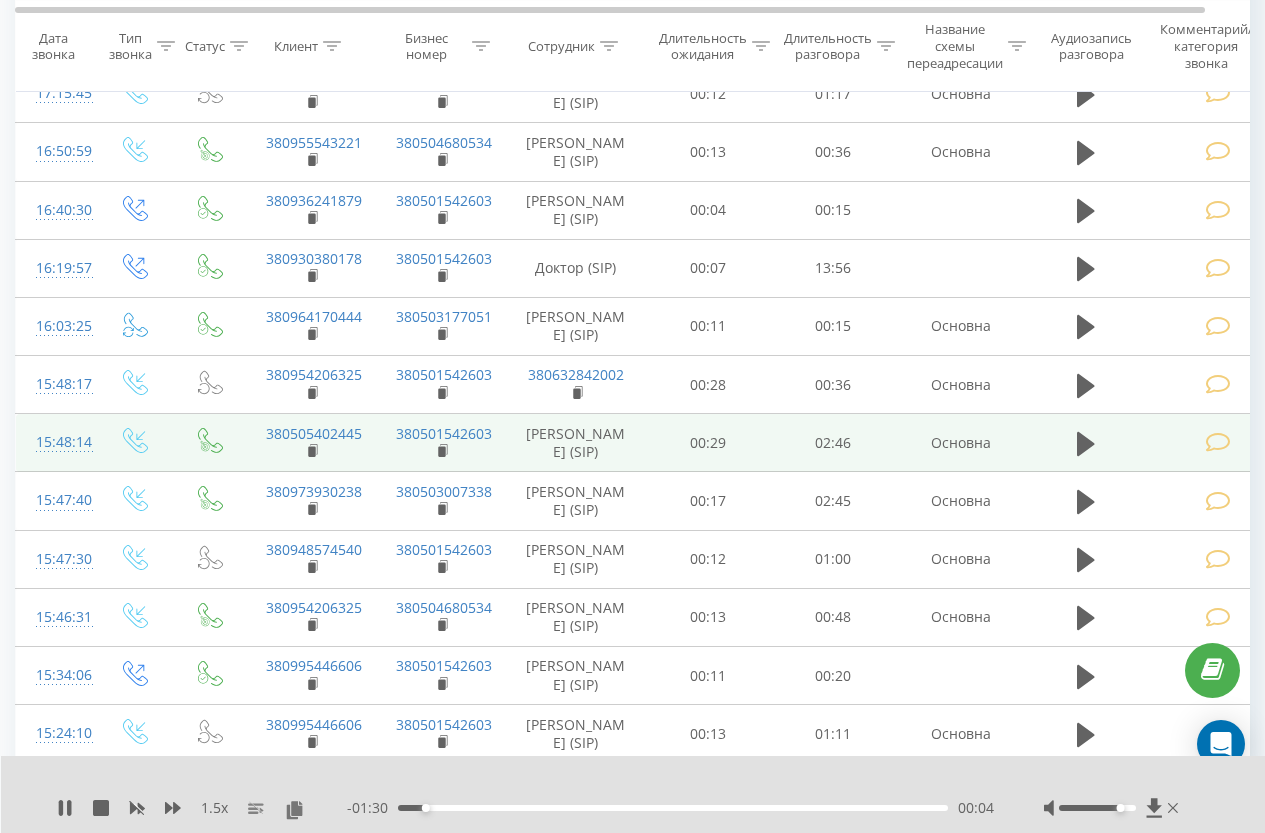 scroll, scrollTop: 1313, scrollLeft: 0, axis: vertical 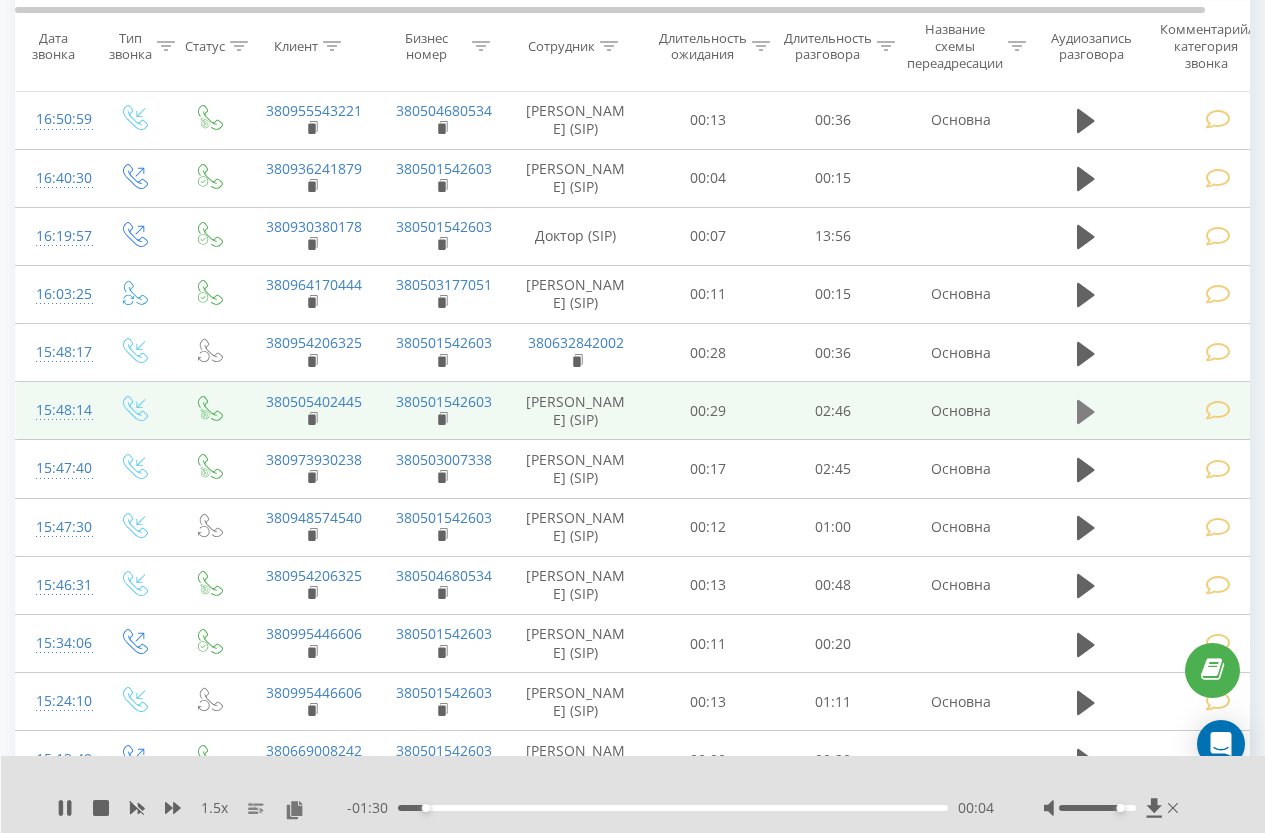click at bounding box center [1086, 412] 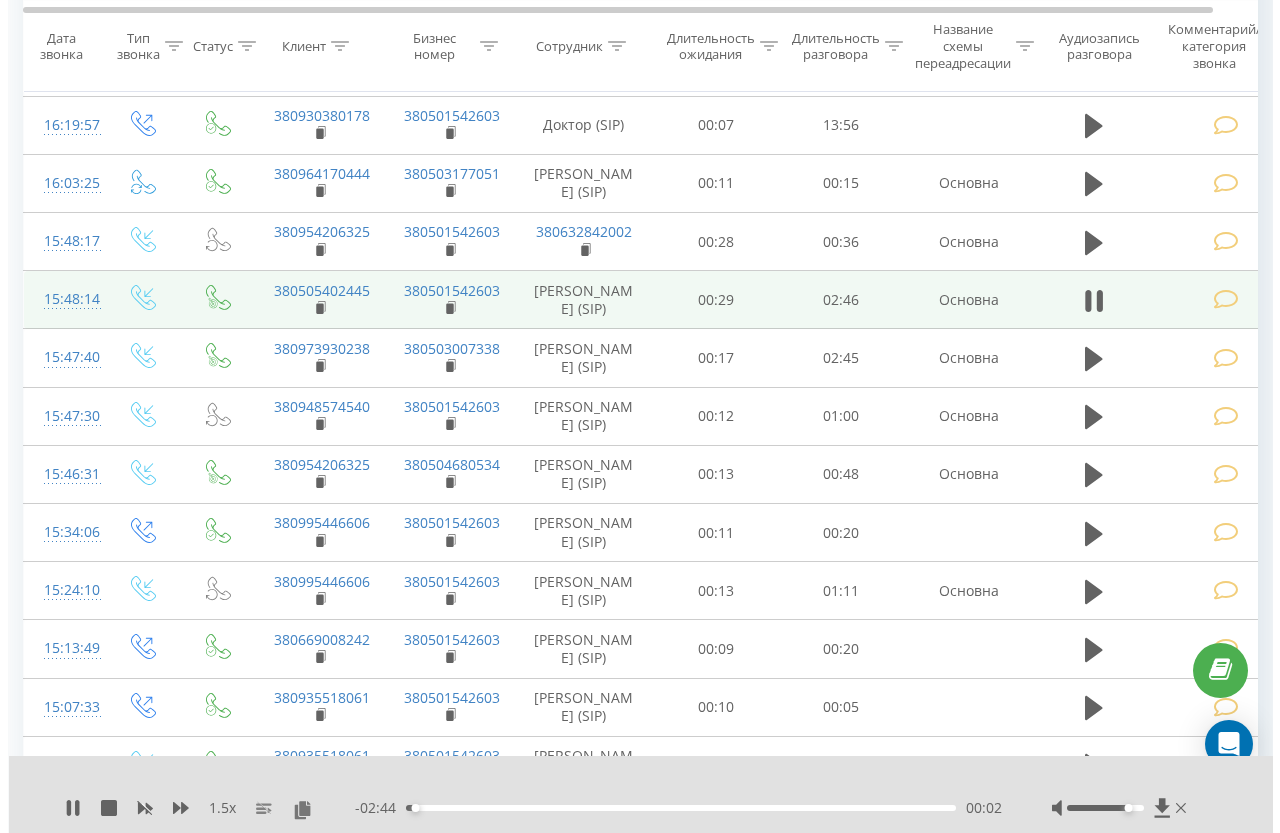 scroll, scrollTop: 1513, scrollLeft: 0, axis: vertical 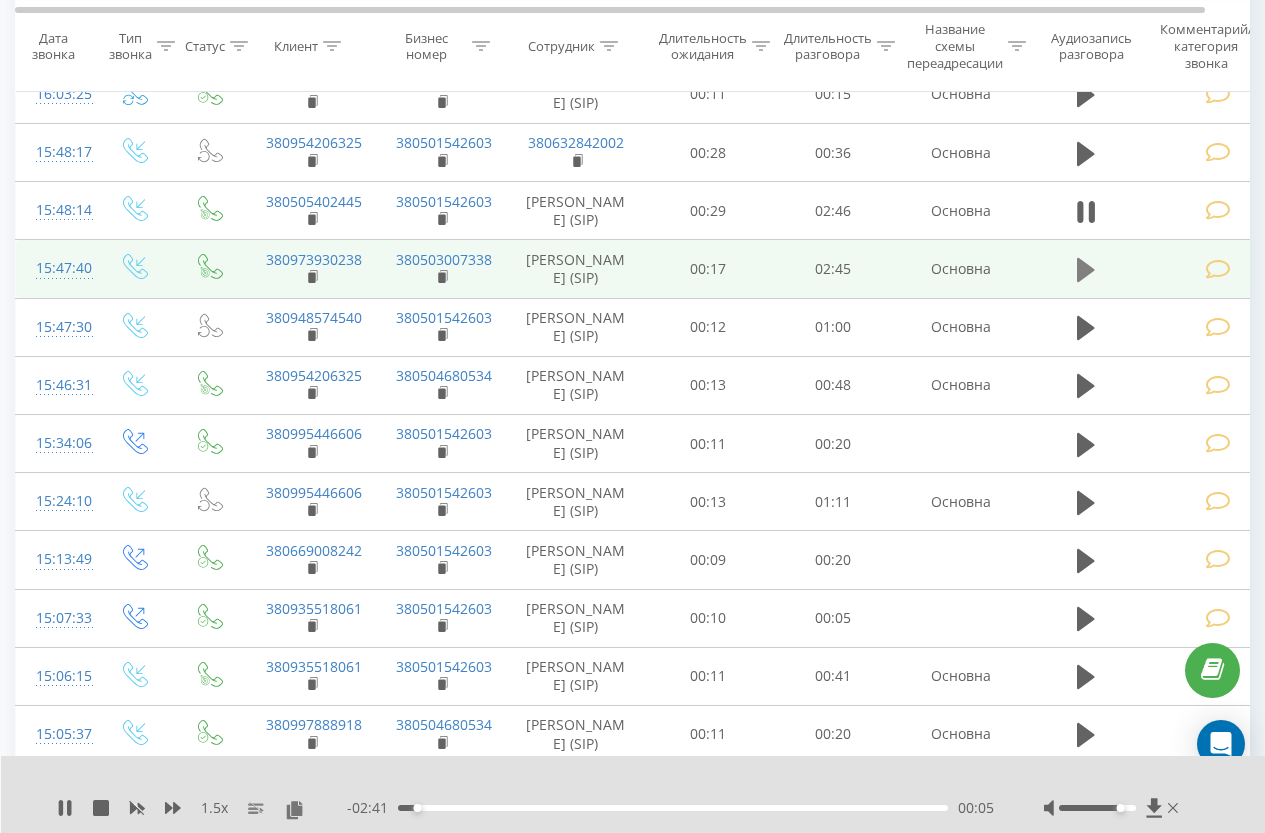 click 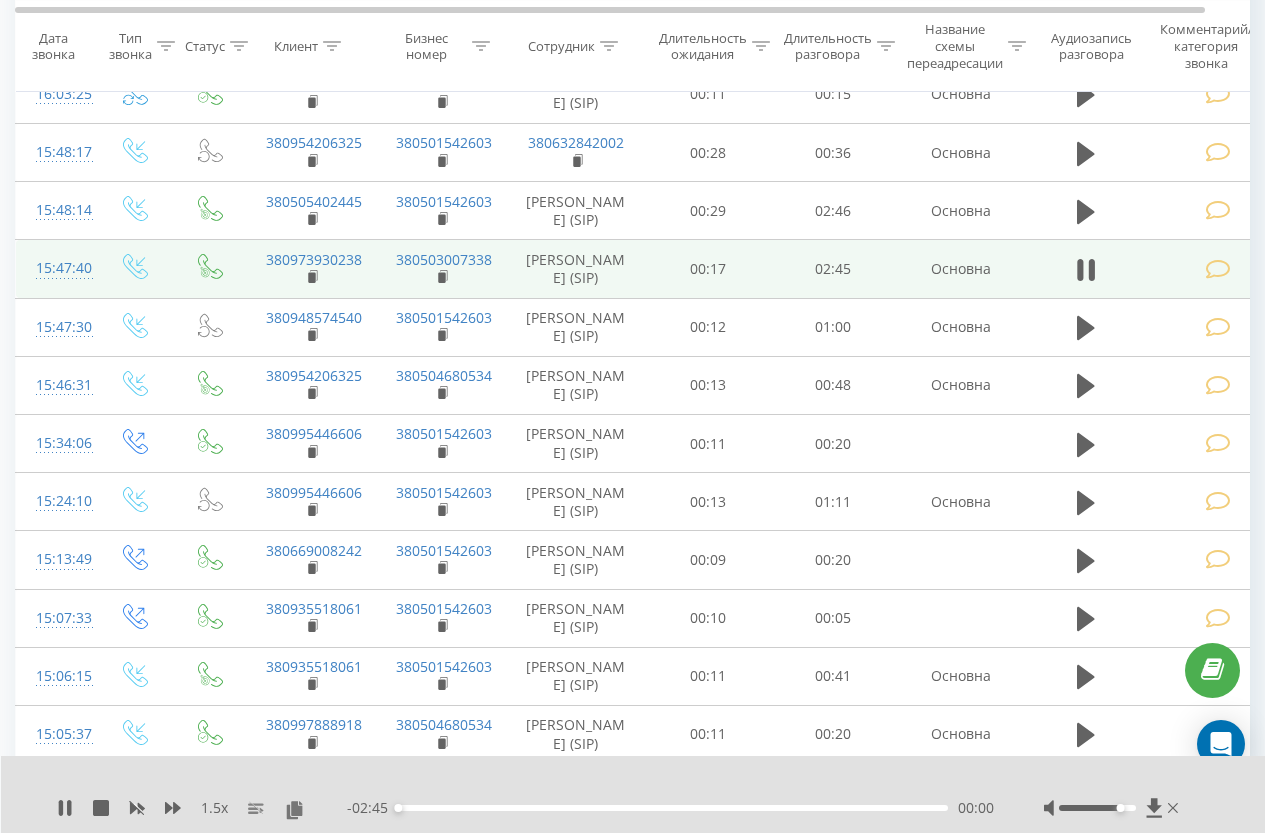 click at bounding box center (1221, 269) 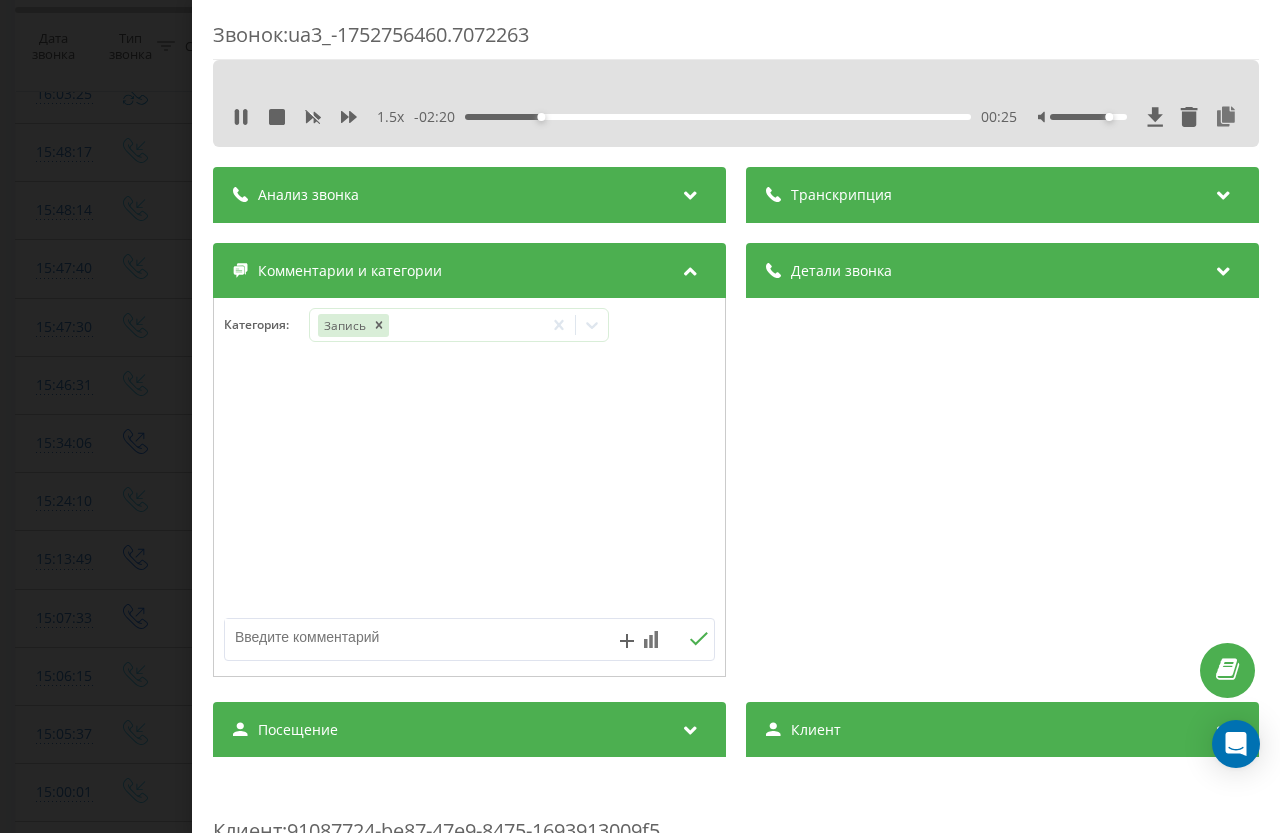 scroll, scrollTop: 1513, scrollLeft: 0, axis: vertical 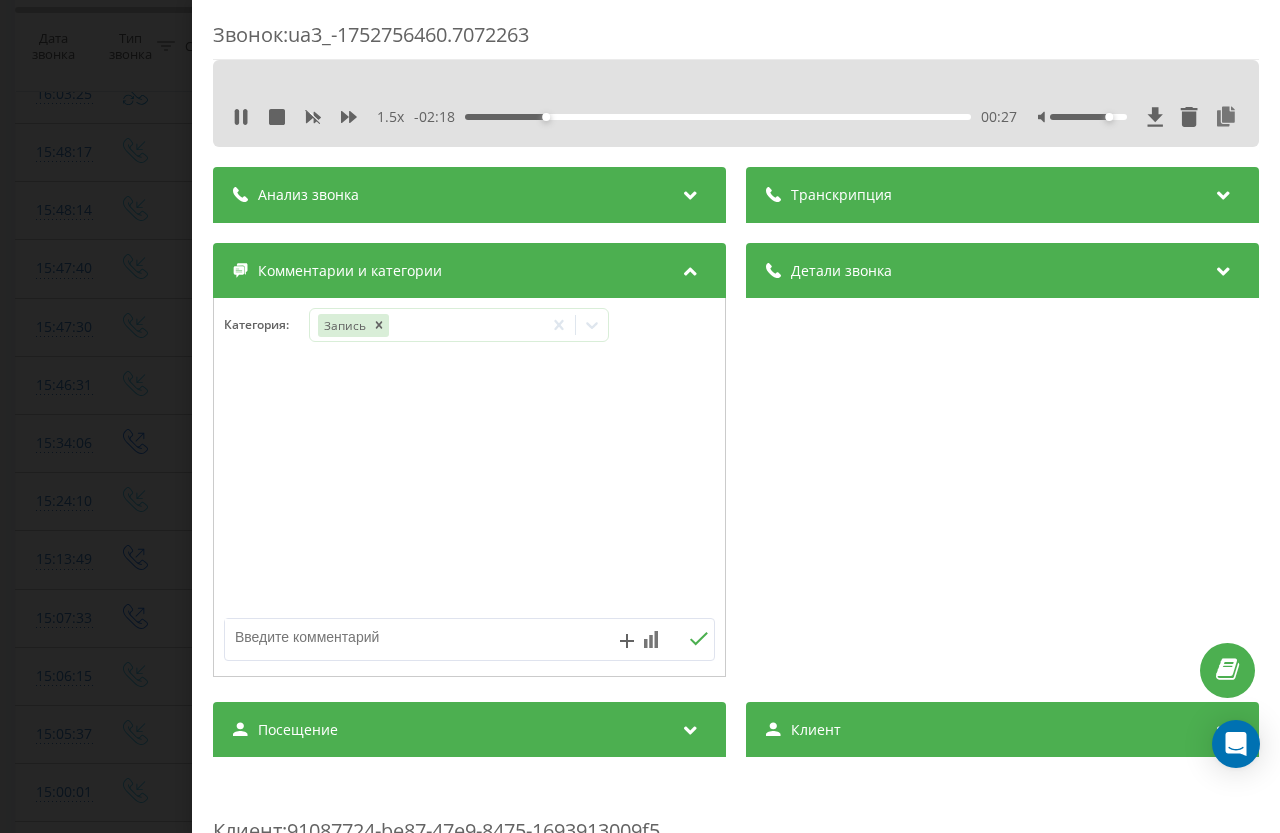 click on "00:27" at bounding box center (718, 117) 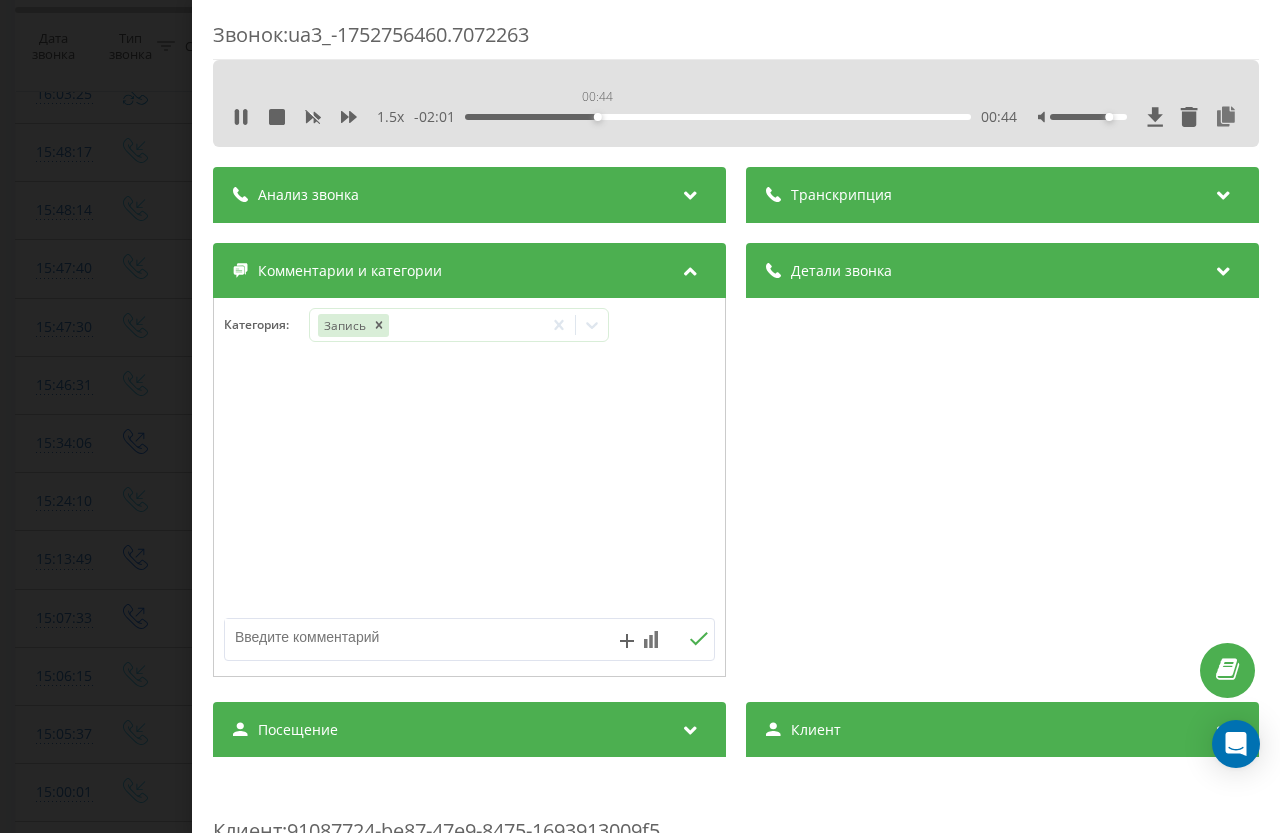 click on "00:44" at bounding box center [597, 117] 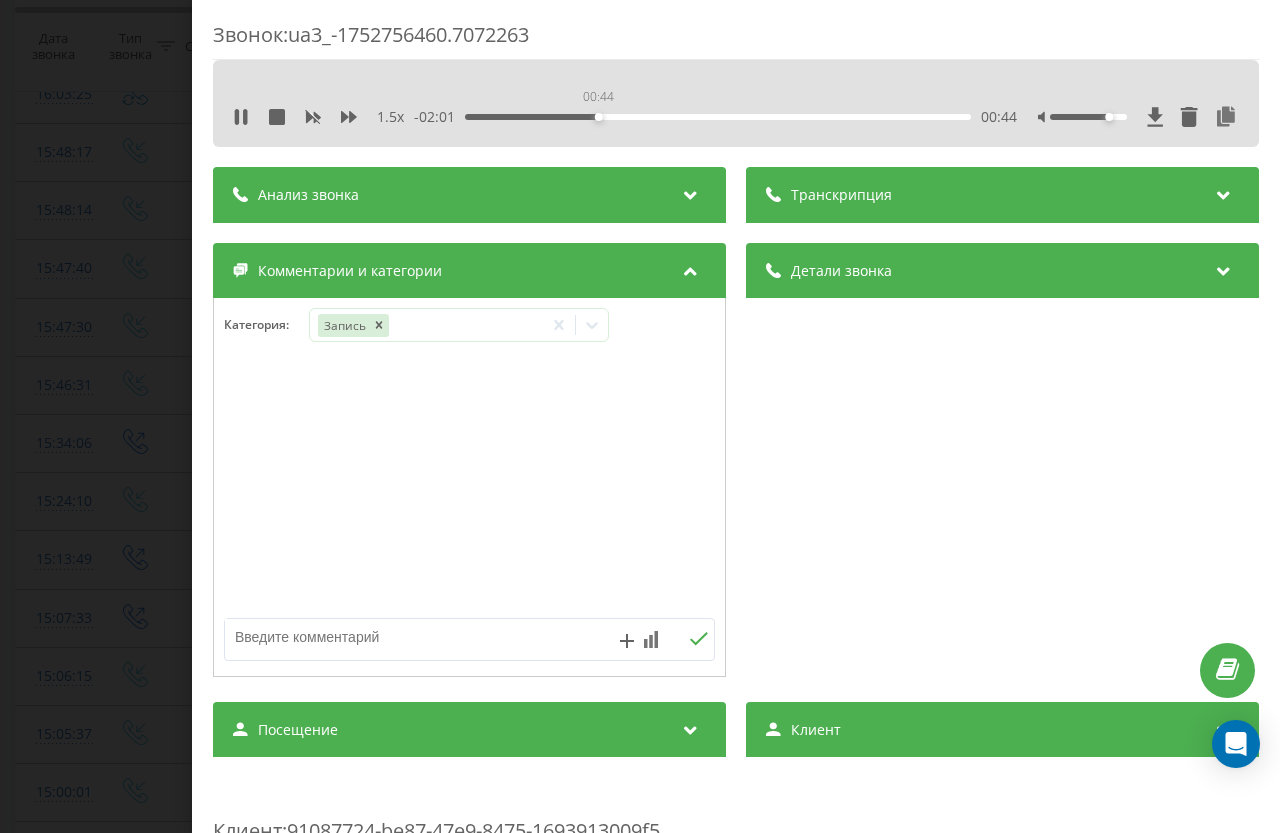 drag, startPoint x: 597, startPoint y: 119, endPoint x: 627, endPoint y: 120, distance: 30.016663 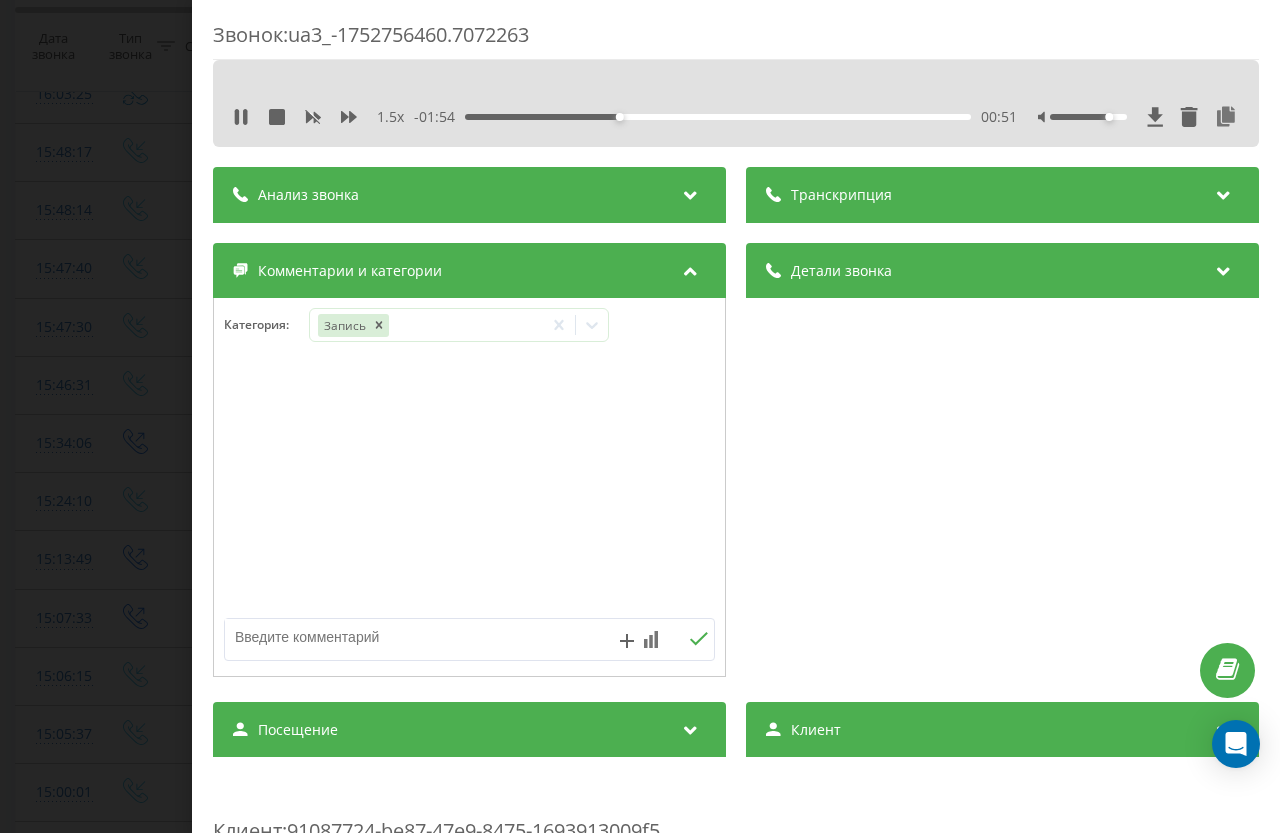 click on "- 01:54 00:51   00:51" at bounding box center [716, 117] 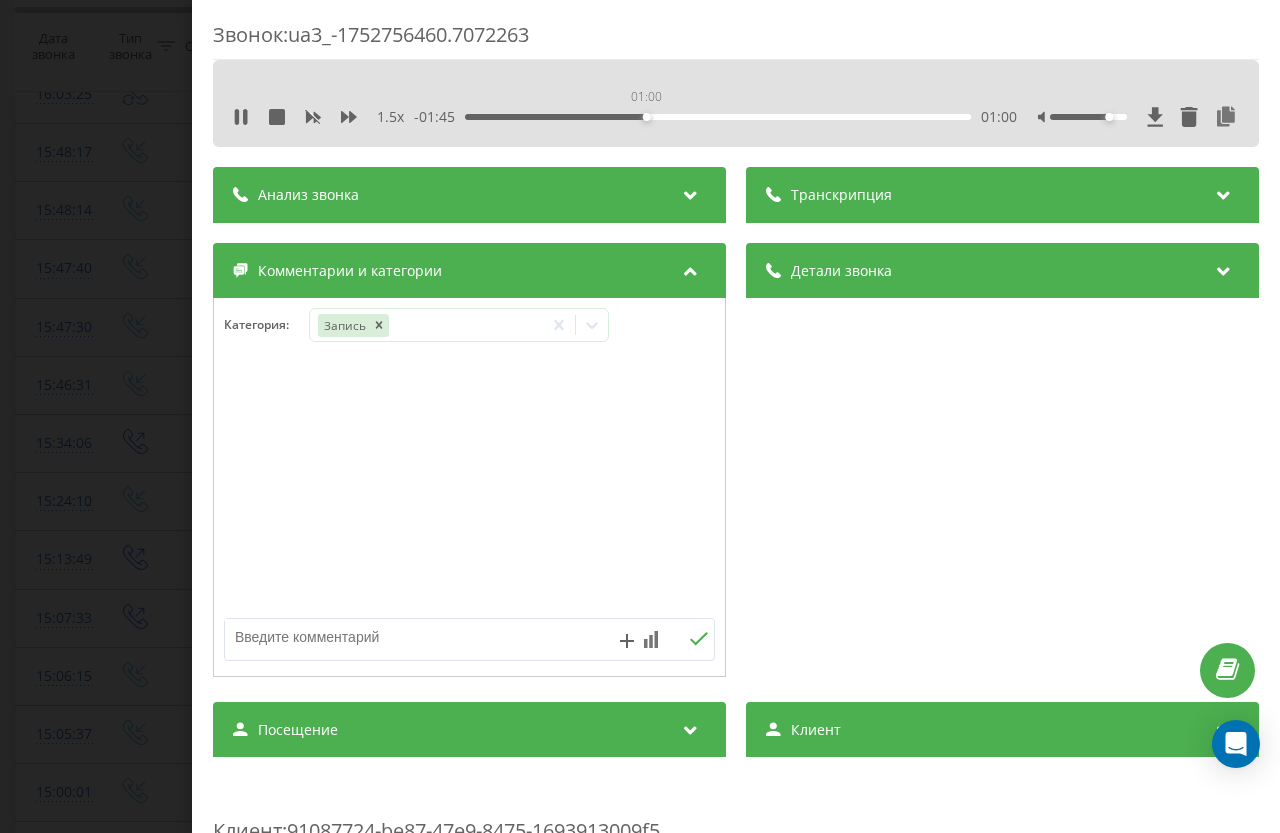 click on "01:00" at bounding box center [718, 117] 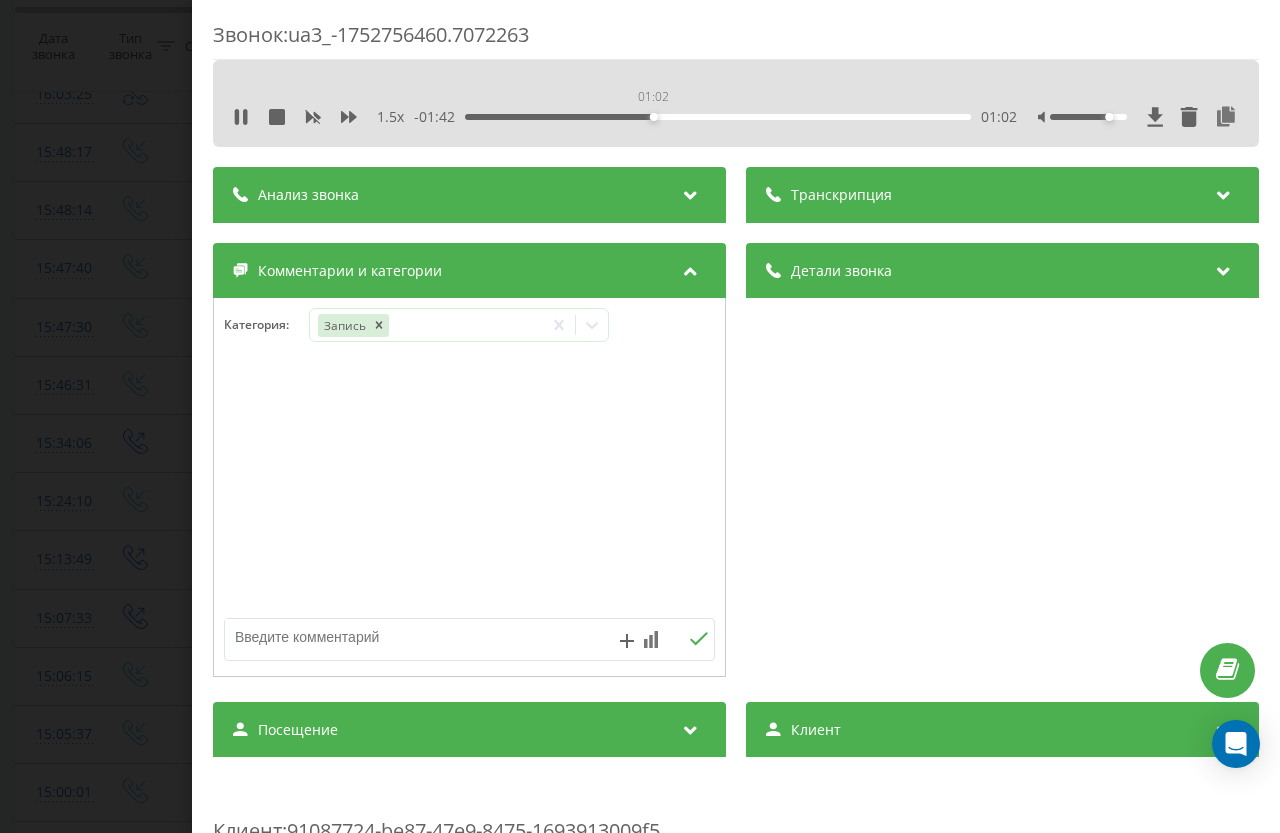 drag, startPoint x: 652, startPoint y: 115, endPoint x: 665, endPoint y: 115, distance: 13 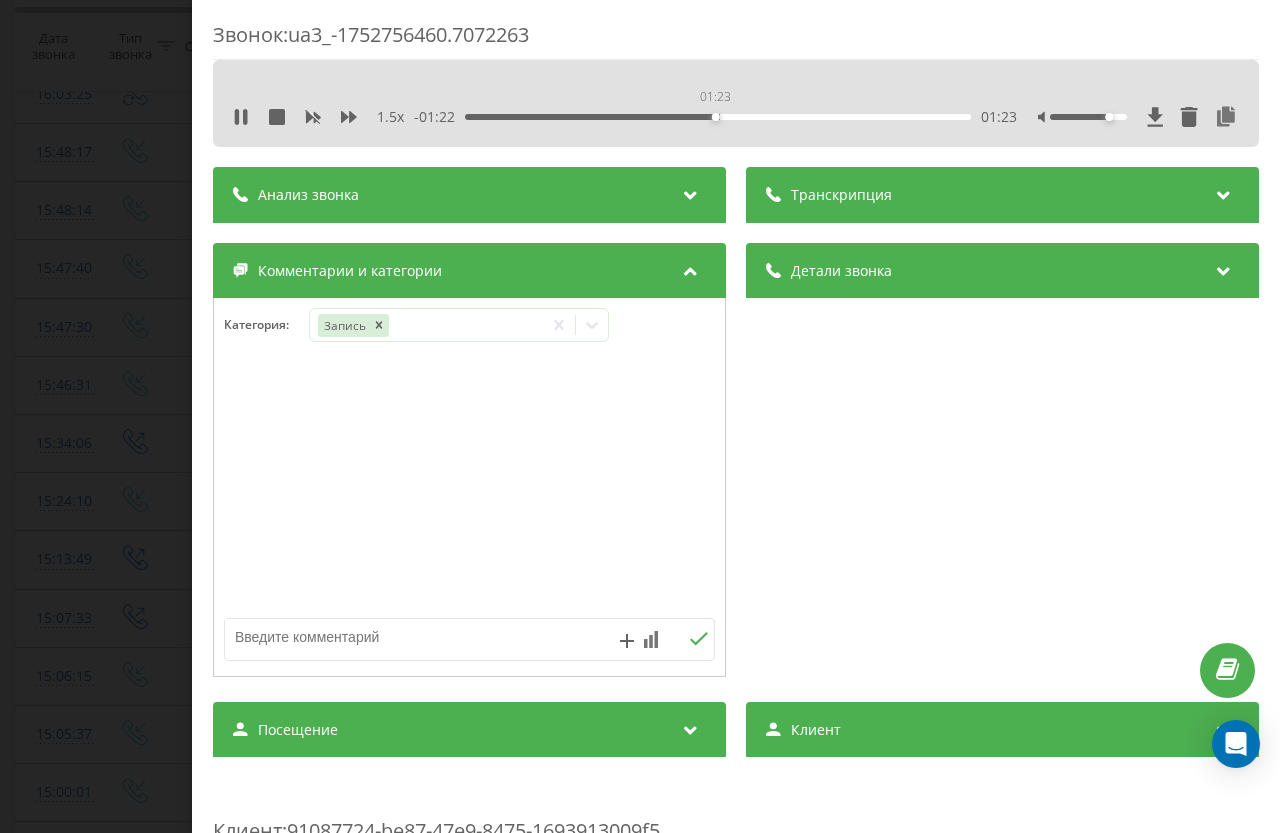 drag, startPoint x: 700, startPoint y: 121, endPoint x: 733, endPoint y: 121, distance: 33 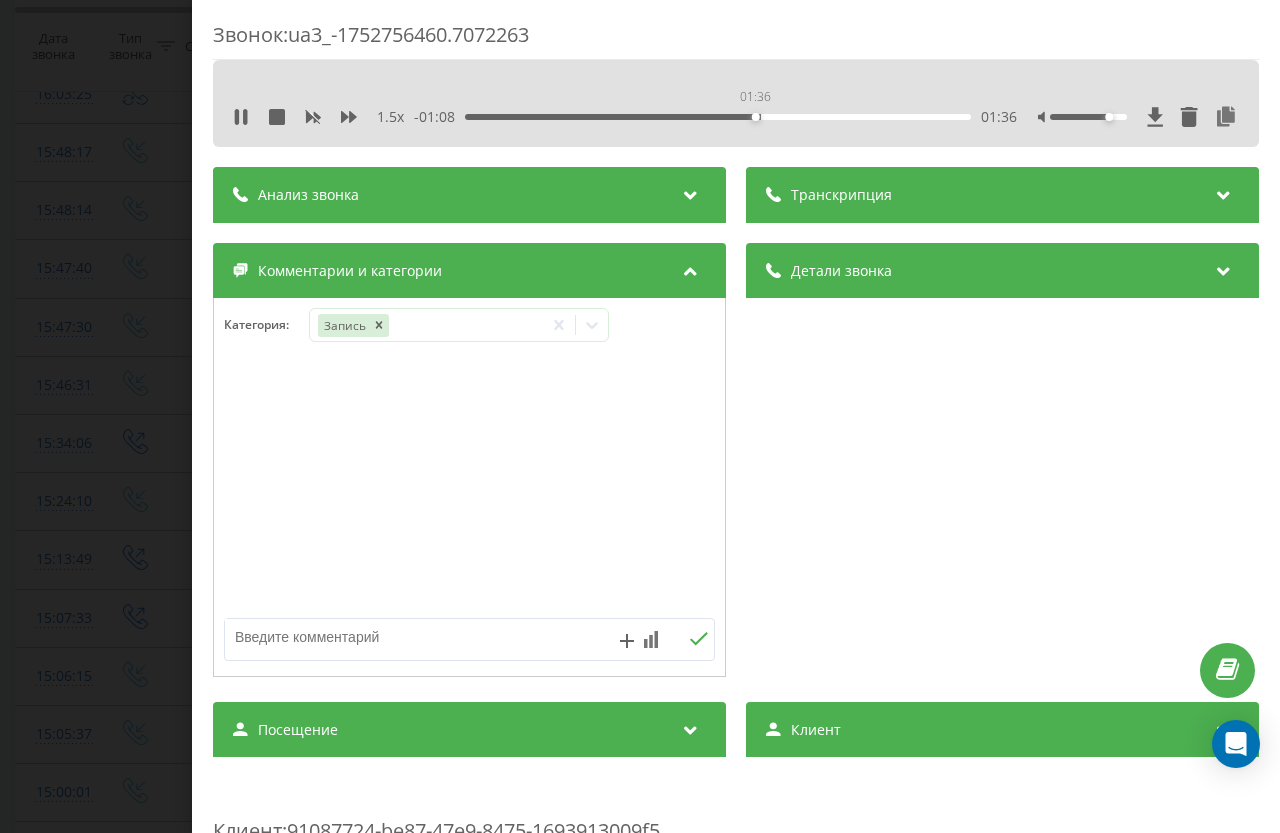 click on "01:36" at bounding box center (718, 117) 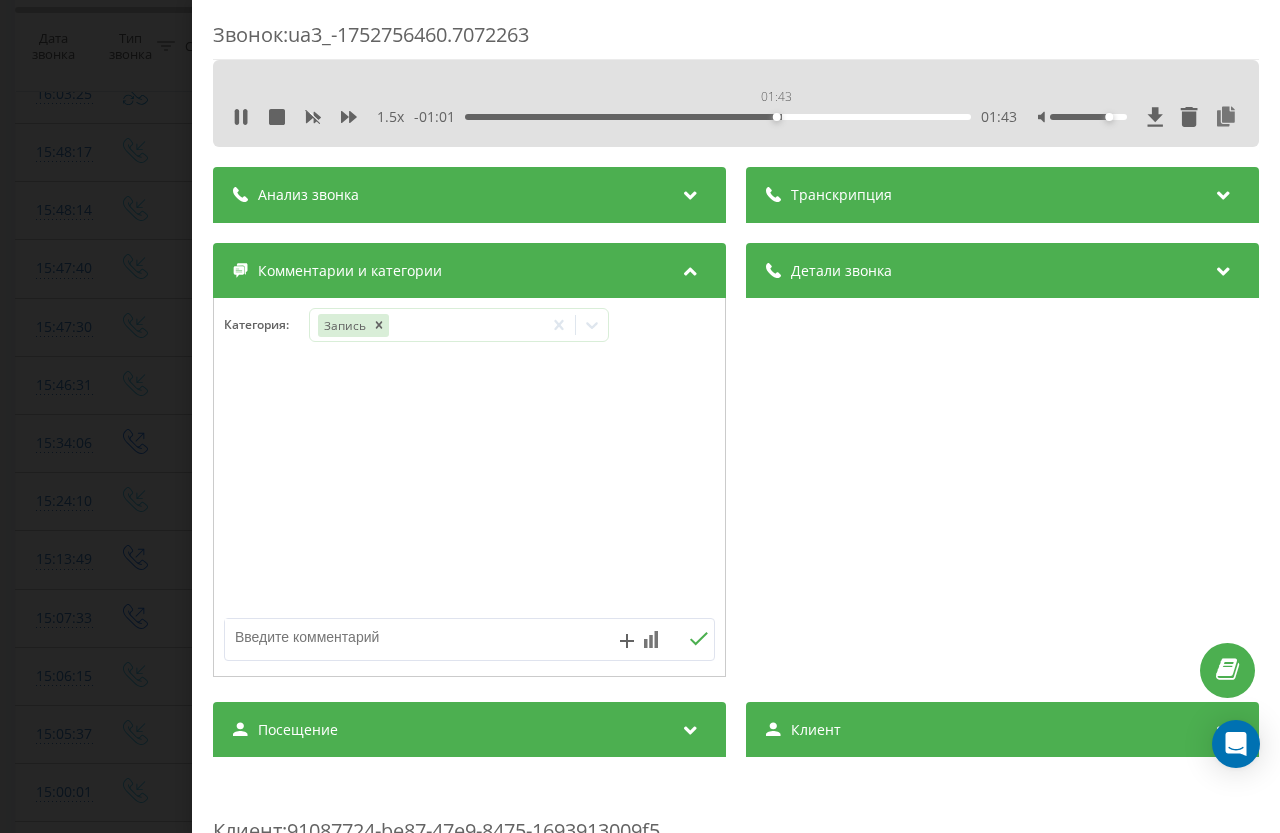 click on "01:43" at bounding box center (718, 117) 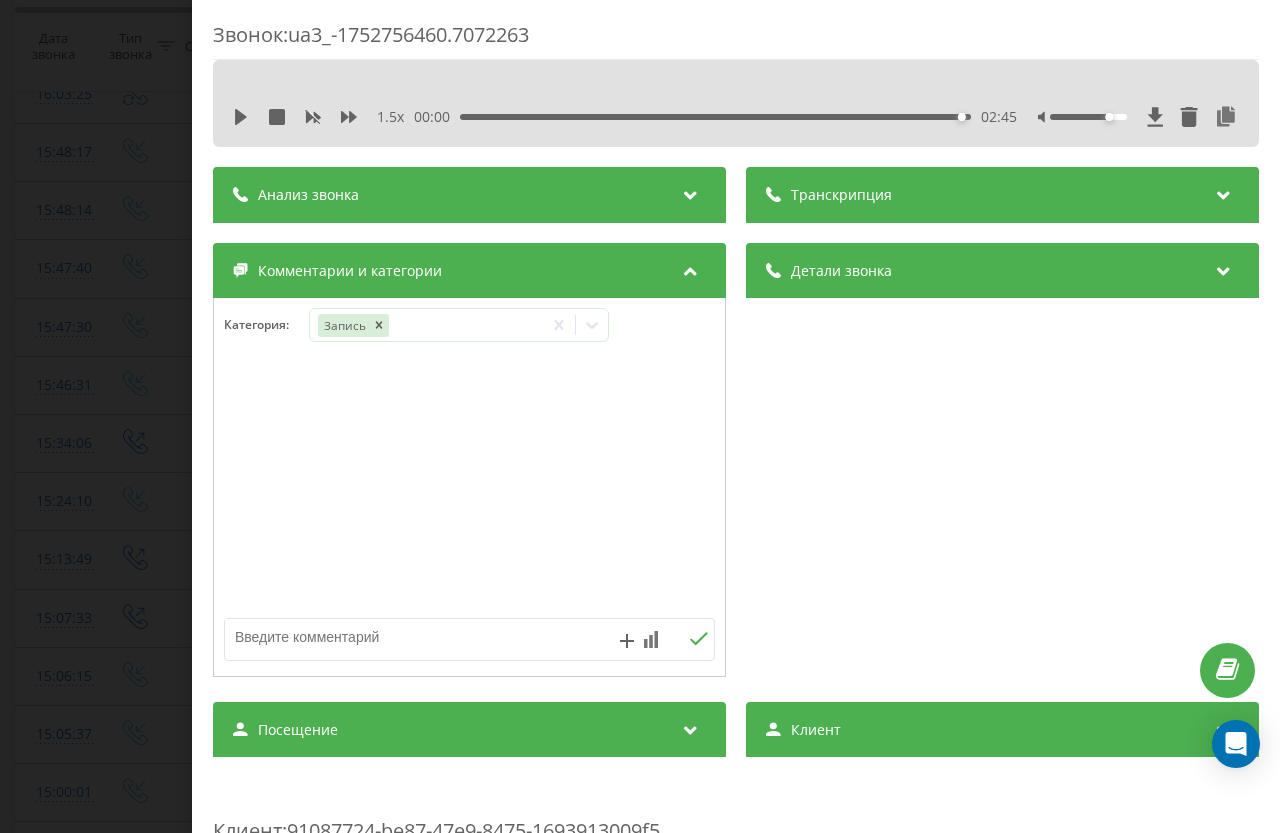 click on "Звонок :  ua3_-1752756460.7072263   1.5 x  00:00 02:45   02:45   Транскрипция Для анализа AI будущих звонков  настройте и активируйте профиль на странице . Если профиль уже есть и звонок соответствует его условиям, обновите страницу через 10 минут – AI анализирует текущий звонок. Анализ звонка Для анализа AI будущих звонков  настройте и активируйте профиль на странице . Если профиль уже есть и звонок соответствует его условиям, обновите страницу через 10 минут – AI анализирует текущий звонок. Детали звонка Общее Дата звонка 2025-07-17 15:47:40 Тип звонка Входящий Статус звонка Целевой 380973930238" at bounding box center (640, 416) 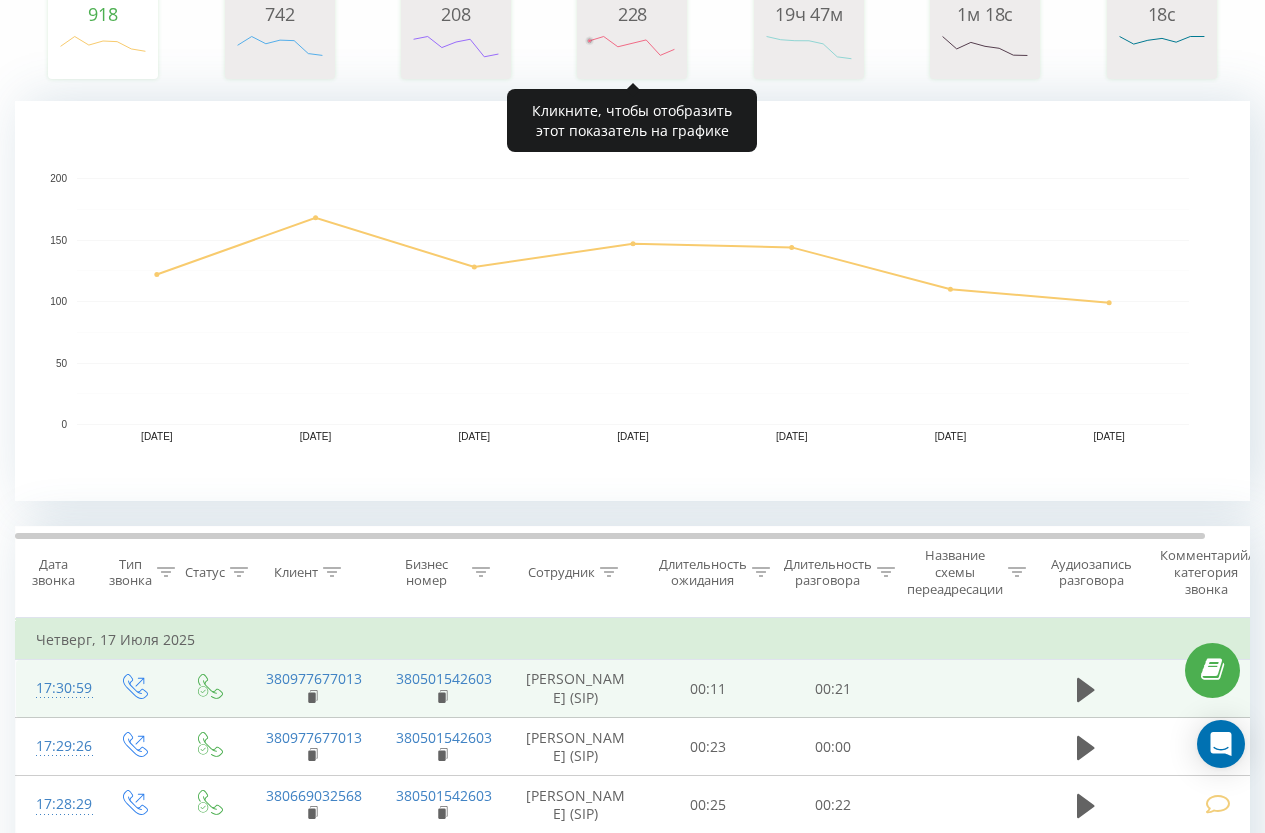 scroll, scrollTop: 600, scrollLeft: 0, axis: vertical 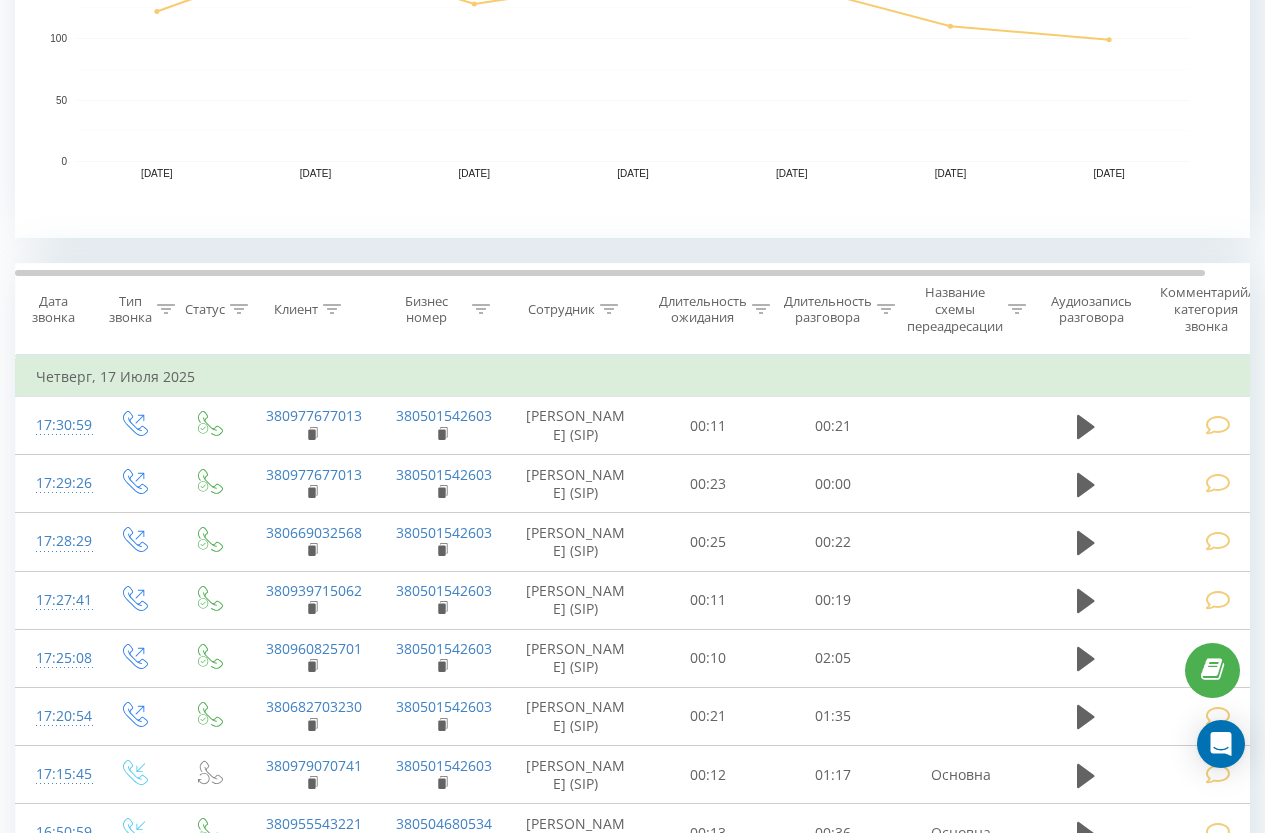 click on "Сотрудник" at bounding box center [561, 309] 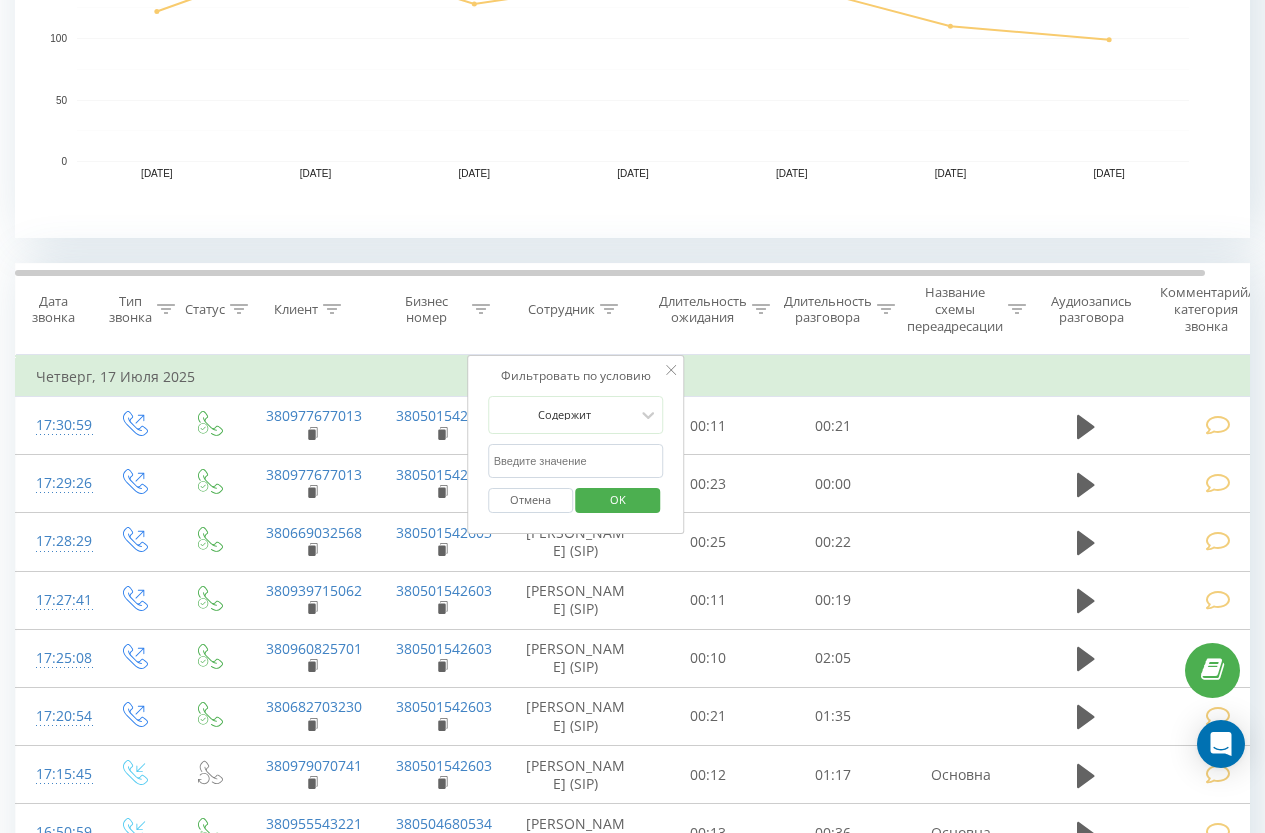 click at bounding box center (576, 461) 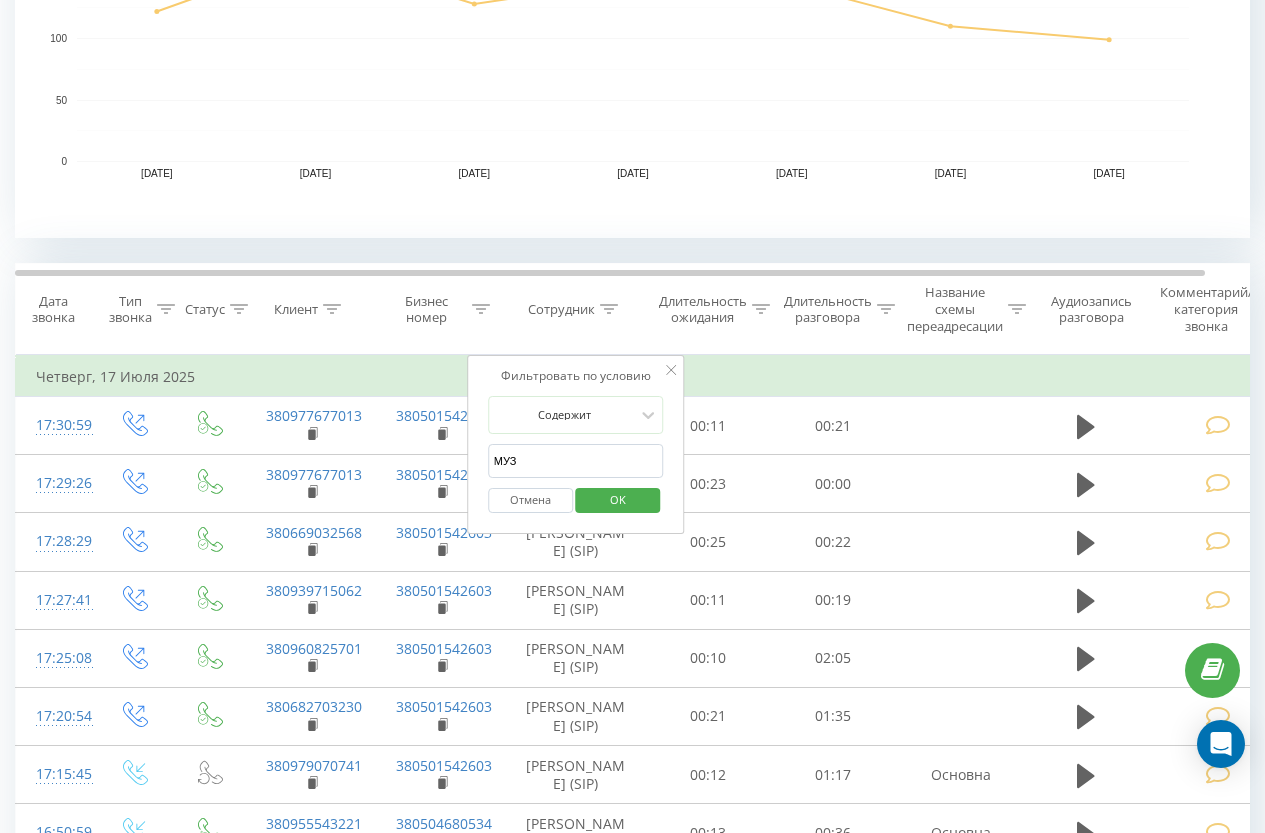 click on "OK" at bounding box center (618, 499) 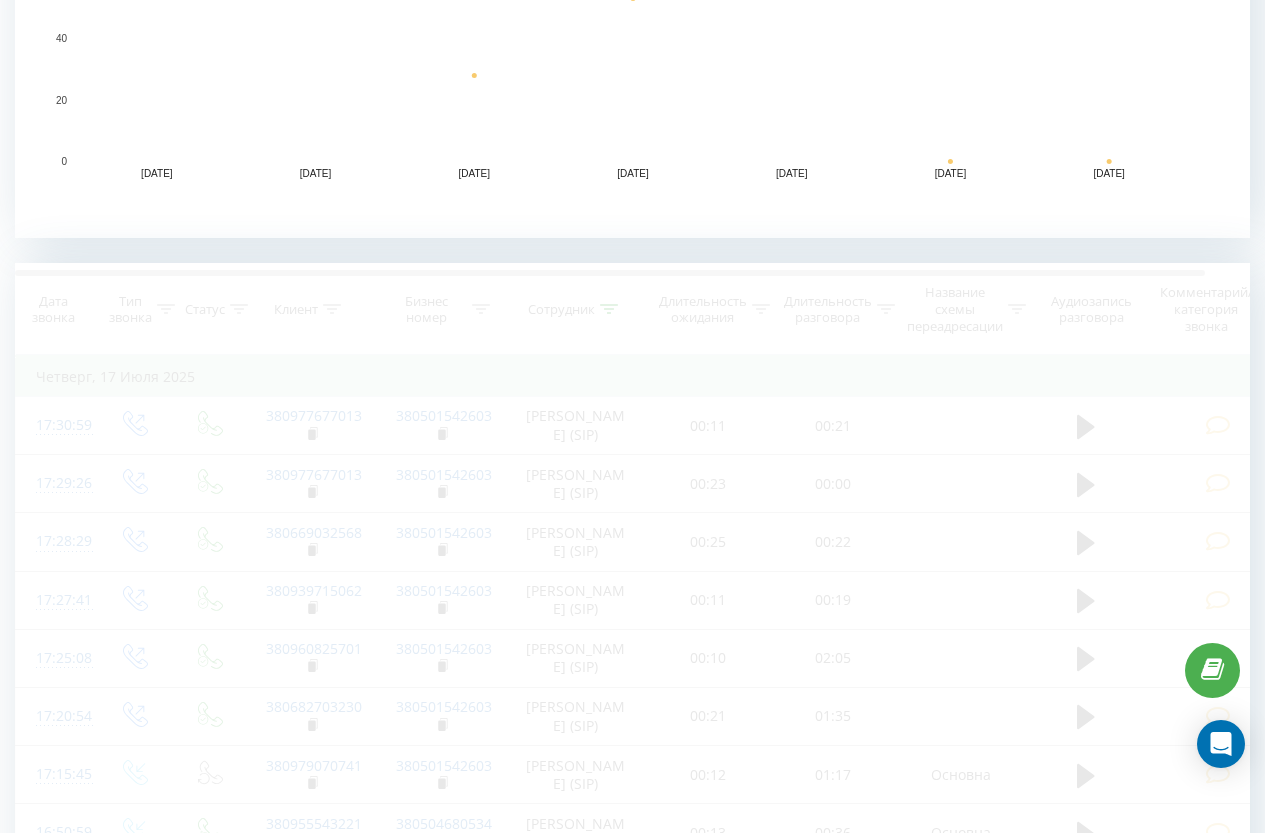 scroll, scrollTop: 881, scrollLeft: 0, axis: vertical 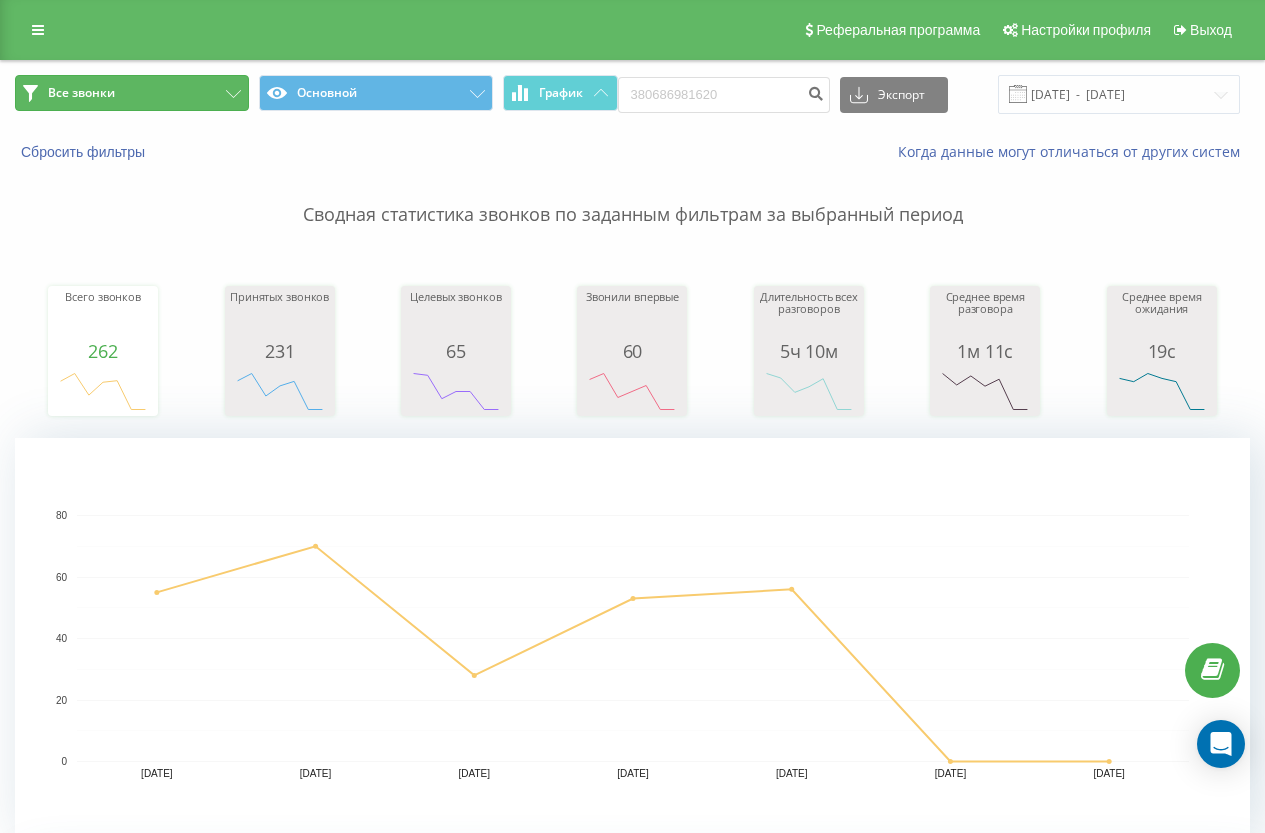 click on "Все звонки" at bounding box center (132, 93) 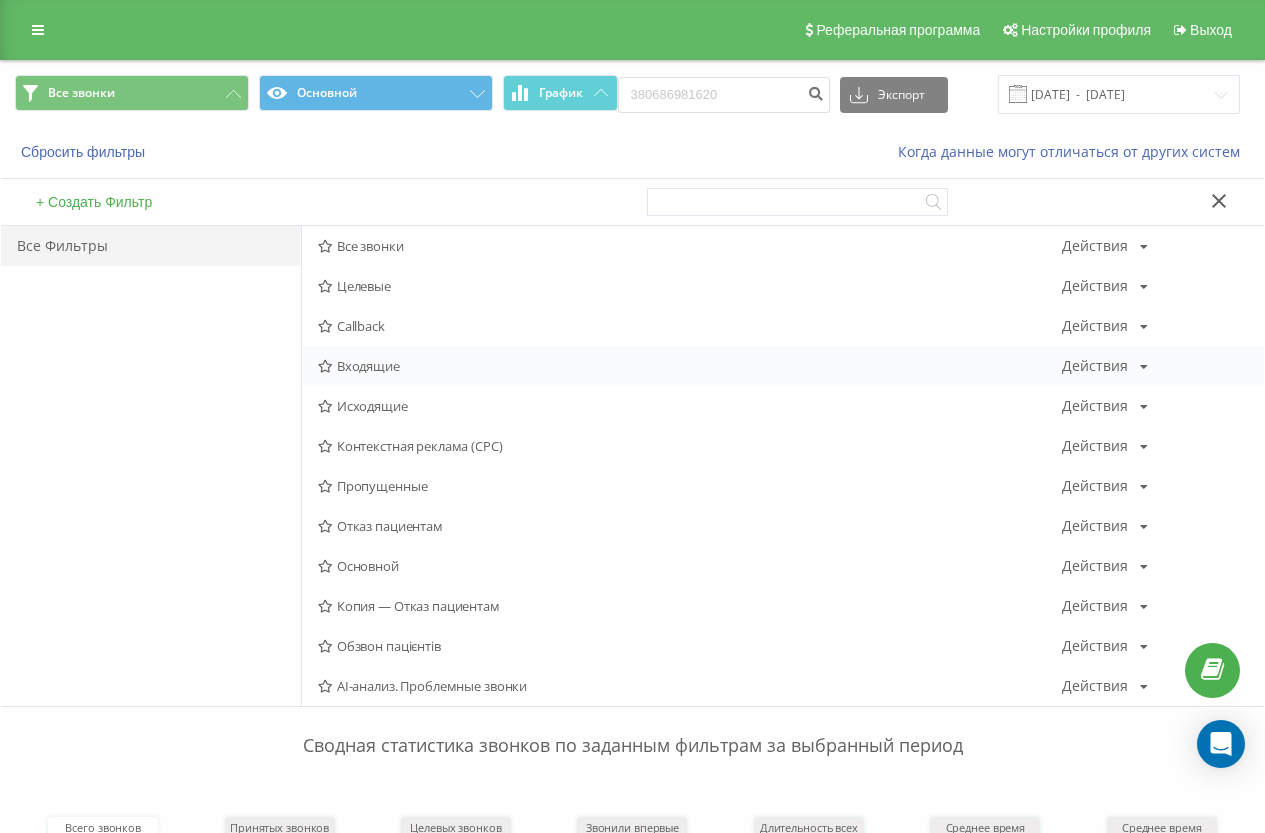 click on "Входящие" at bounding box center [690, 366] 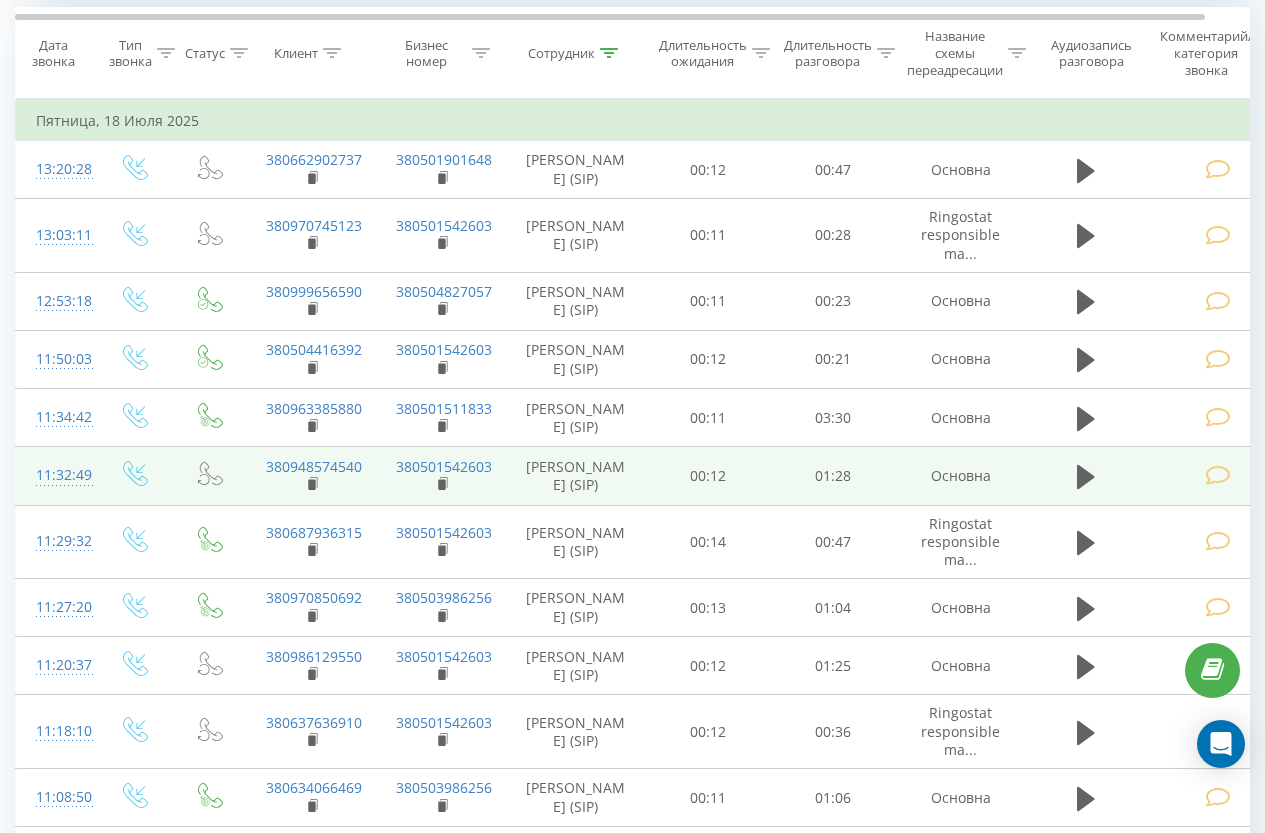 scroll, scrollTop: 900, scrollLeft: 0, axis: vertical 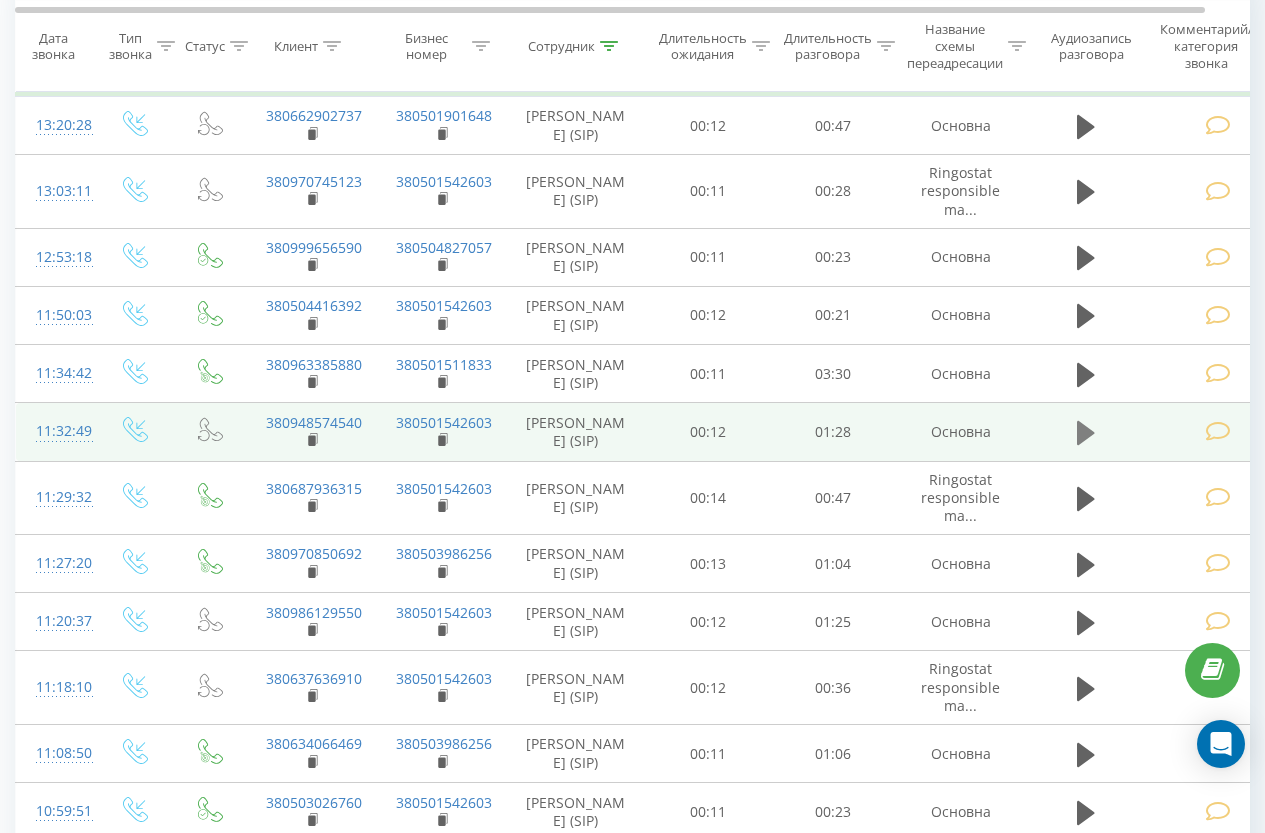 click 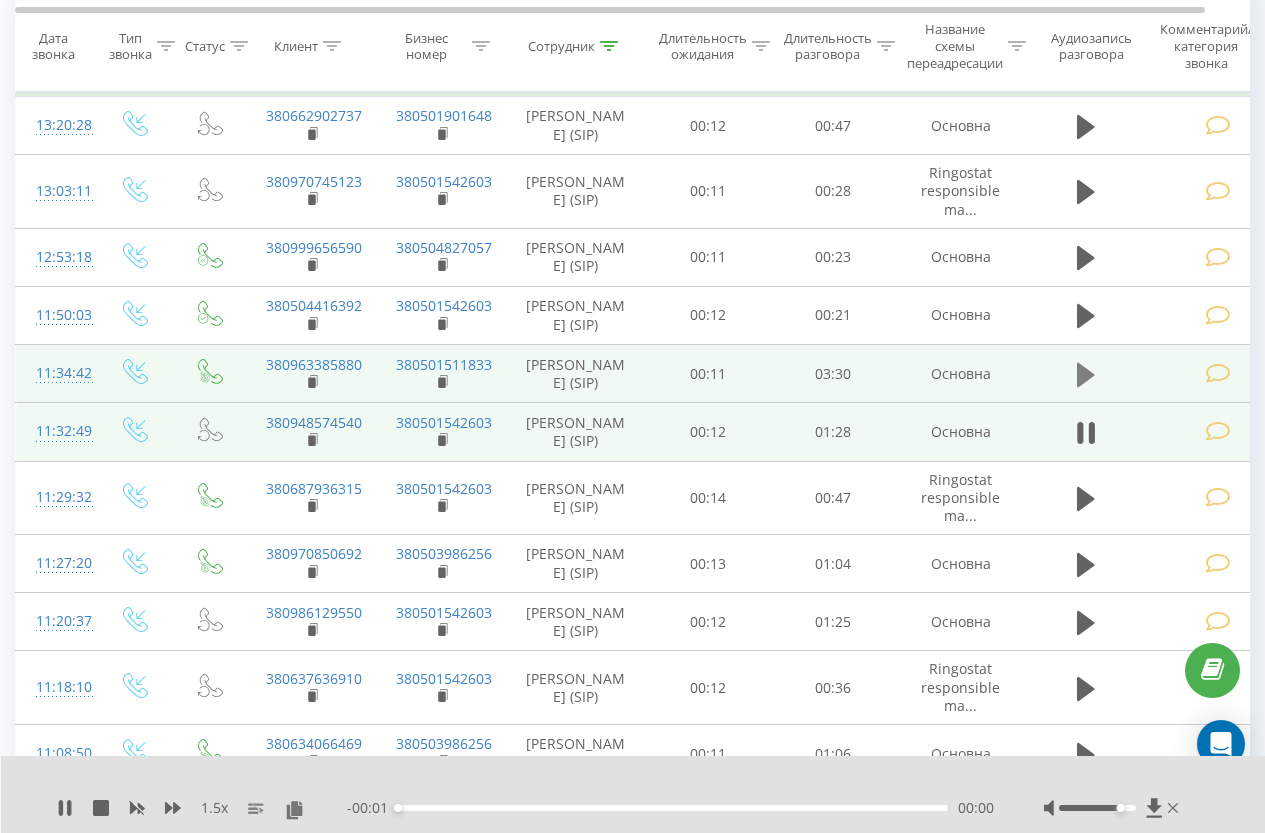 click at bounding box center [1086, 375] 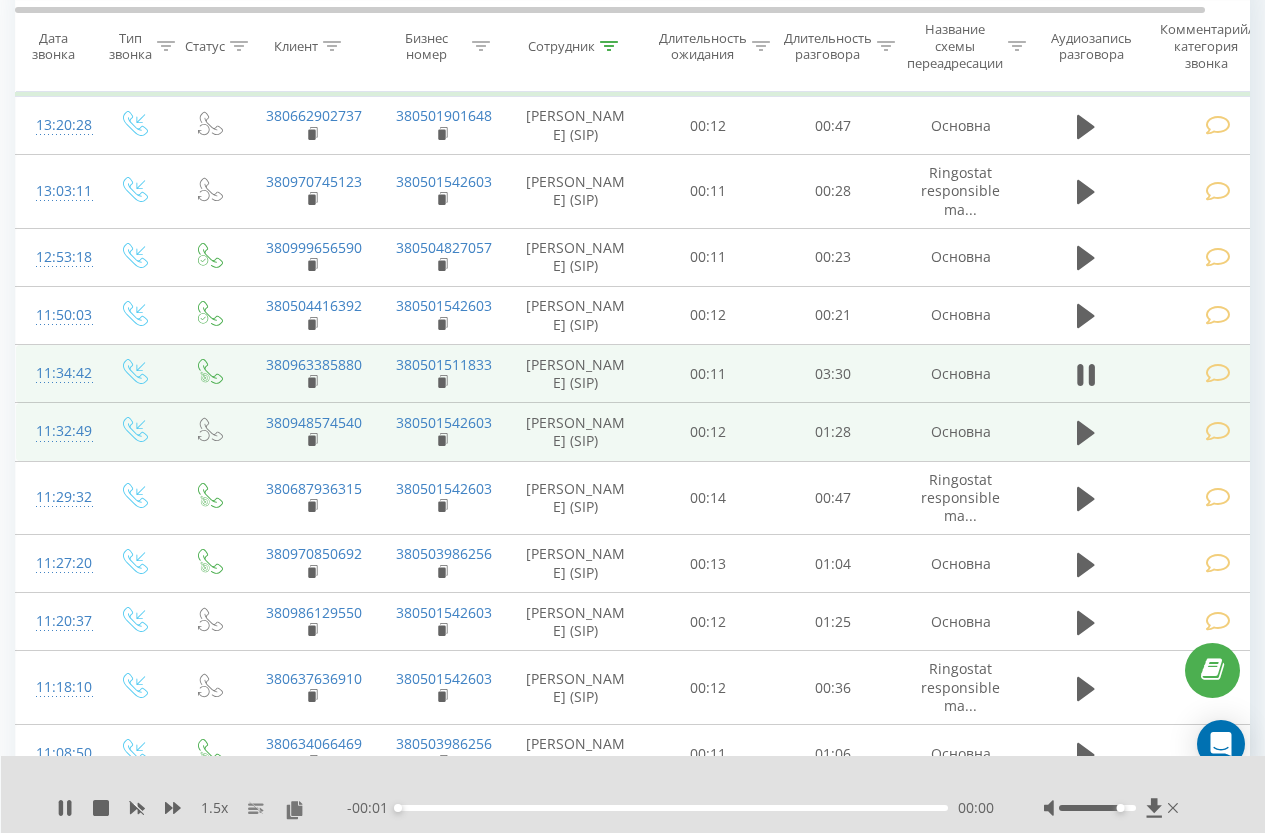 click at bounding box center [1218, 373] 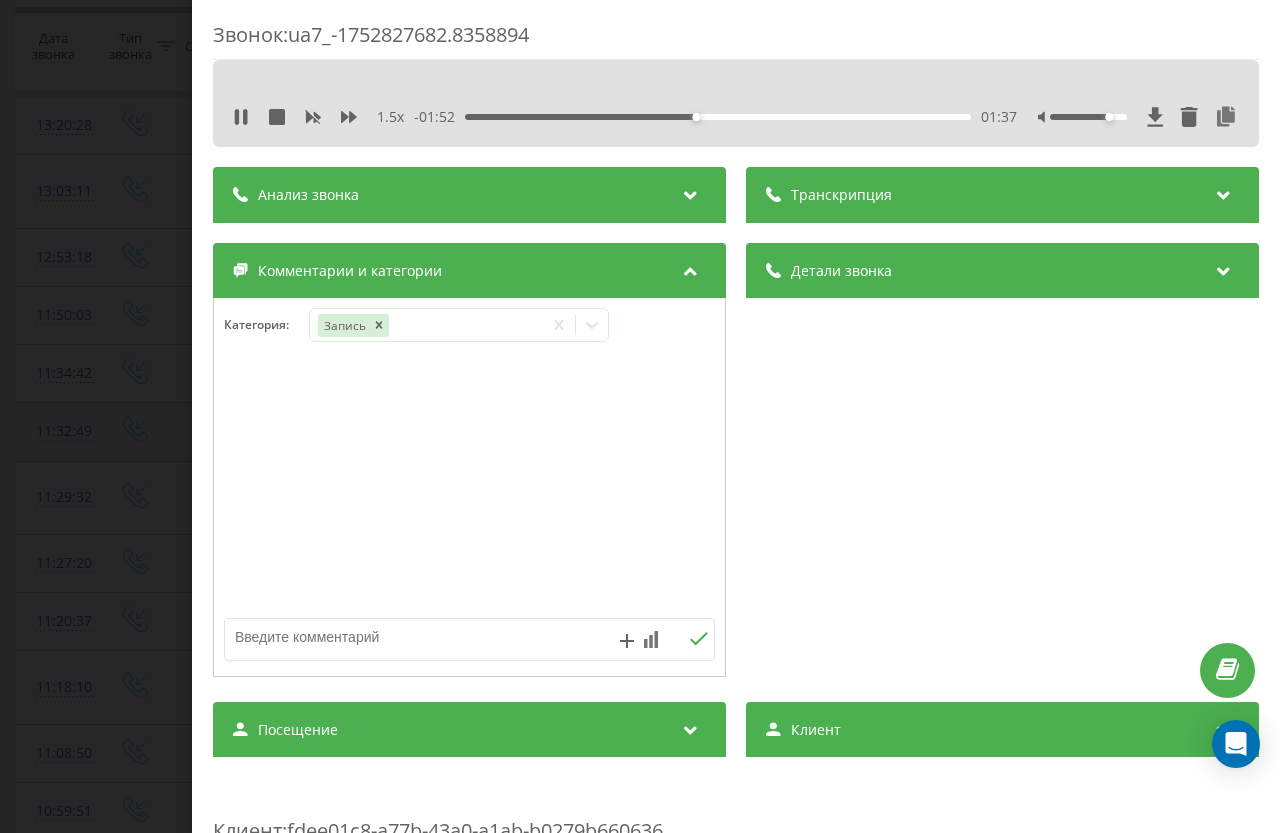 click on "1.5 x" at bounding box center (323, 117) 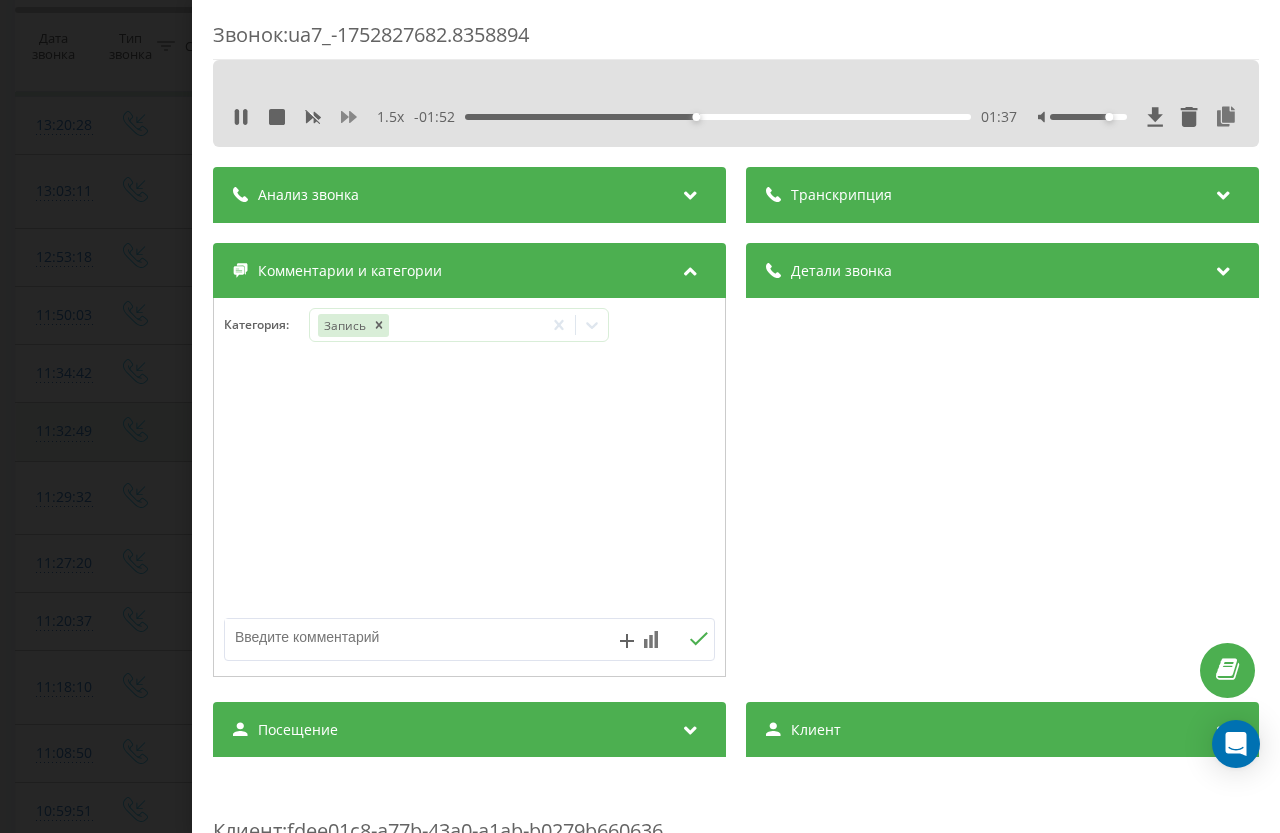 click 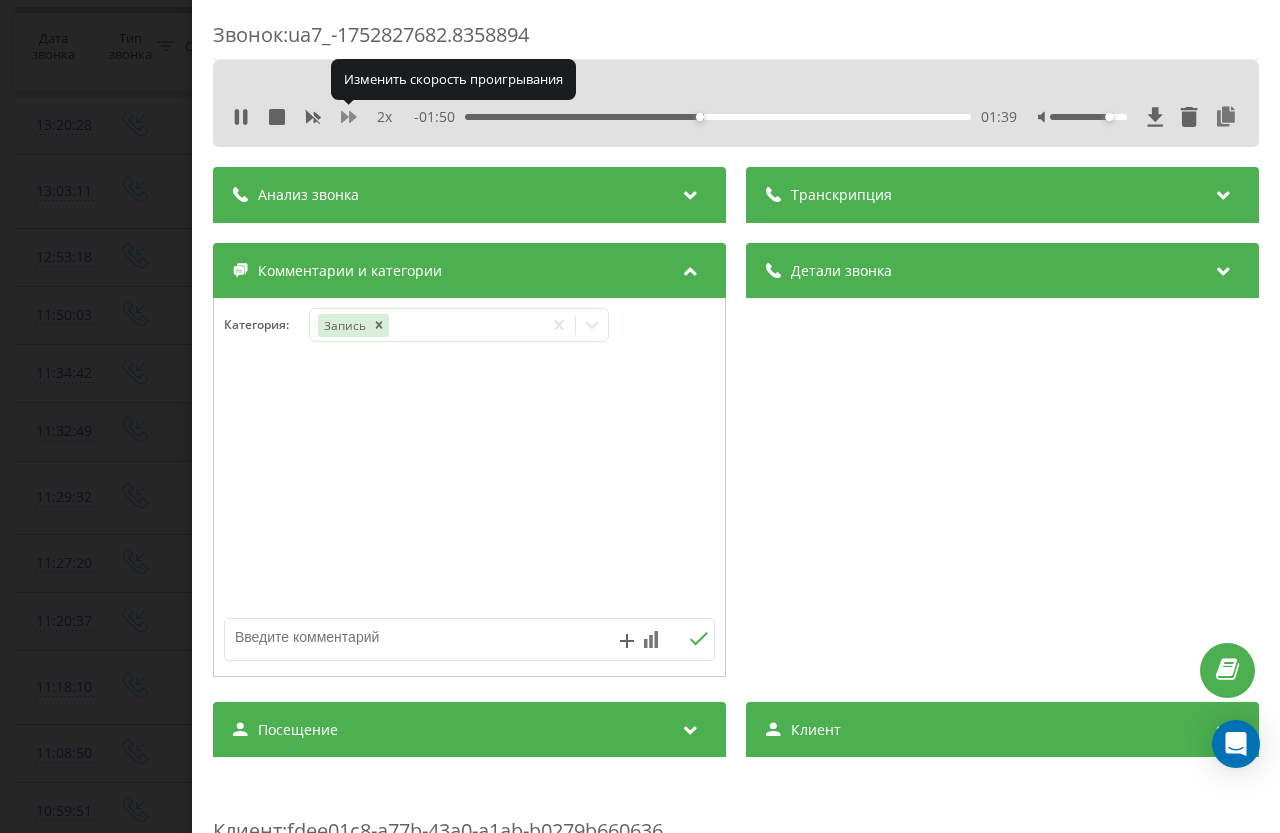 click 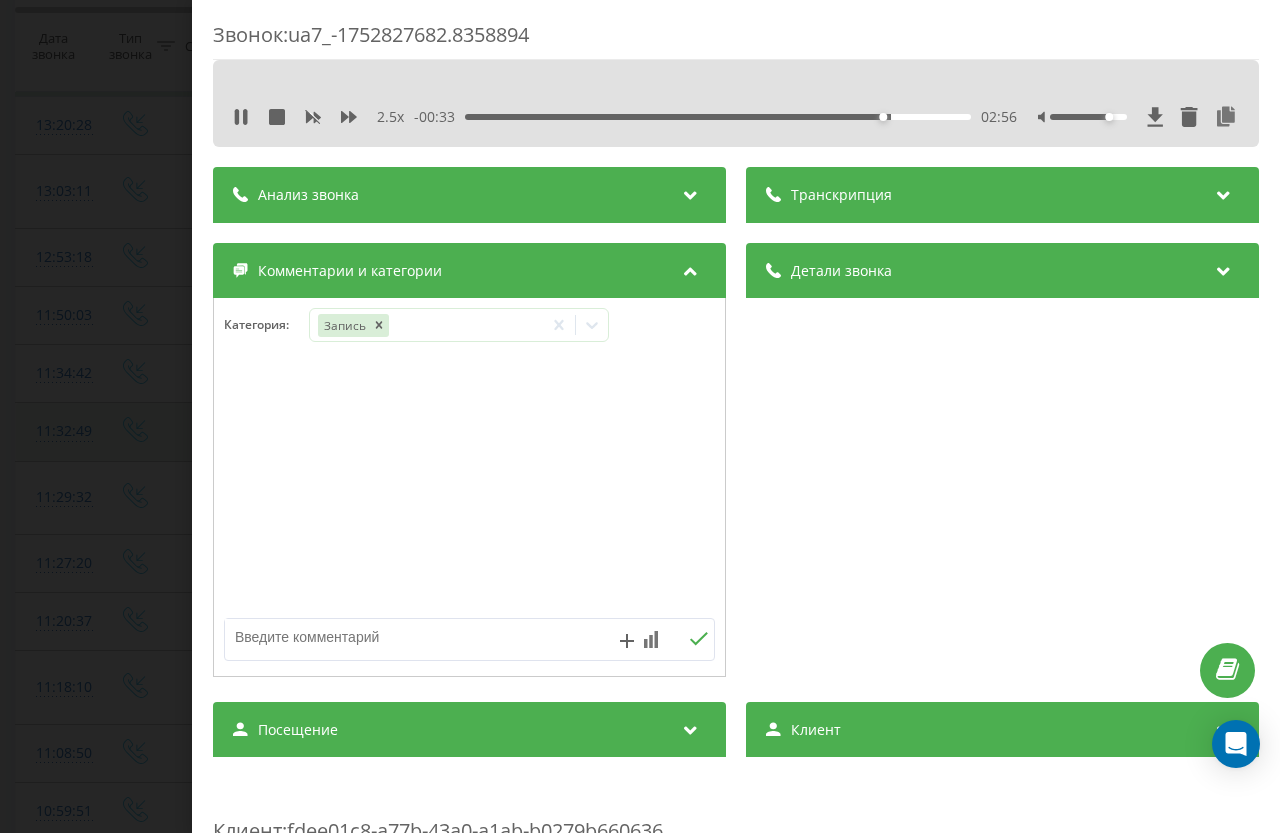 click on "Звонок :  ua7_-1752827682.8358894   2.5 x  - 00:33 02:56   02:56   Транскрипция Для анализа AI будущих звонков  настройте и активируйте профиль на странице . Если профиль уже есть и звонок соответствует его условиям, обновите страницу через 10 минут – AI анализирует текущий звонок. Анализ звонка Для анализа AI будущих звонков  настройте и активируйте профиль на странице . Если профиль уже есть и звонок соответствует его условиям, обновите страницу через 10 минут – AI анализирует текущий звонок. Детали звонка Общее Дата звонка 2025-07-18 11:34:42 Тип звонка Входящий Статус звонка Целевой 00:03:41 :" at bounding box center [640, 416] 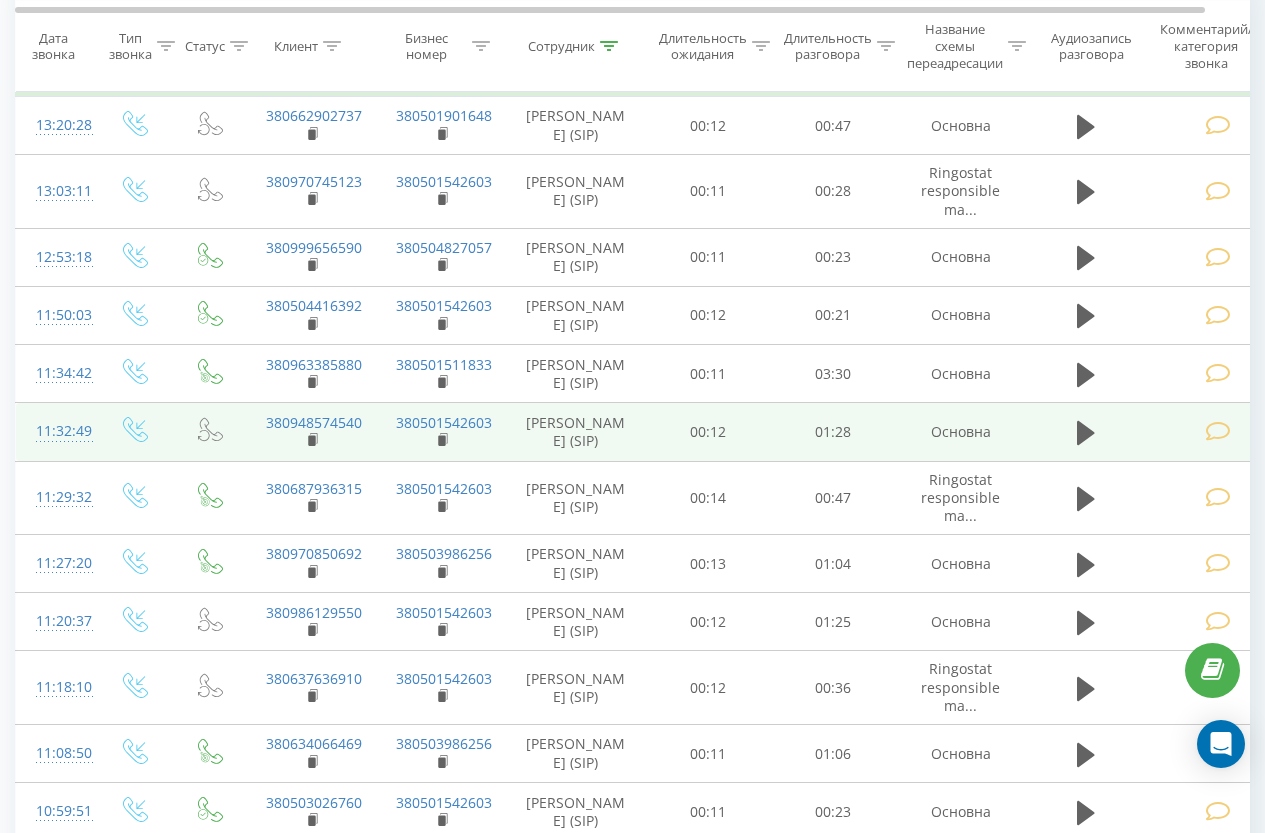 click at bounding box center (136, 432) 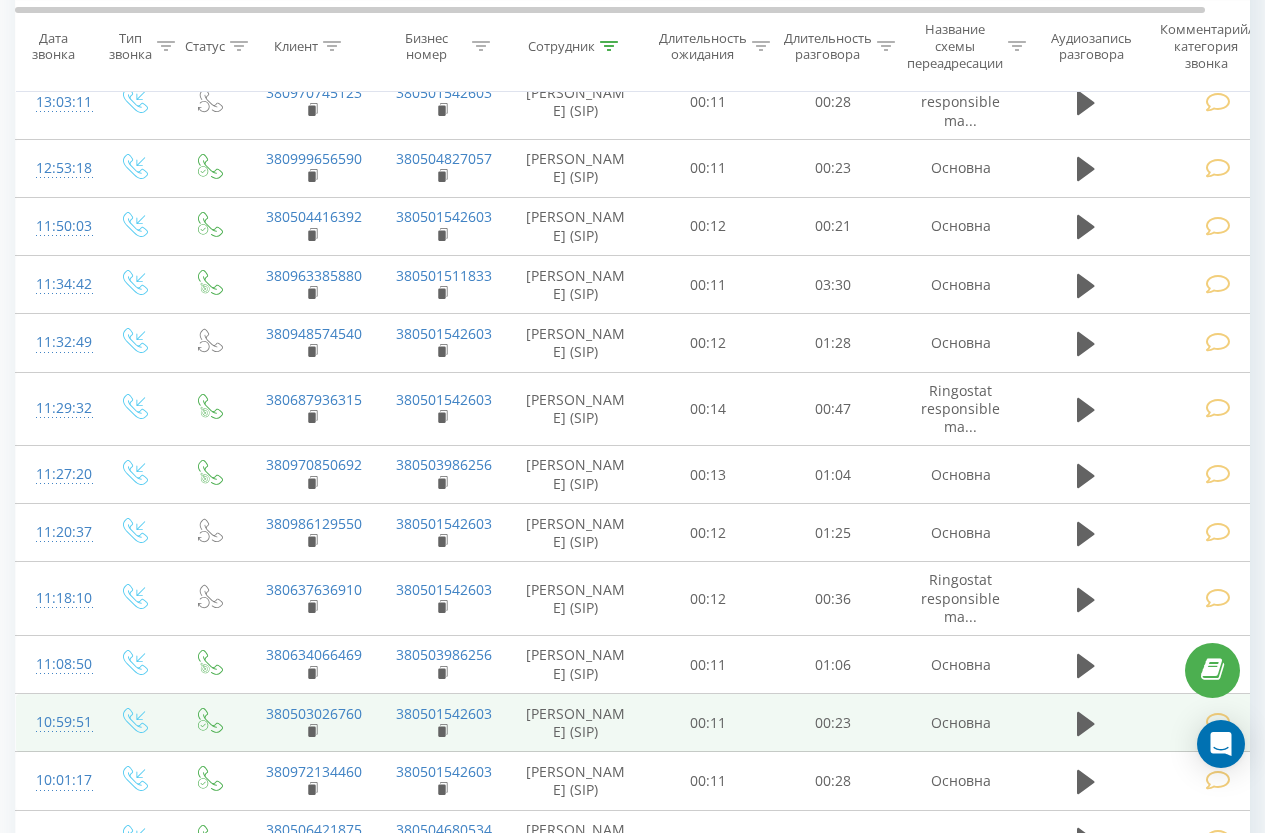 scroll, scrollTop: 1100, scrollLeft: 0, axis: vertical 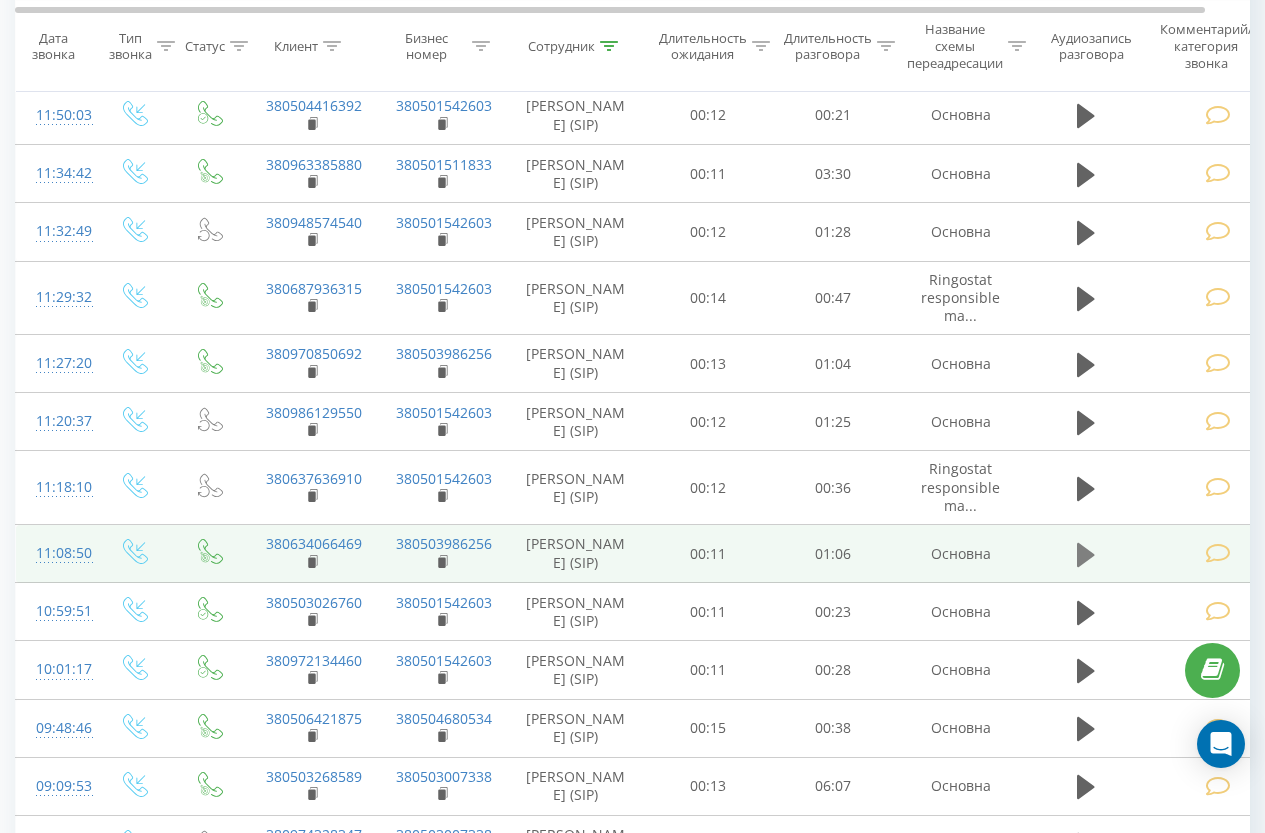 click 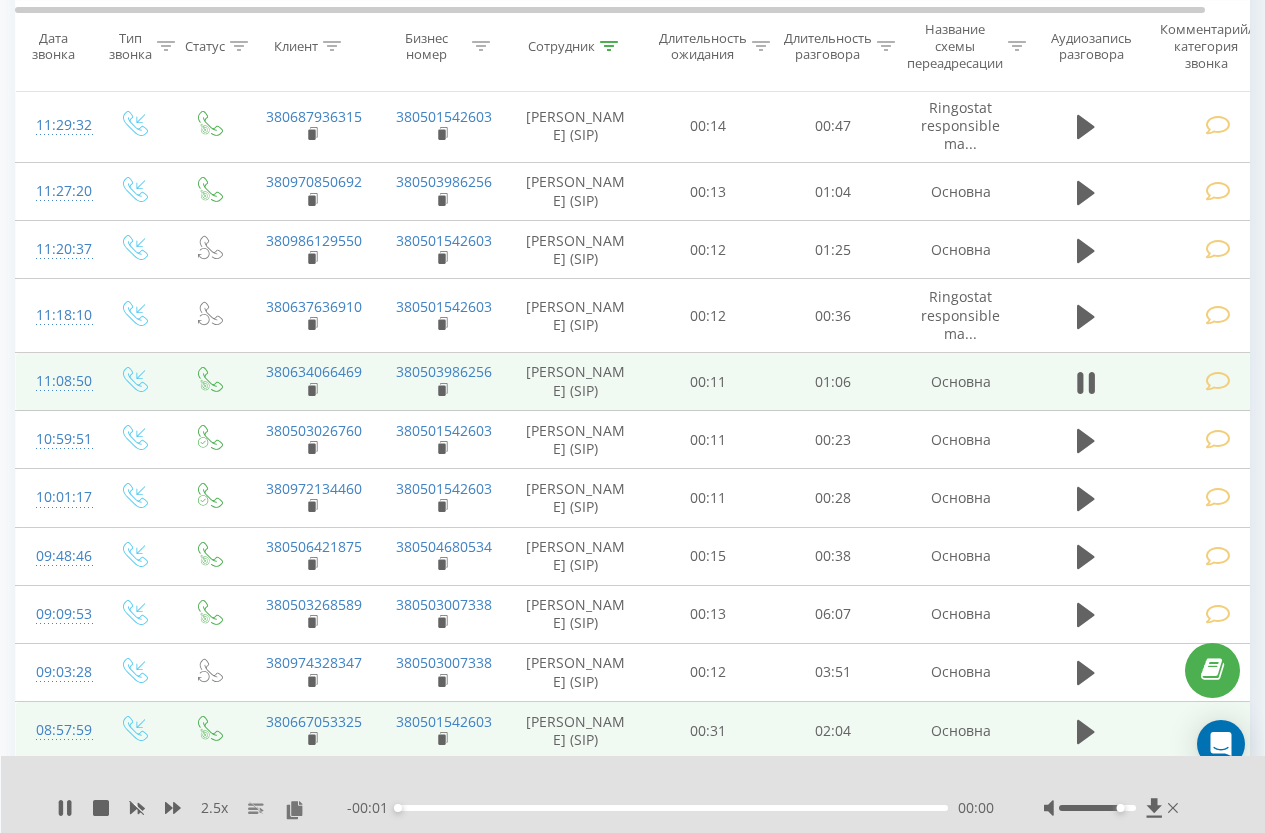 scroll, scrollTop: 1300, scrollLeft: 0, axis: vertical 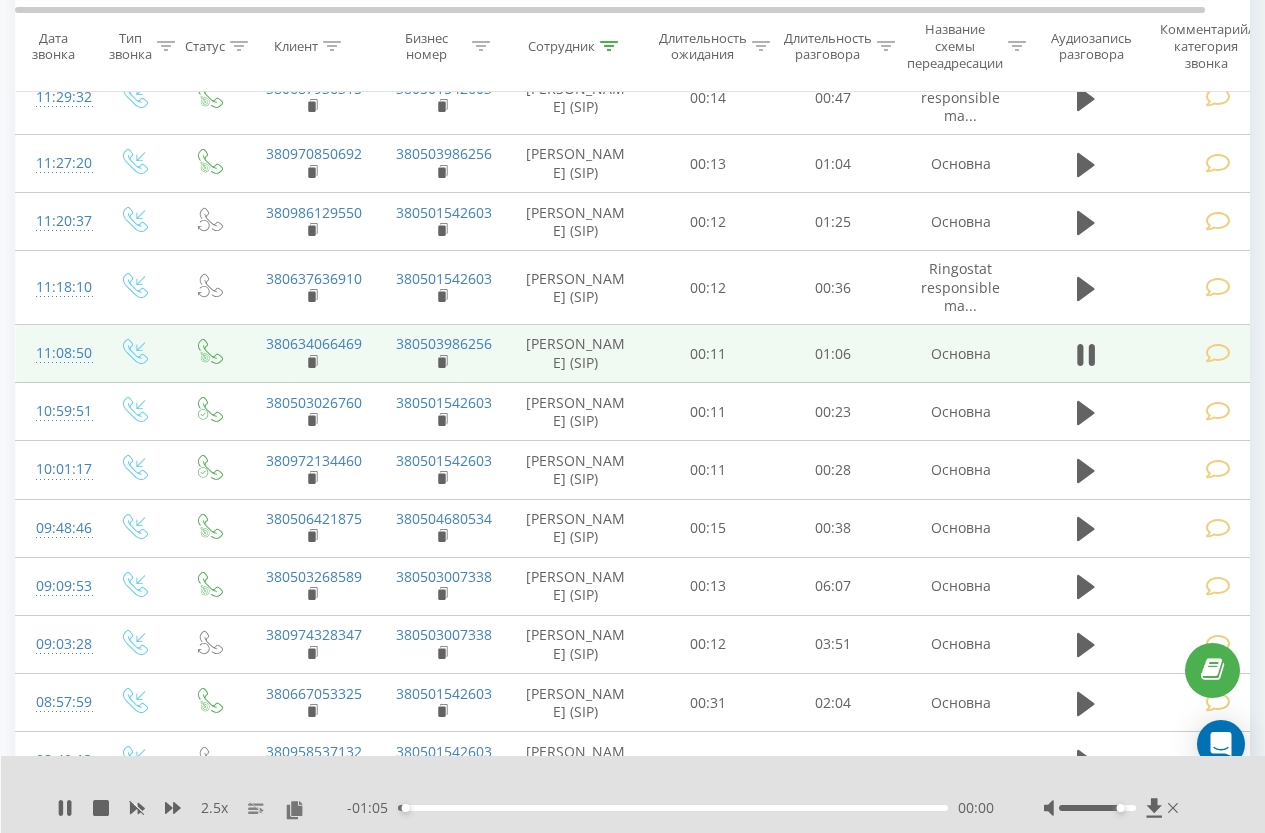 click at bounding box center (1218, 353) 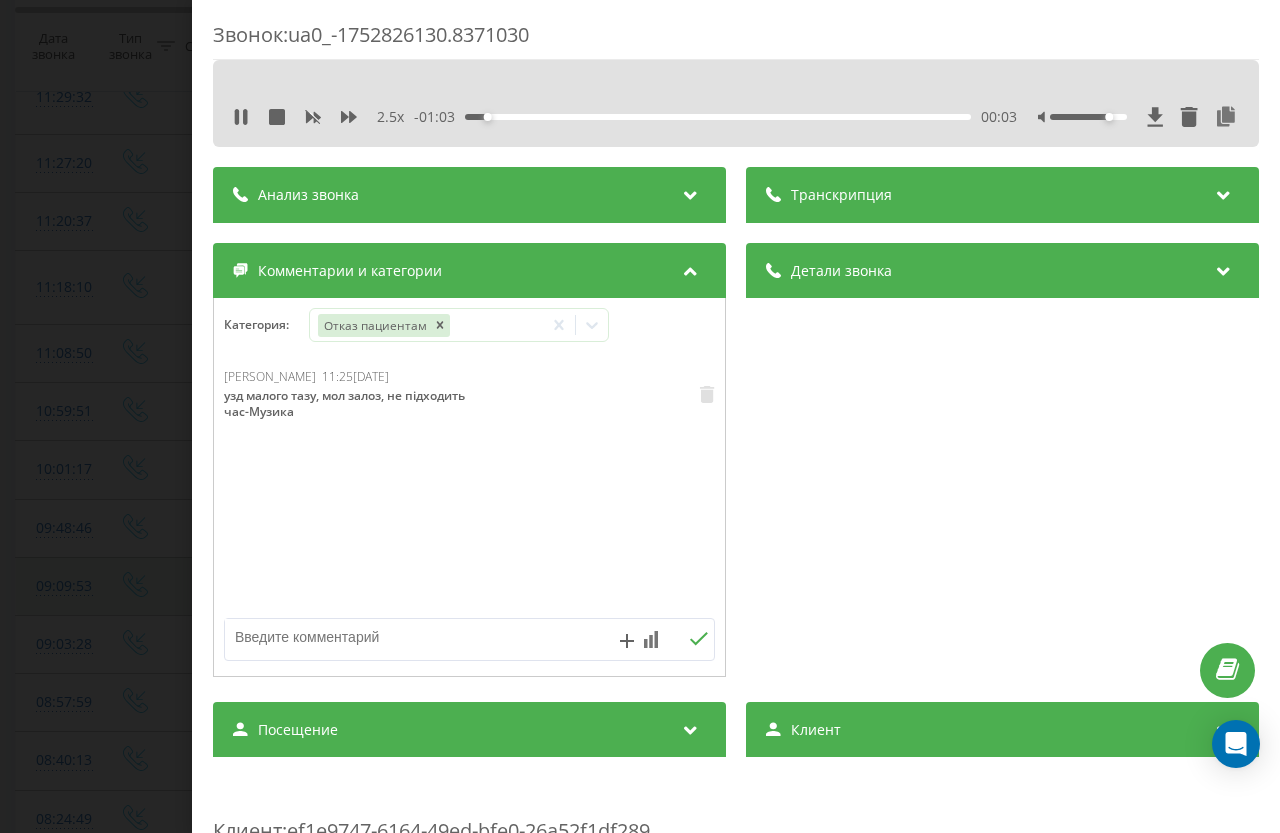 drag, startPoint x: 30, startPoint y: 386, endPoint x: 569, endPoint y: 569, distance: 569.21875 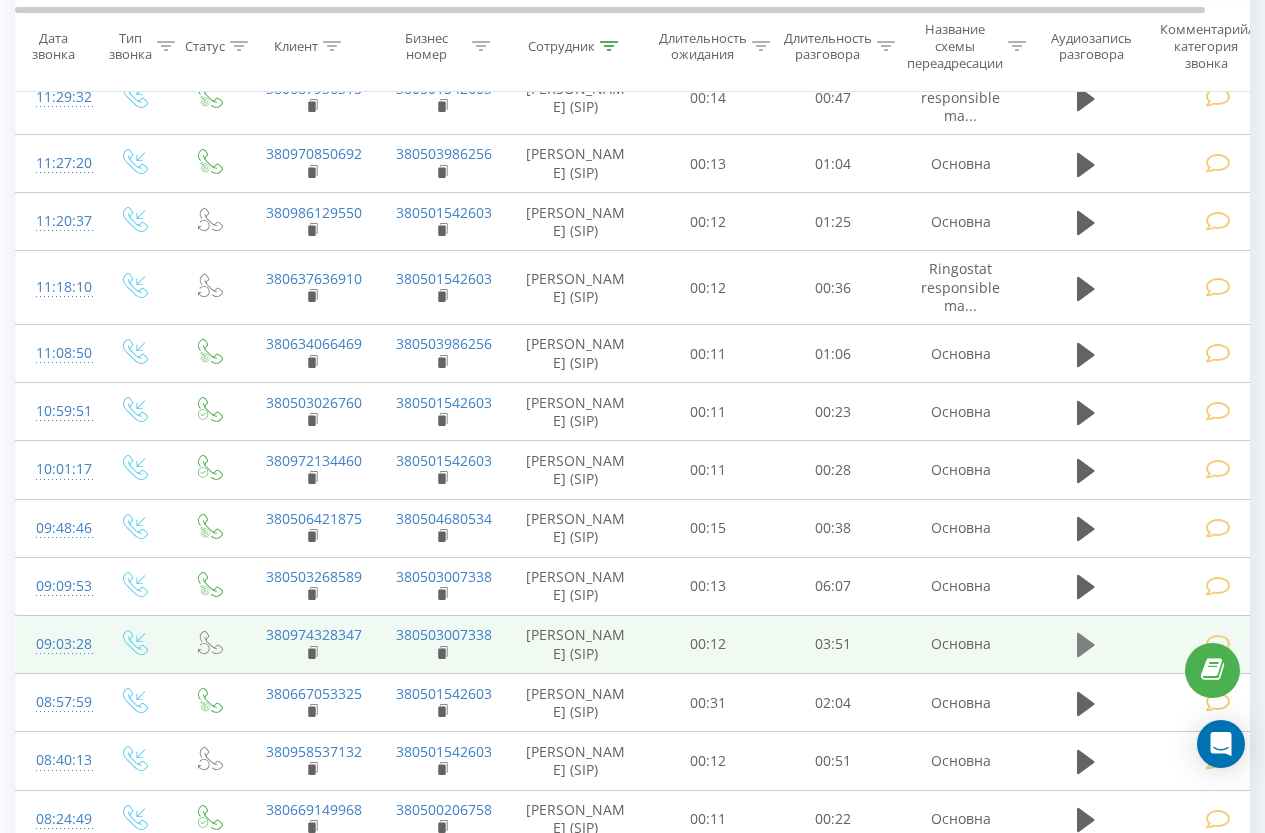 click 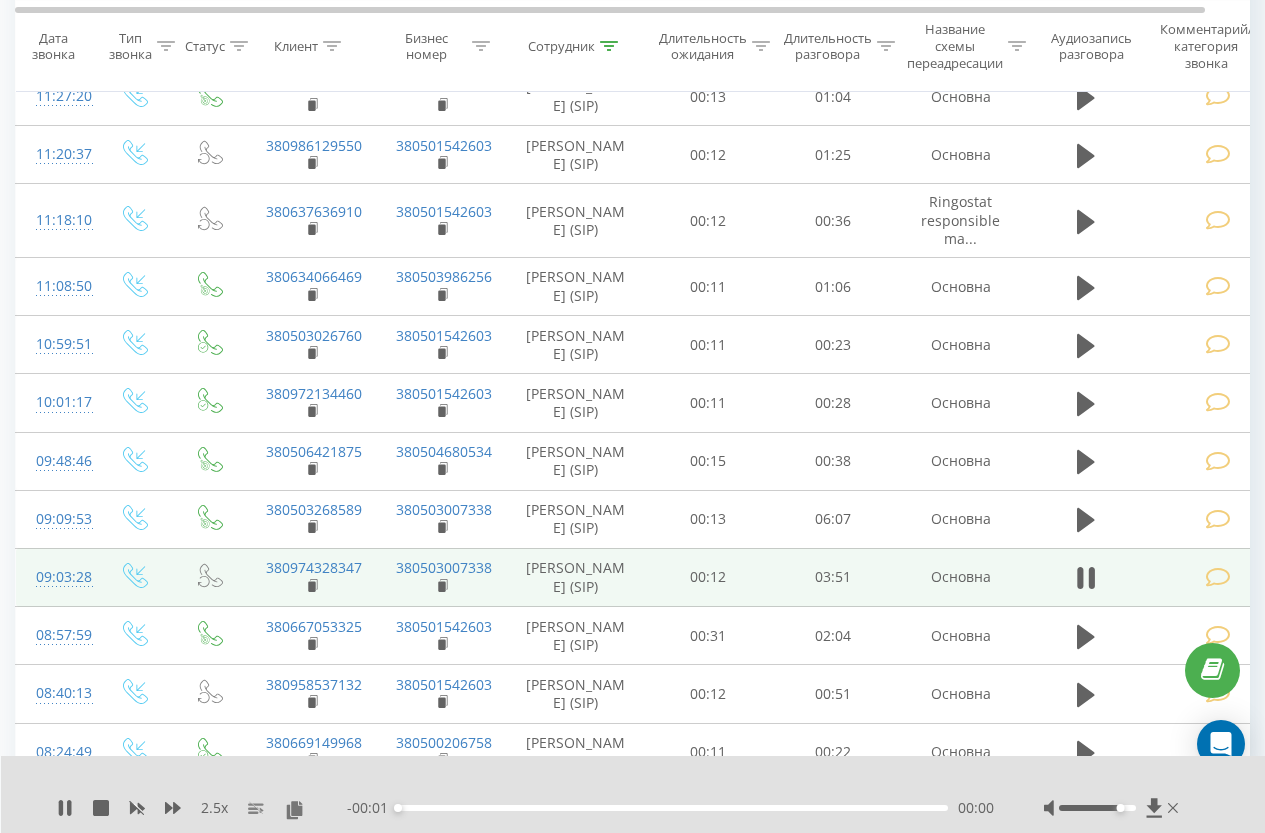 scroll, scrollTop: 1400, scrollLeft: 0, axis: vertical 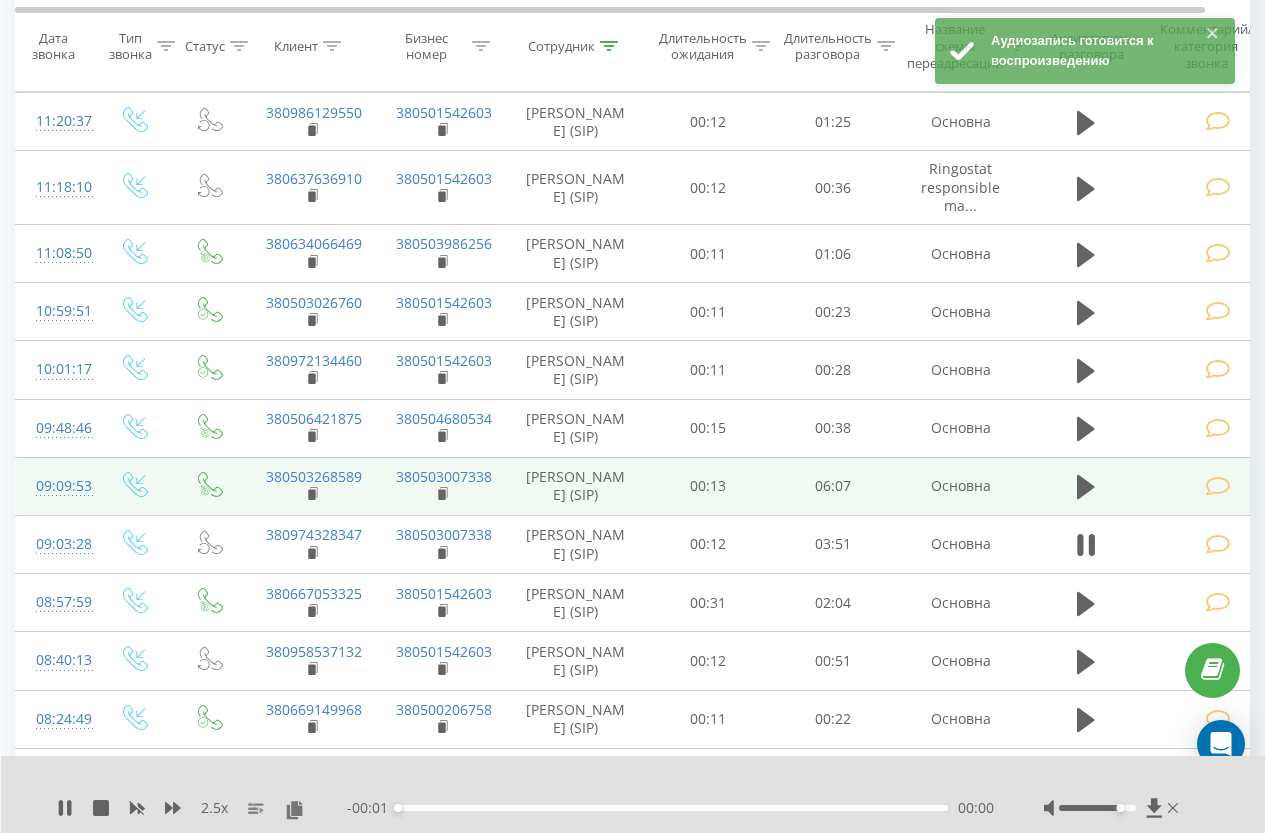 click at bounding box center [1221, 486] 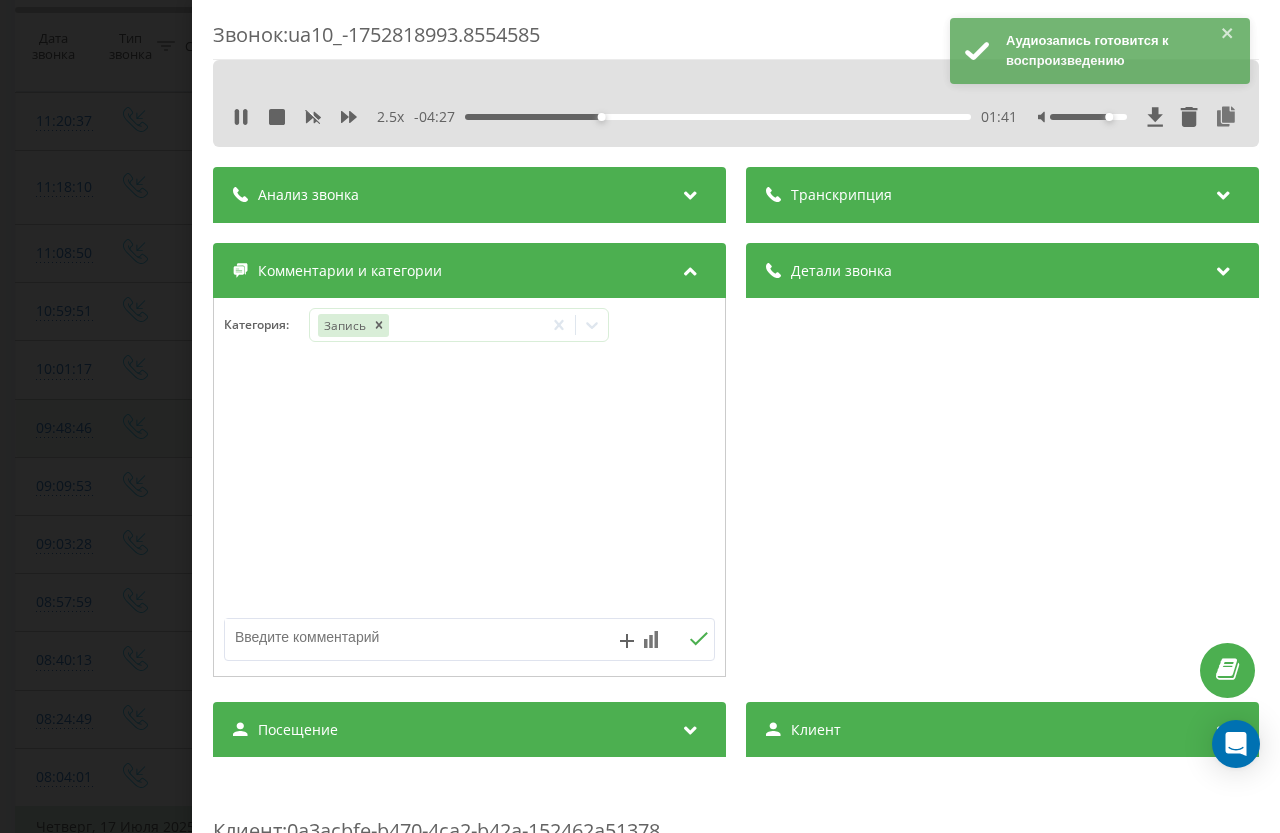 click on "Звонок :  ua10_-1752818993.8554585   2.5 x  - 04:27 01:41   01:41   Транскрипция Для анализа AI будущих звонков  настройте и активируйте профиль на странице . Если профиль уже есть и звонок соответствует его условиям, обновите страницу через 10 минут – AI анализирует текущий звонок. Анализ звонка Для анализа AI будущих звонков  настройте и активируйте профиль на странице . Если профиль уже есть и звонок соответствует его условиям, обновите страницу через 10 минут – AI анализирует текущий звонок. Детали звонка Общее Дата звонка 2025-07-18 09:09:53 Тип звонка Входящий Статус звонка Целевой 00:06:20 :" at bounding box center [640, 416] 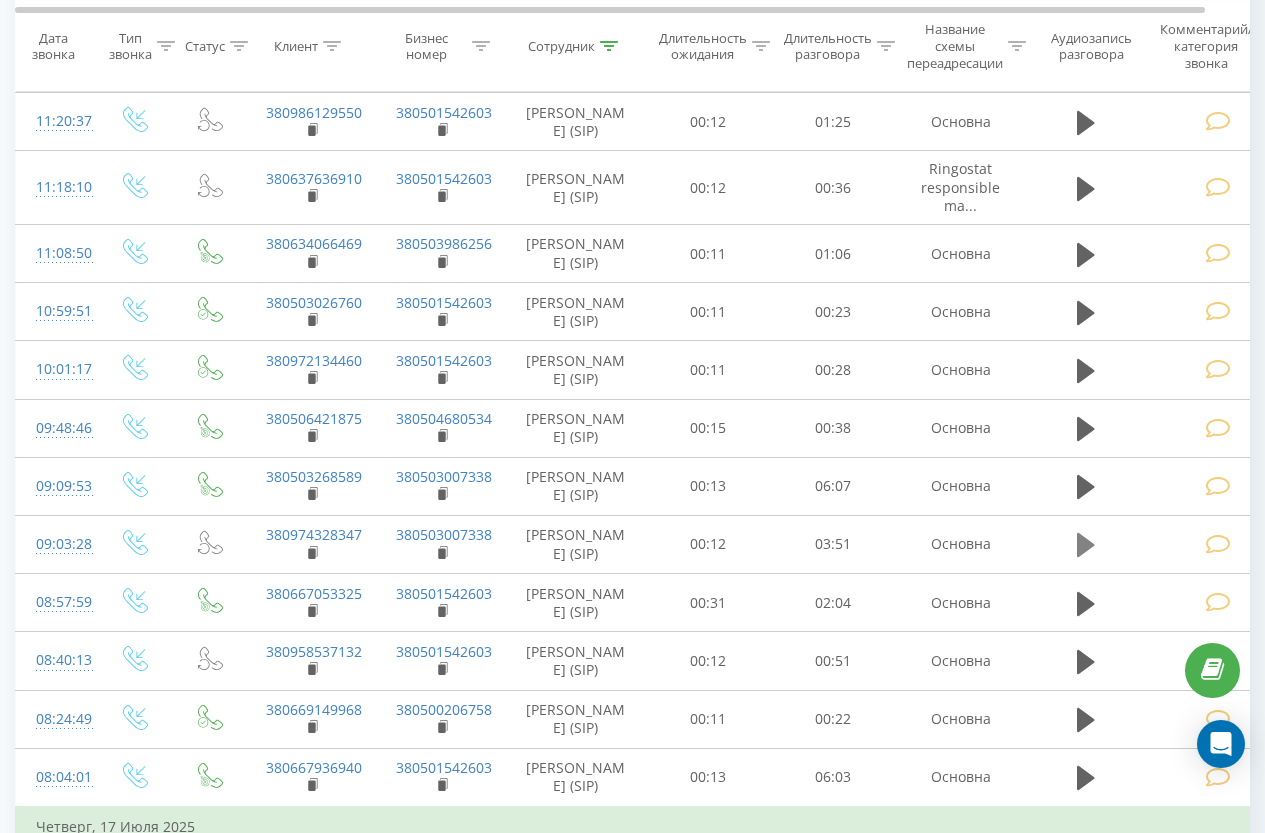 click at bounding box center (1086, 545) 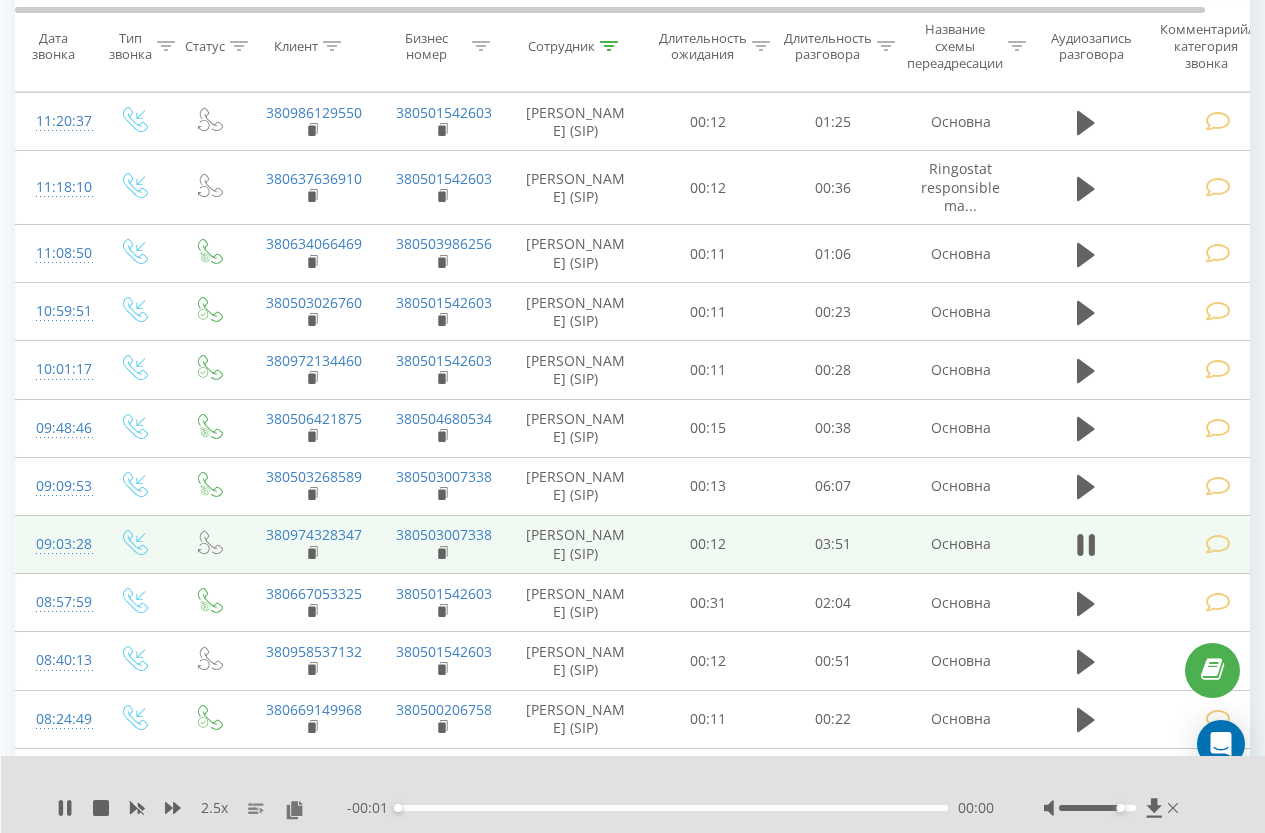 click at bounding box center [1218, 544] 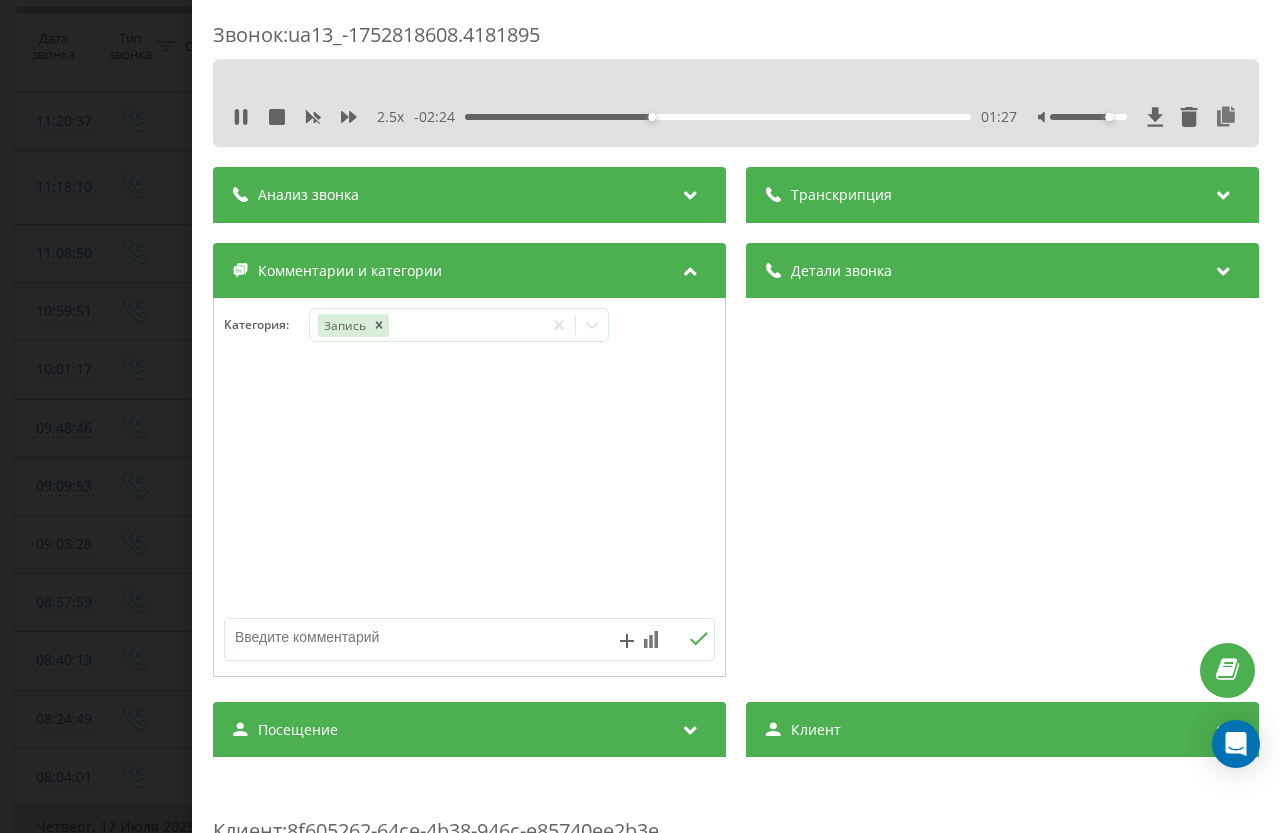 click on "Звонок :  ua13_-1752818608.4181895   2.5 x  - 02:24 01:27   01:27   Транскрипция Для анализа AI будущих звонков  настройте и активируйте профиль на странице . Если профиль уже есть и звонок соответствует его условиям, обновите страницу через 10 минут – AI анализирует текущий звонок. Анализ звонка Для анализа AI будущих звонков  настройте и активируйте профиль на странице . Если профиль уже есть и звонок соответствует его условиям, обновите страницу через 10 минут – AI анализирует текущий звонок. Детали звонка Общее Дата звонка 2025-07-18 09:03:28 Тип звонка Входящий Статус звонка Повторный : cpc" at bounding box center (640, 416) 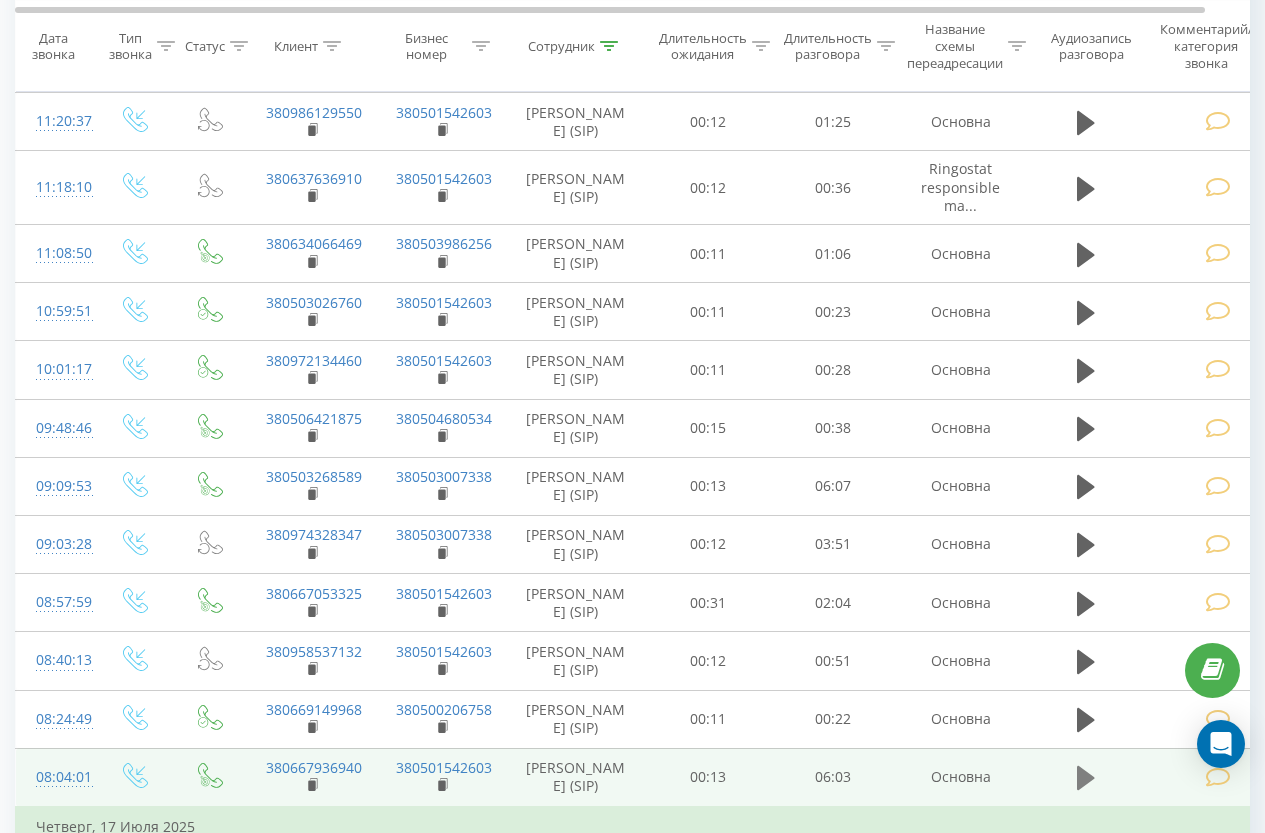 click 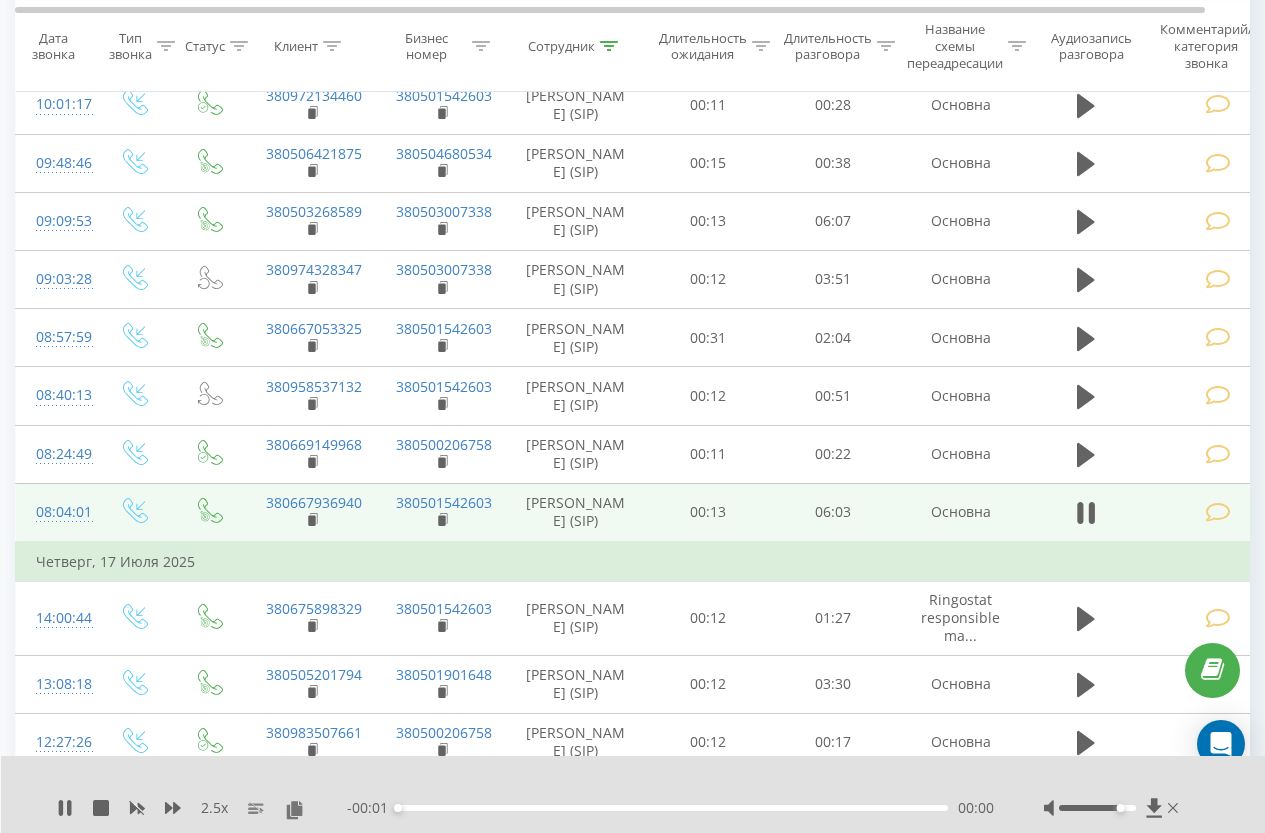 scroll, scrollTop: 1700, scrollLeft: 0, axis: vertical 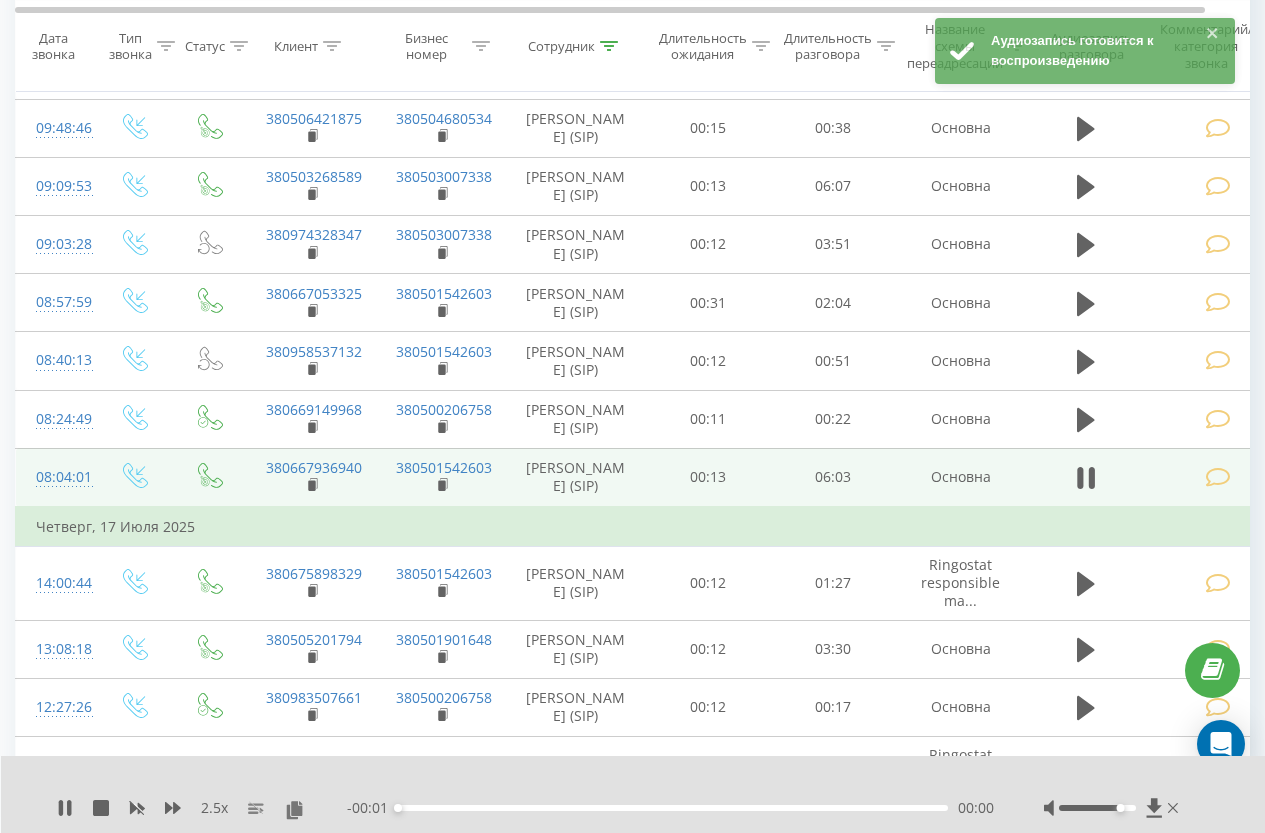 click at bounding box center [1218, 477] 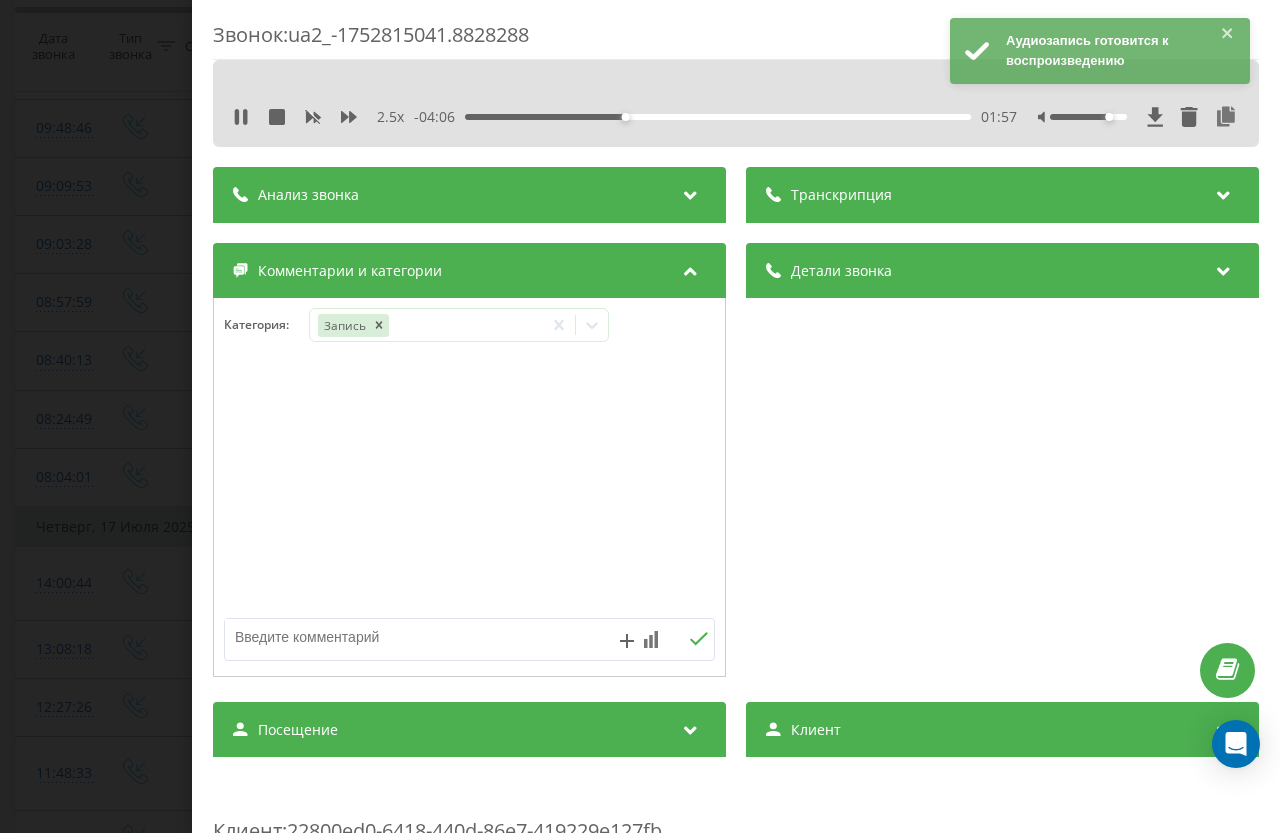 click on "2.5 x  - 04:06 01:57   01:57" at bounding box center (736, 117) 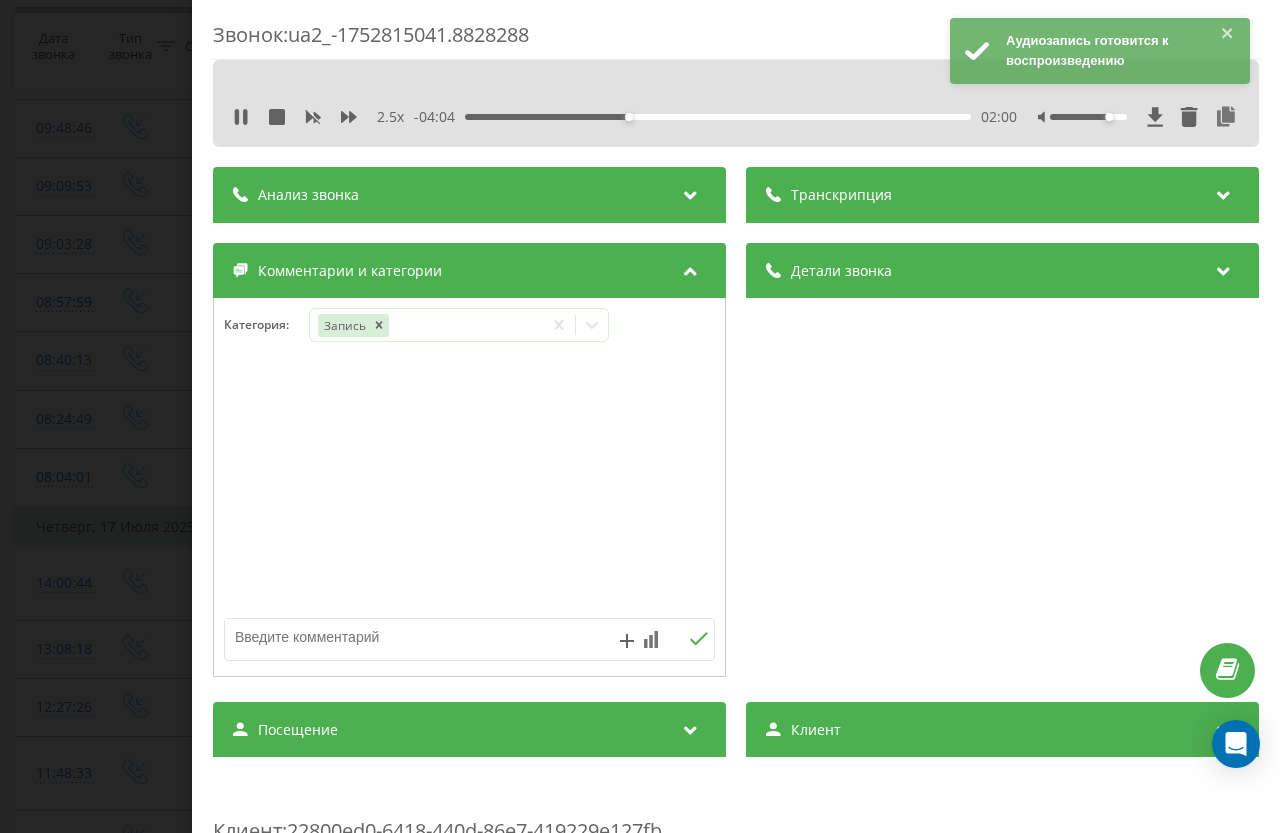 drag, startPoint x: 783, startPoint y: 113, endPoint x: 796, endPoint y: 115, distance: 13.152946 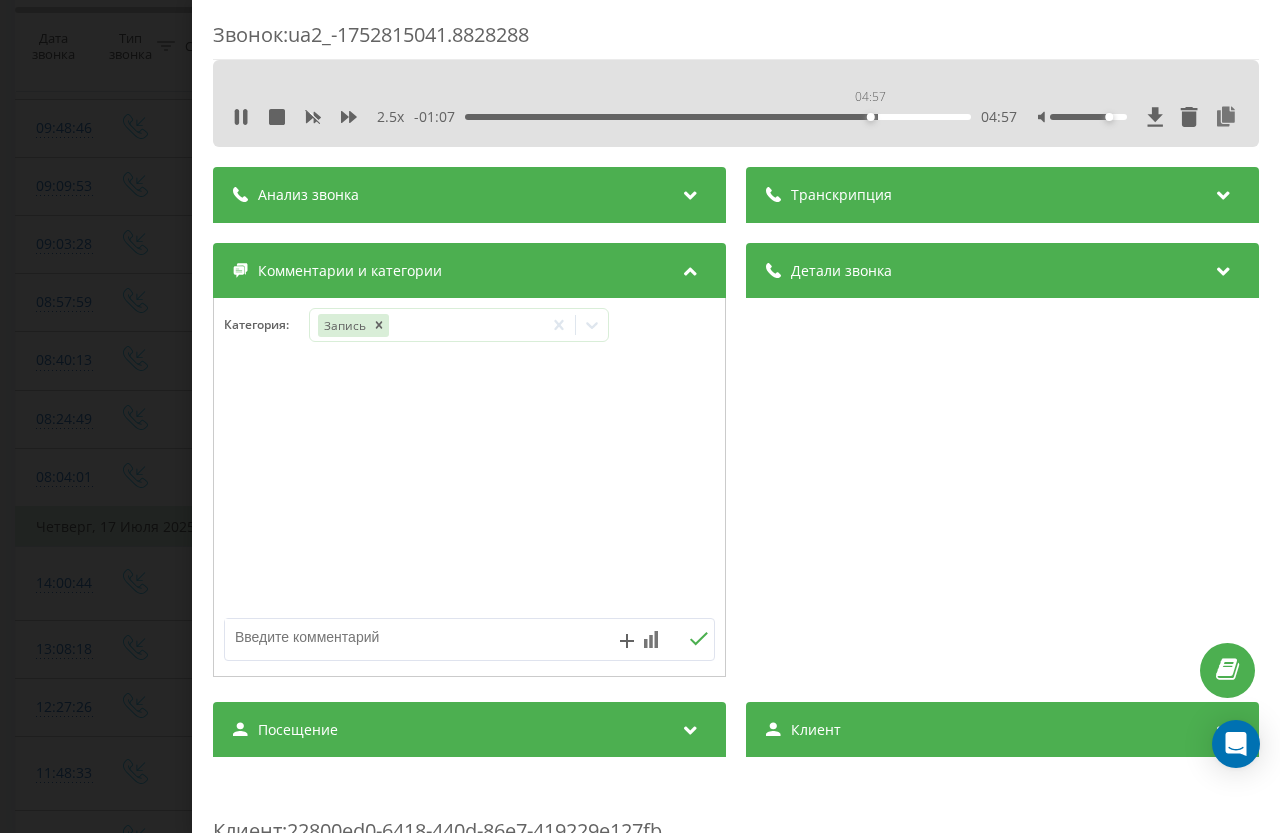 drag, startPoint x: 869, startPoint y: 115, endPoint x: 888, endPoint y: 115, distance: 19 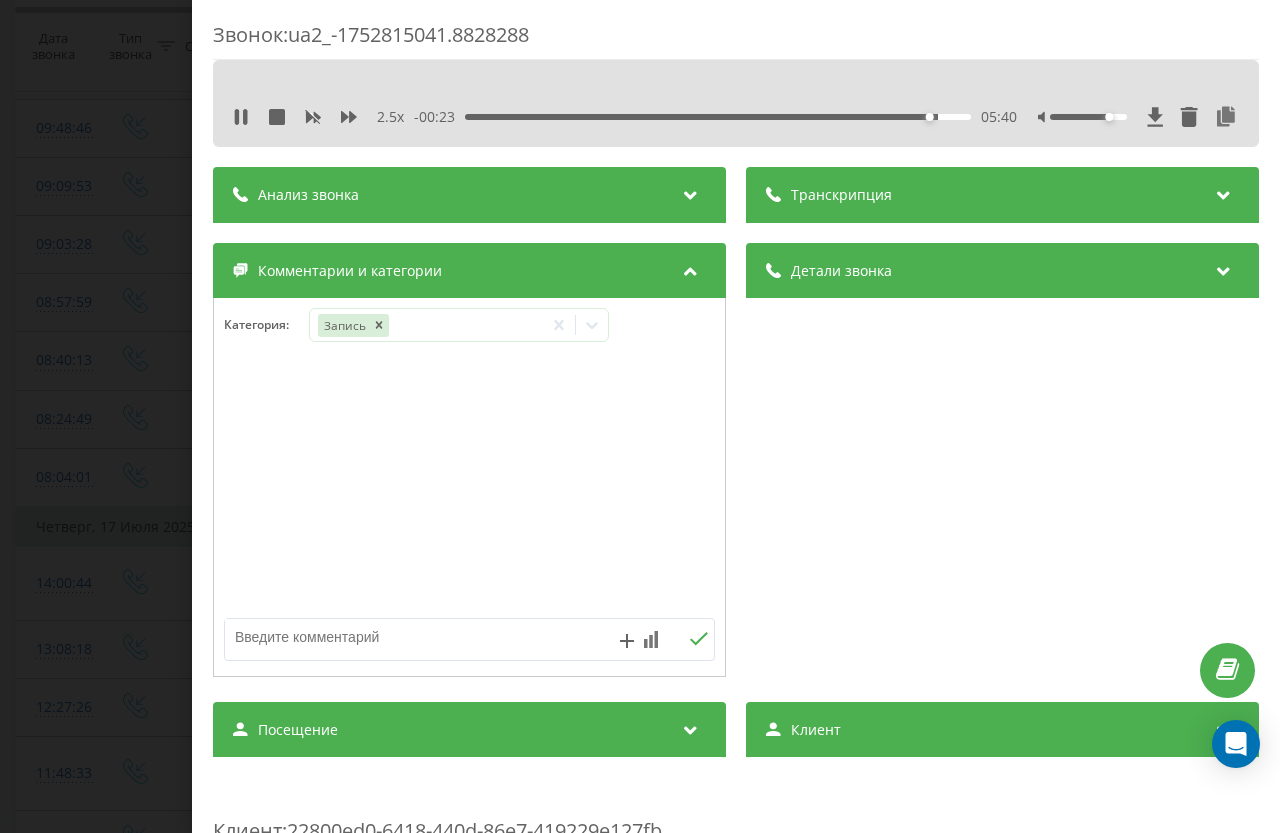 click on "Звонок :  ua2_-1752815041.8828288   2.5 x  - 00:23 05:40   05:40   Транскрипция Для анализа AI будущих звонков  настройте и активируйте профиль на странице . Если профиль уже есть и звонок соответствует его условиям, обновите страницу через 10 минут – AI анализирует текущий звонок. Анализ звонка Для анализа AI будущих звонков  настройте и активируйте профиль на странице . Если профиль уже есть и звонок соответствует его условиям, обновите страницу через 10 минут – AI анализирует текущий звонок. Детали звонка Общее Дата звонка 2025-07-18 08:04:01 Тип звонка Входящий Статус звонка Целевой n/a : n/a 3" at bounding box center (640, 416) 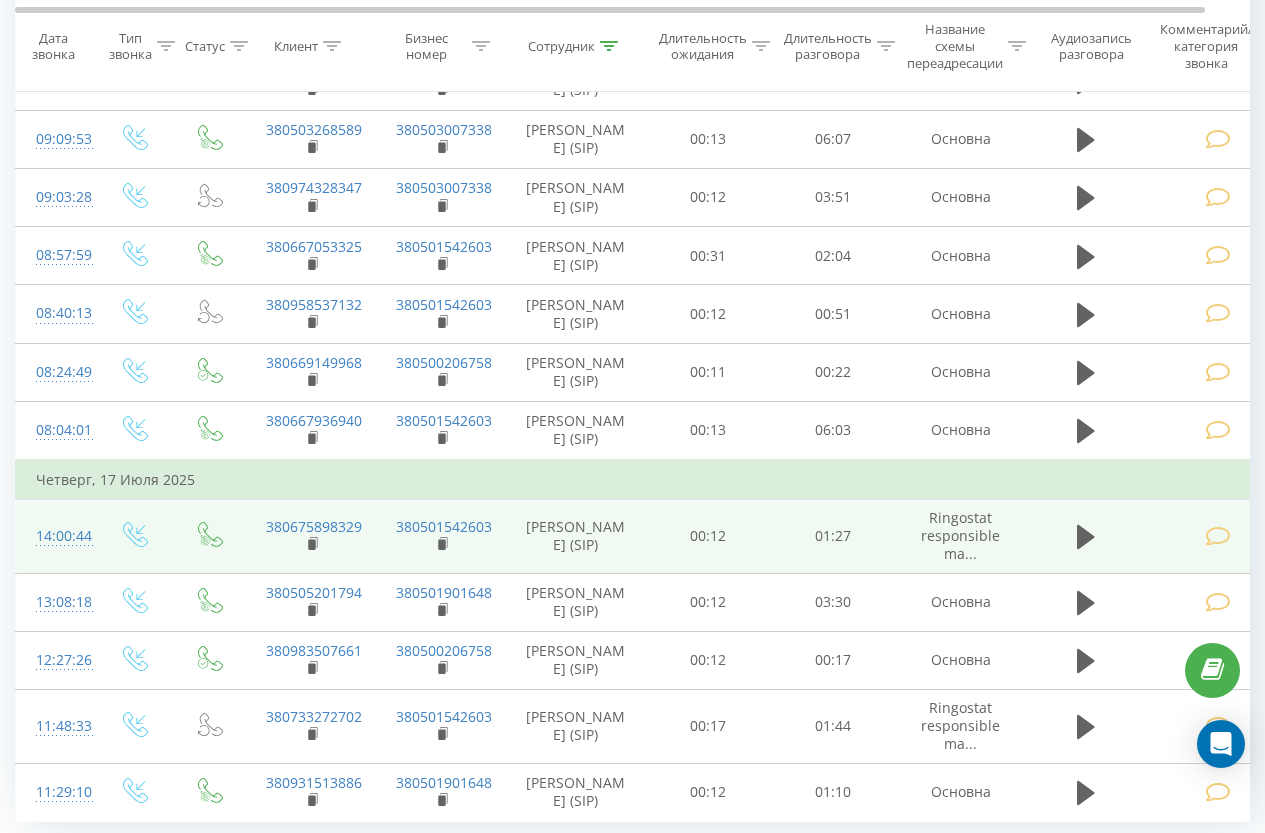 scroll, scrollTop: 1811, scrollLeft: 0, axis: vertical 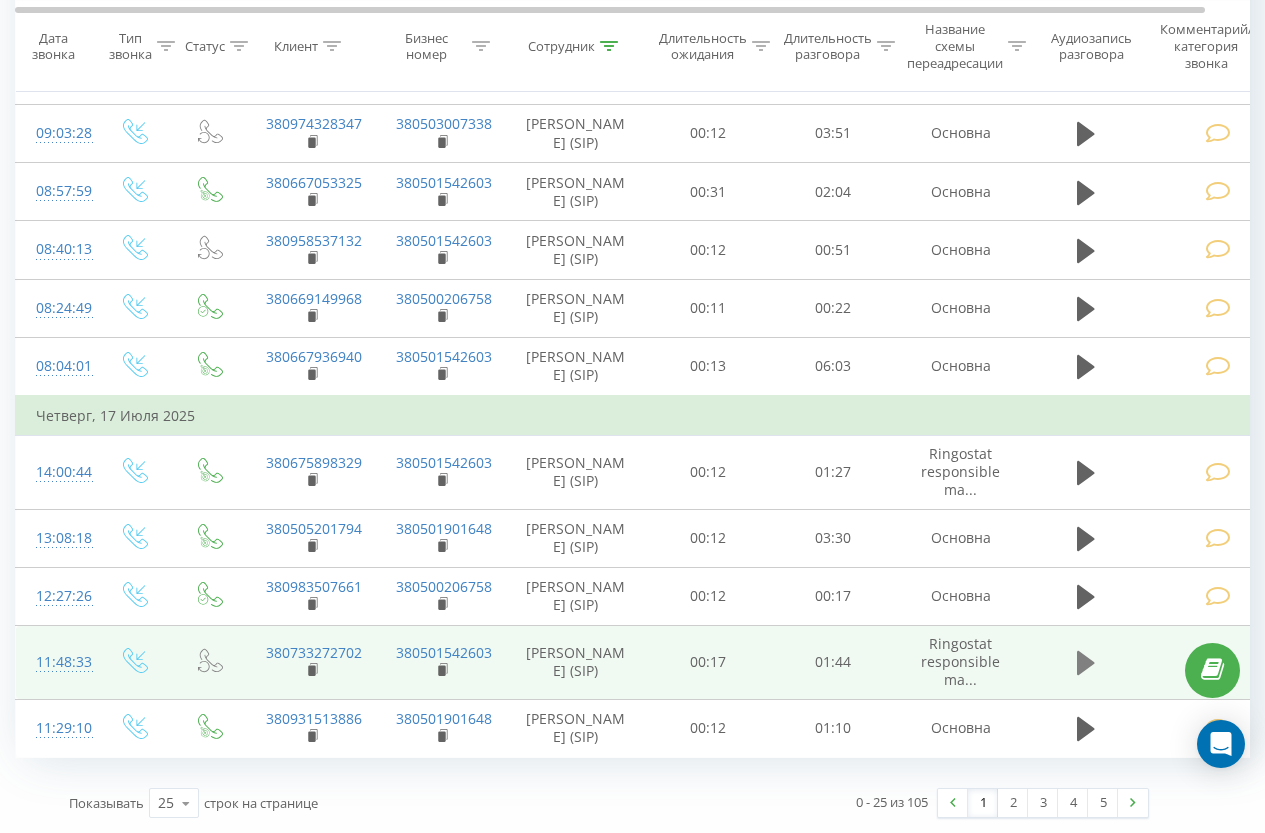 click at bounding box center [1086, 663] 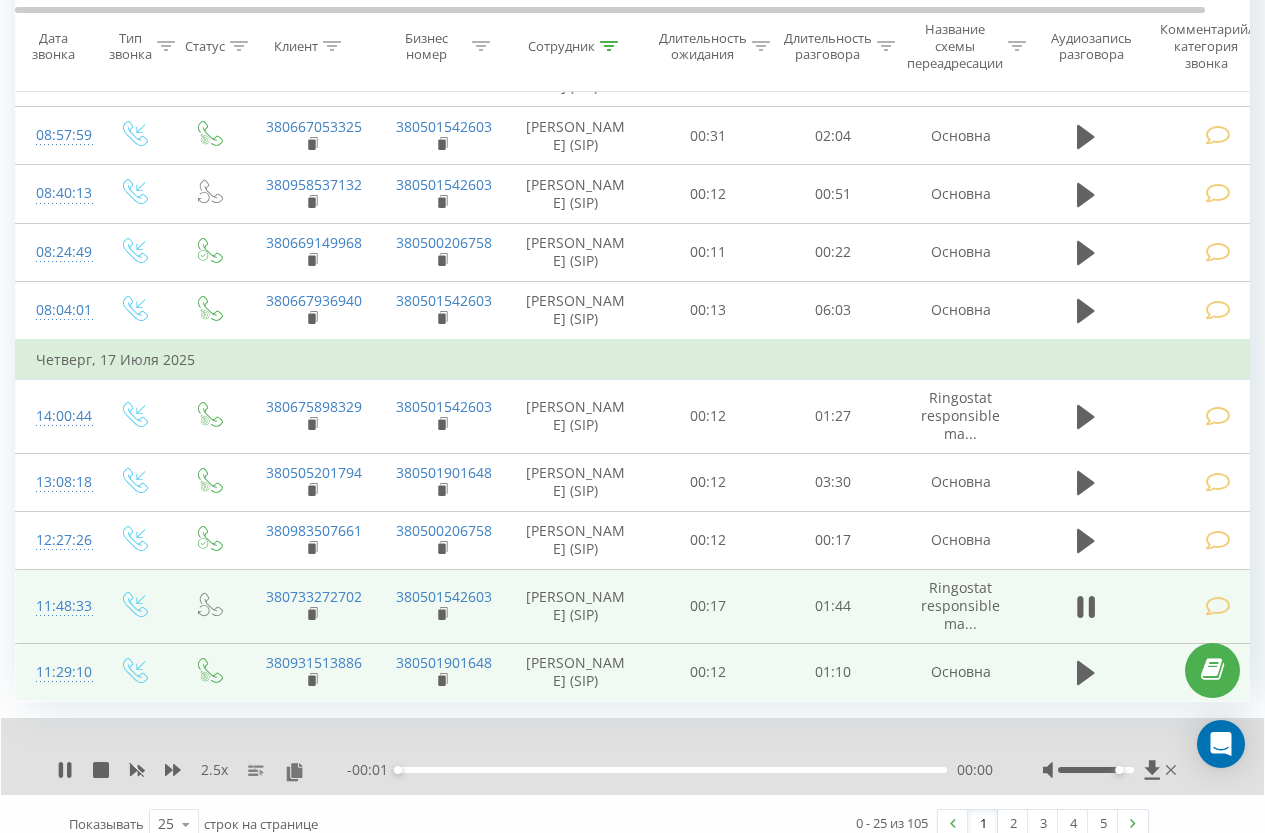 scroll, scrollTop: 1888, scrollLeft: 0, axis: vertical 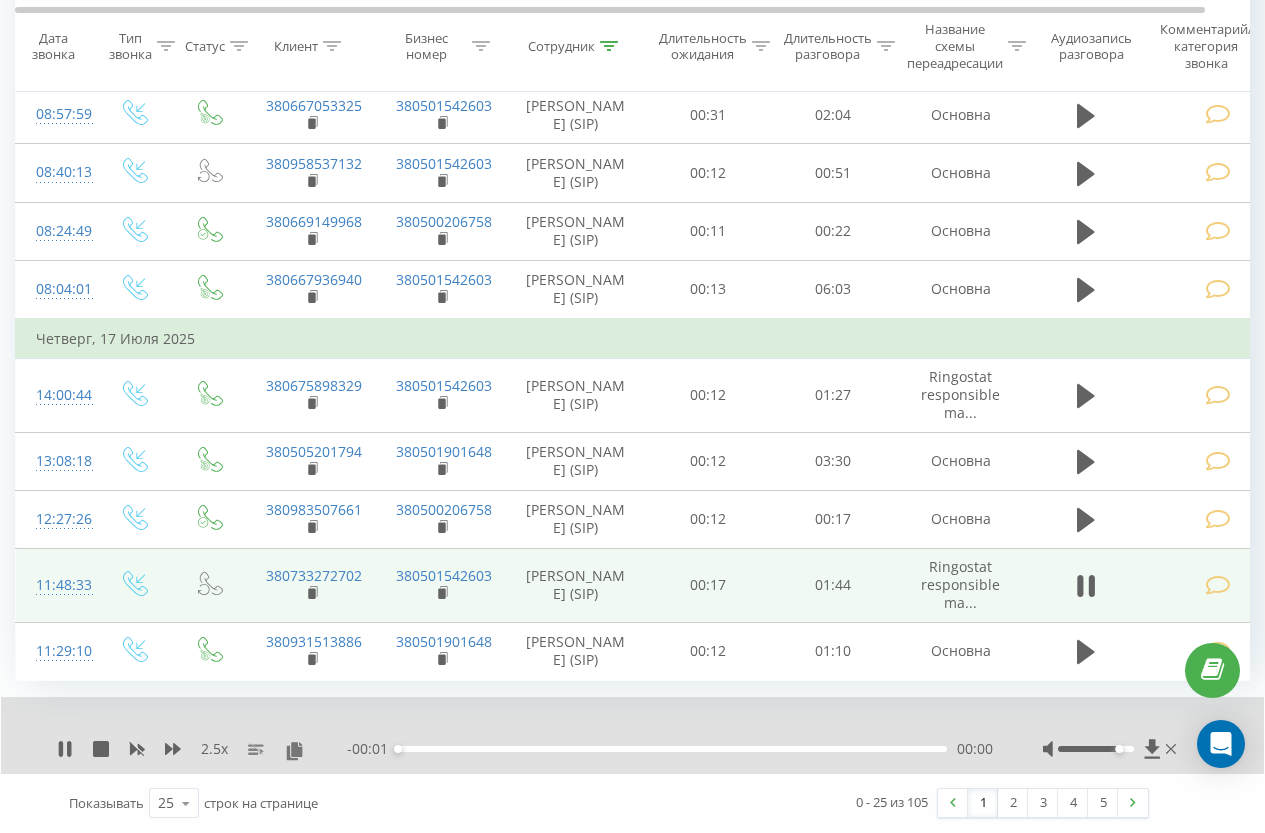 click at bounding box center [1218, 585] 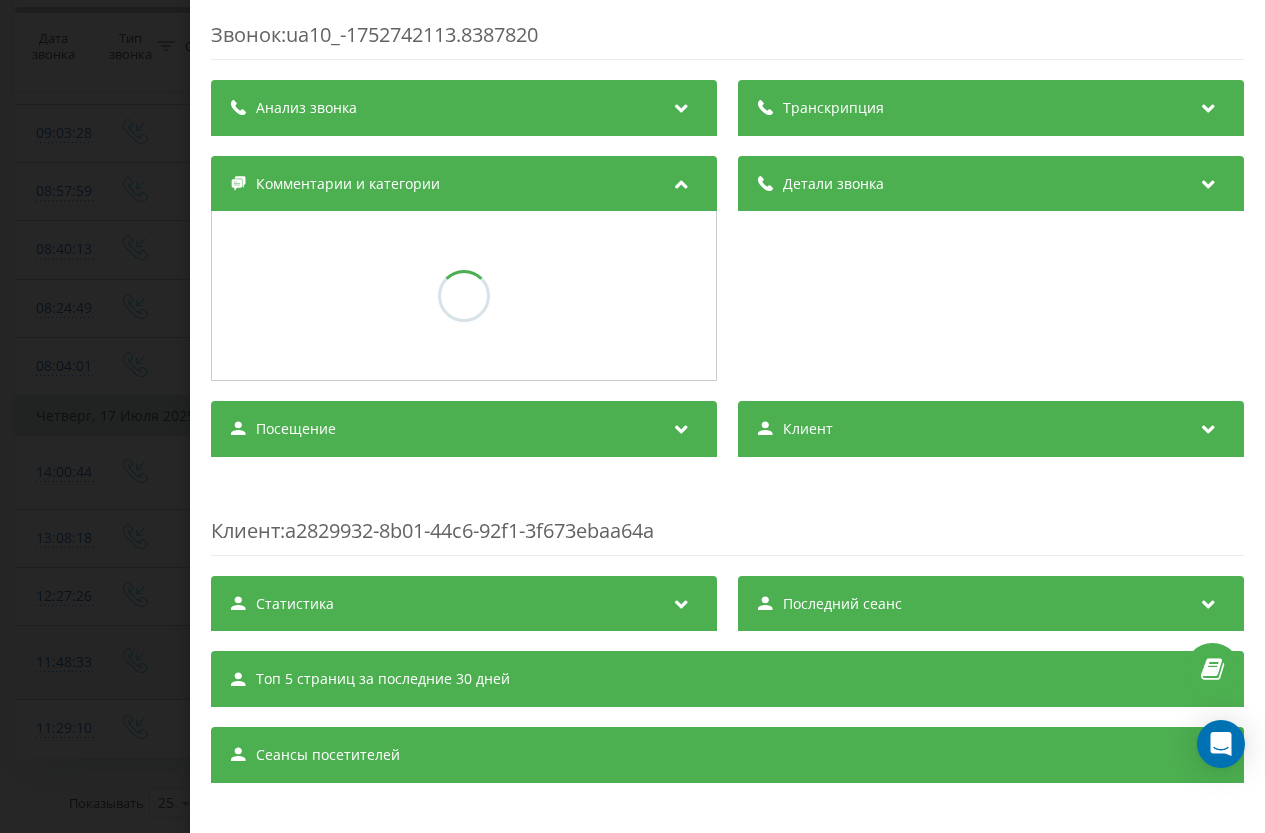 scroll, scrollTop: 1811, scrollLeft: 0, axis: vertical 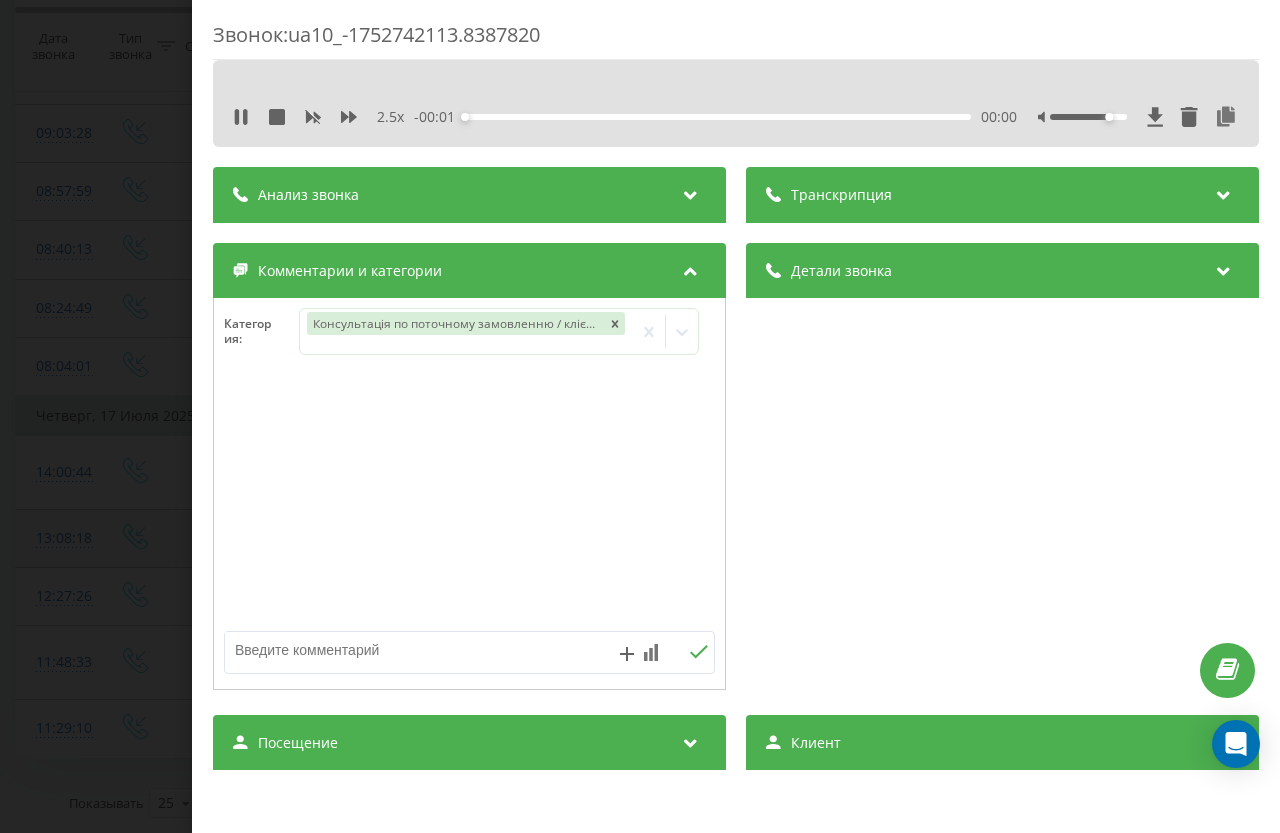 drag, startPoint x: 29, startPoint y: 458, endPoint x: 285, endPoint y: 545, distance: 270.37936 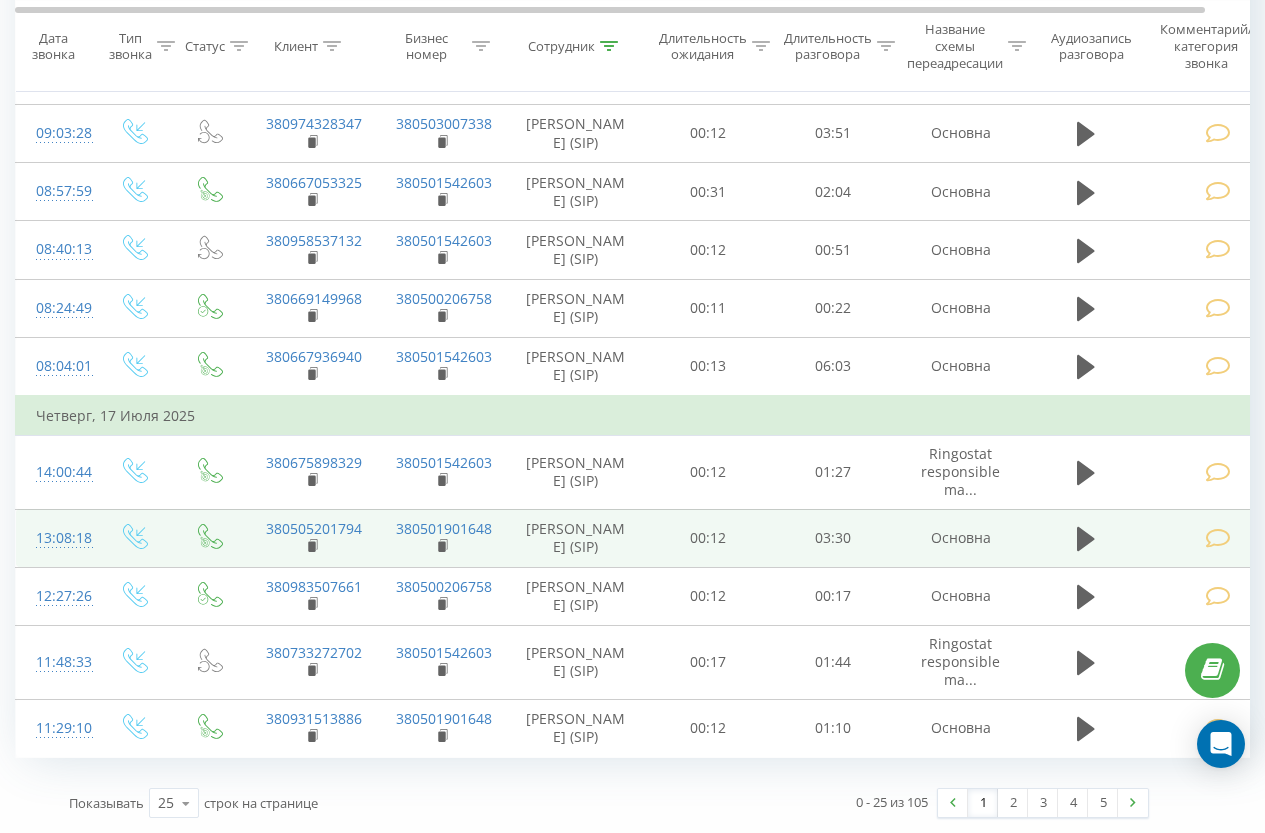 click at bounding box center (1086, 538) 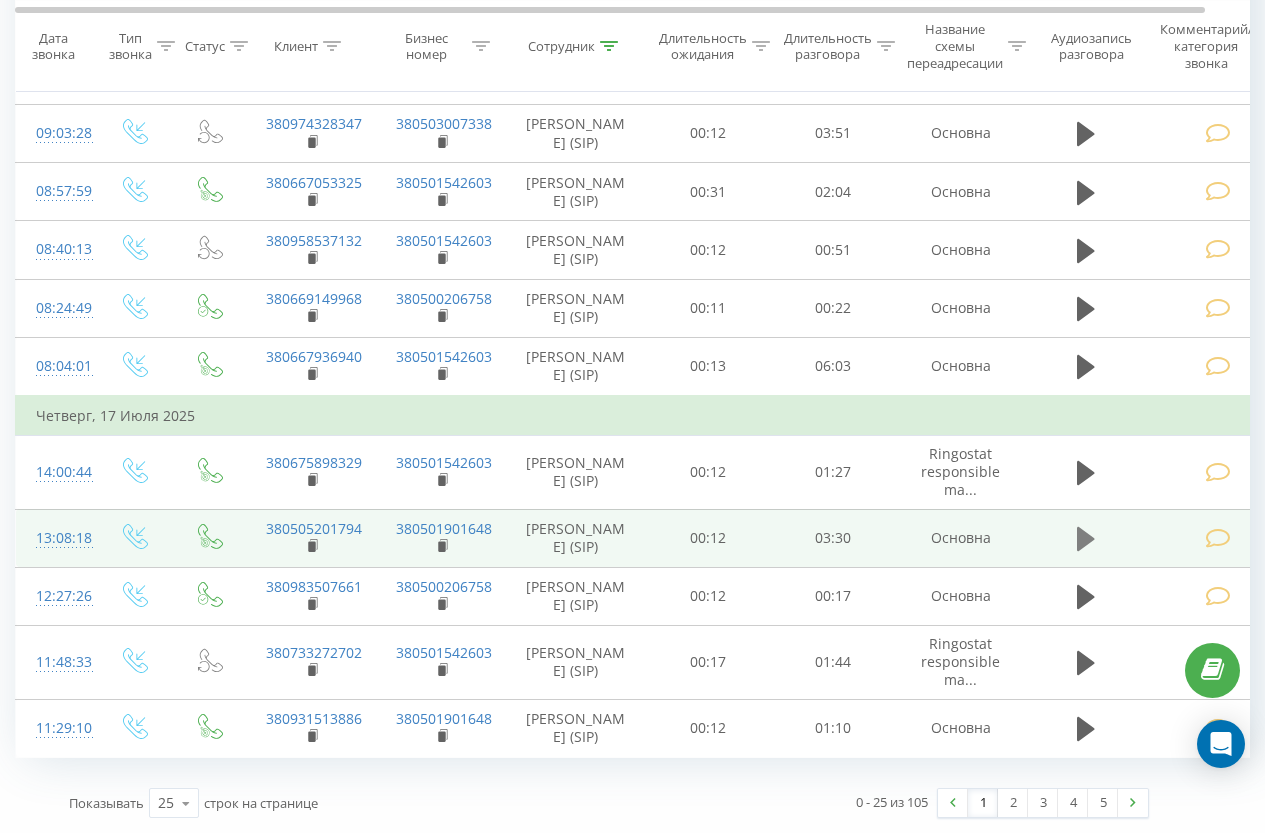 click 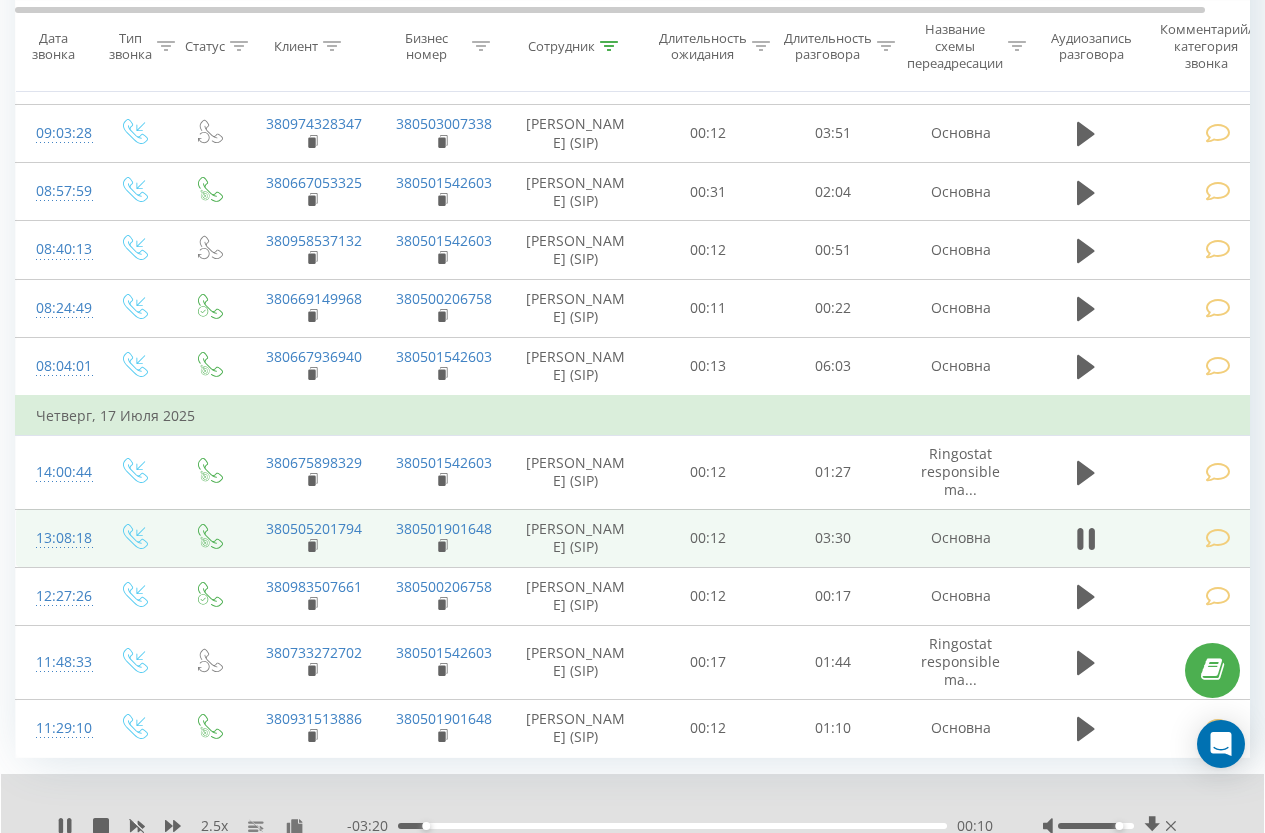 click at bounding box center (1218, 538) 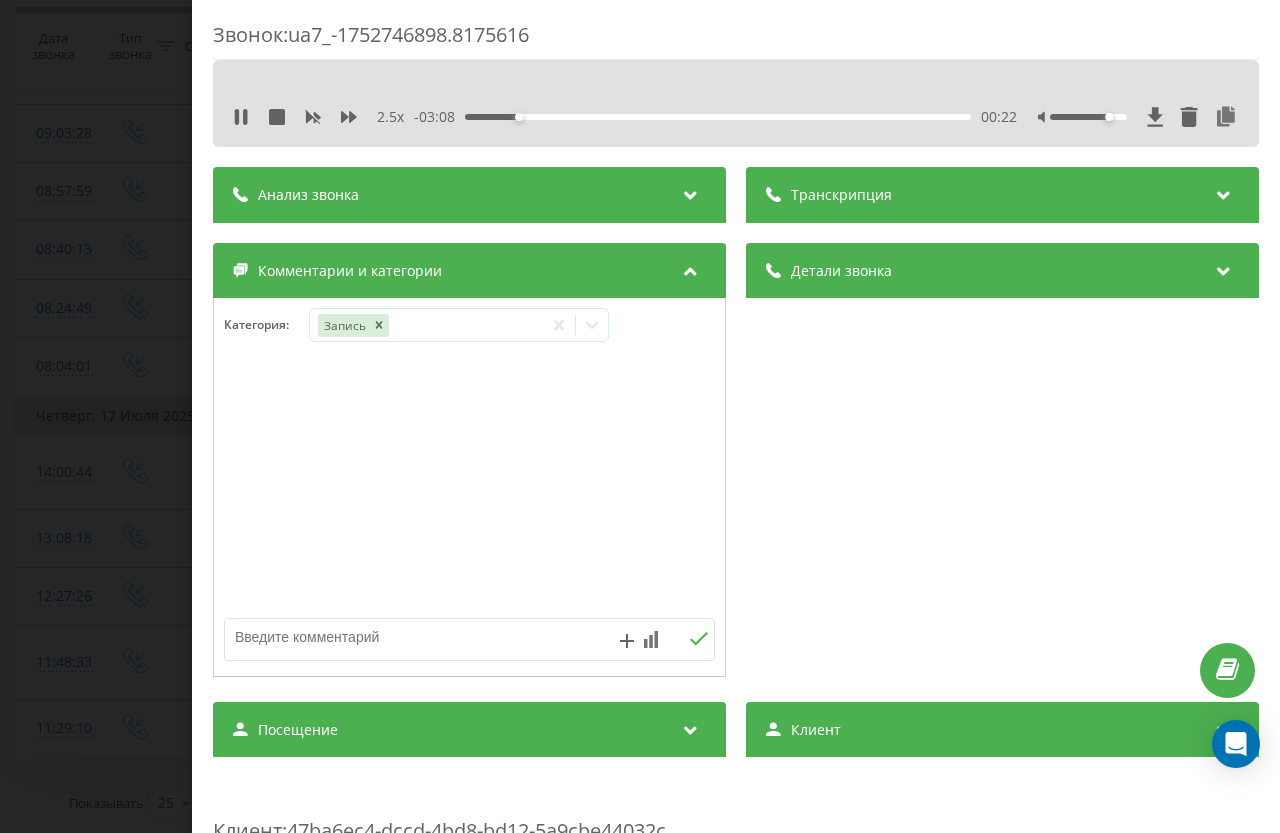click on "- 03:08 00:22   00:22" at bounding box center [716, 117] 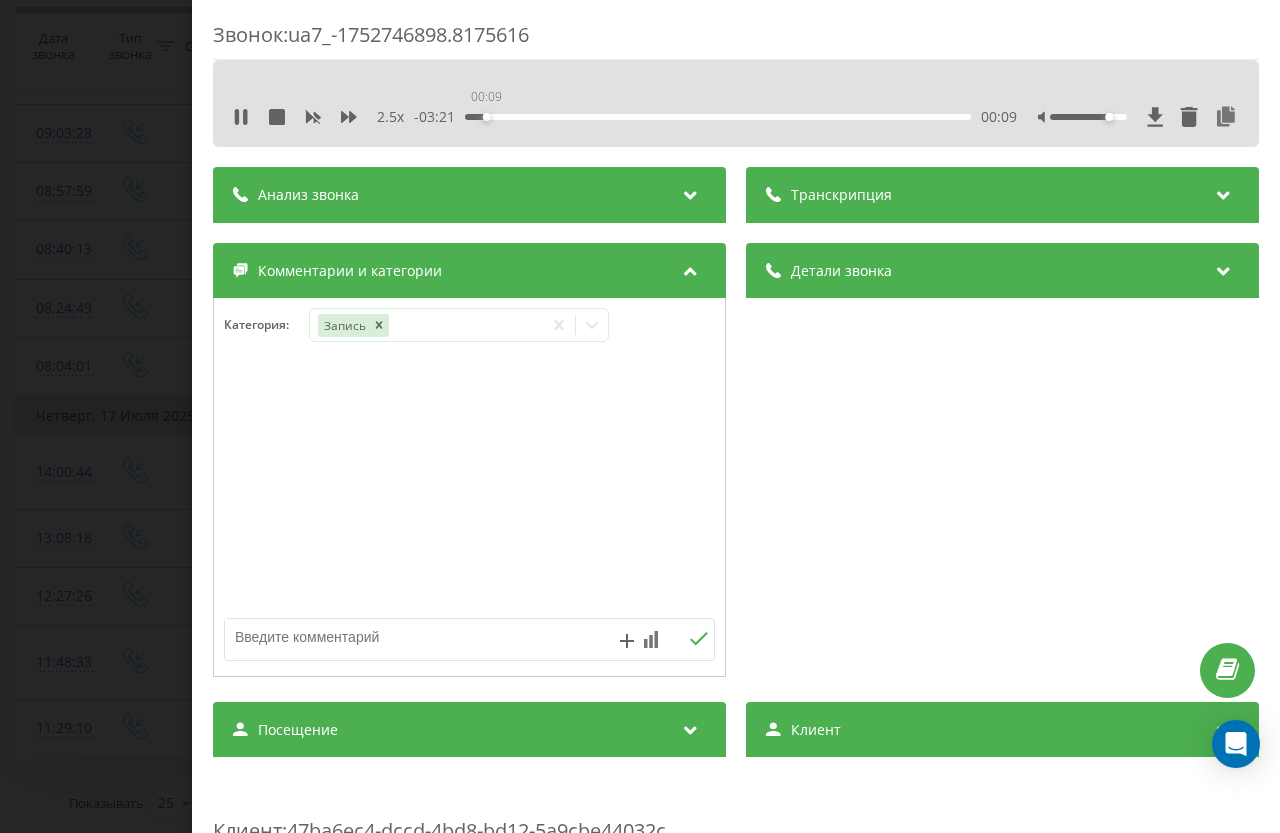 click on "00:09" at bounding box center (718, 117) 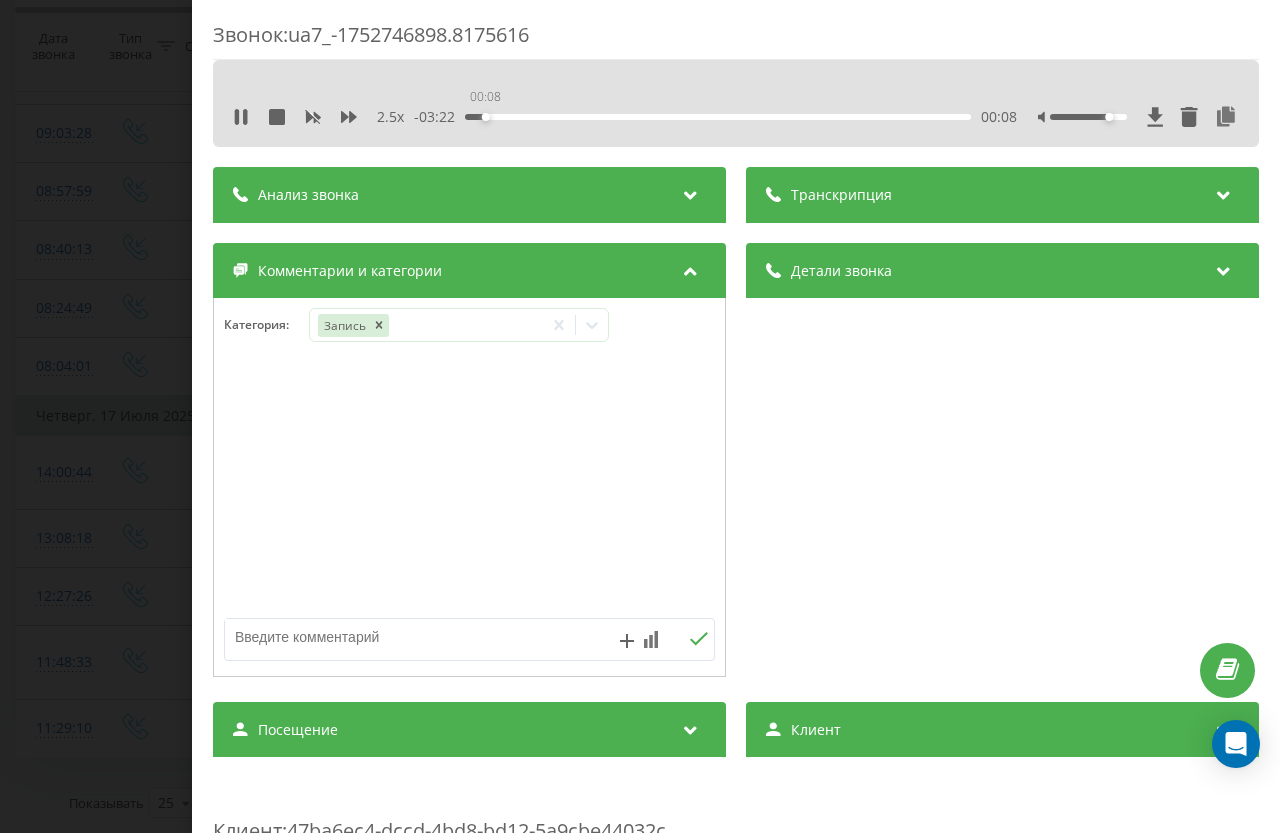 click on "00:08" at bounding box center [718, 117] 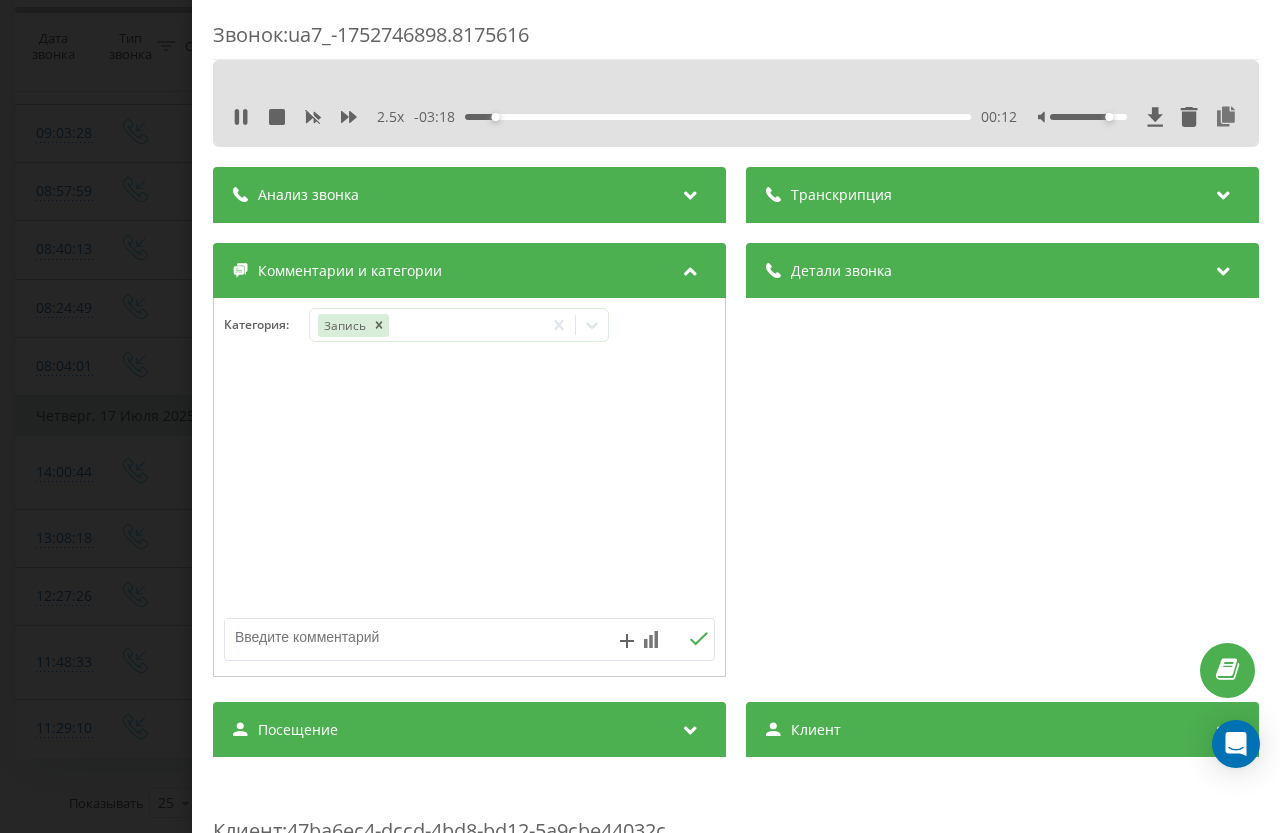 click on "Звонок :  ua7_-1752746898.8175616   2.5 x  - 03:18 00:12   00:12   Транскрипция Для анализа AI будущих звонков  настройте и активируйте профиль на странице . Если профиль уже есть и звонок соответствует его условиям, обновите страницу через 10 минут – AI анализирует текущий звонок. Анализ звонка Для анализа AI будущих звонков  настройте и активируйте профиль на странице . Если профиль уже есть и звонок соответствует его условиям, обновите страницу через 10 минут – AI анализирует текущий звонок. Детали звонка Общее Дата звонка 2025-07-17 13:08:18 Тип звонка Входящий Статус звонка Целевой 00:03:42 :" at bounding box center (640, 416) 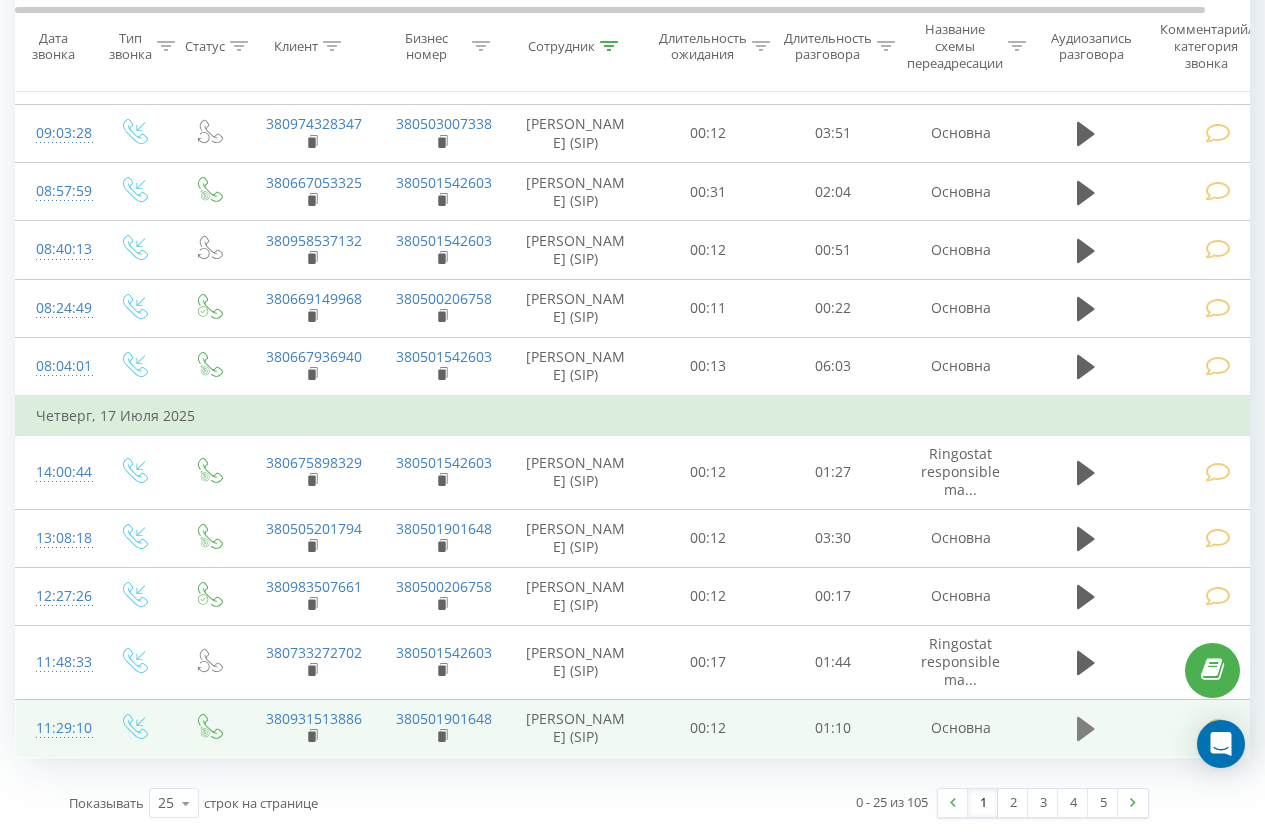 click at bounding box center (1086, 729) 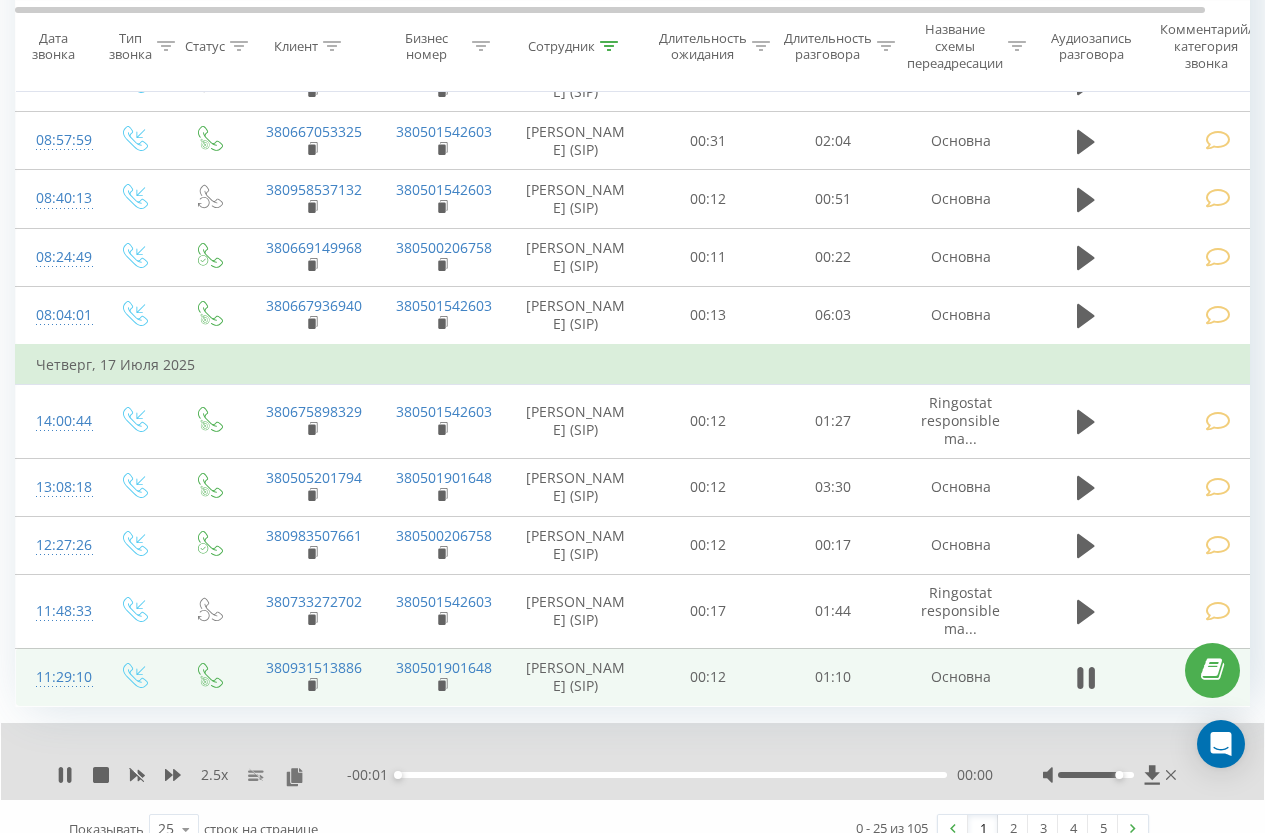scroll, scrollTop: 1888, scrollLeft: 0, axis: vertical 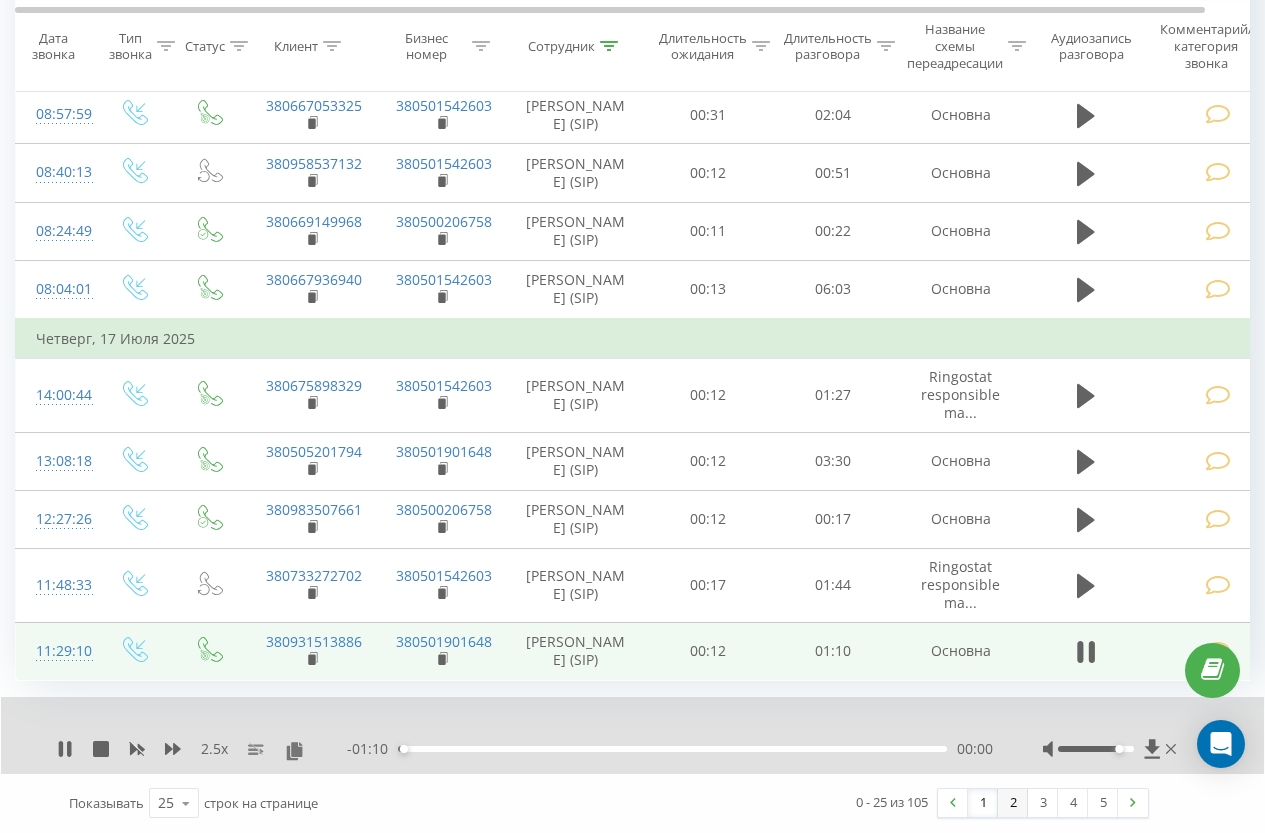 click on "2" at bounding box center (1013, 803) 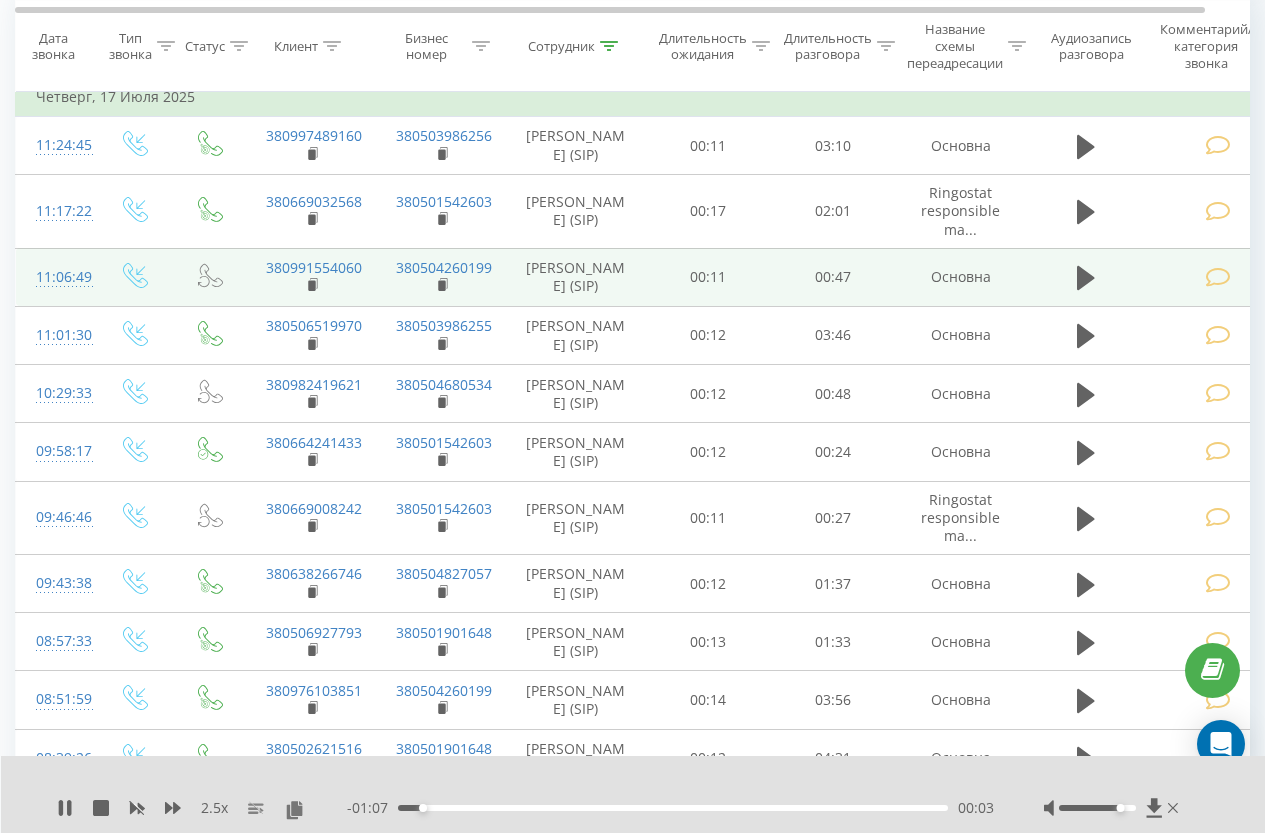 scroll, scrollTop: 813, scrollLeft: 0, axis: vertical 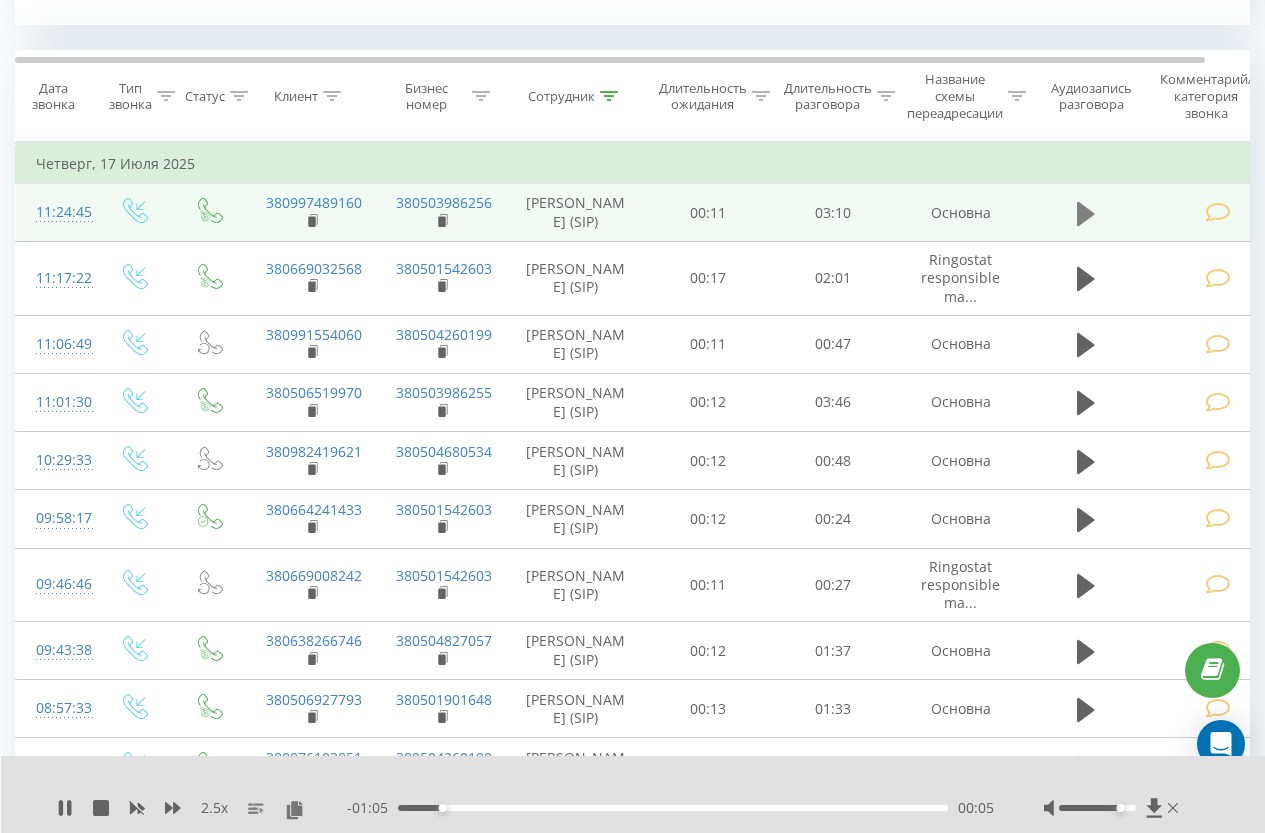 click at bounding box center (1086, 214) 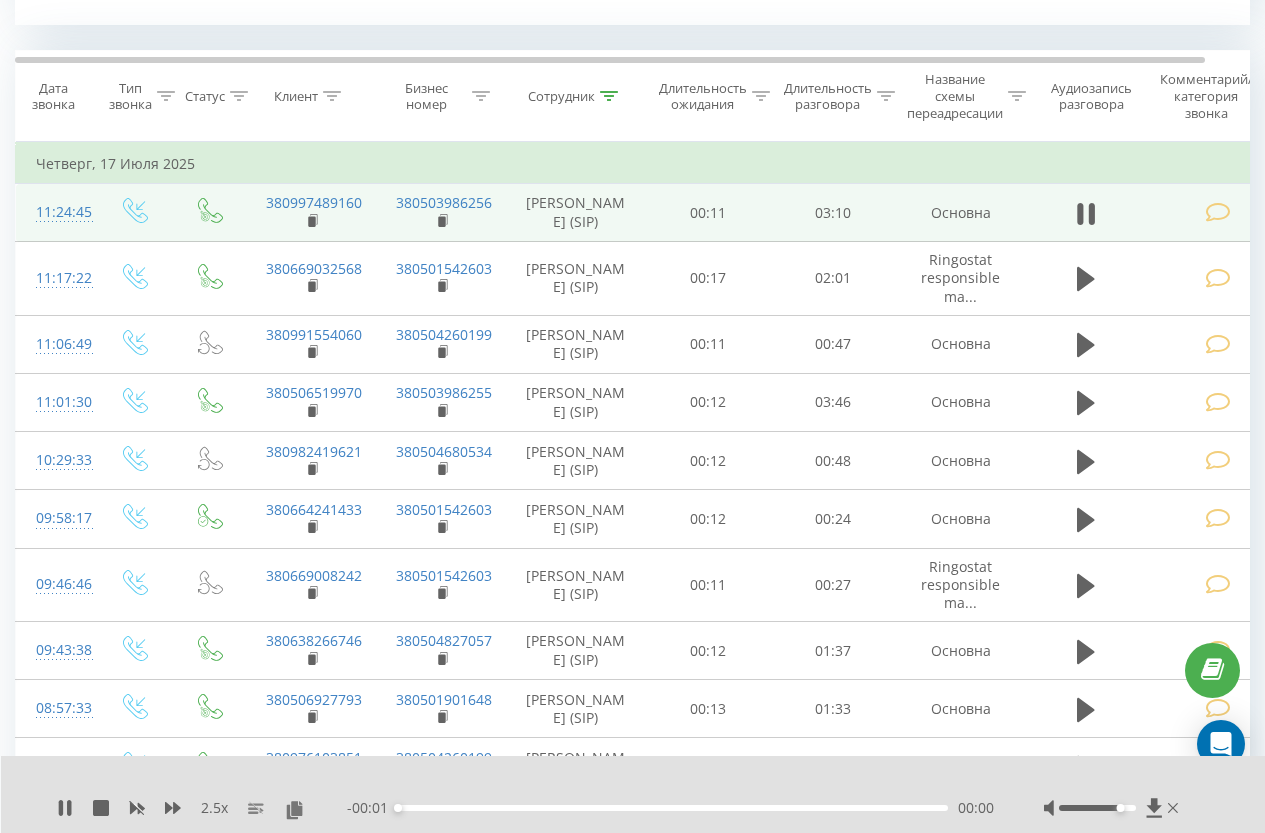 click at bounding box center [1221, 213] 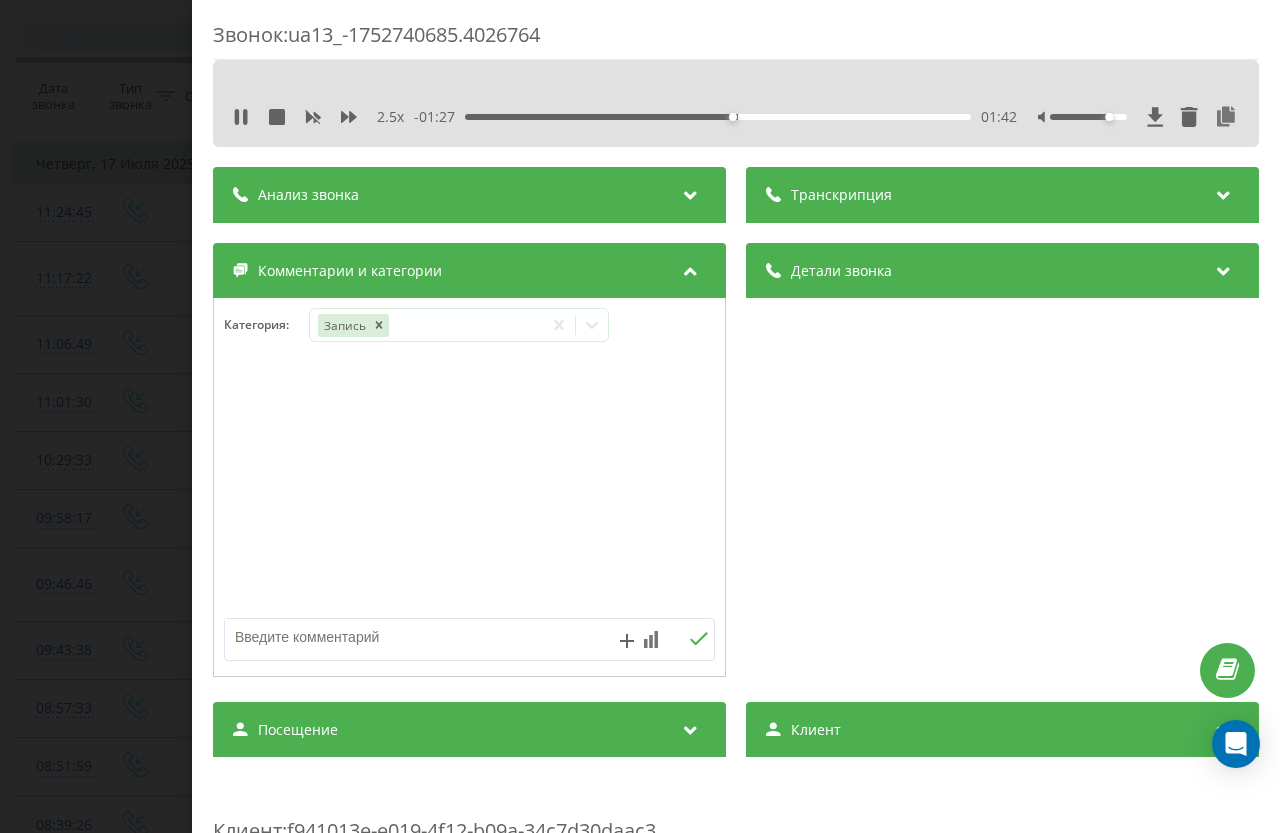 click on "Звонок :  ua13_-1752740685.4026764   2.5 x  - 01:27 01:42   01:42   Транскрипция Для анализа AI будущих звонков  настройте и активируйте профиль на странице . Если профиль уже есть и звонок соответствует его условиям, обновите страницу через 10 минут – AI анализирует текущий звонок. Анализ звонка Для анализа AI будущих звонков  настройте и активируйте профиль на странице . Если профиль уже есть и звонок соответствует его условиям, обновите страницу через 10 минут – AI анализирует текущий звонок. Детали звонка Общее Дата звонка 2025-07-17 11:24:45 Тип звонка Входящий Статус звонка Целевой 00:03:21 :" at bounding box center [640, 416] 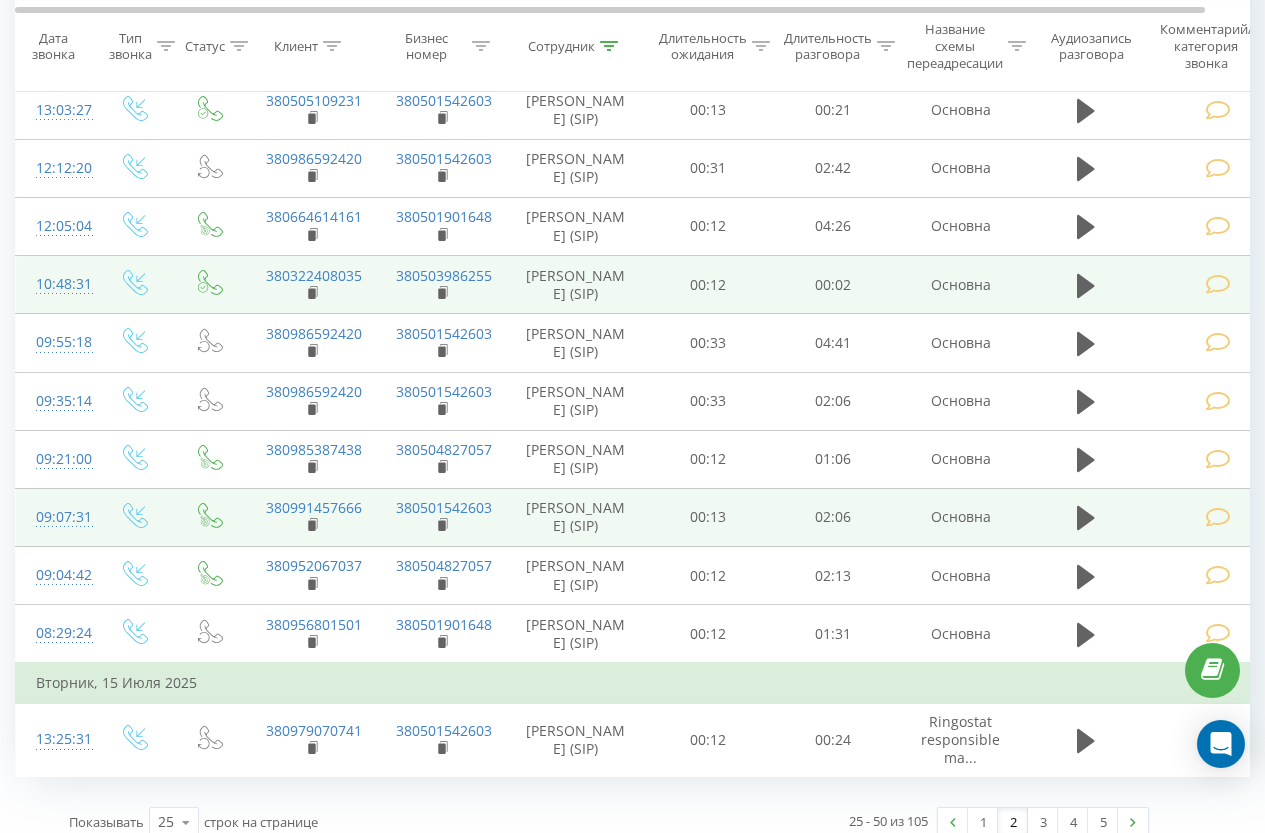 scroll, scrollTop: 1820, scrollLeft: 0, axis: vertical 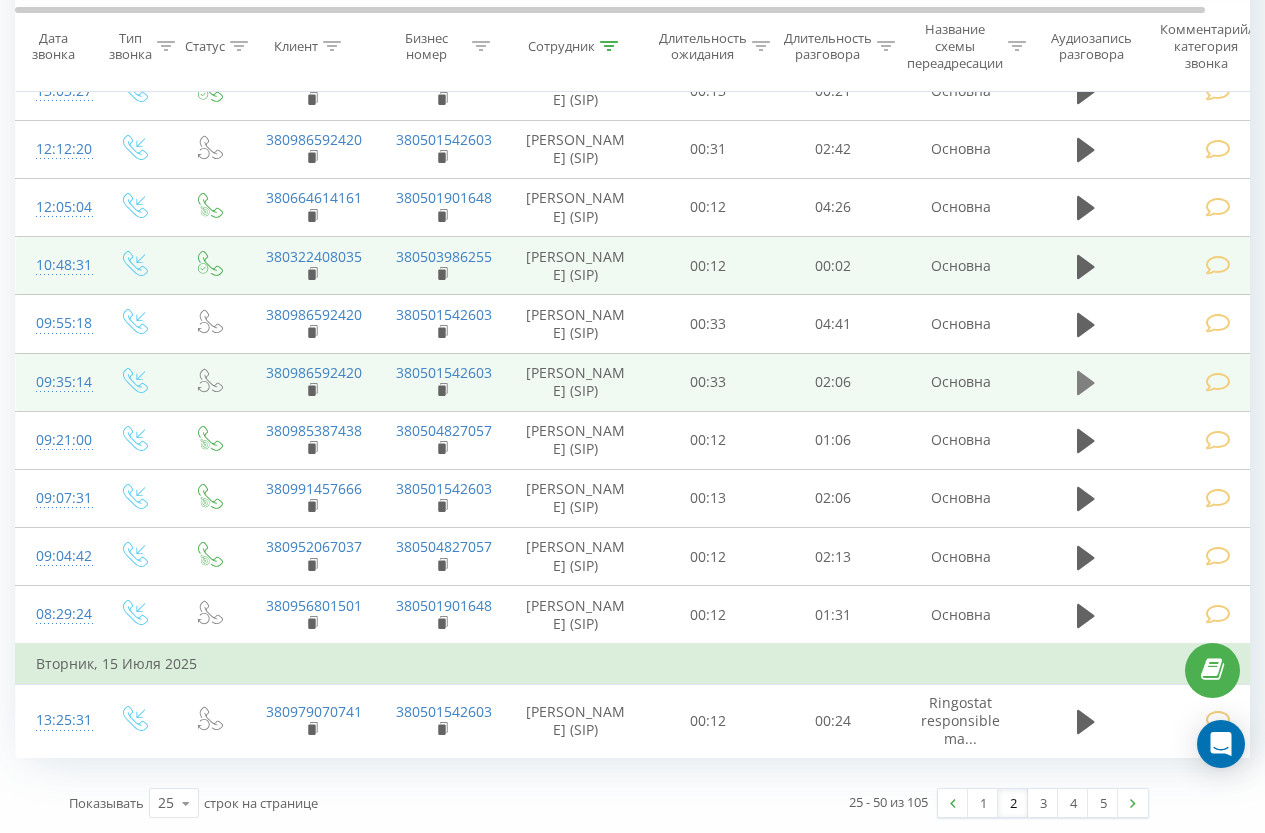 click 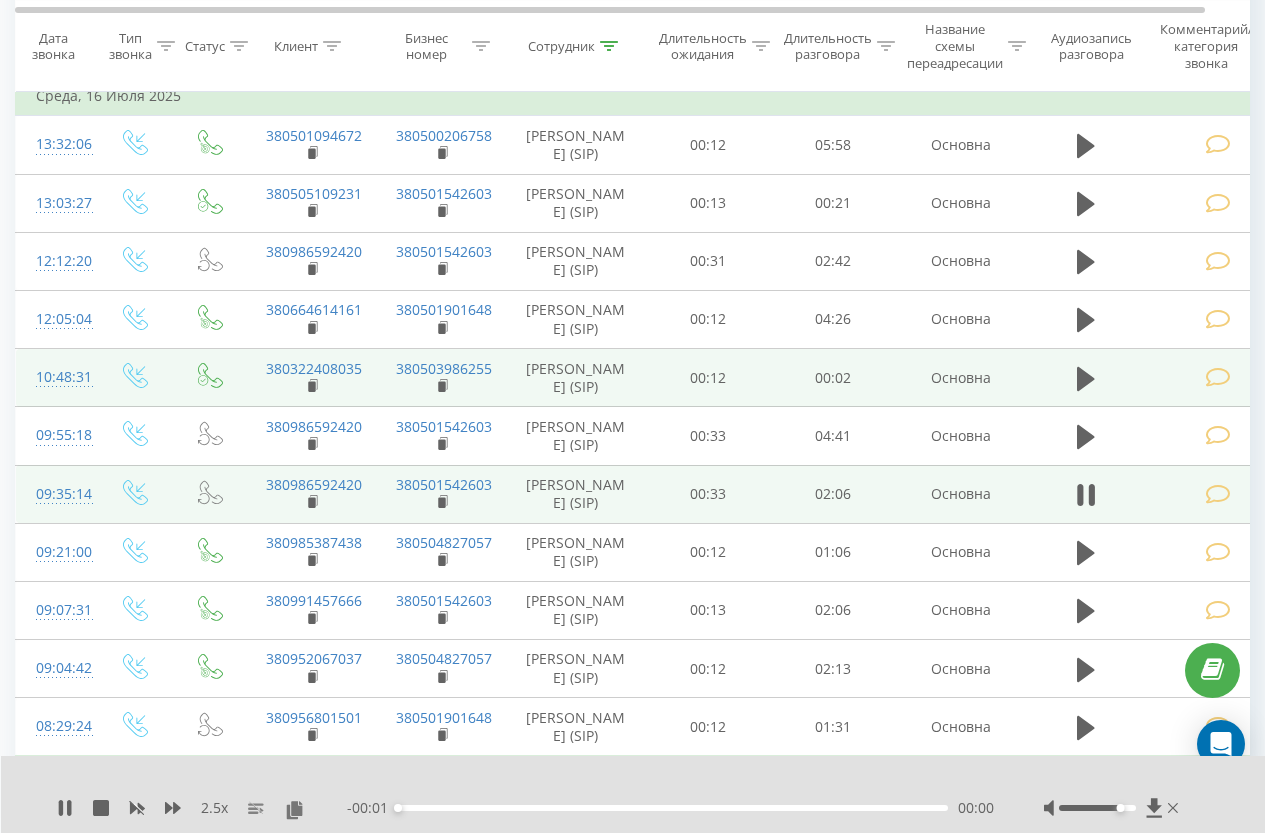 scroll, scrollTop: 1820, scrollLeft: 0, axis: vertical 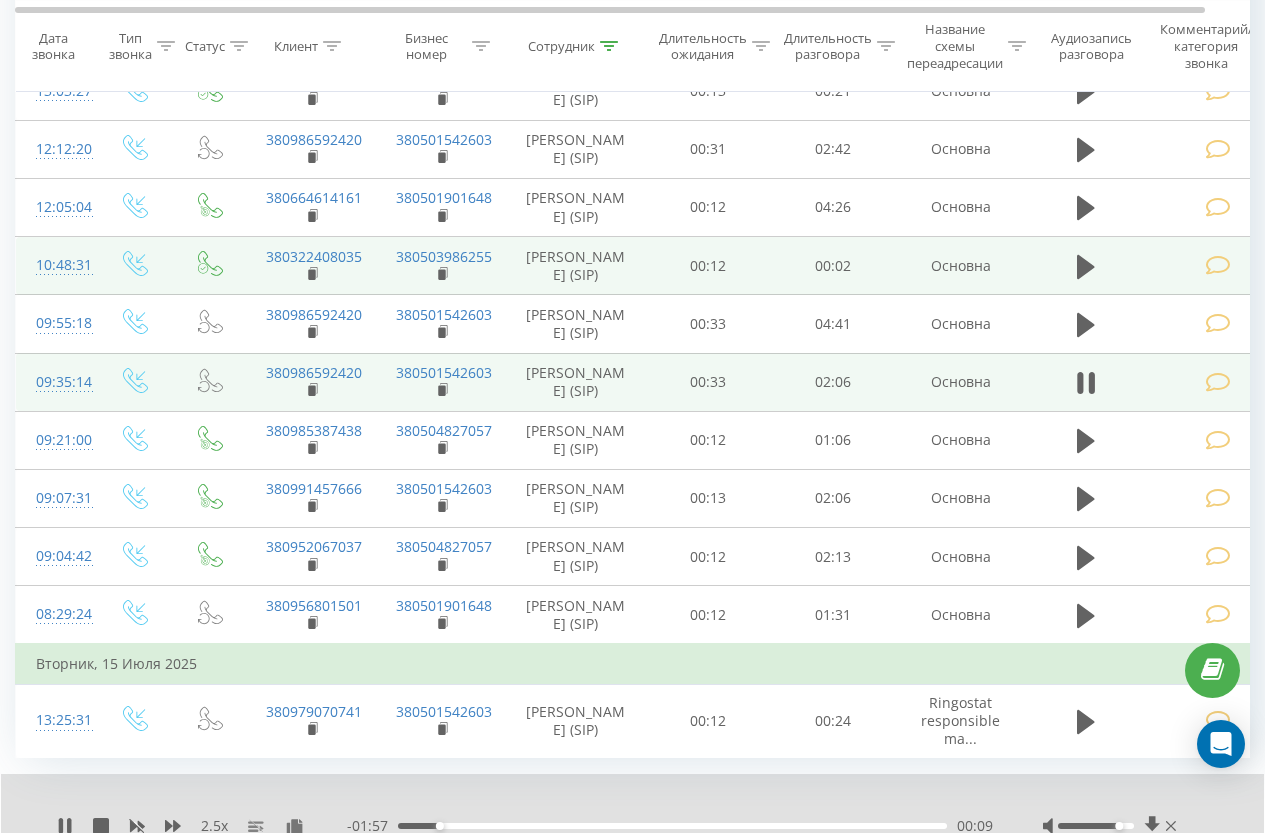 click at bounding box center [1218, 382] 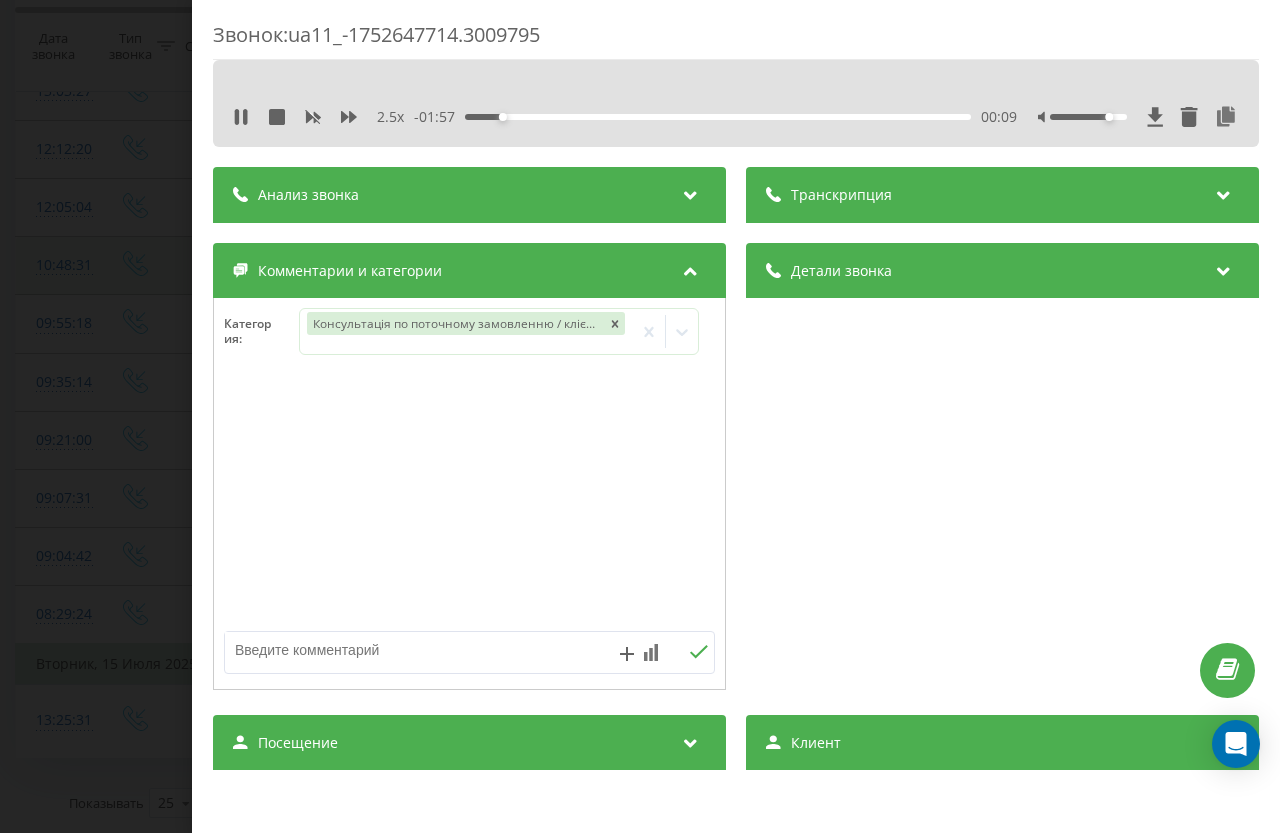 click on "Звонок :  ua11_-1752647714.3009795   2.5 x  - 01:57 00:09   00:09   Транскрипция Для анализа AI будущих звонков  настройте и активируйте профиль на странице . Если профиль уже есть и звонок соответствует его условиям, обновите страницу через 10 минут – AI анализирует текущий звонок. Анализ звонка Для анализа AI будущих звонков  настройте и активируйте профиль на странице . Если профиль уже есть и звонок соответствует его условиям, обновите страницу через 10 минут – AI анализирует текущий звонок. Детали звонка Общее Дата звонка 2025-07-16 09:35:14 Тип звонка Входящий Статус звонка Повторный / : /" at bounding box center (640, 416) 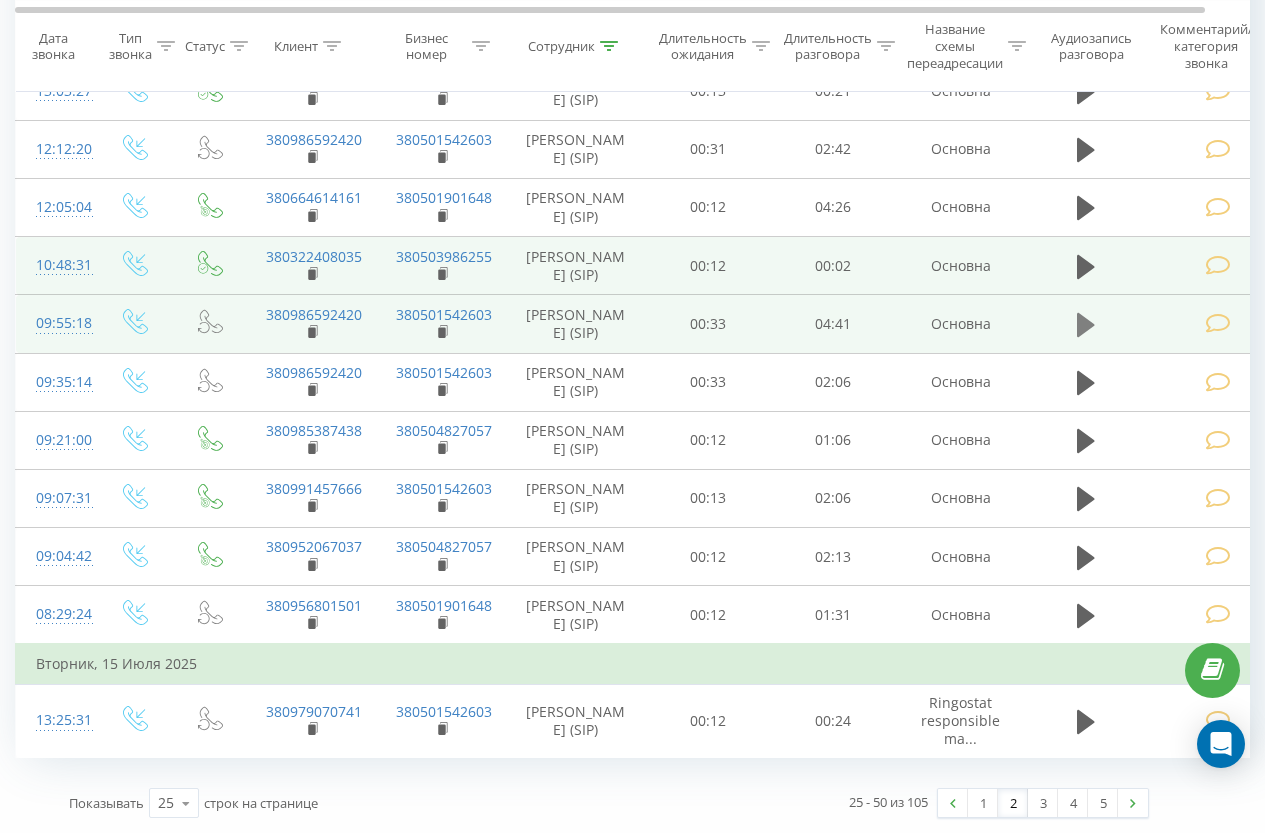click at bounding box center (1086, 325) 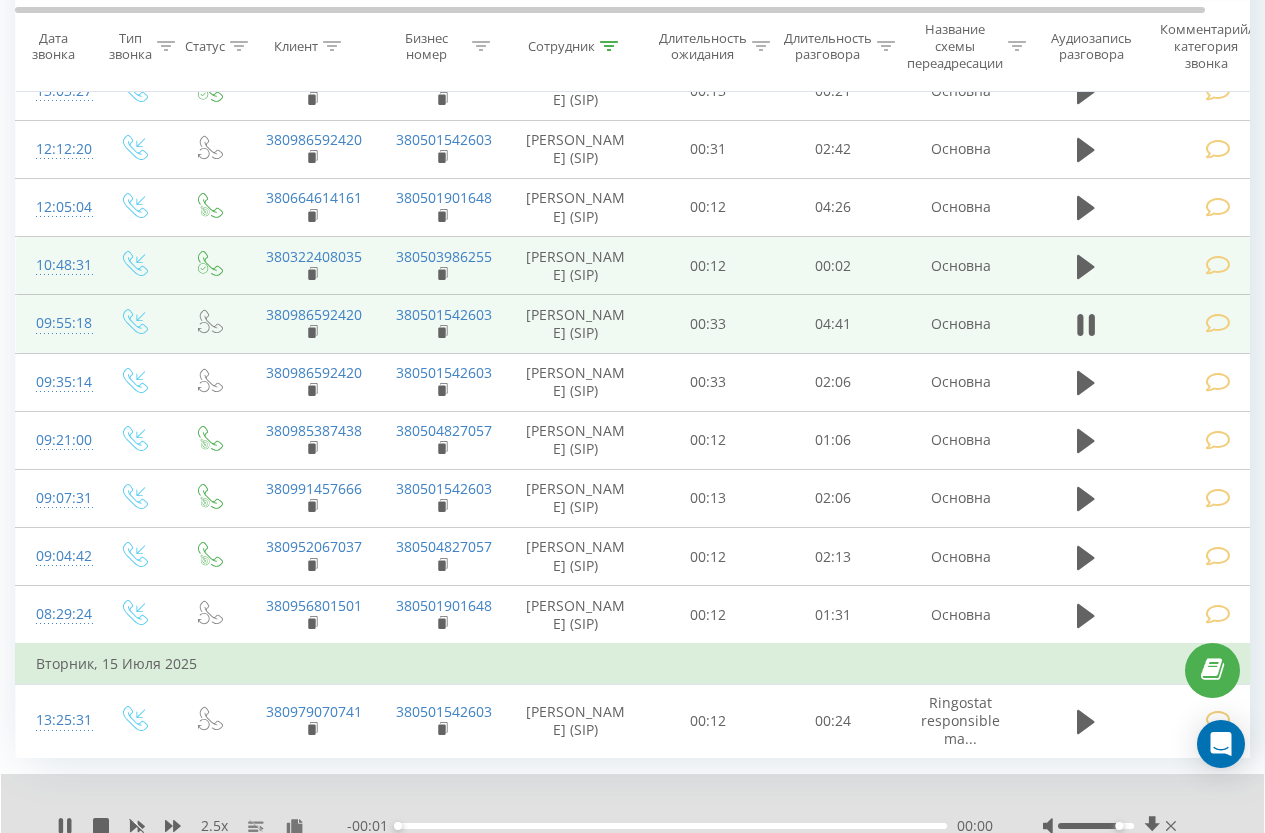 click at bounding box center [1221, 324] 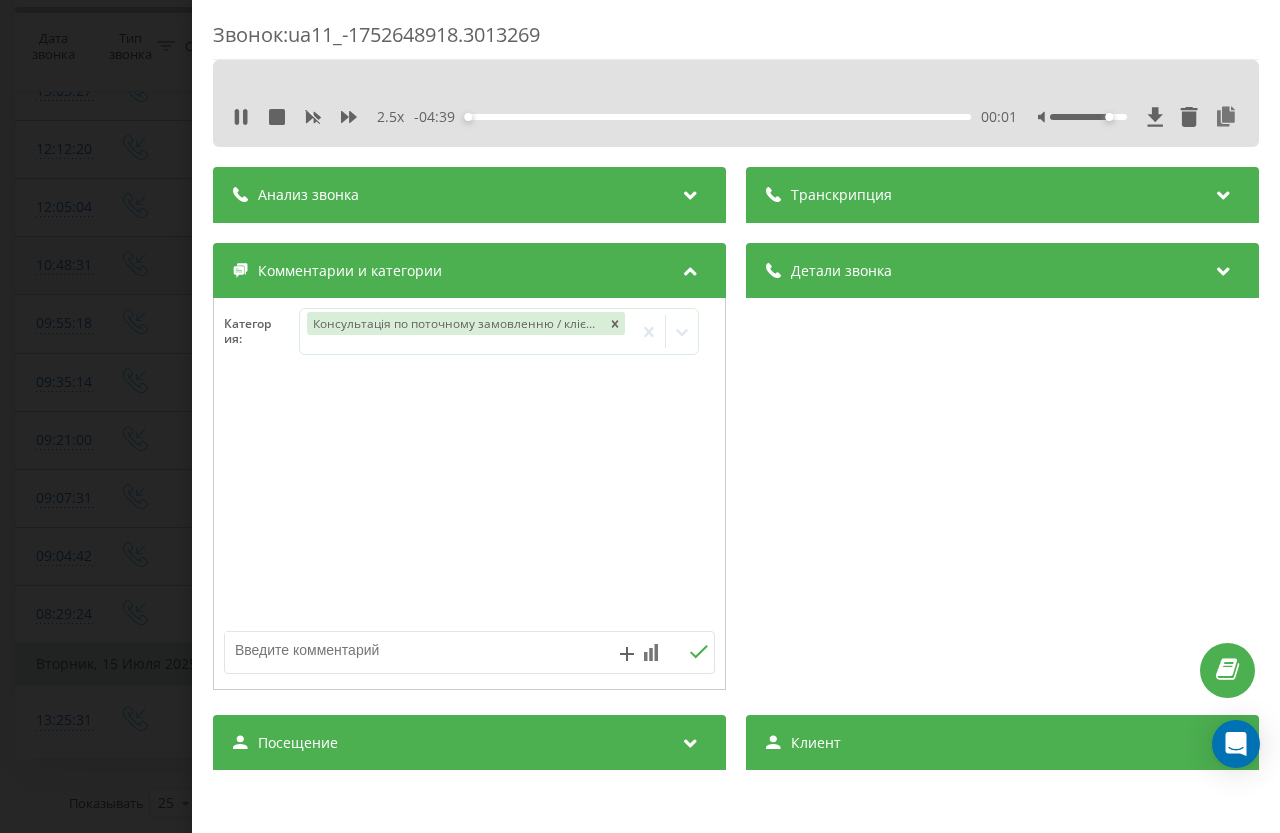 click on "Звонок :  ua11_-1752648918.3013269   2.5 x  - 04:39 00:01   00:01   Транскрипция Для анализа AI будущих звонков  настройте и активируйте профиль на странице . Если профиль уже есть и звонок соответствует его условиям, обновите страницу через 10 минут – AI анализирует текущий звонок. Анализ звонка Для анализа AI будущих звонков  настройте и активируйте профиль на странице . Если профиль уже есть и звонок соответствует его условиям, обновите страницу через 10 минут – AI анализирует текущий звонок. Детали звонка Общее Дата звонка 2025-07-16 09:55:18 Тип звонка Входящий Статус звонка Повторный / : /" at bounding box center [640, 416] 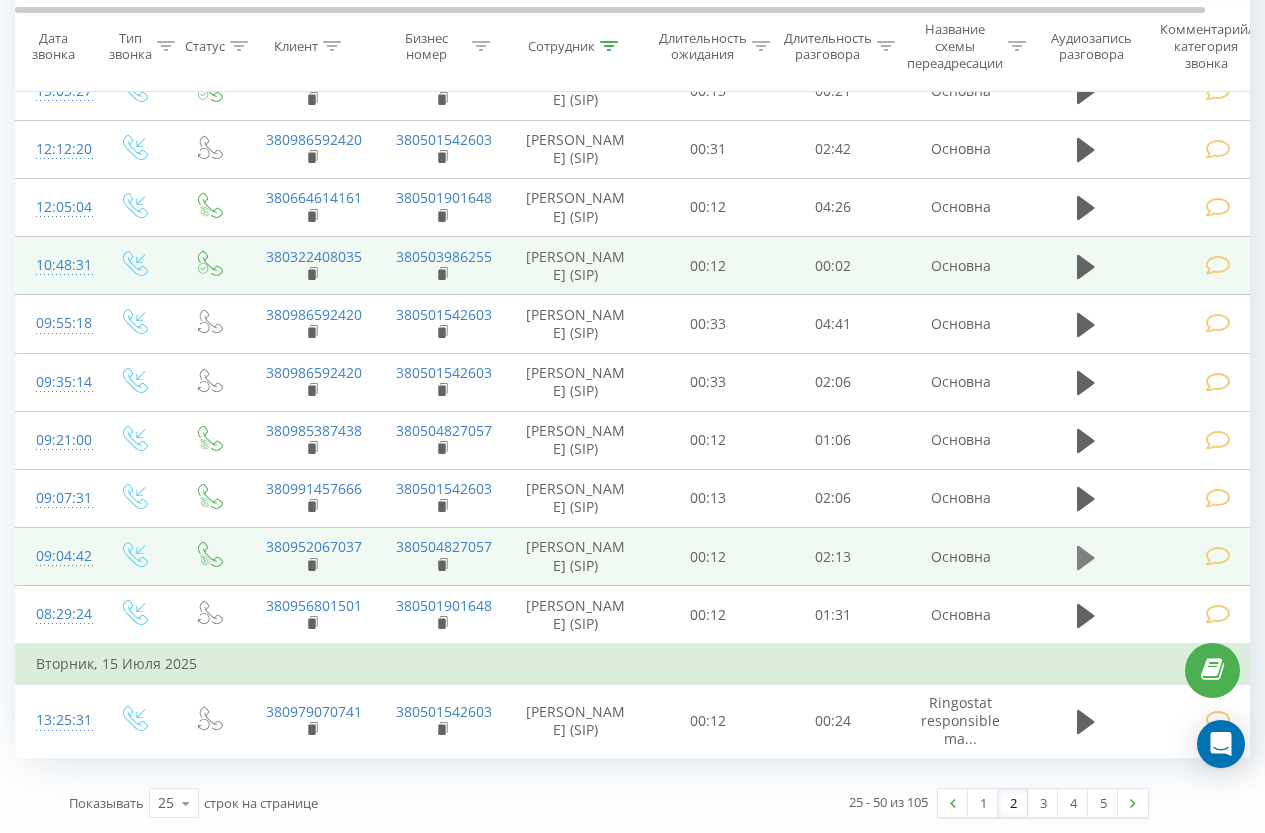 click 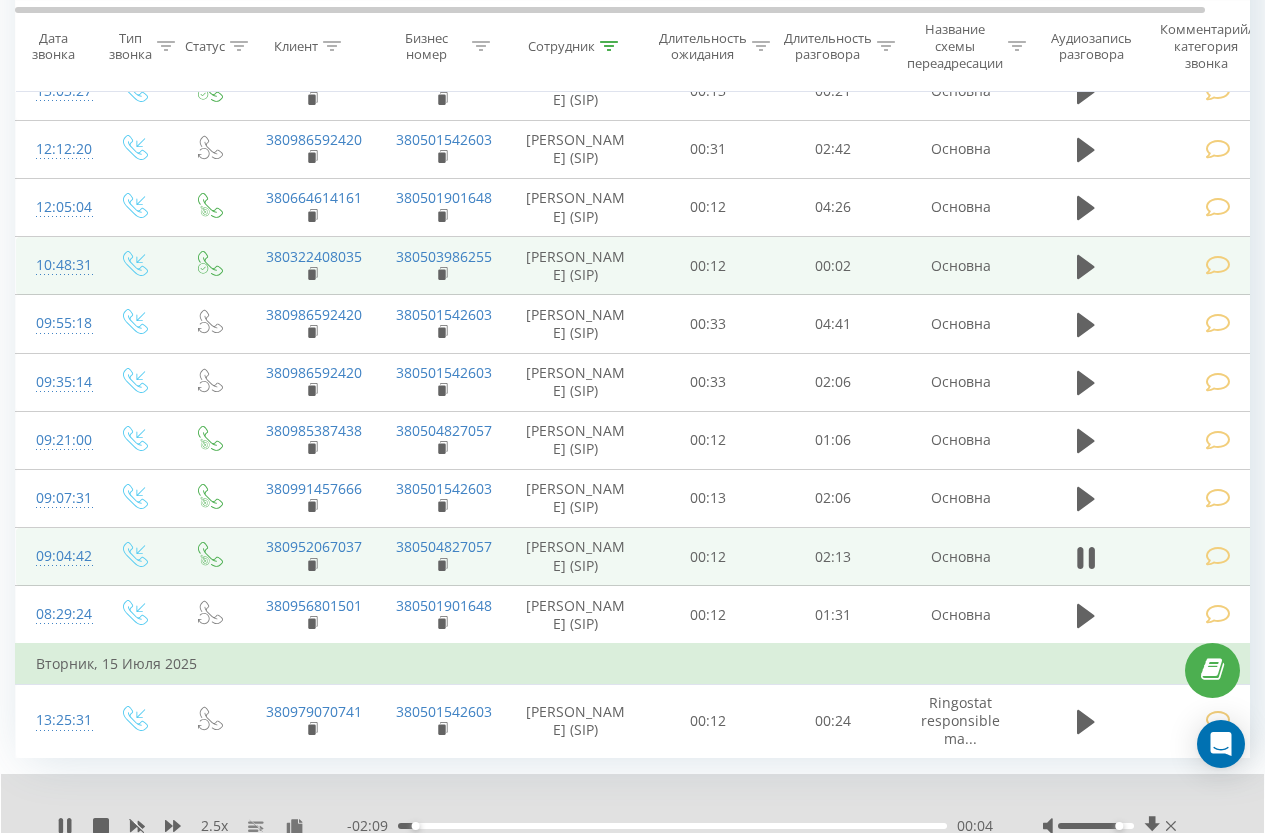 click at bounding box center (1218, 556) 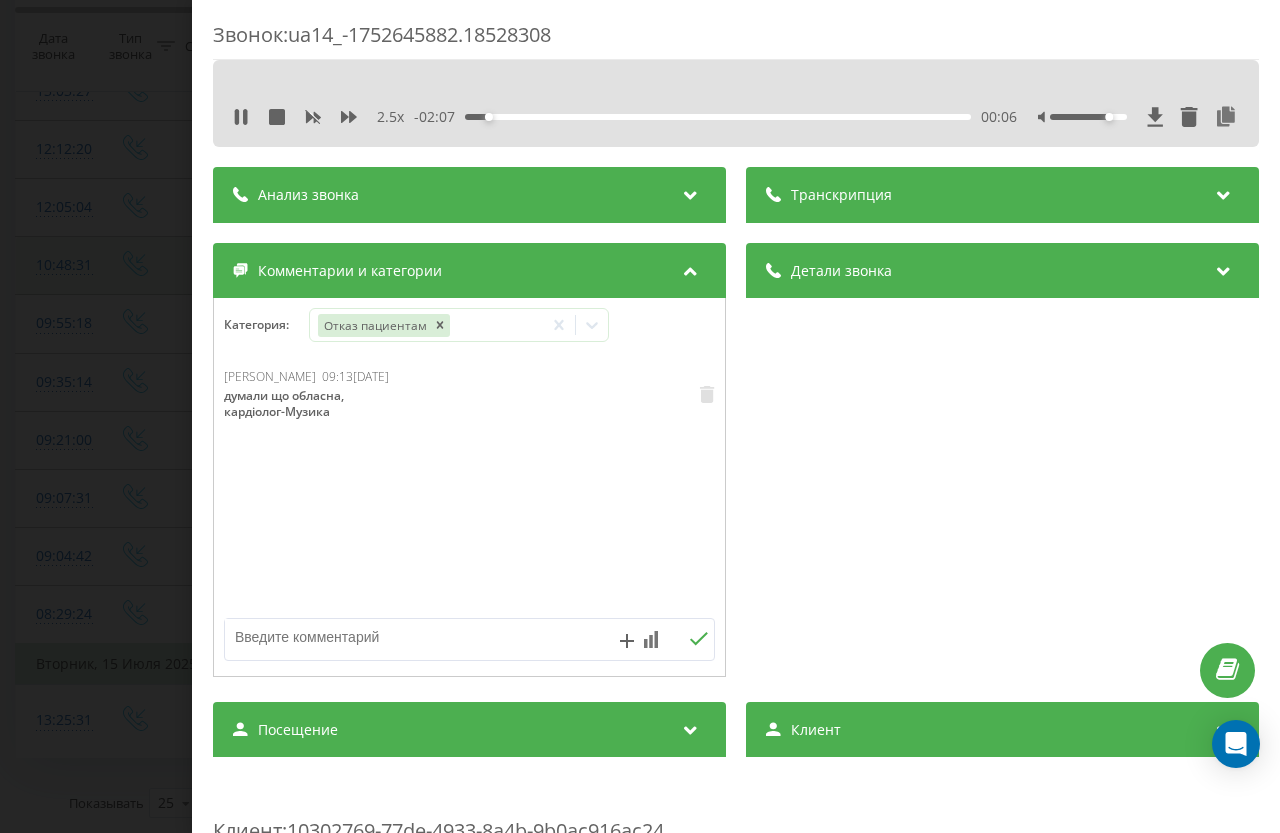 click on "Звонок :  ua14_-1752645882.18528308   2.5 x  - 02:07 00:06   00:06   Транскрипция Для анализа AI будущих звонков  настройте и активируйте профиль на странице . Если профиль уже есть и звонок соответствует его условиям, обновите страницу через 10 минут – AI анализирует текущий звонок. Анализ звонка Для анализа AI будущих звонков  настройте и активируйте профиль на странице . Если профиль уже есть и звонок соответствует его условиям, обновите страницу через 10 минут – AI анализирует текущий звонок. Детали звонка Общее Дата звонка 2025-07-16 09:04:42 Тип звонка Входящий Статус звонка Целевой 00:02:25" at bounding box center (640, 416) 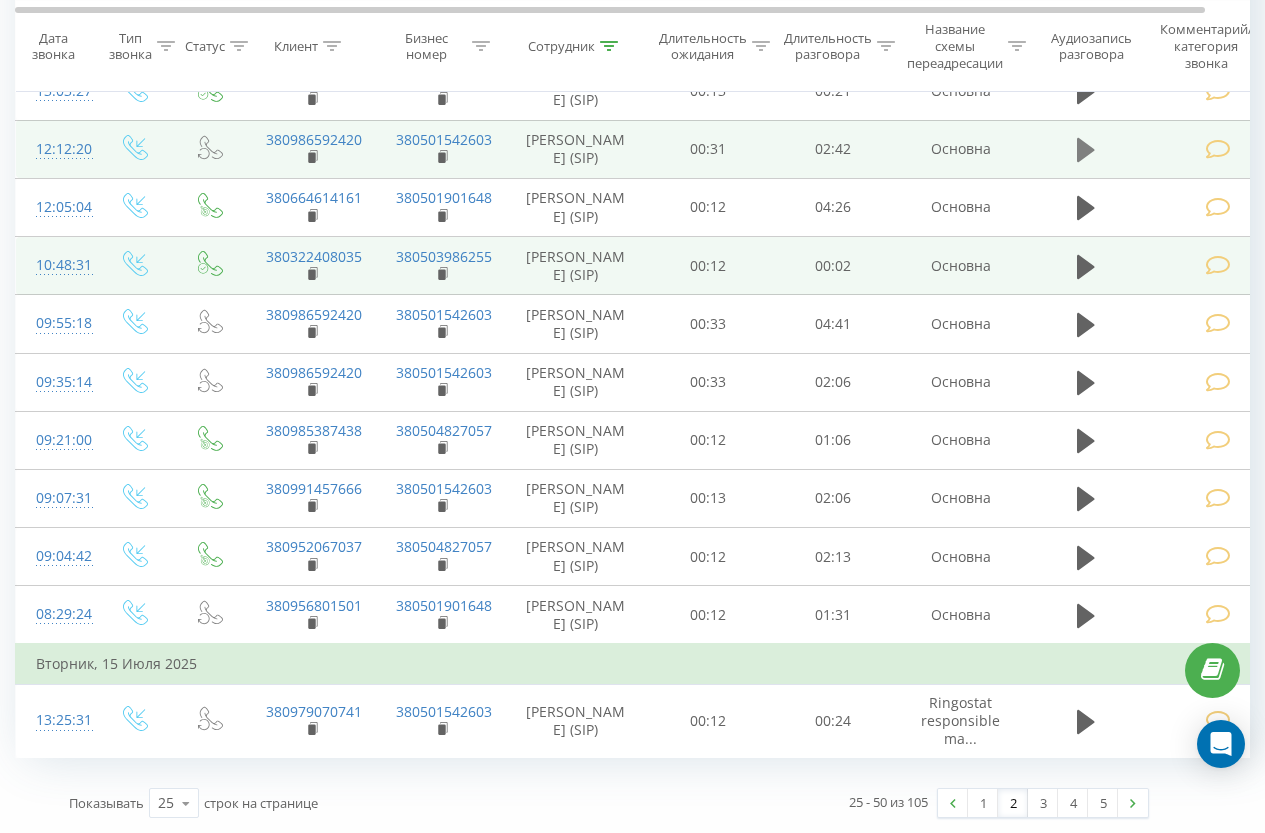 click 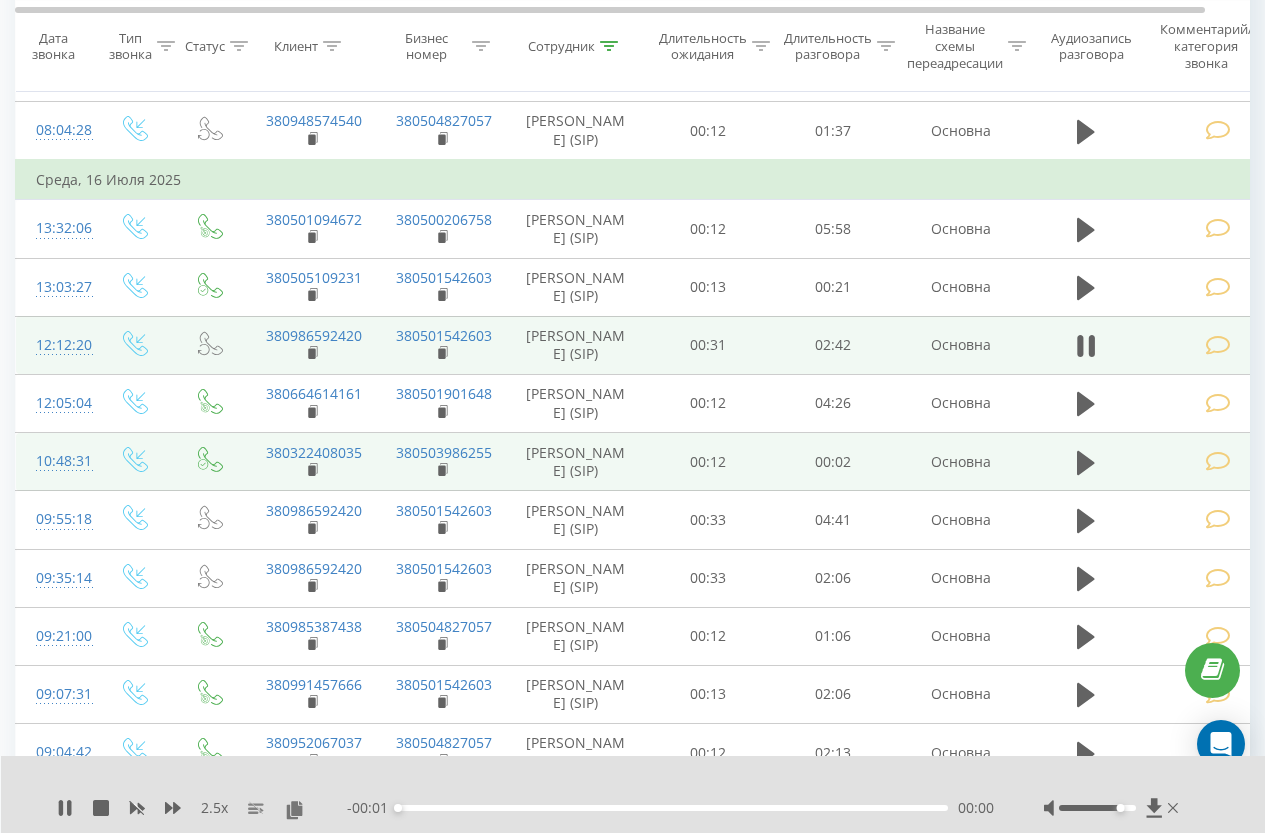 scroll, scrollTop: 1620, scrollLeft: 0, axis: vertical 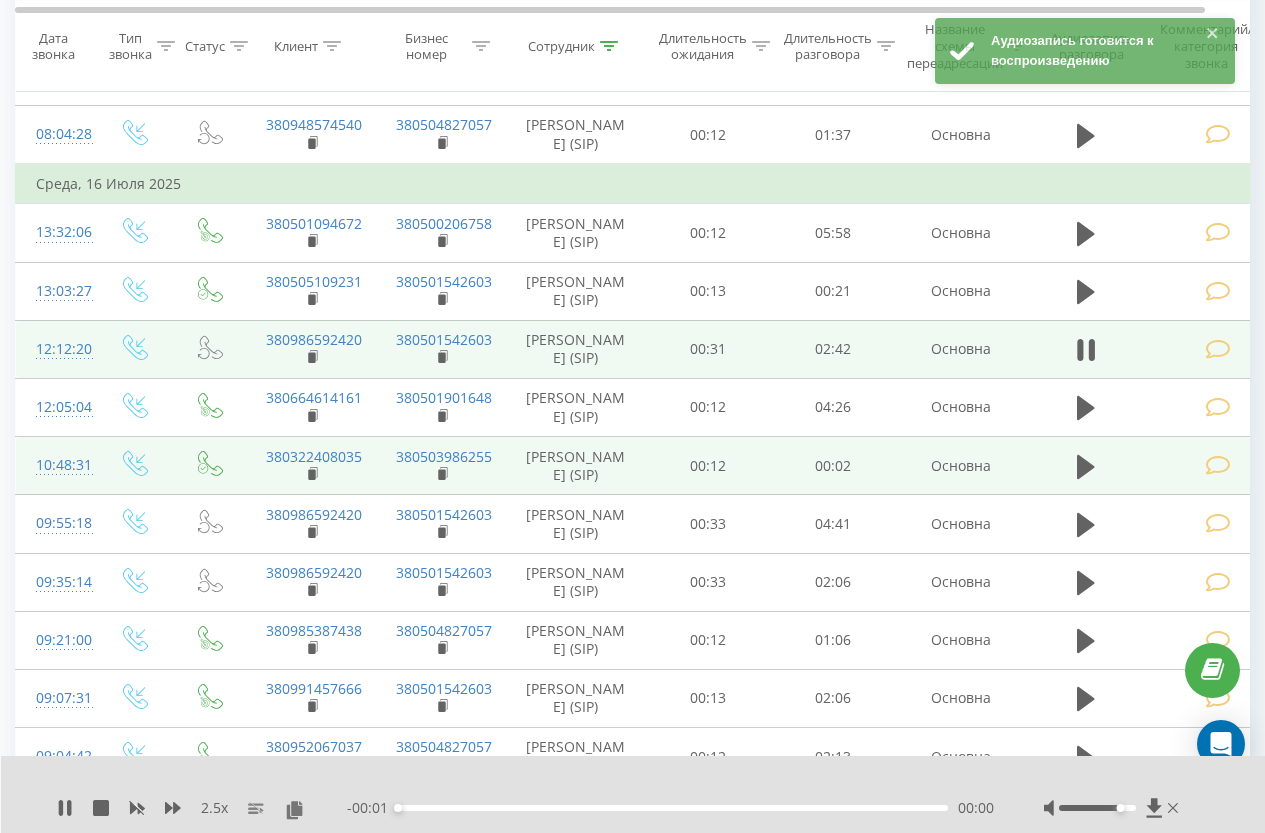 click at bounding box center (1218, 349) 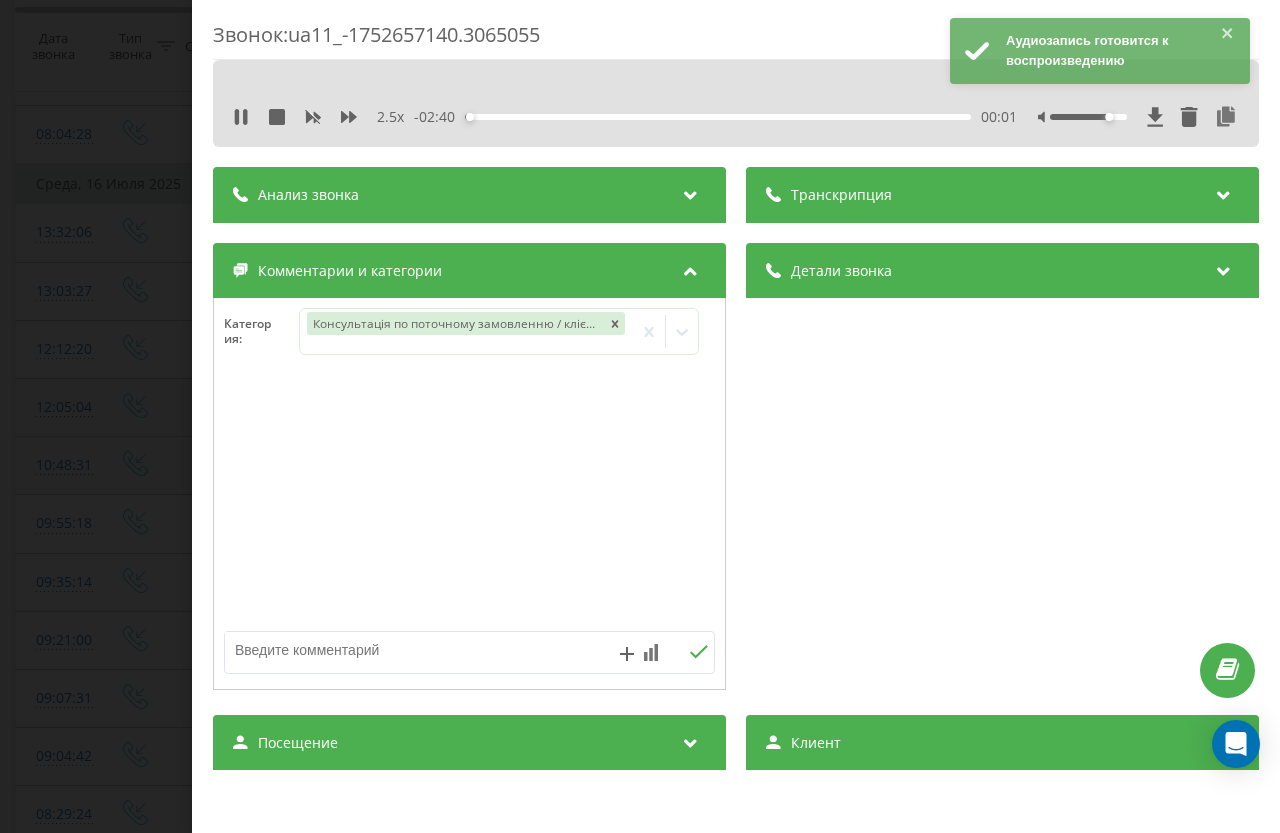 click on "Звонок :  ua11_-1752657140.3065055   2.5 x  - 02:40 00:01   00:01   Транскрипция Для анализа AI будущих звонков  настройте и активируйте профиль на странице . Если профиль уже есть и звонок соответствует его условиям, обновите страницу через 10 минут – AI анализирует текущий звонок. Анализ звонка Для анализа AI будущих звонков  настройте и активируйте профиль на странице . Если профиль уже есть и звонок соответствует его условиям, обновите страницу через 10 минут – AI анализирует текущий звонок. Детали звонка Общее Дата звонка 2025-07-16 12:12:20 Тип звонка Входящий Статус звонка Повторный / : /" at bounding box center [640, 416] 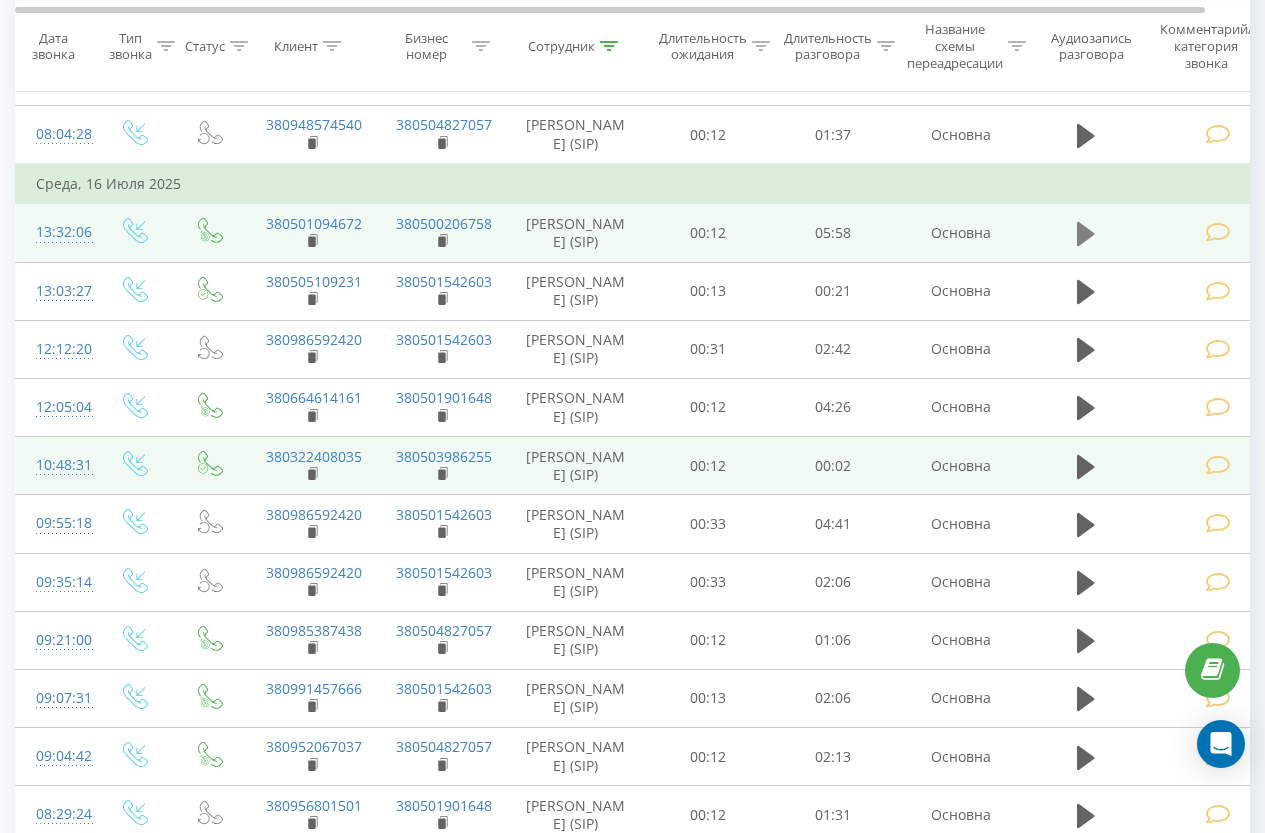 click at bounding box center [1086, 234] 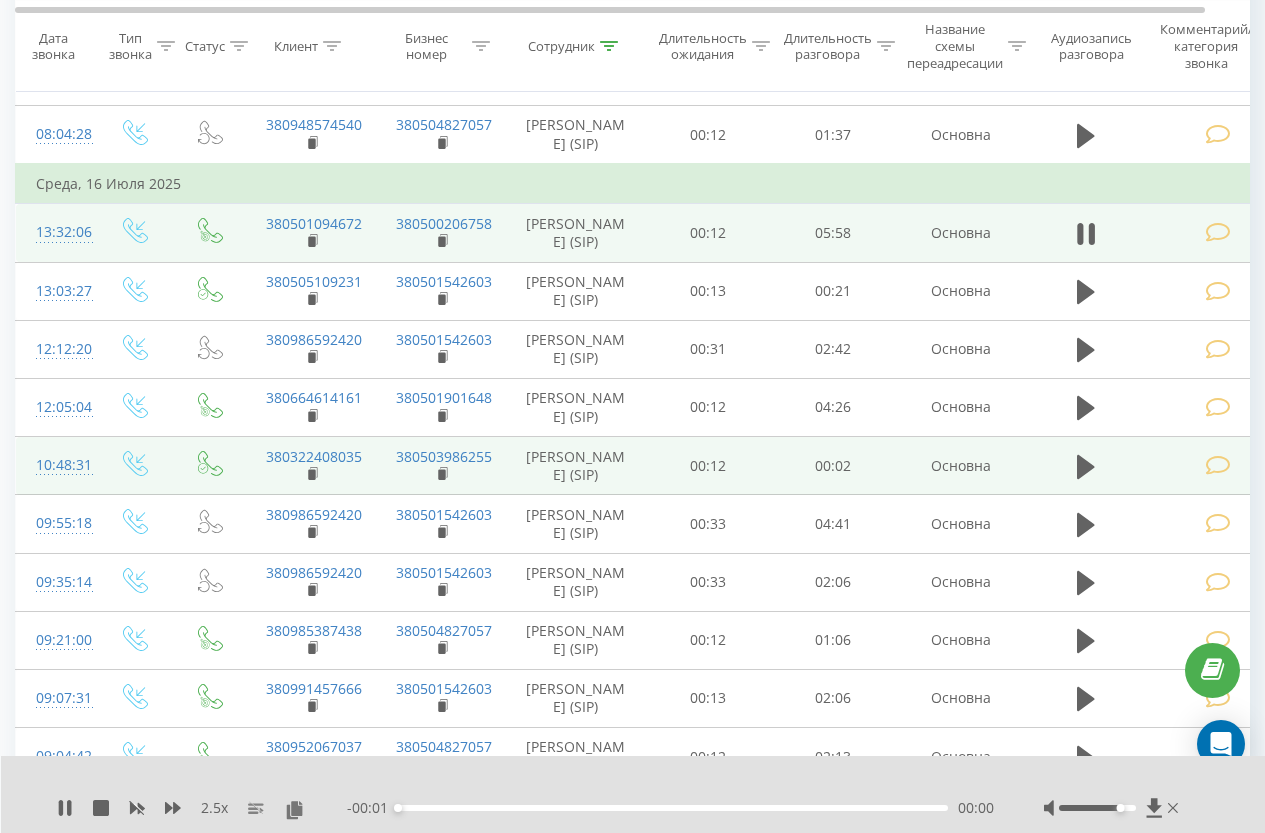 click at bounding box center [1218, 232] 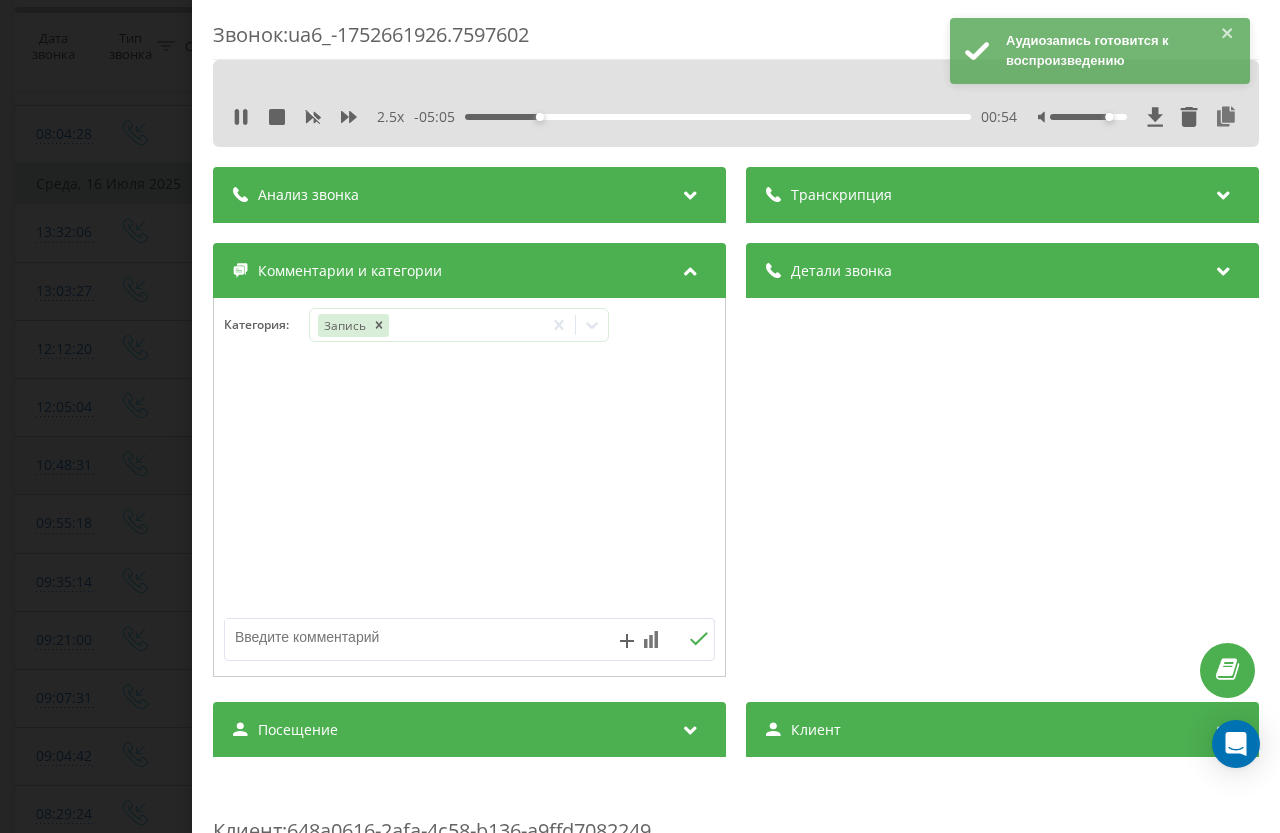 click on "- 05:05 00:54   00:54" at bounding box center [716, 117] 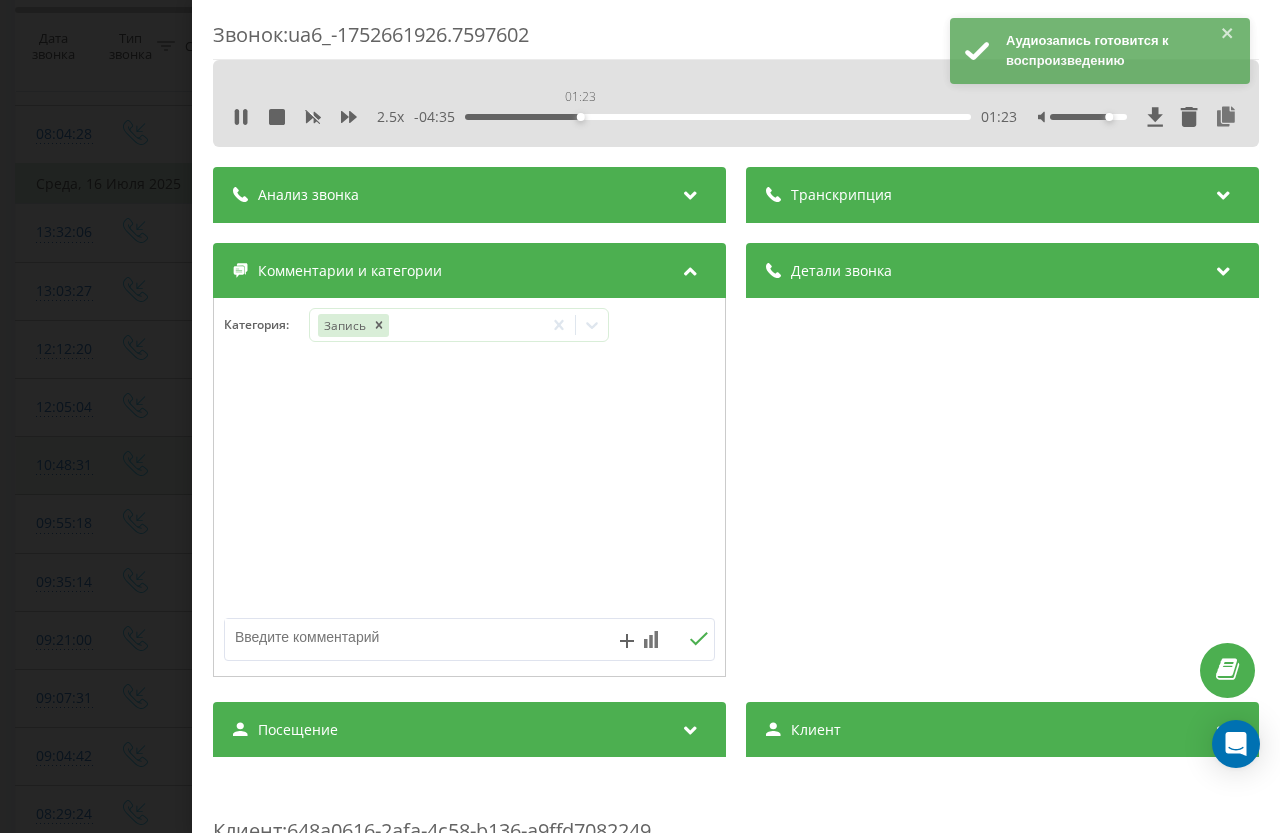 click on "01:23" at bounding box center (718, 117) 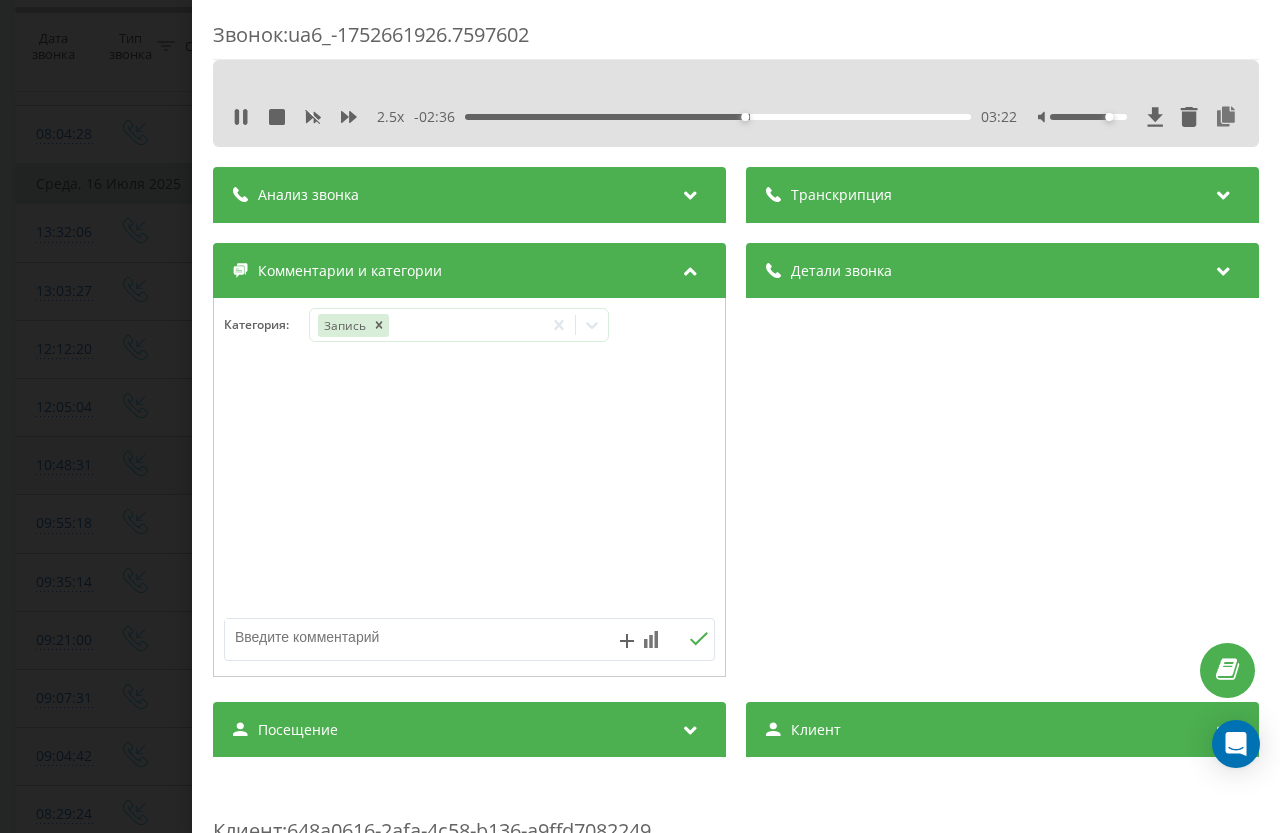 click on "Звонок :  ua6_-1752661926.7597602   2.5 x  - 02:36 03:22   03:22   Транскрипция Для анализа AI будущих звонков  настройте и активируйте профиль на странице . Если профиль уже есть и звонок соответствует его условиям, обновите страницу через 10 минут – AI анализирует текущий звонок. Анализ звонка Для анализа AI будущих звонков  настройте и активируйте профиль на странице . Если профиль уже есть и звонок соответствует его условиям, обновите страницу через 10 минут – AI анализирует текущий звонок. Детали звонка Общее Дата звонка 2025-07-16 13:32:06 Тип звонка Входящий Статус звонка Целевой 00:06:10 :" at bounding box center (640, 416) 